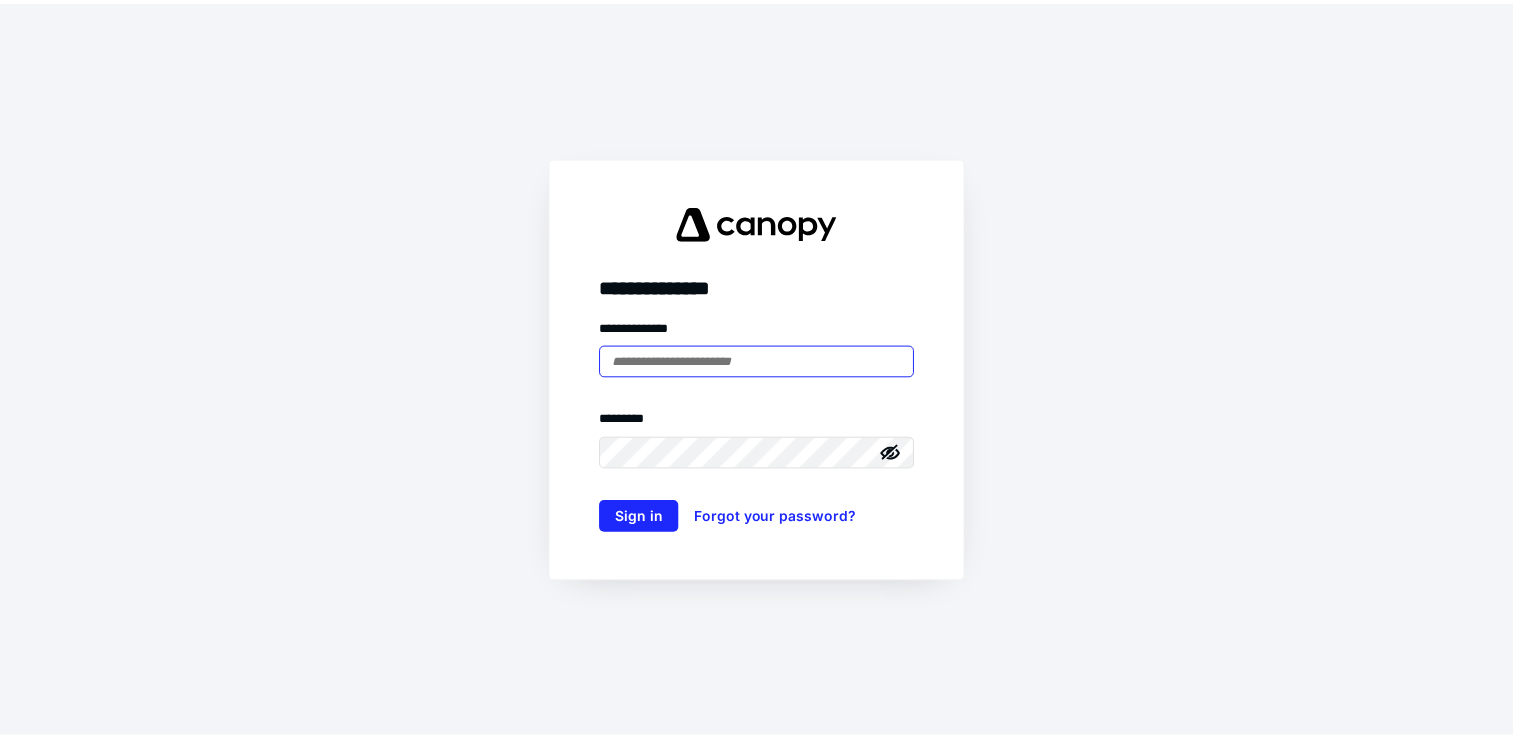 scroll, scrollTop: 0, scrollLeft: 0, axis: both 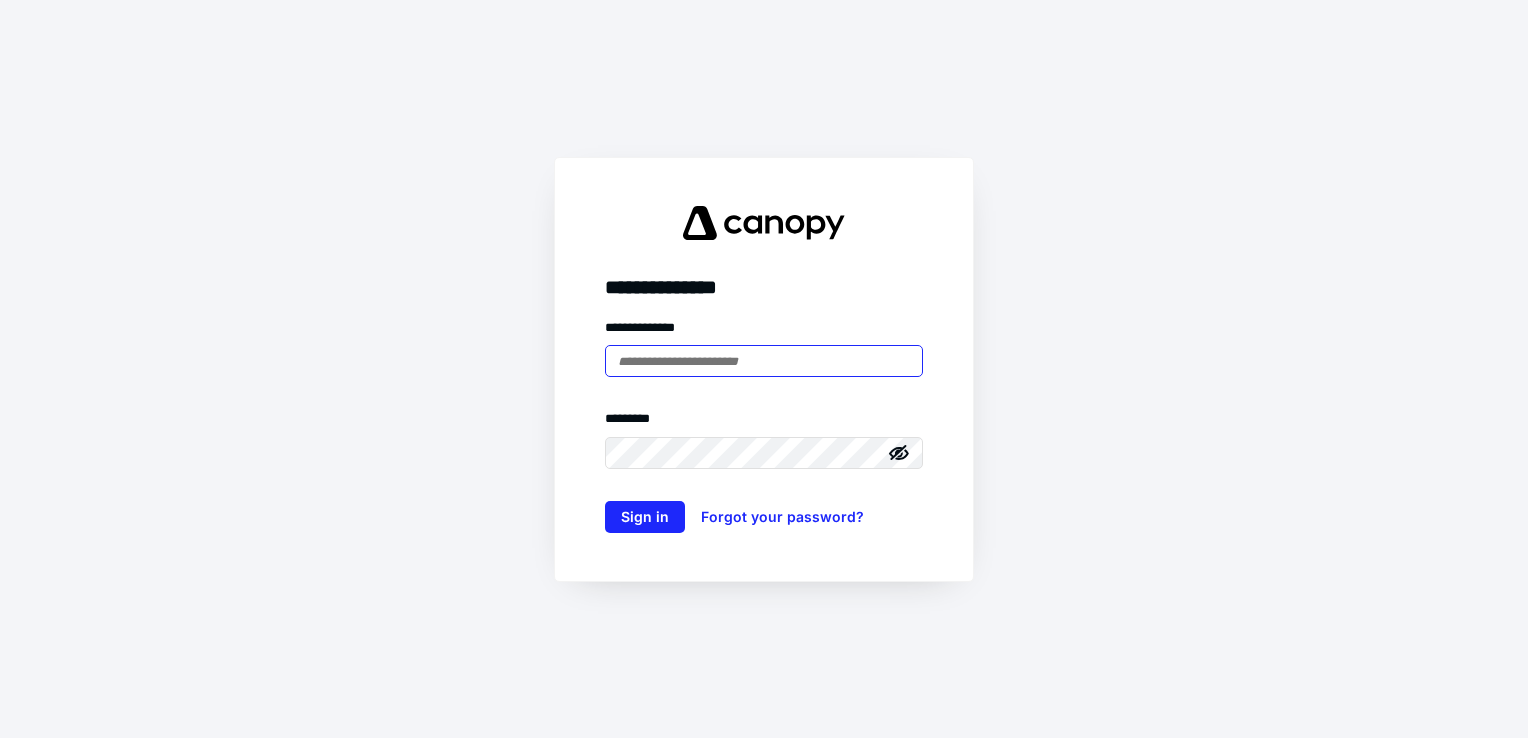 click at bounding box center (764, 361) 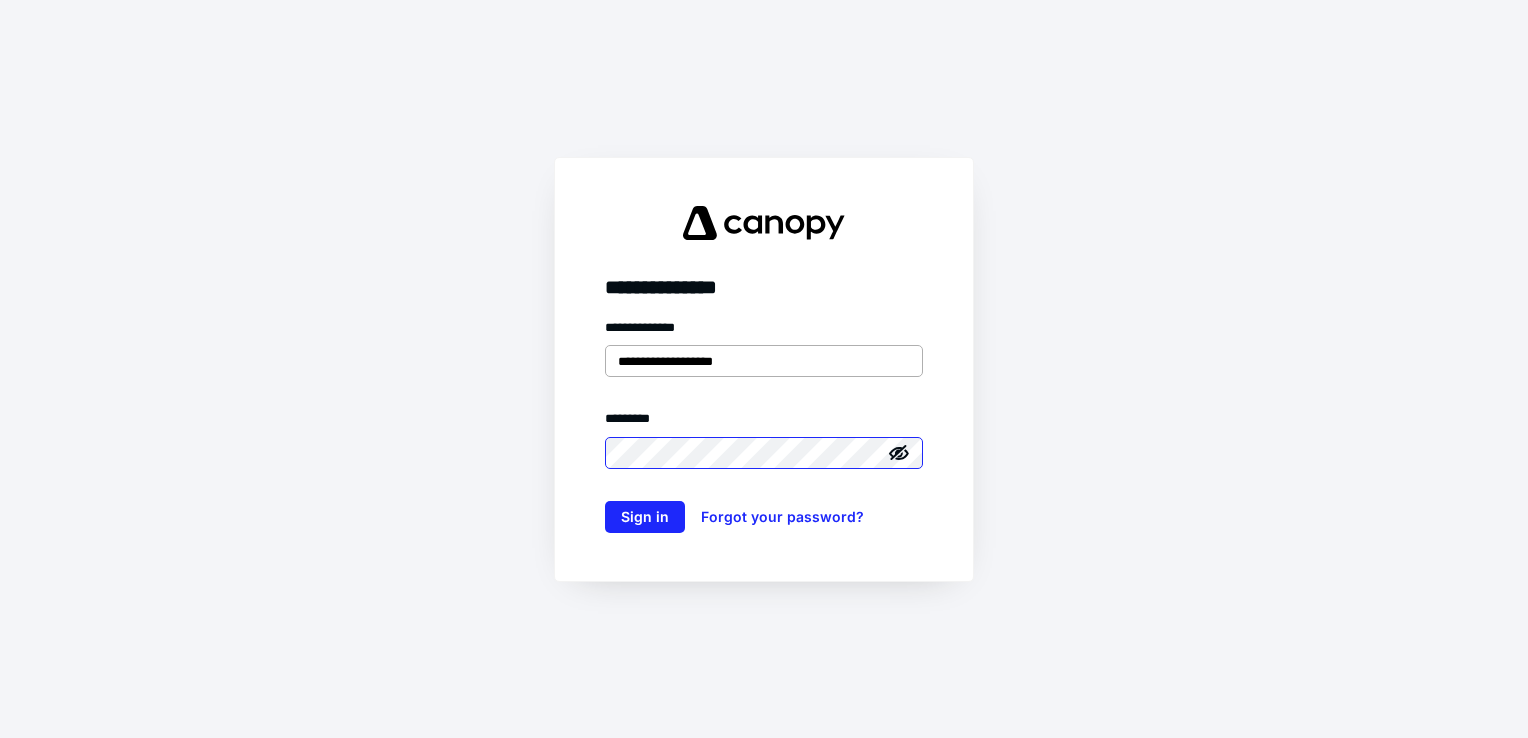 click on "Sign in" at bounding box center (645, 517) 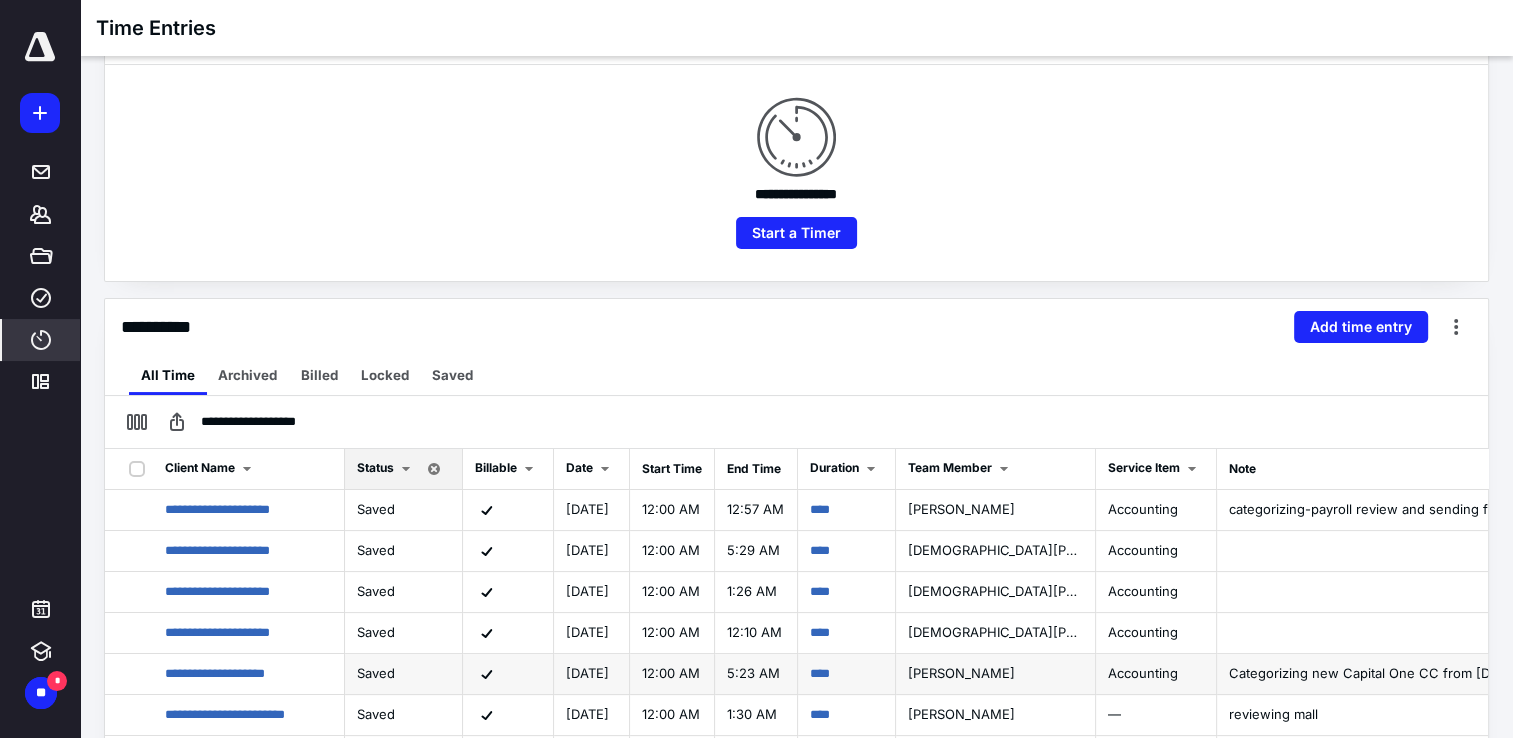 scroll, scrollTop: 300, scrollLeft: 0, axis: vertical 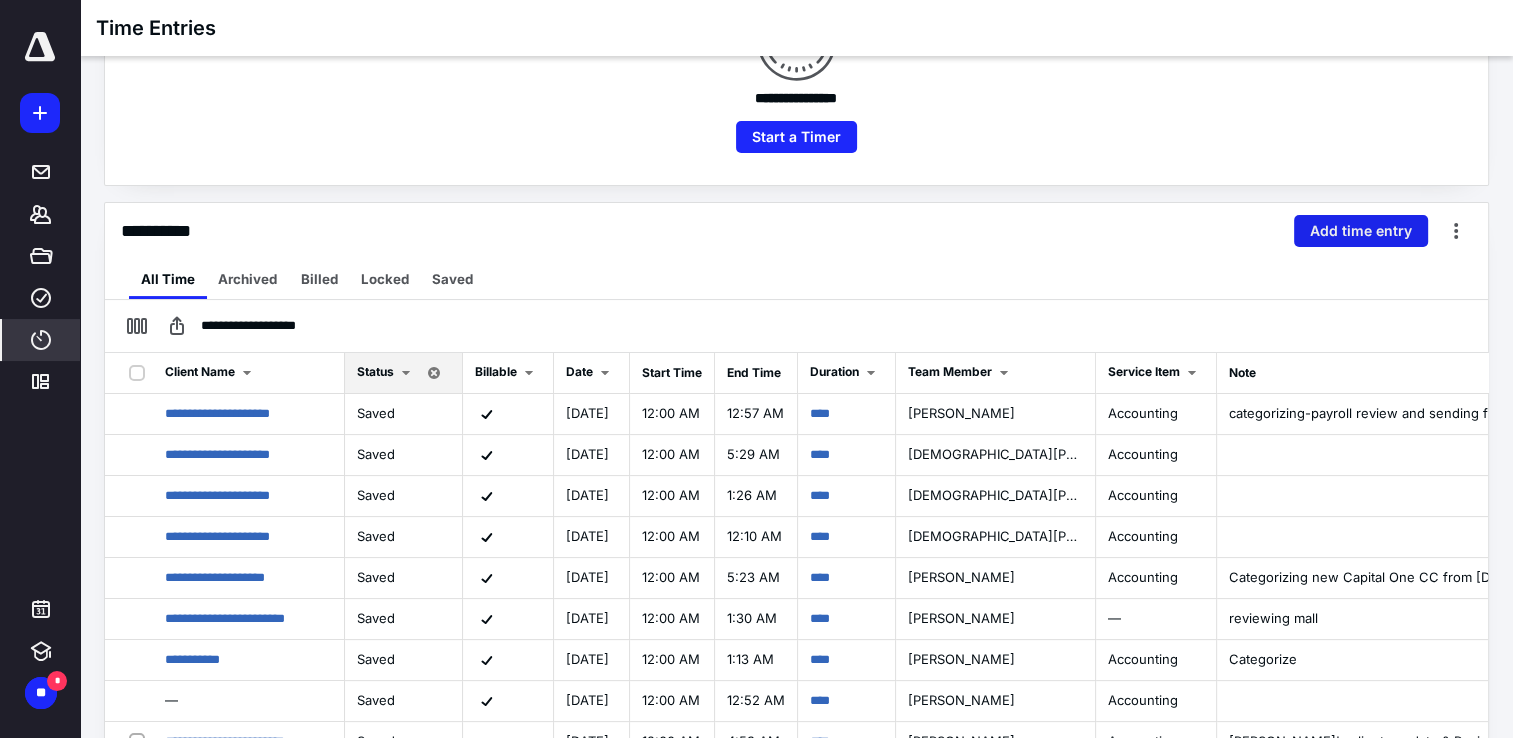 click on "Add time entry" at bounding box center [1361, 231] 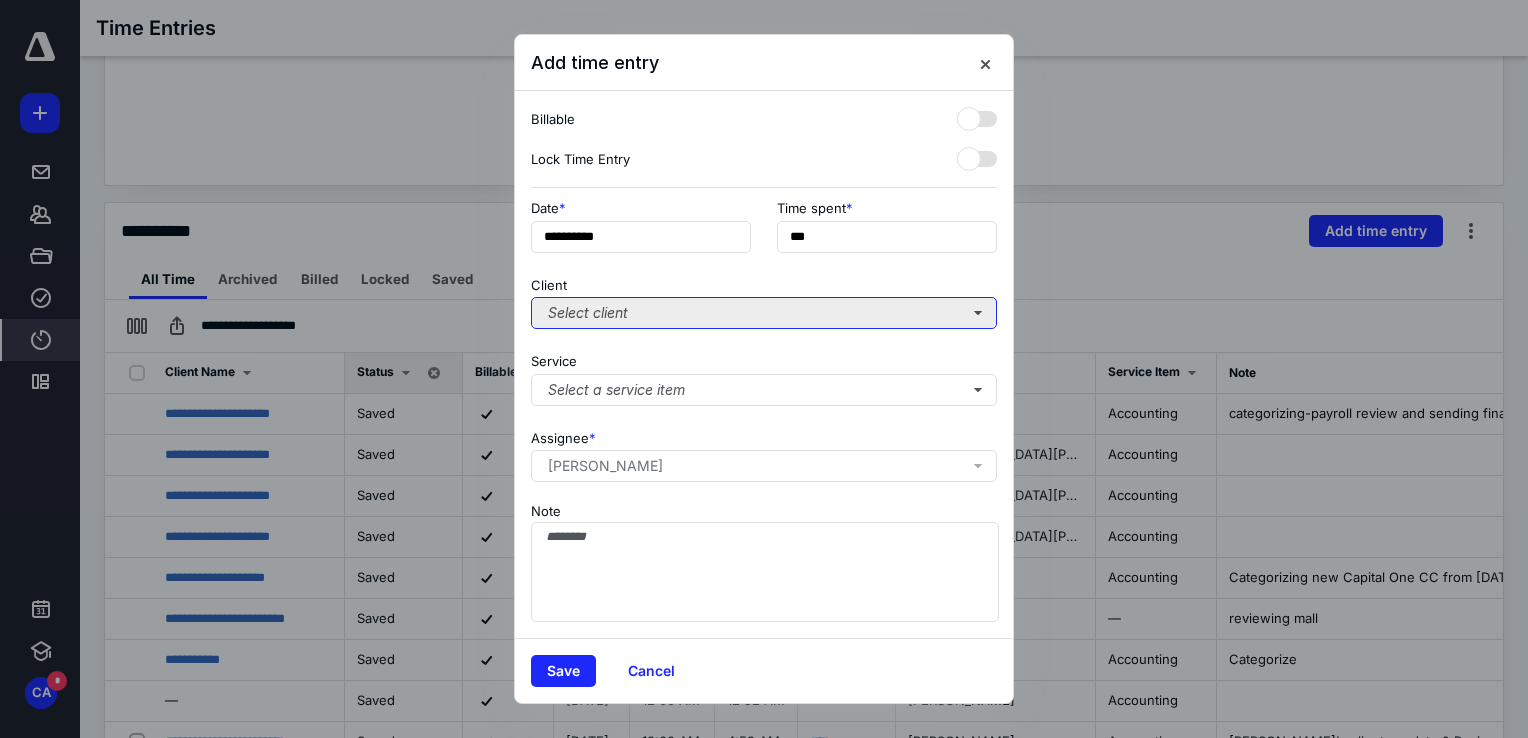 click on "Select client" at bounding box center [764, 313] 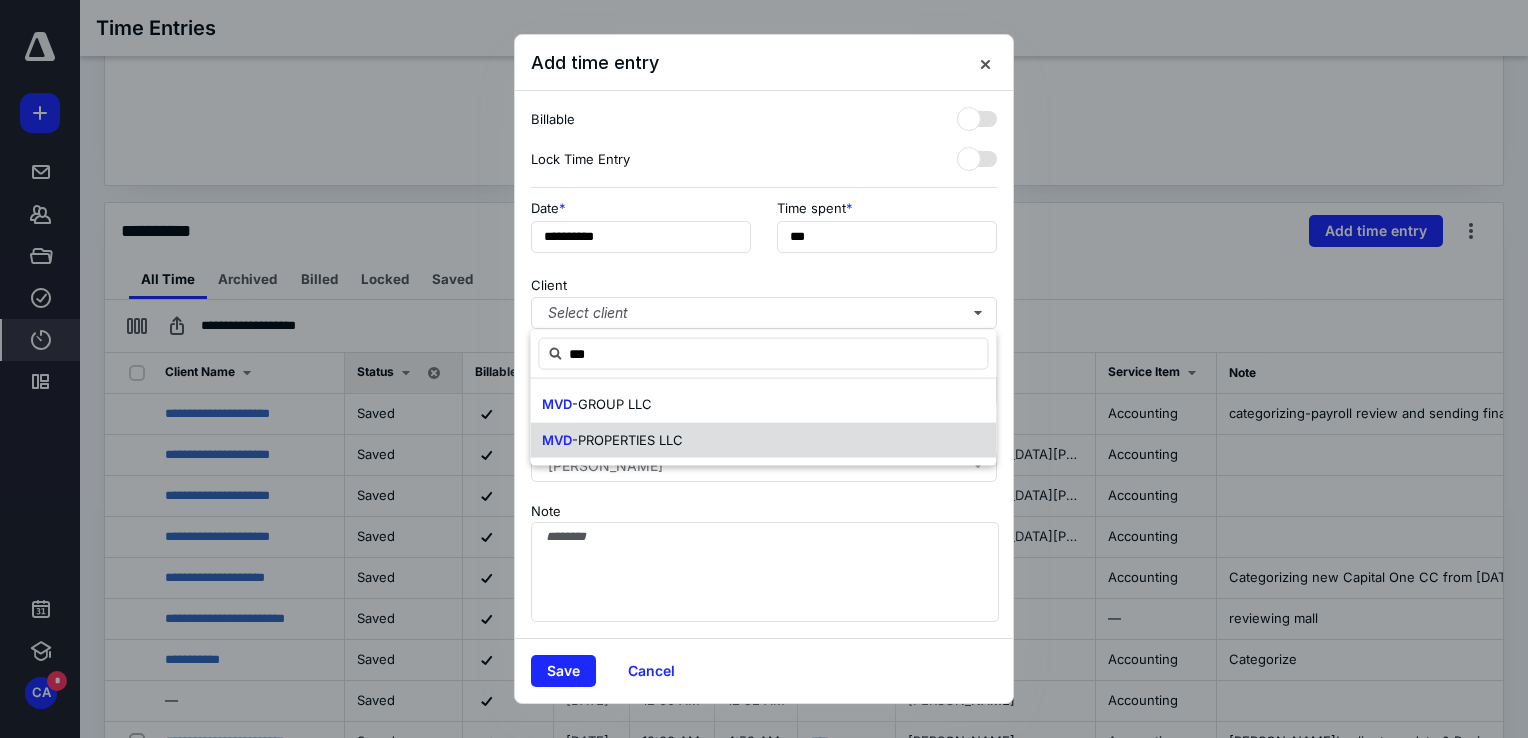 click on "-PROPERTIES LLC" at bounding box center (627, 439) 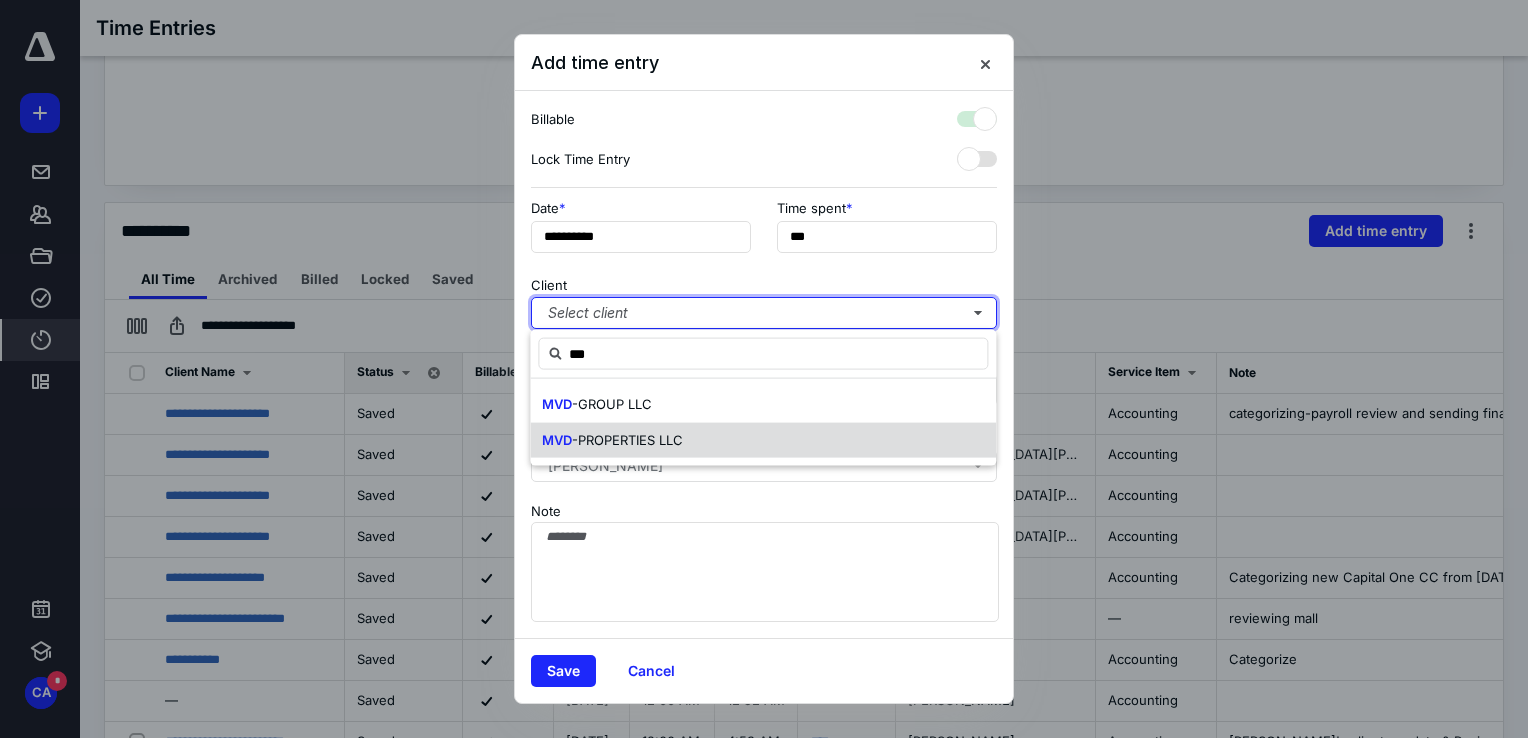 checkbox on "true" 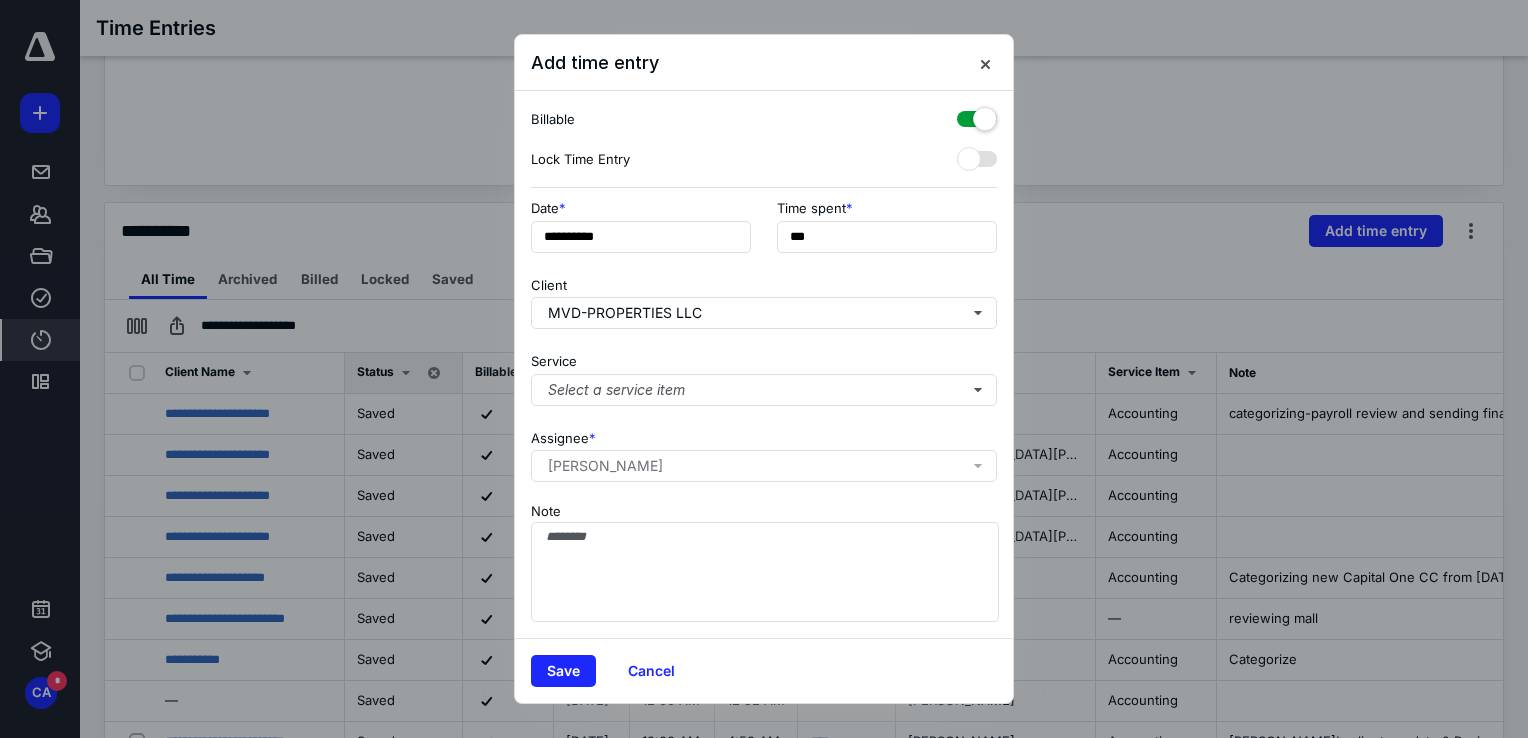 click on "Service Select a service item" at bounding box center (764, 375) 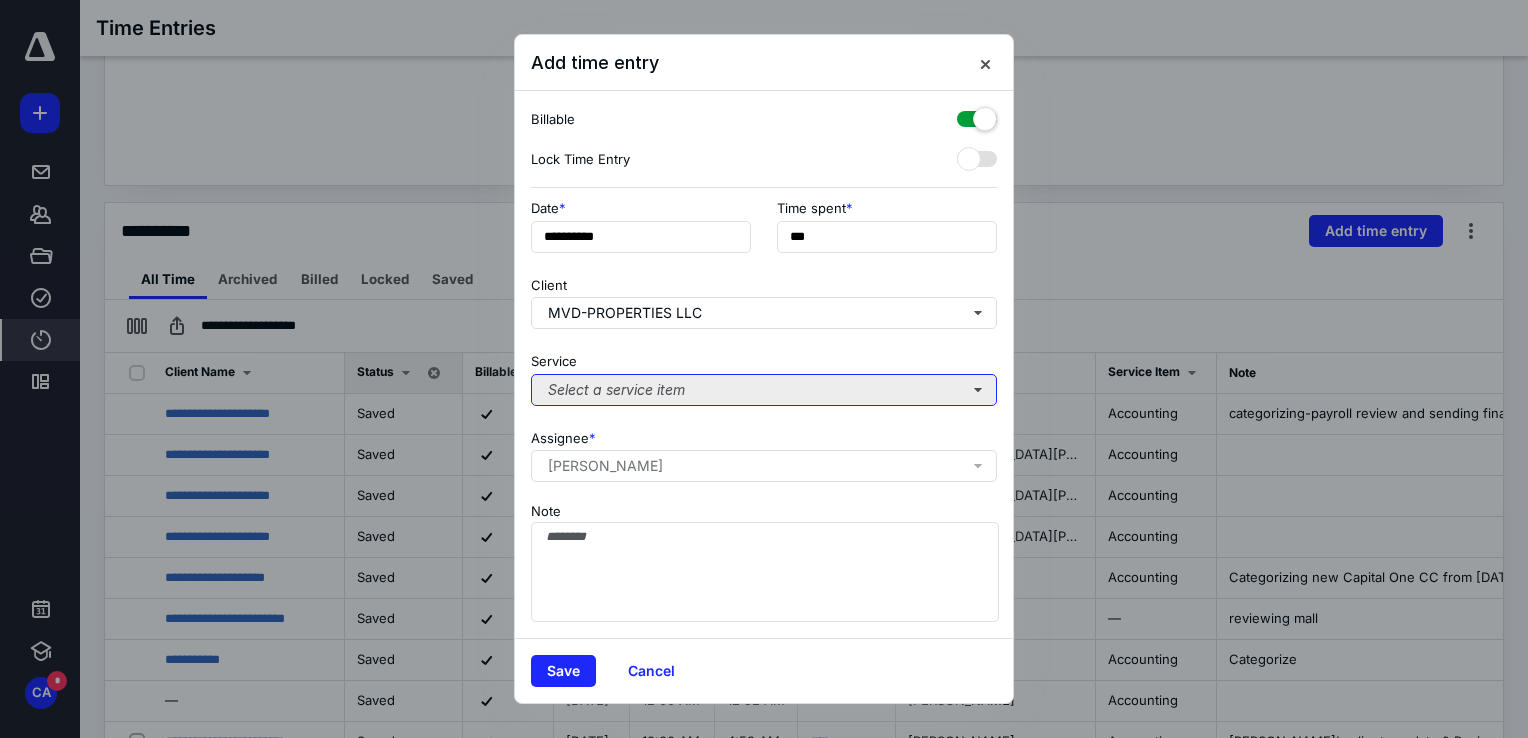 click on "Select a service item" at bounding box center [764, 390] 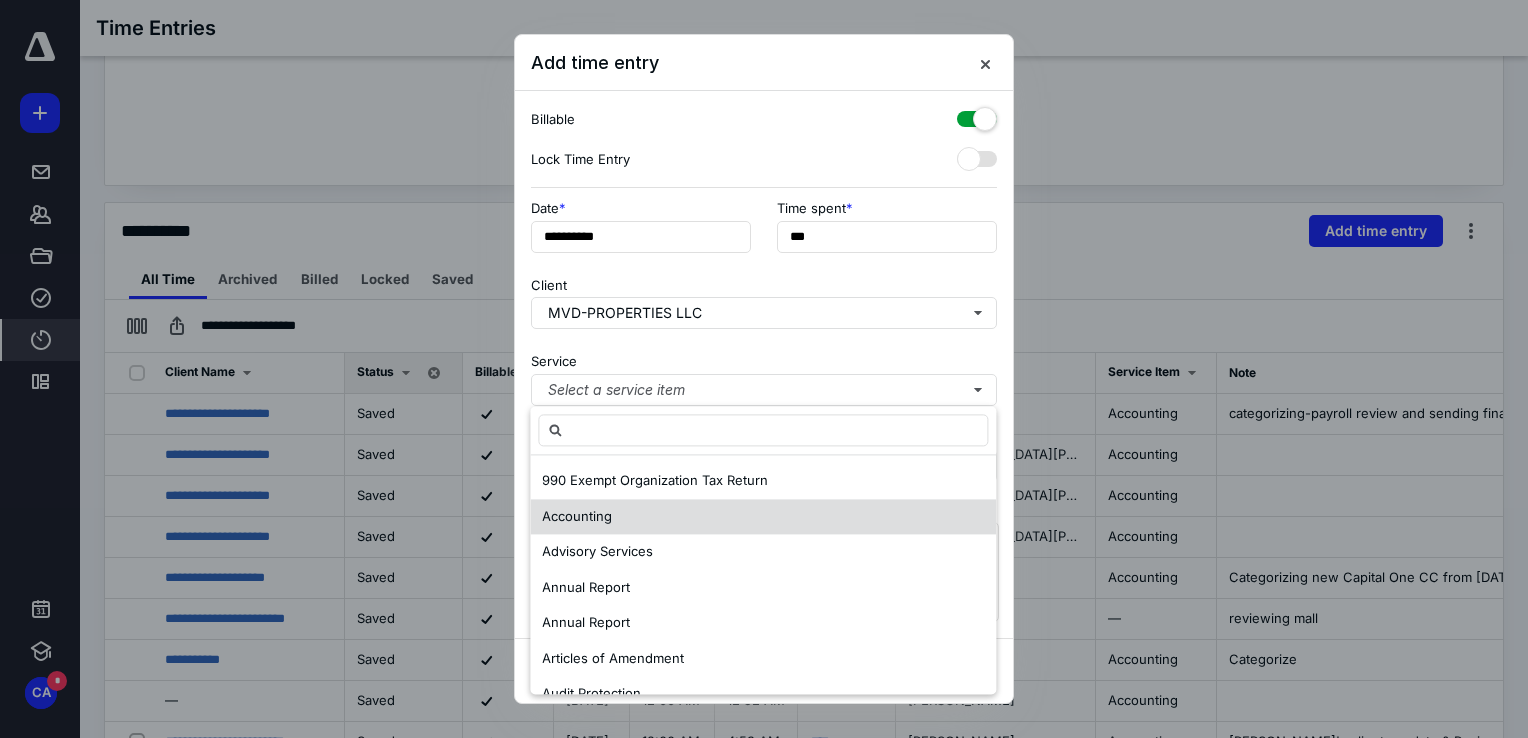 click on "Accounting" at bounding box center (577, 516) 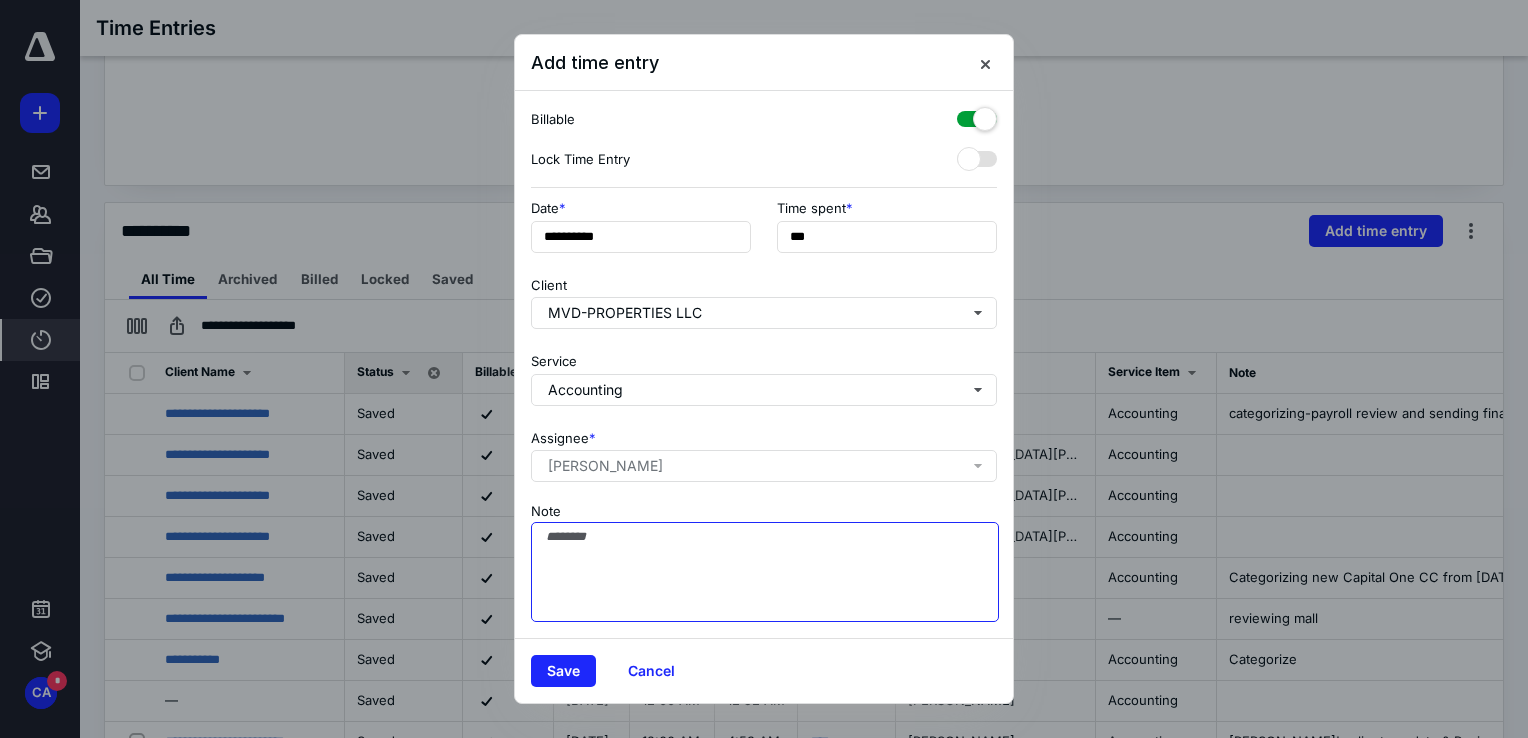 click on "Note" at bounding box center [765, 572] 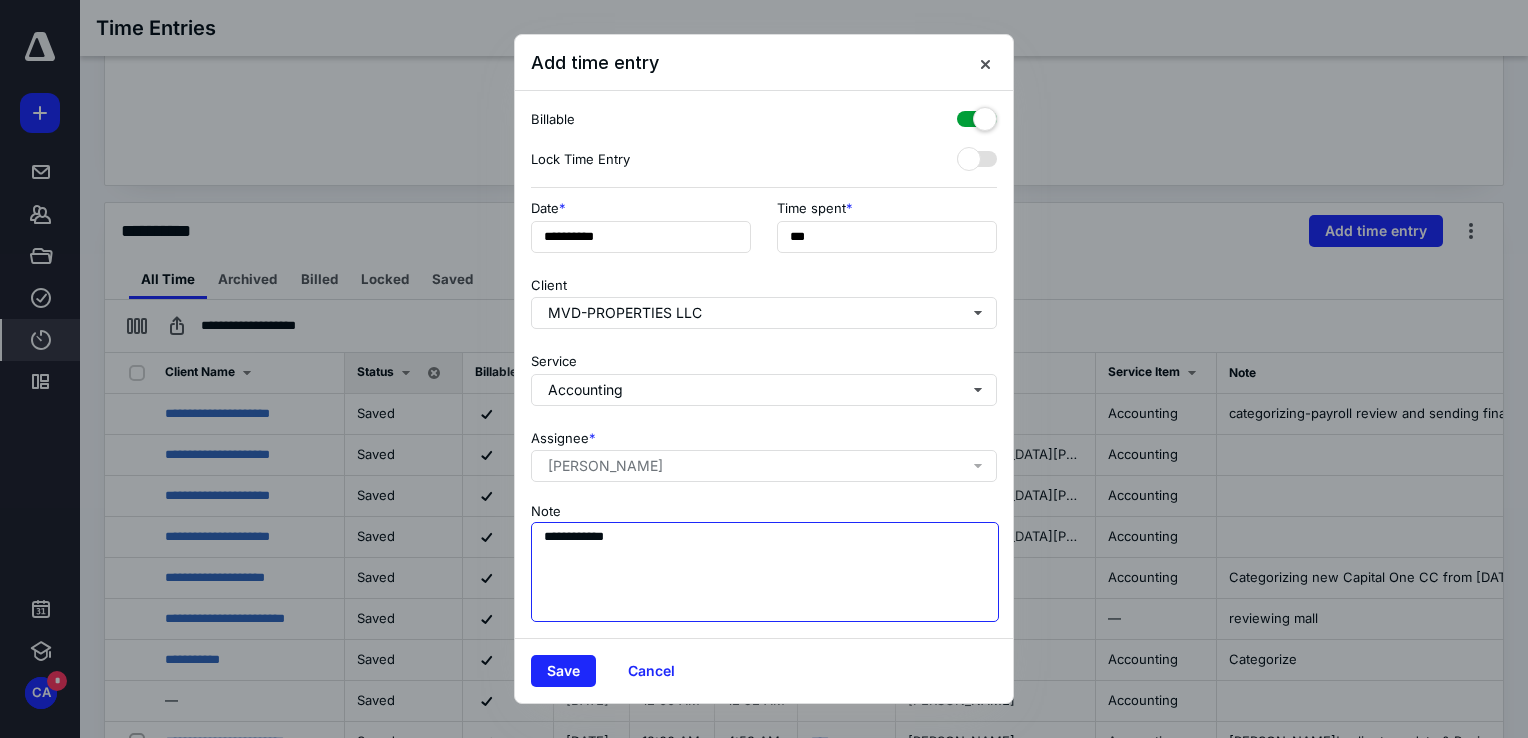 click on "**********" at bounding box center (765, 572) 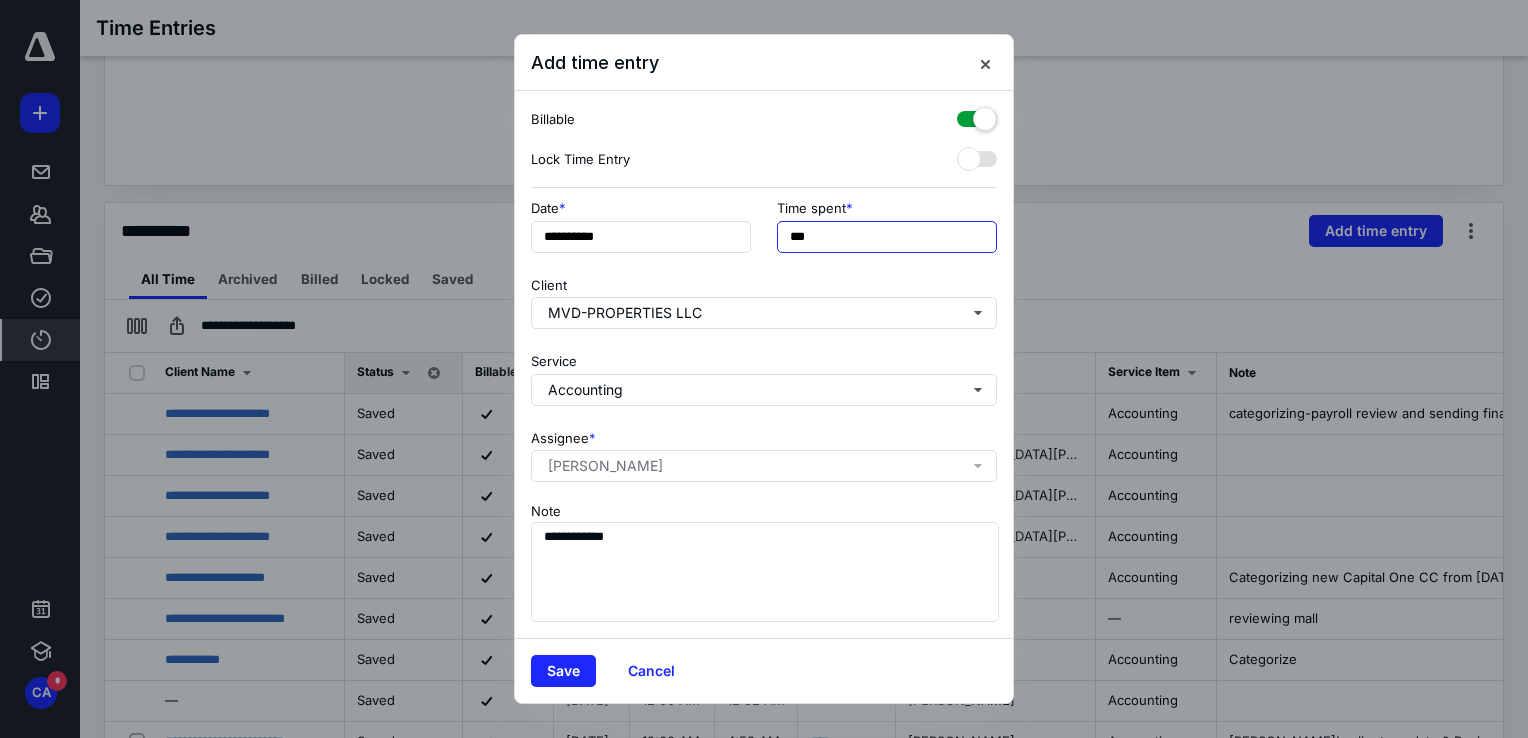 click on "***" at bounding box center (887, 237) 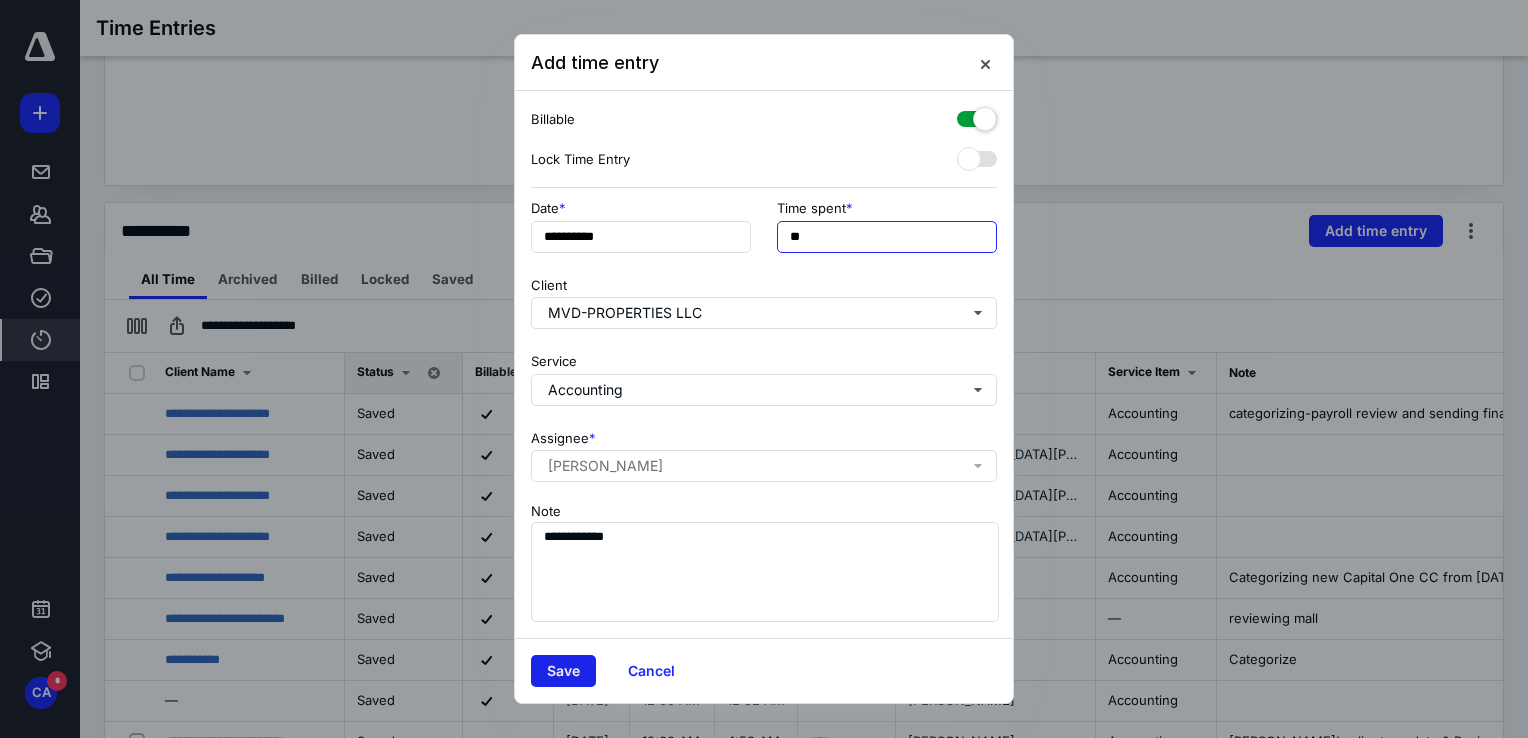 type on "**" 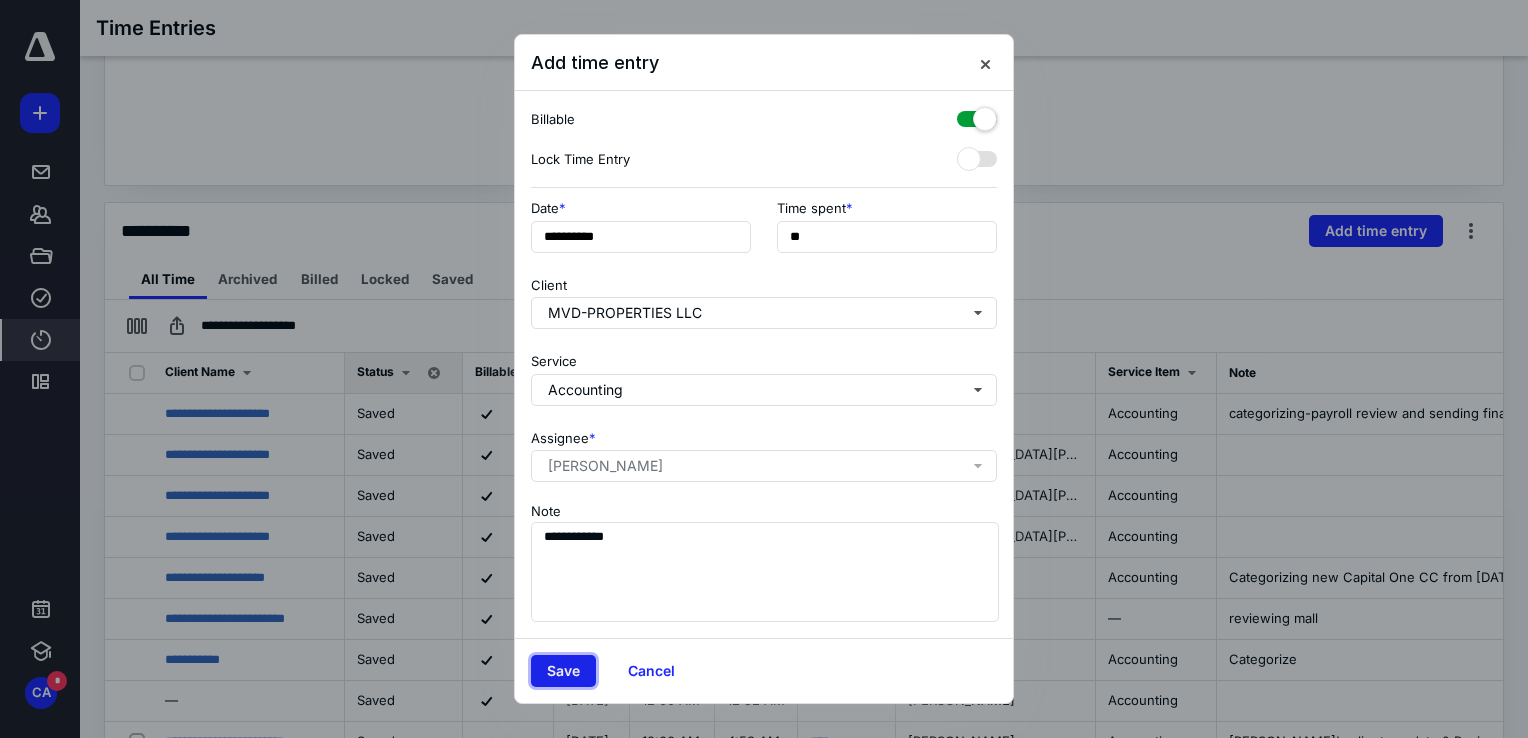 click on "Save" at bounding box center [563, 671] 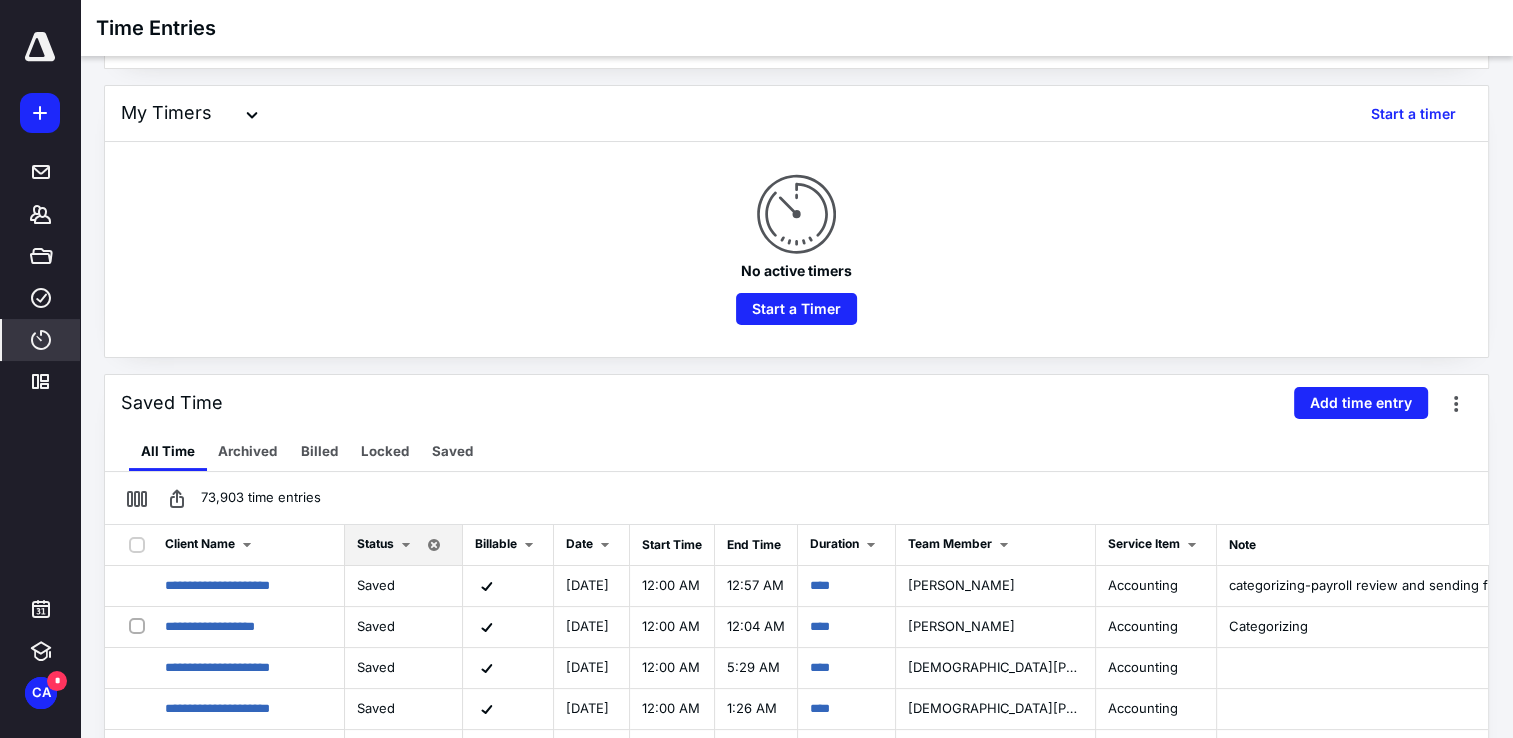 scroll, scrollTop: 0, scrollLeft: 0, axis: both 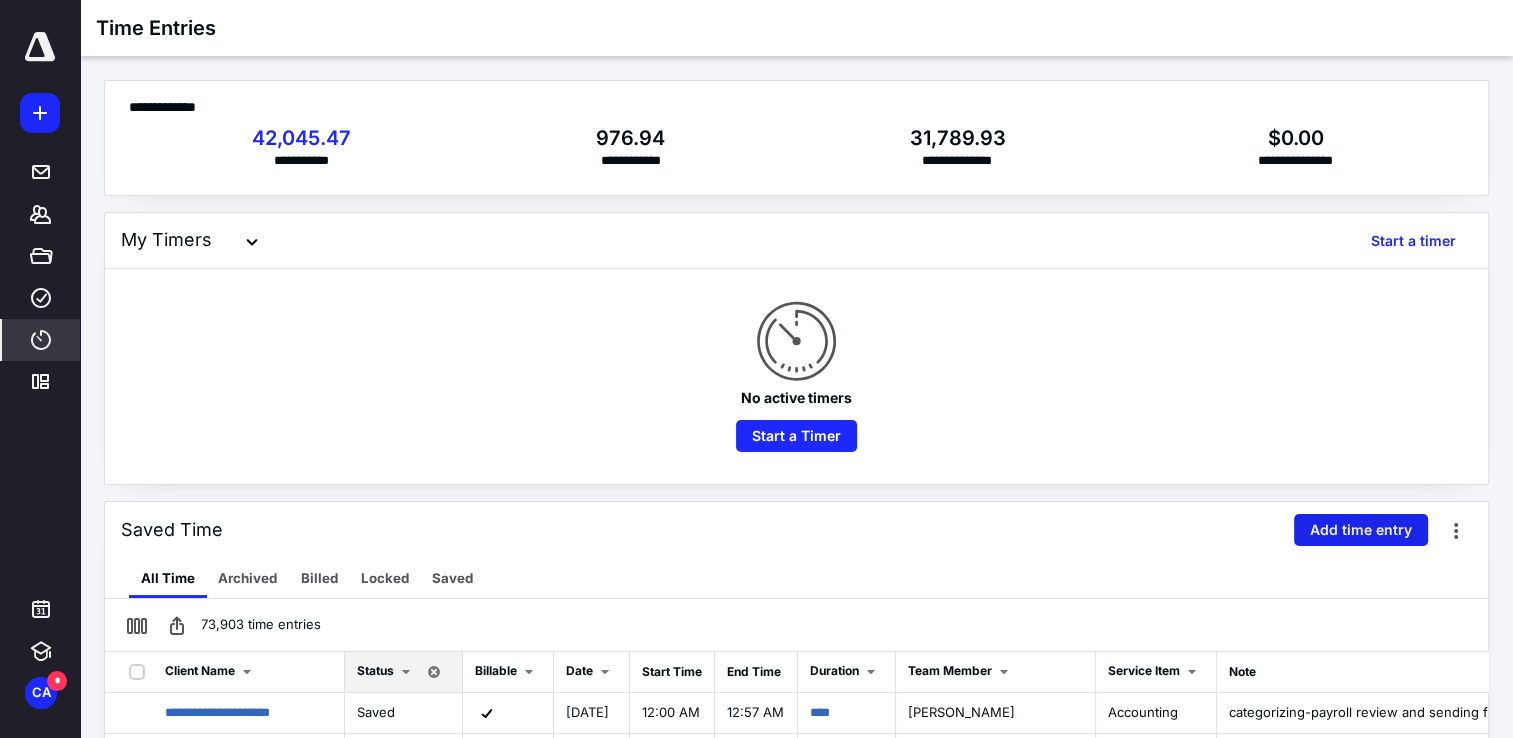 click on "Add time entry" at bounding box center (1361, 530) 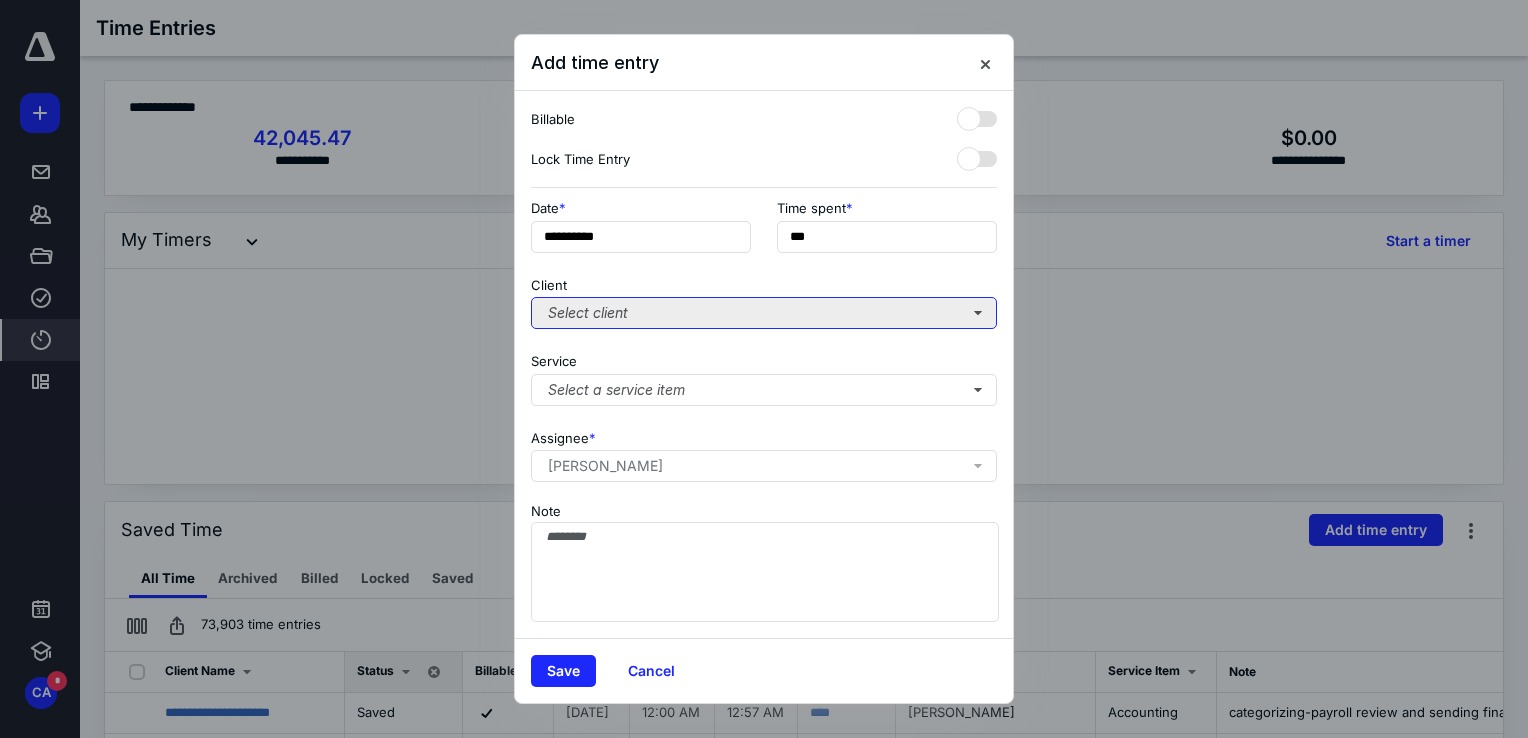 click on "Select client" at bounding box center (764, 313) 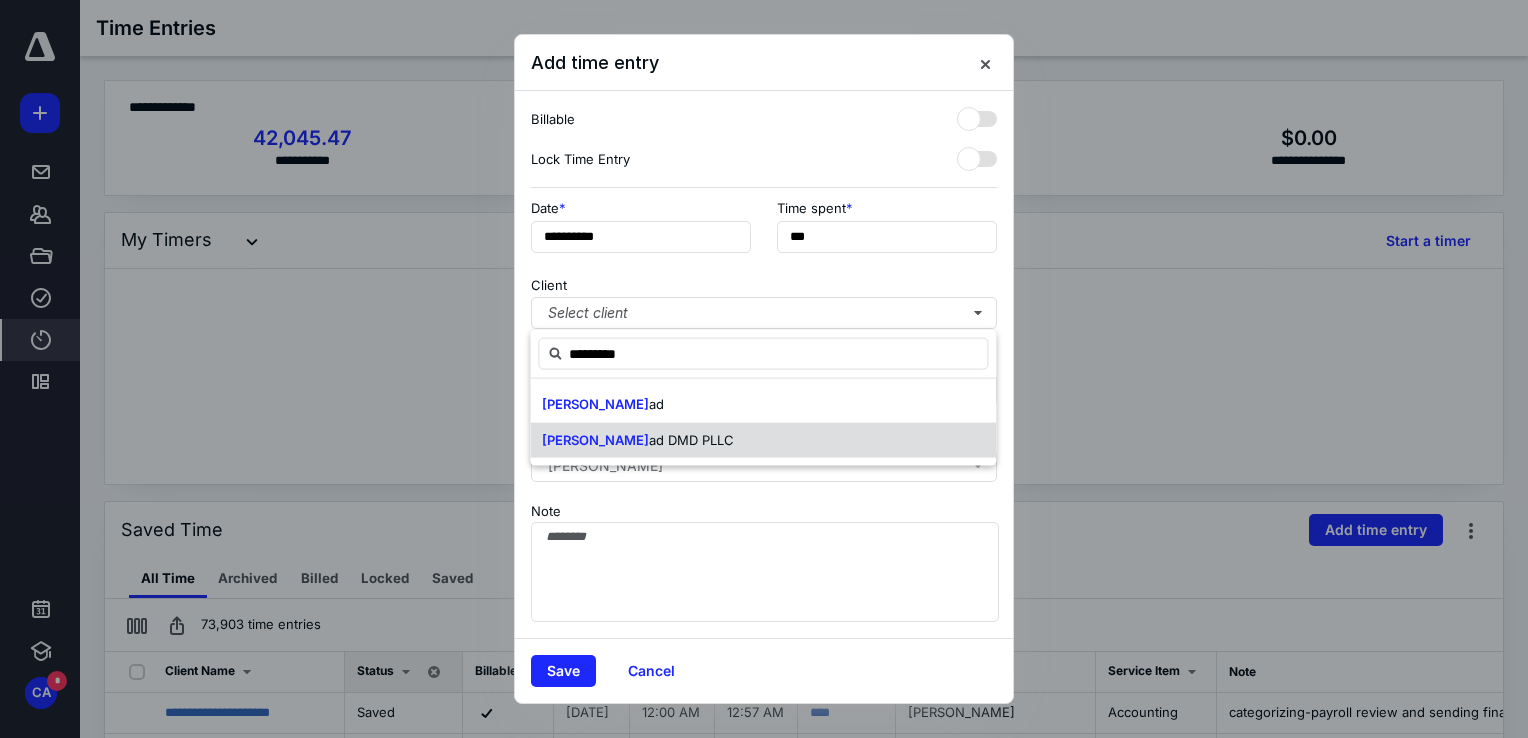 click on "ad DMD PLLC" at bounding box center [691, 439] 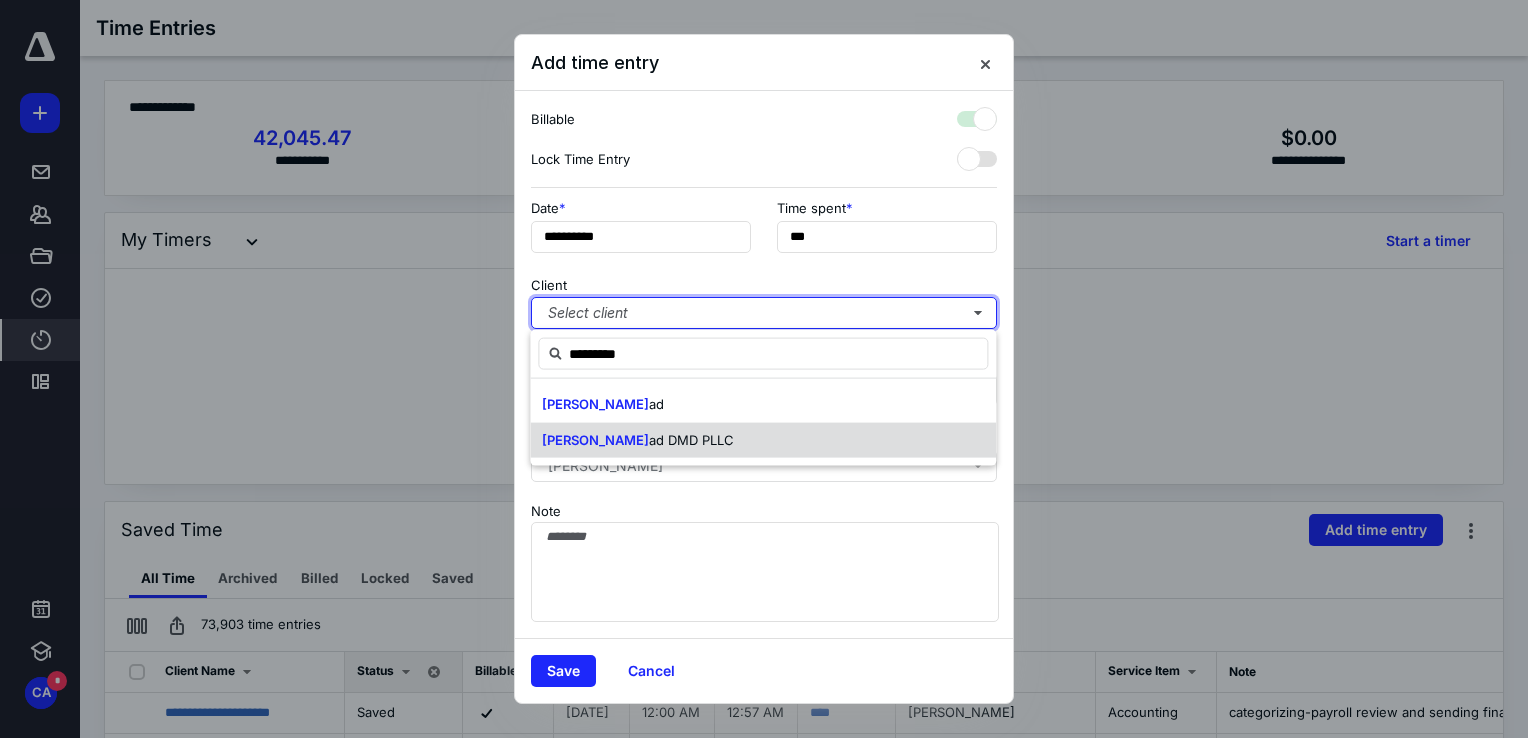 checkbox on "true" 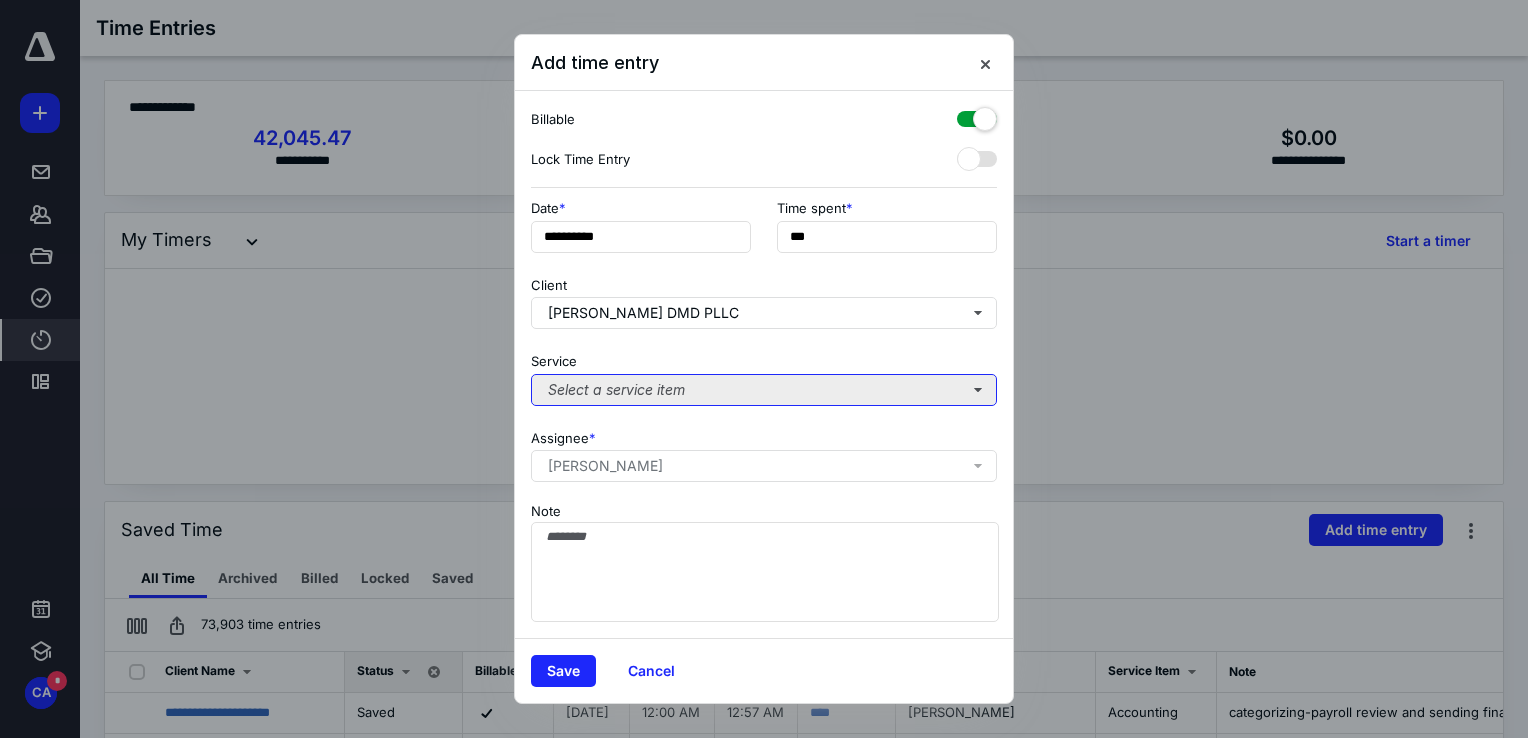 click on "Select a service item" at bounding box center (764, 390) 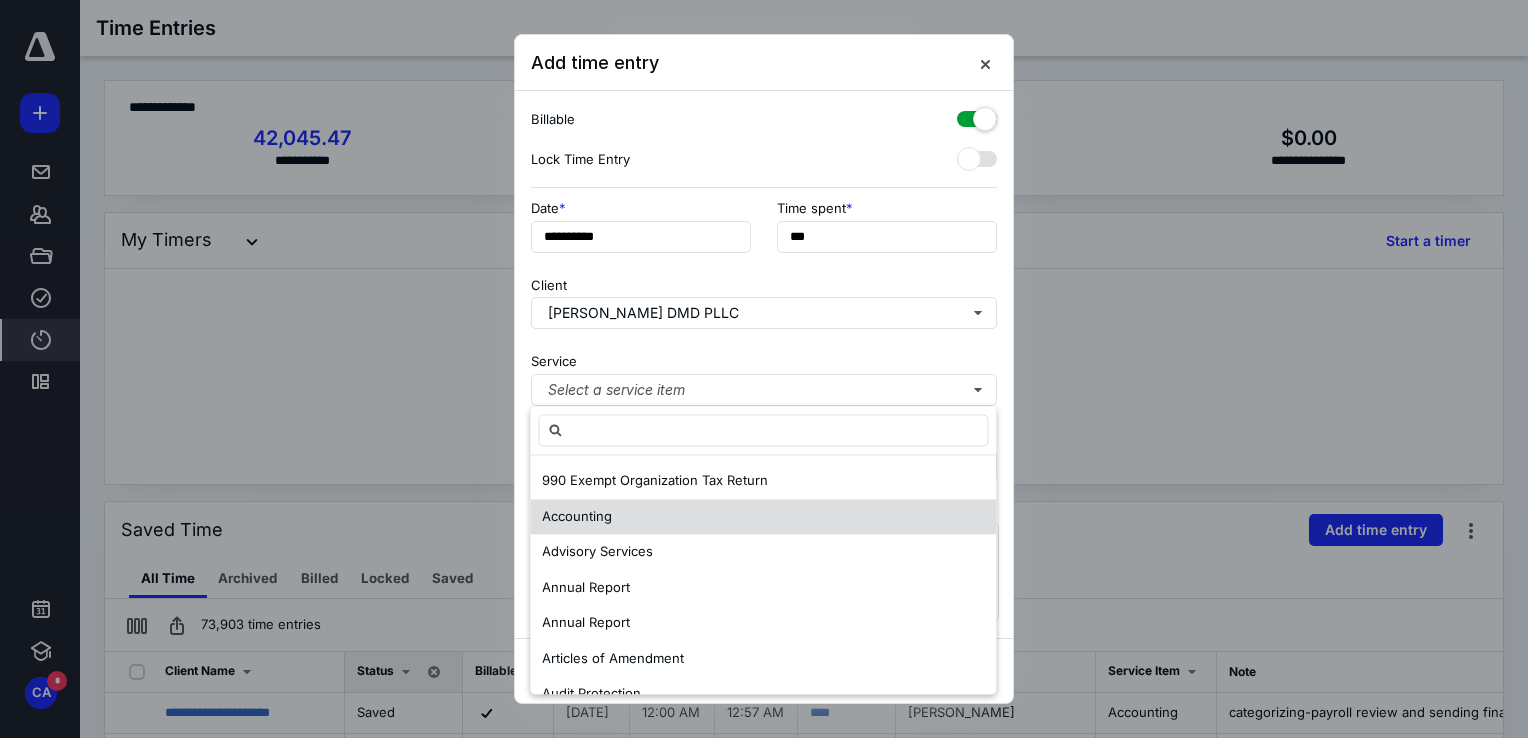 click on "Accounting" at bounding box center (577, 516) 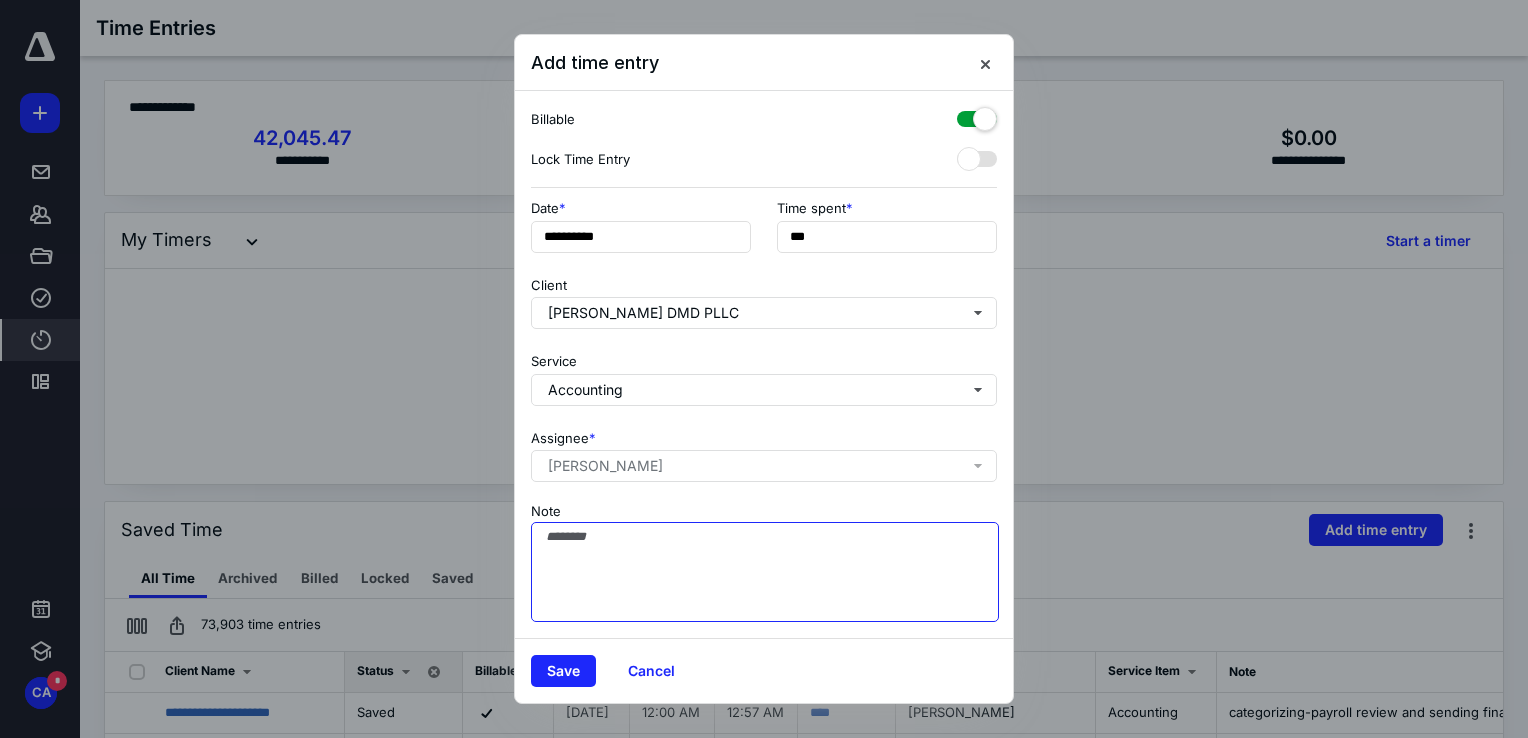 click on "Note" at bounding box center [765, 572] 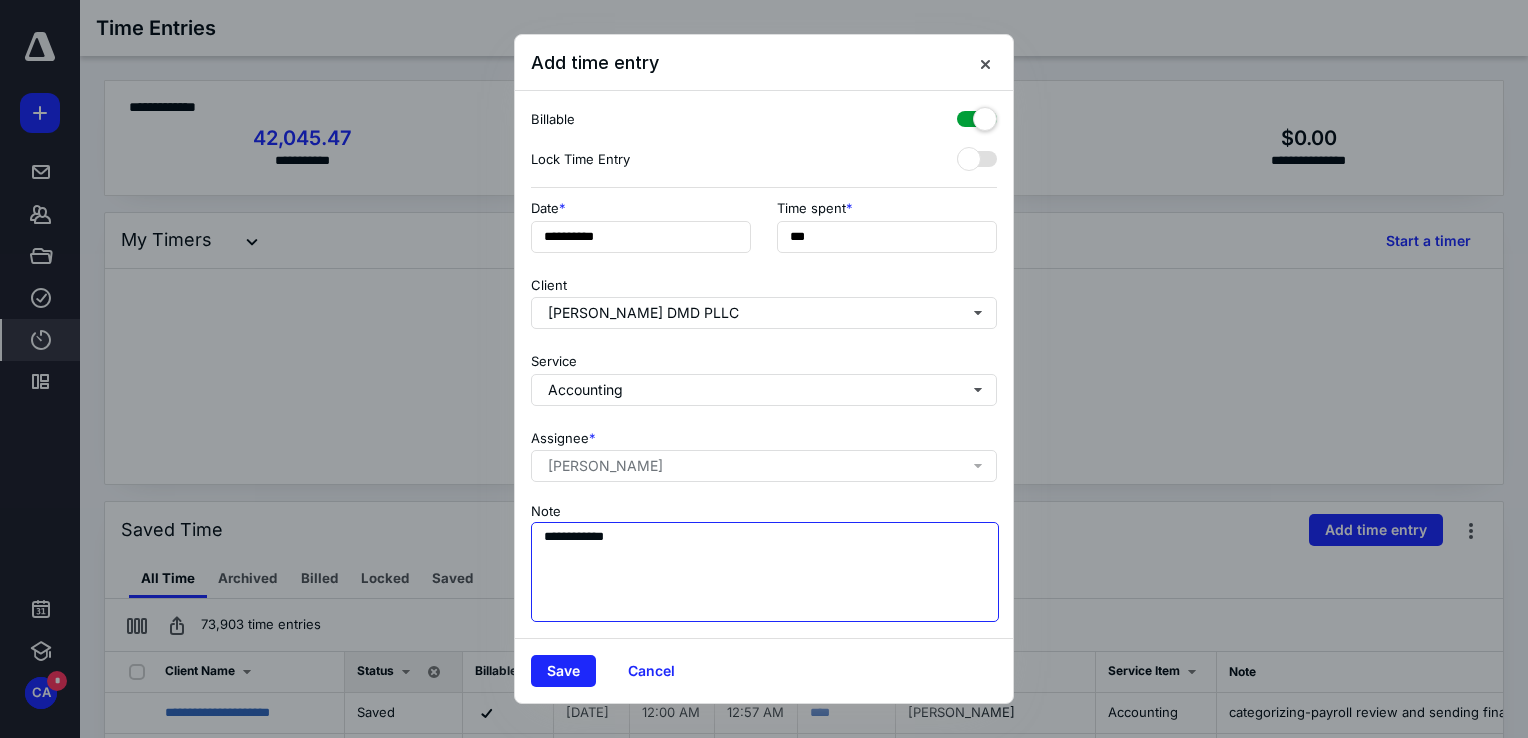 type on "**********" 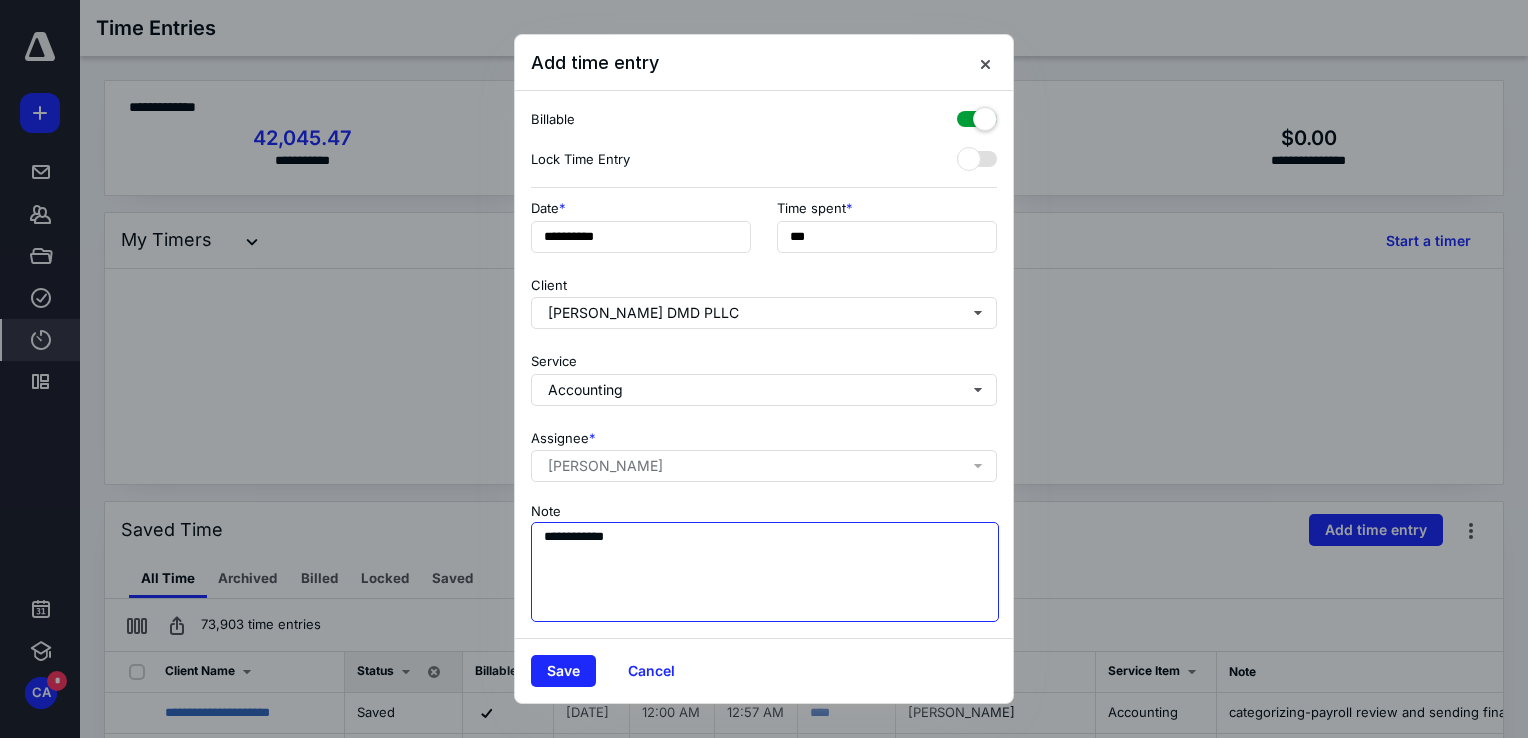 click on "**********" at bounding box center [765, 572] 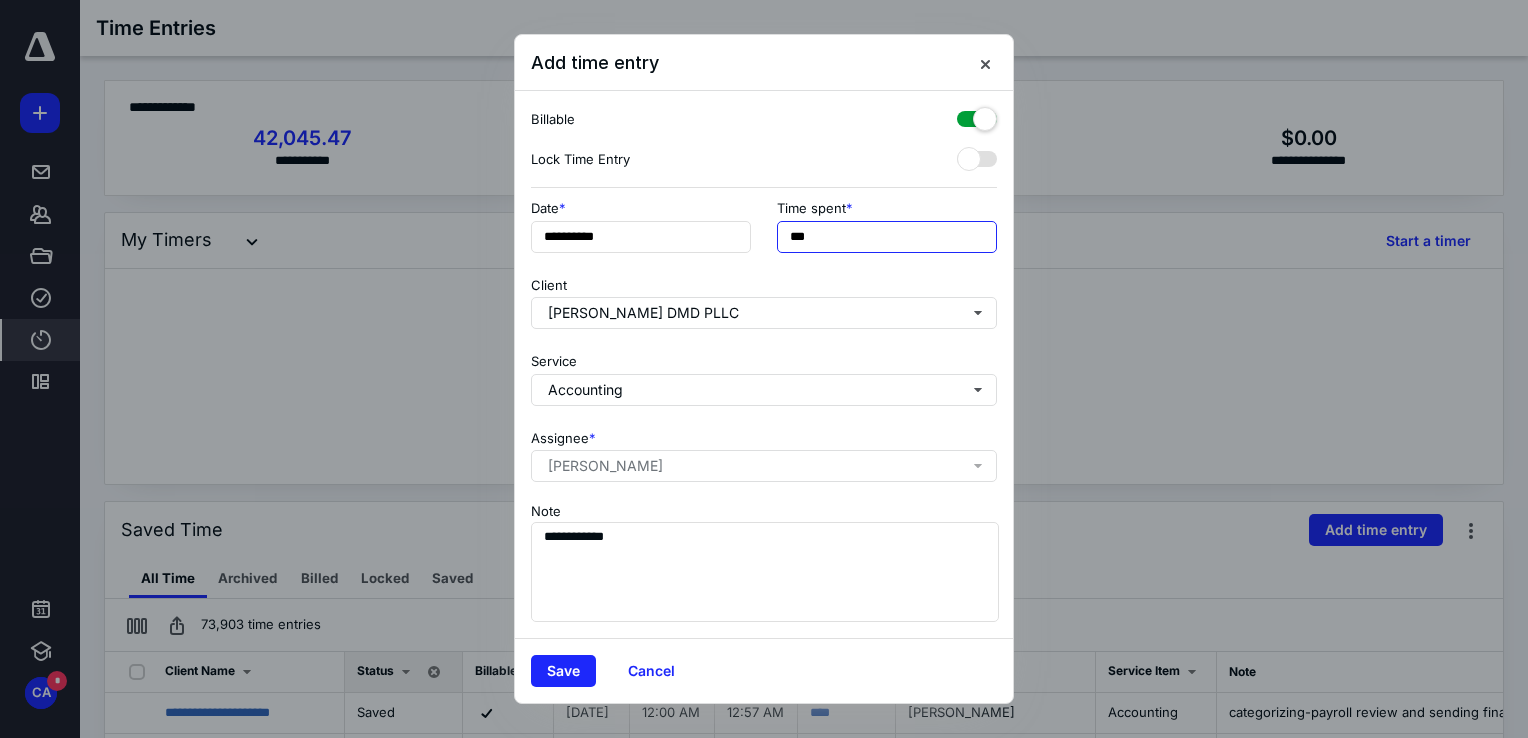 click on "***" at bounding box center (887, 237) 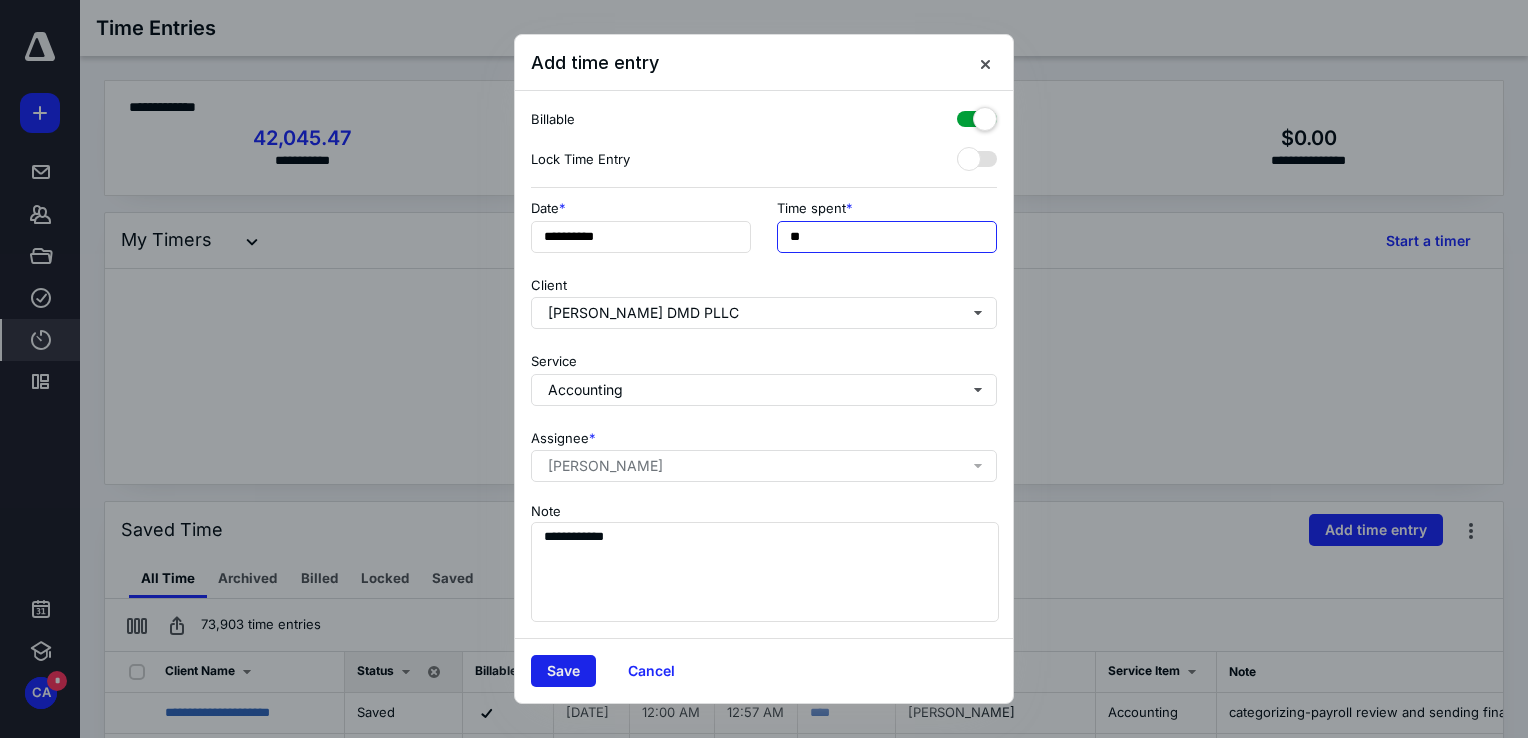 type on "**" 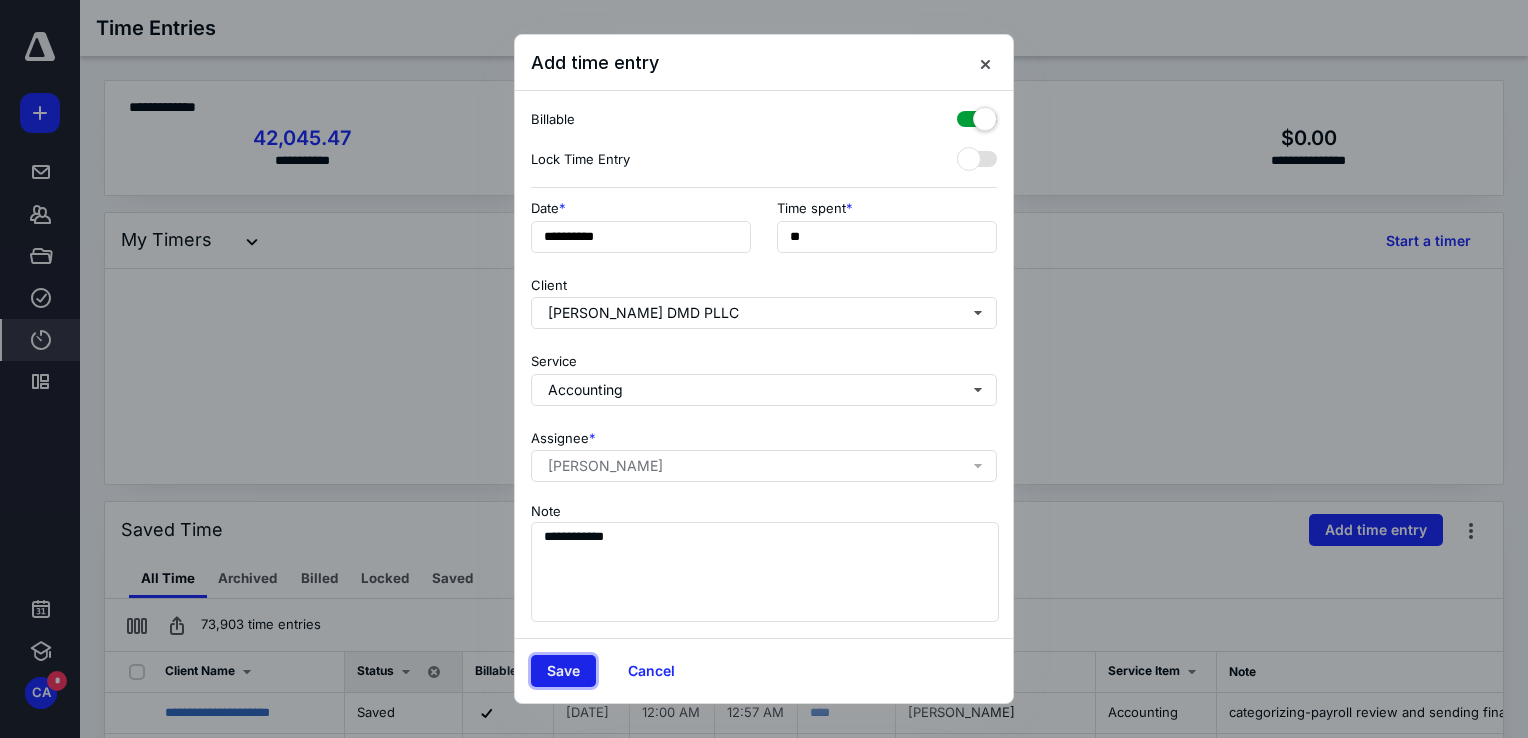 click on "Save" at bounding box center [563, 671] 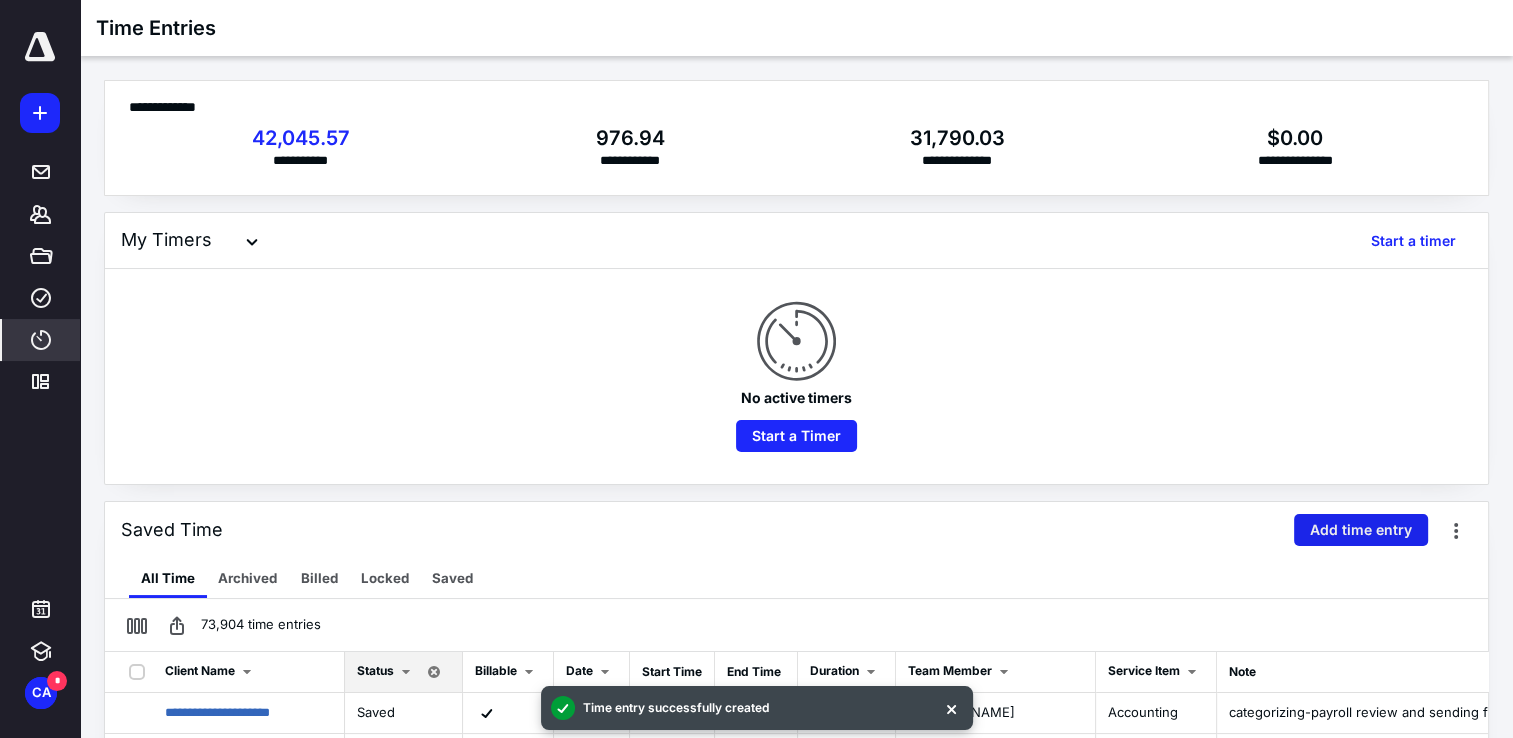 click on "Add time entry" at bounding box center (1361, 530) 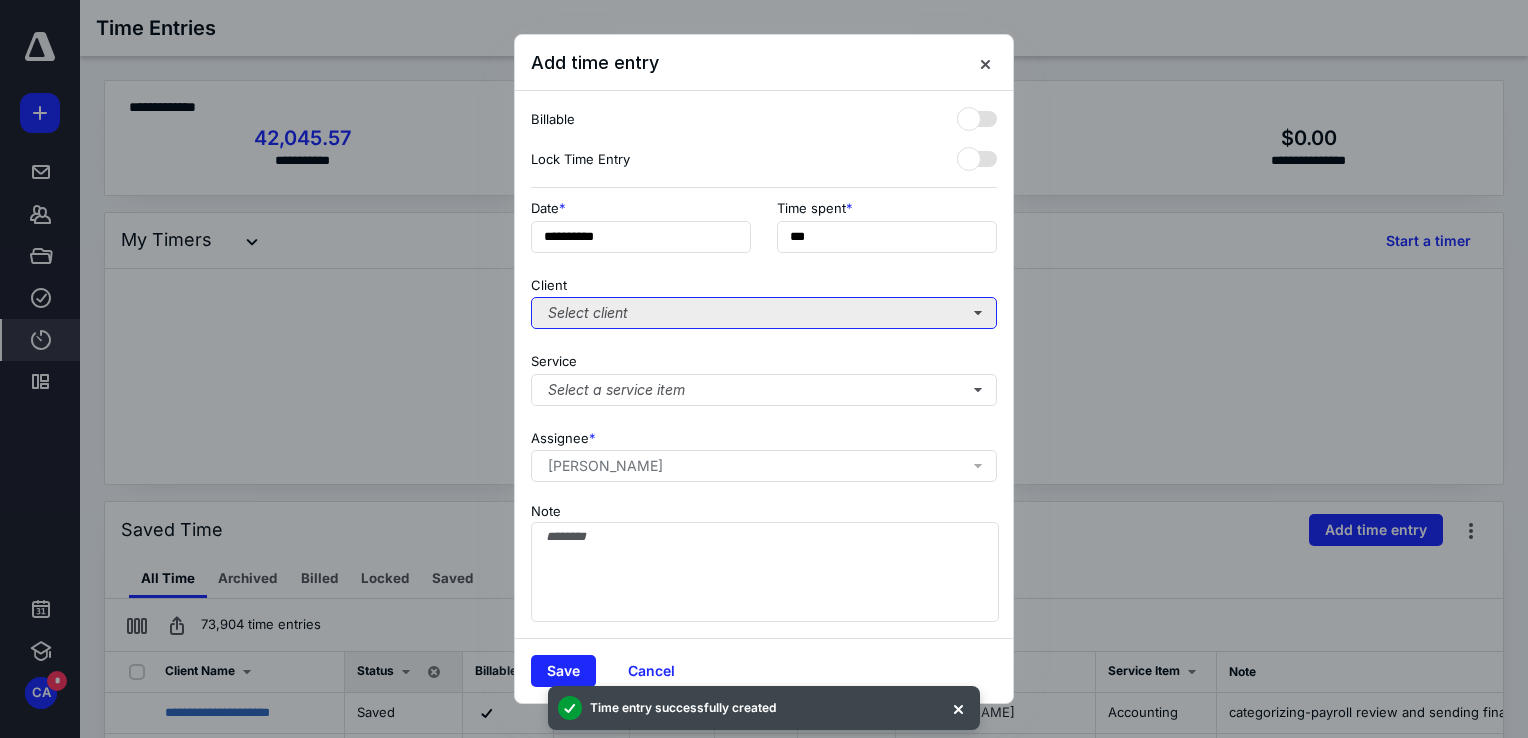 click on "Select client" at bounding box center [764, 313] 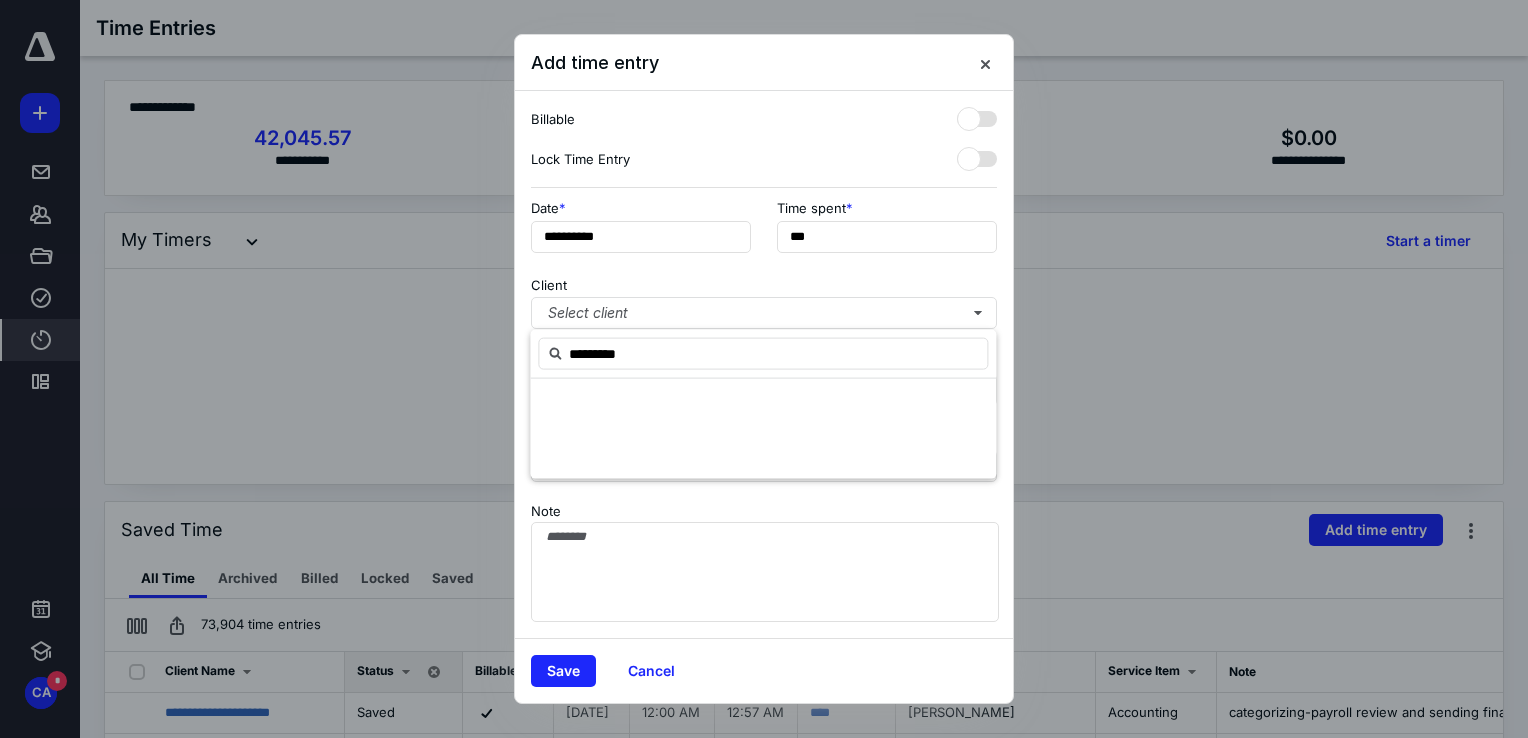 type on "*********" 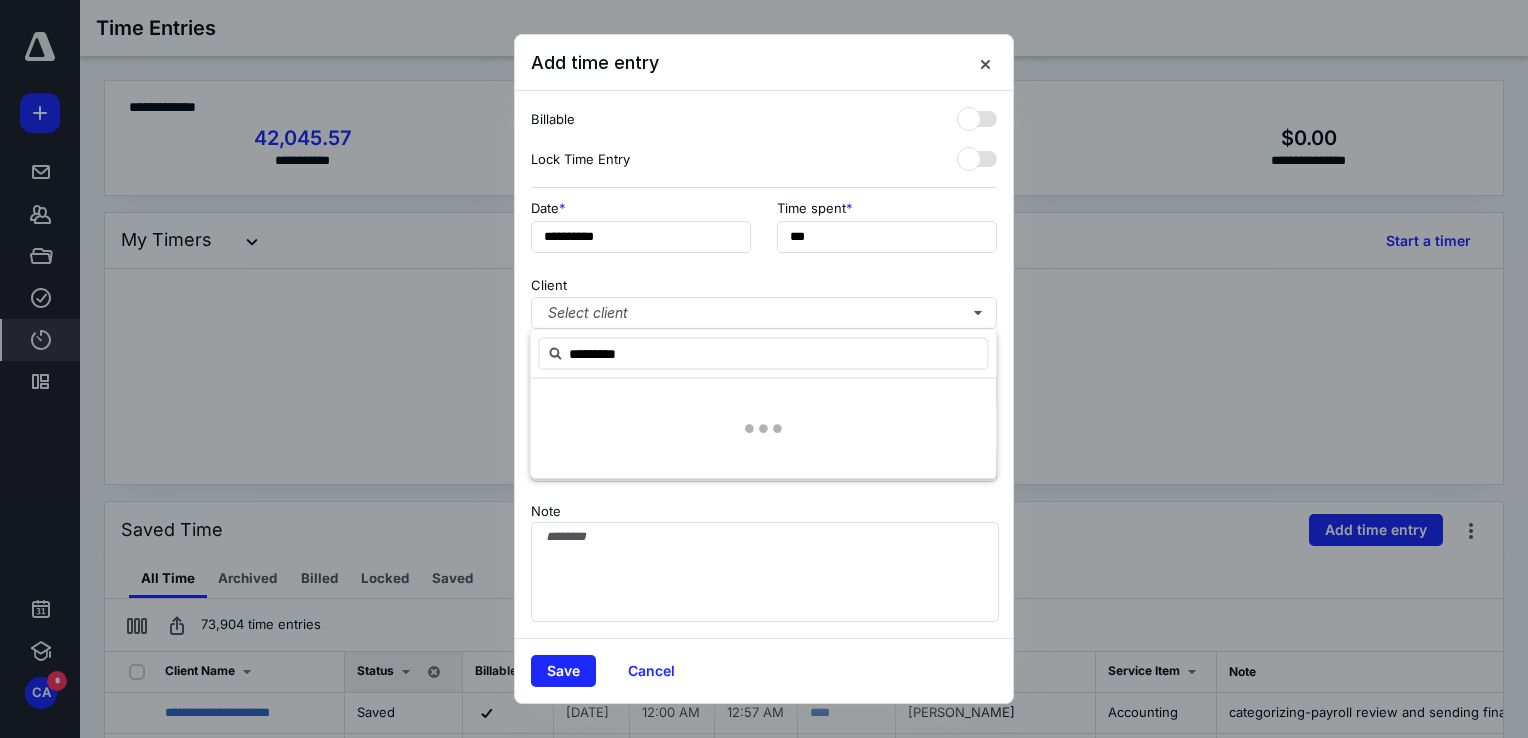 click at bounding box center (763, 429) 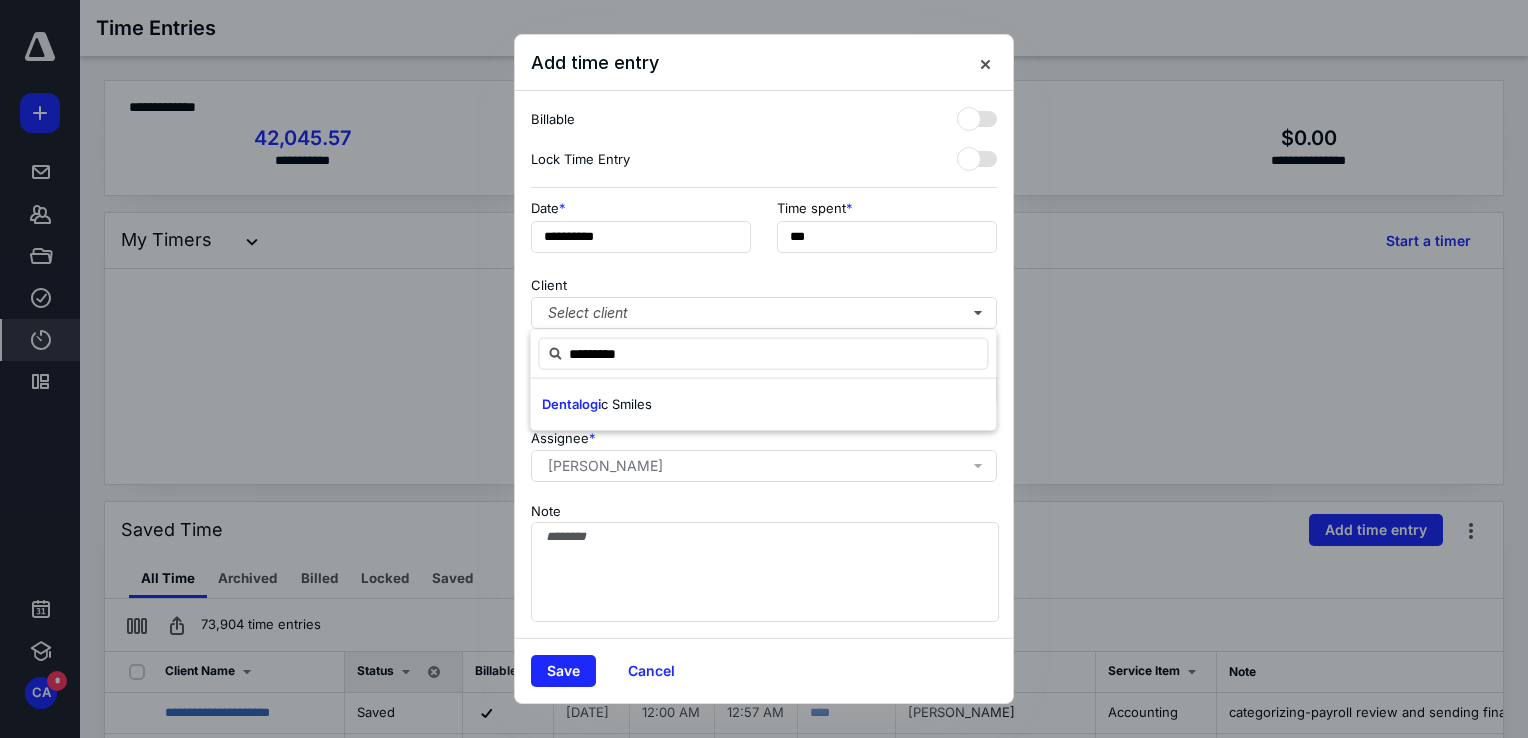 click on "c Smiles" at bounding box center [626, 404] 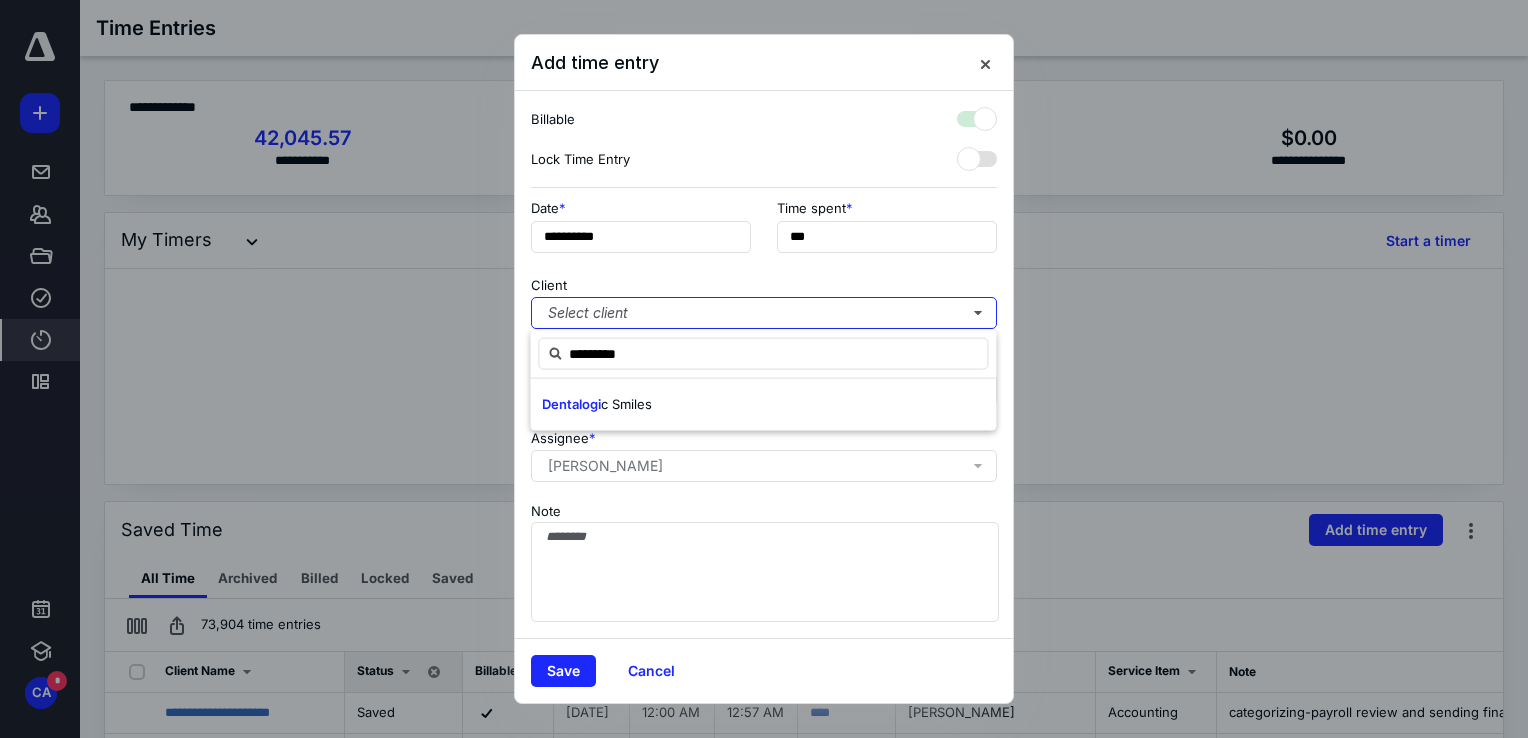 checkbox on "true" 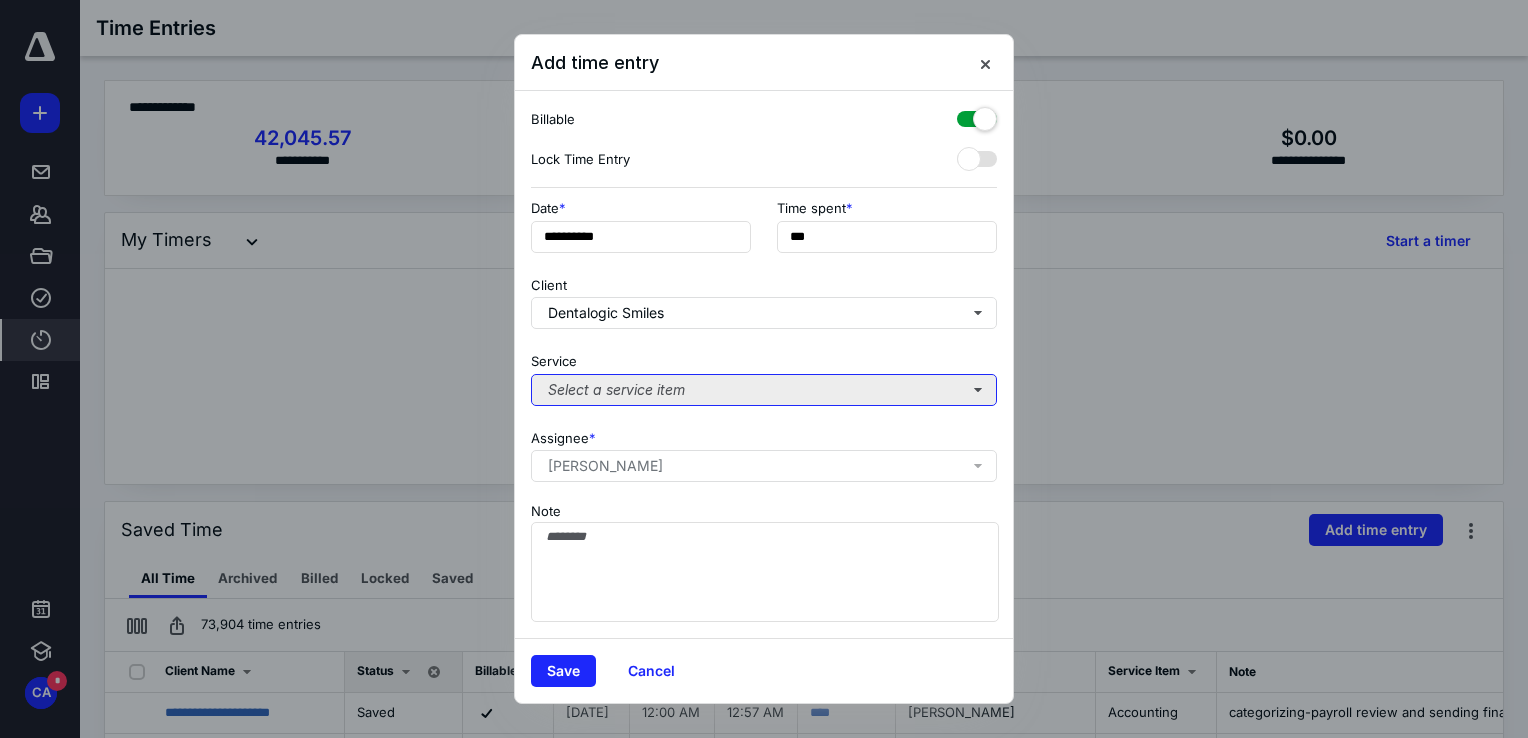 click on "Select a service item" at bounding box center (764, 390) 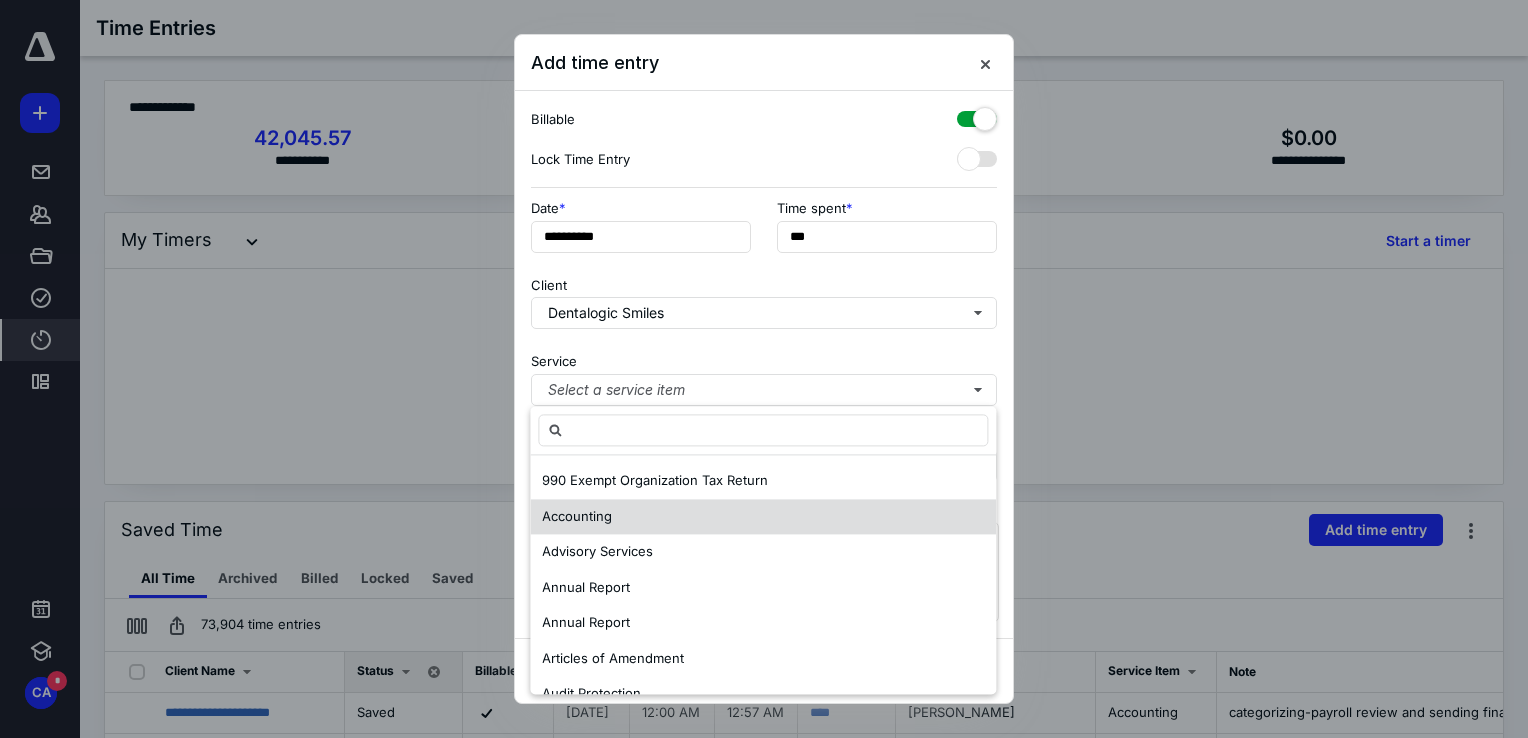 click on "Accounting" at bounding box center [577, 516] 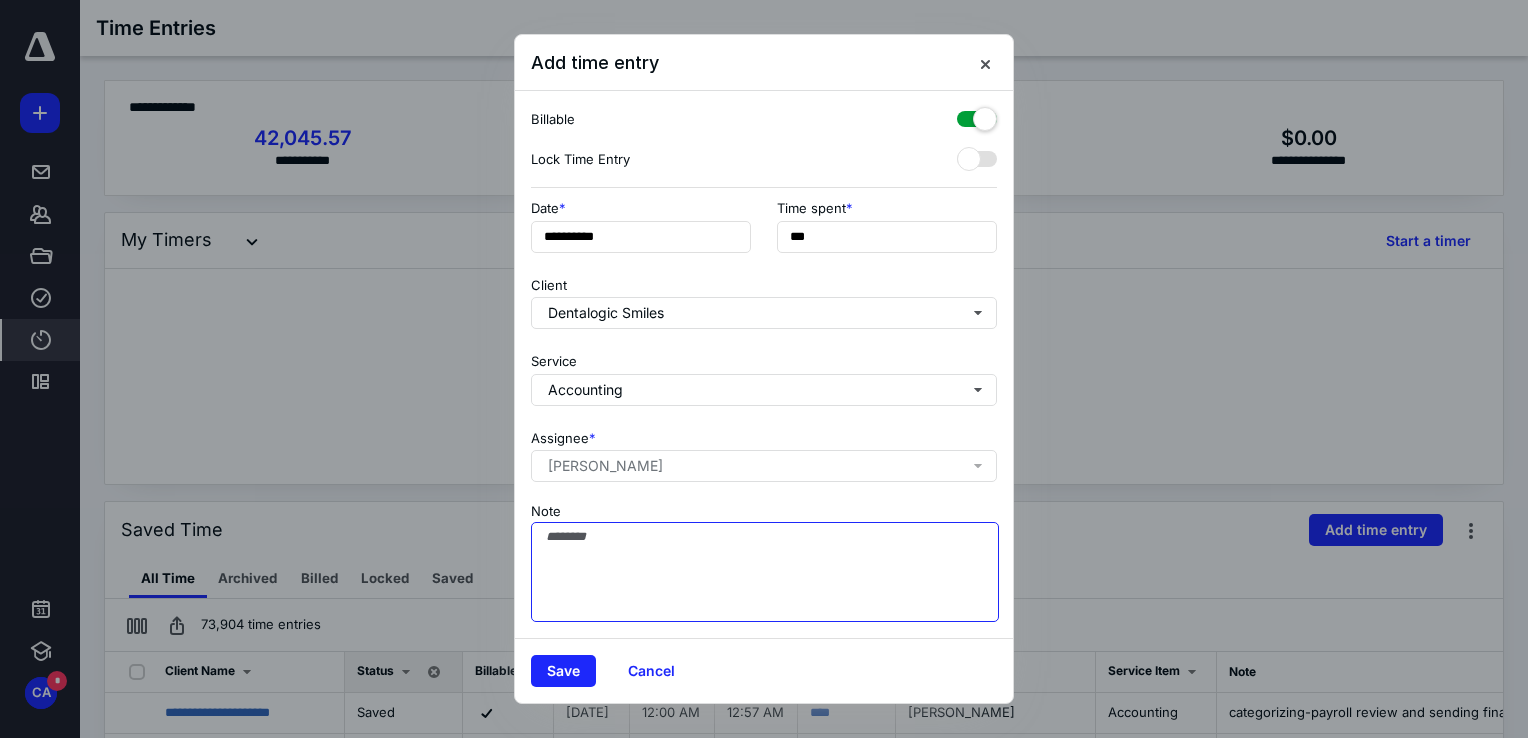 click on "Note" at bounding box center (765, 572) 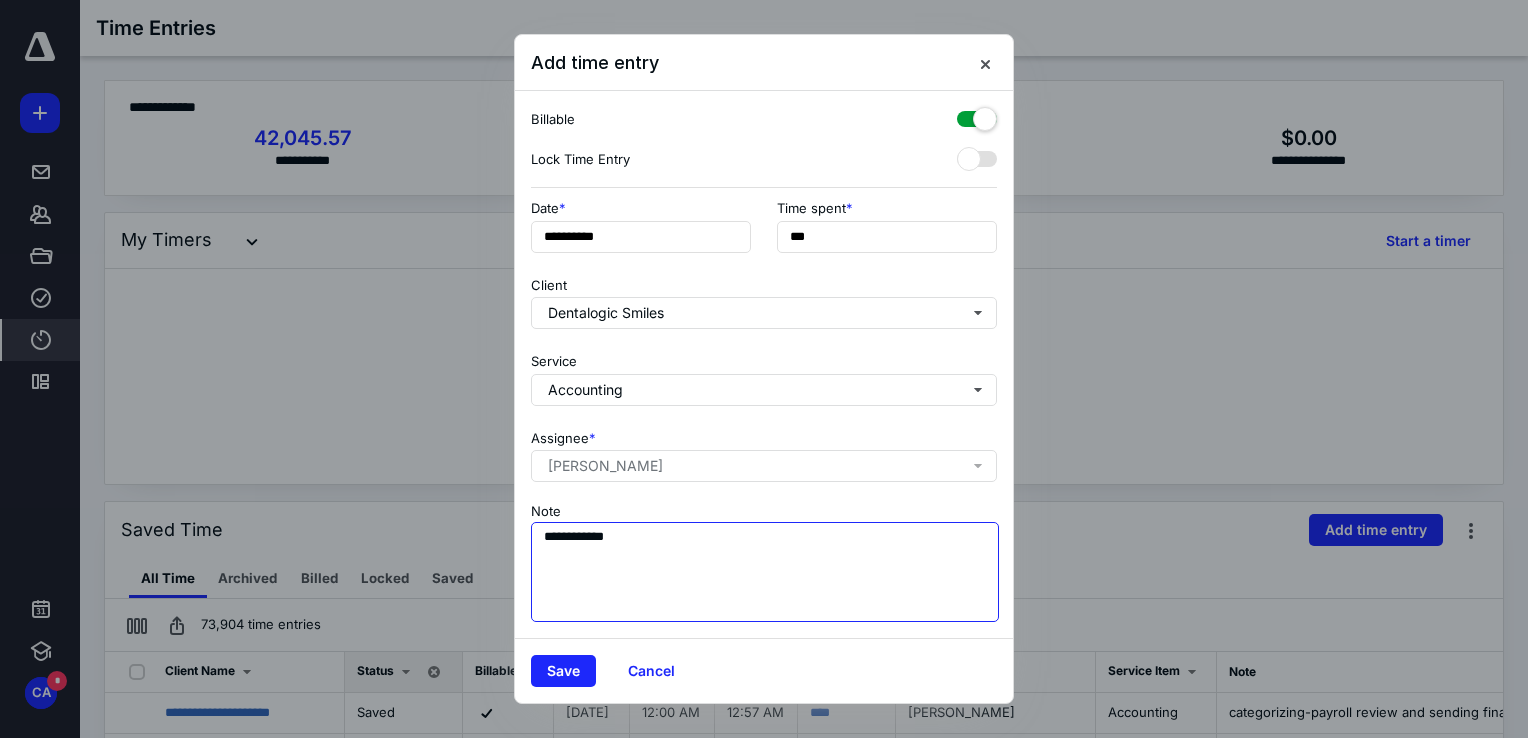 type on "**********" 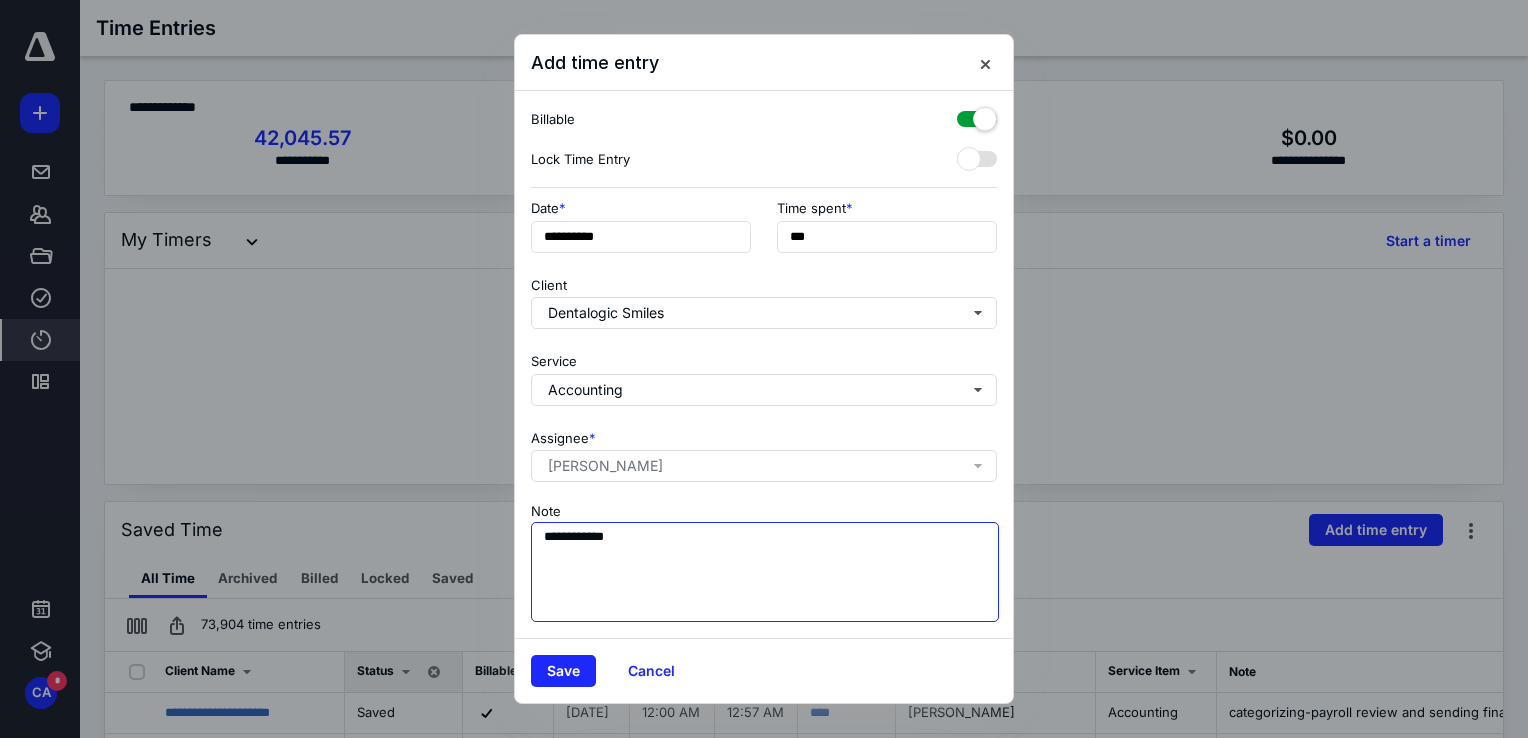 click on "**********" at bounding box center [765, 572] 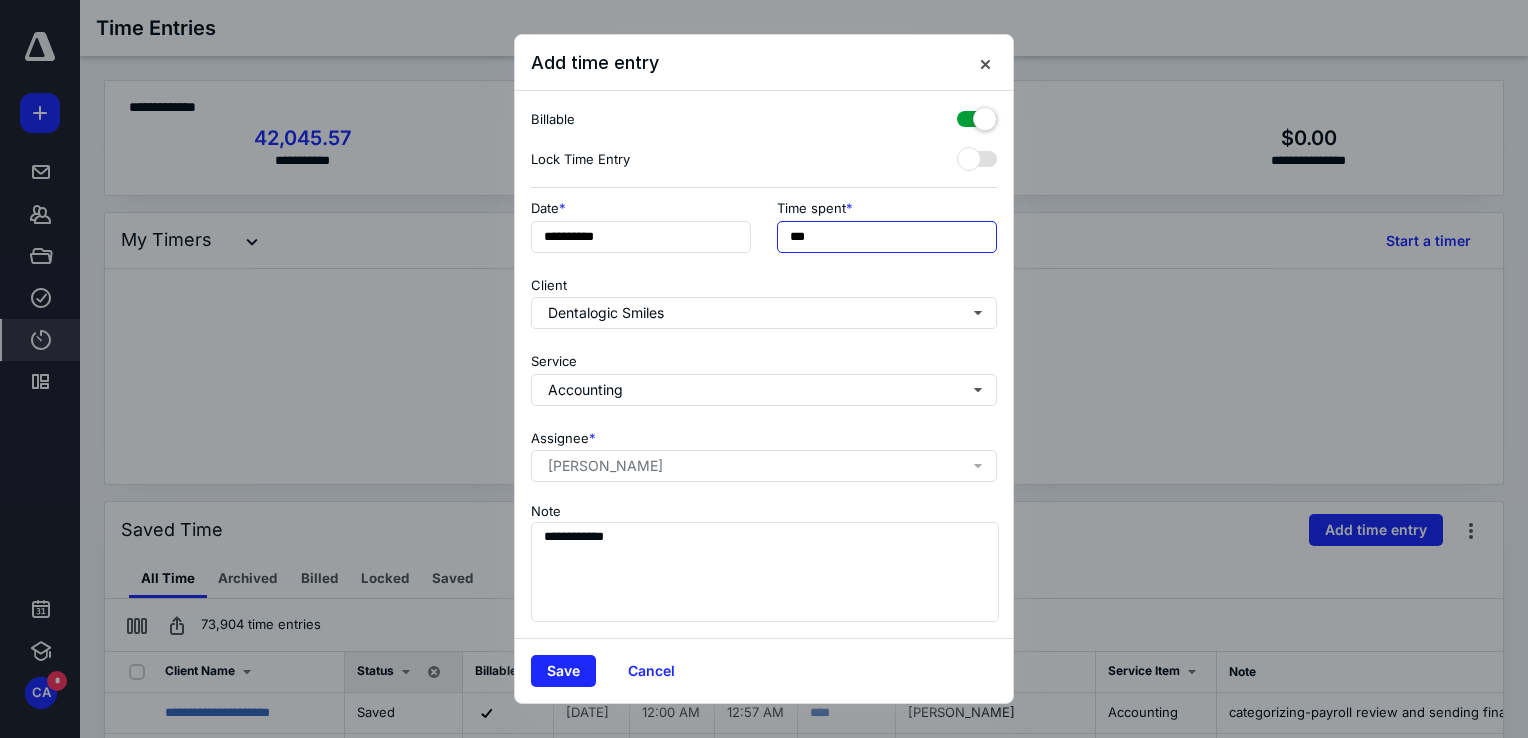 click on "***" at bounding box center (887, 237) 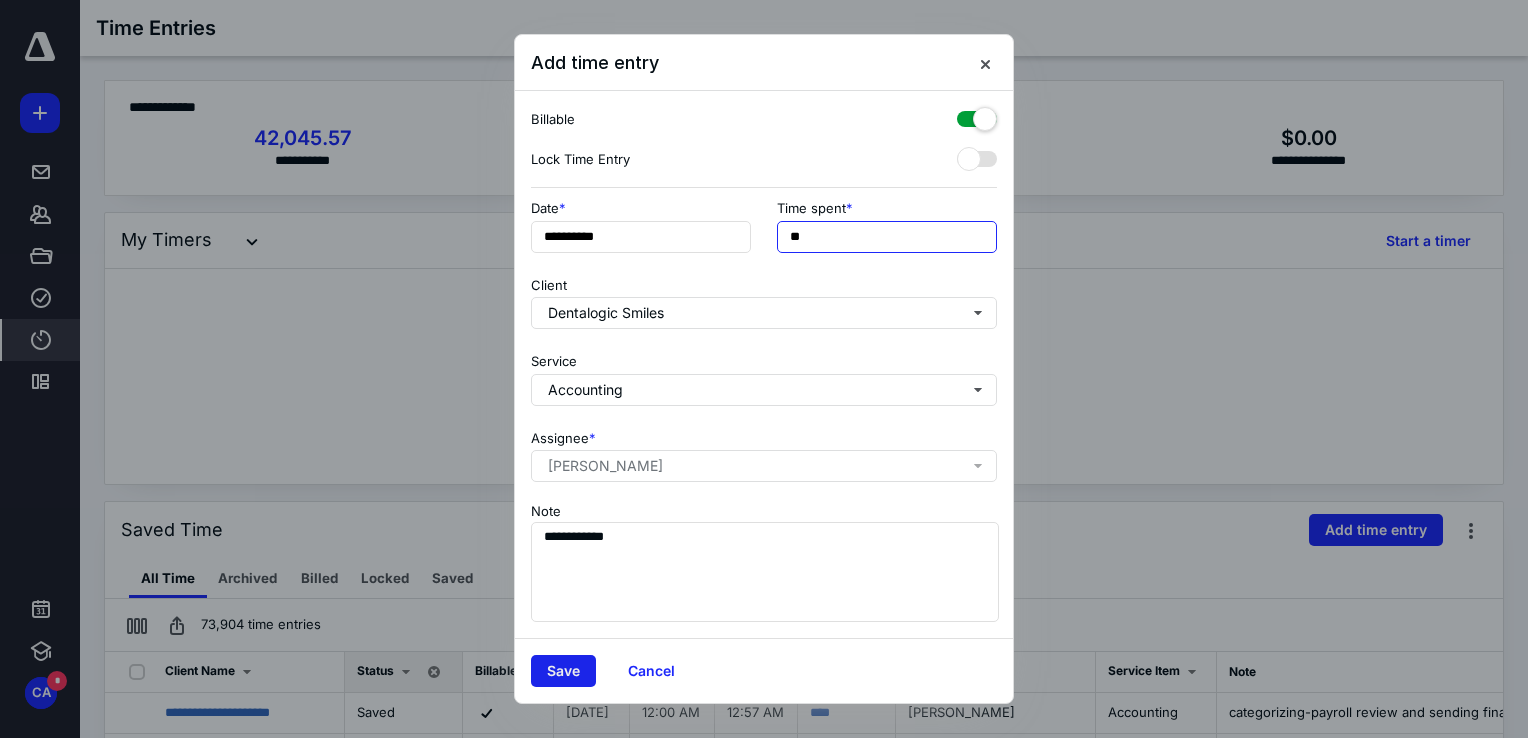 type on "**" 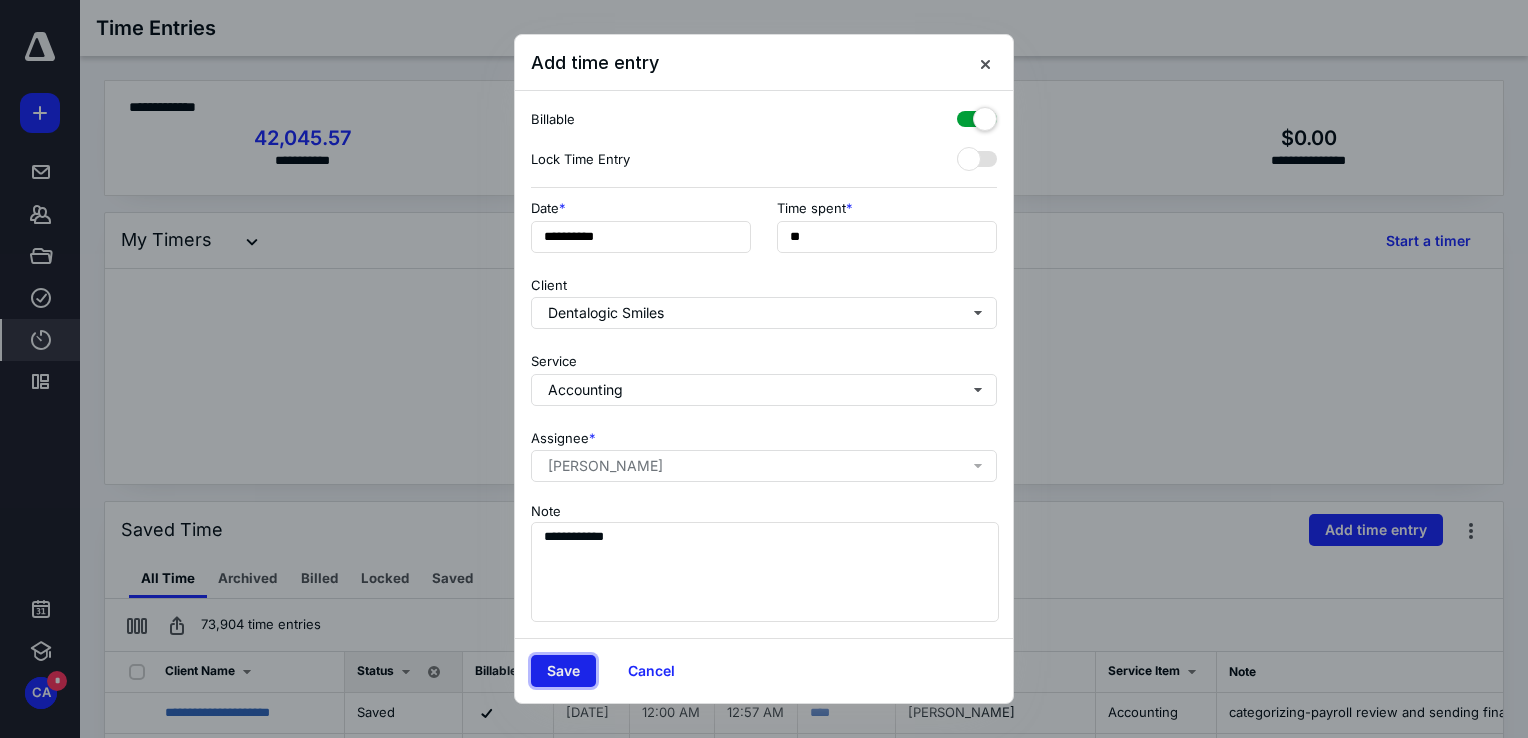 click on "Save" at bounding box center [563, 671] 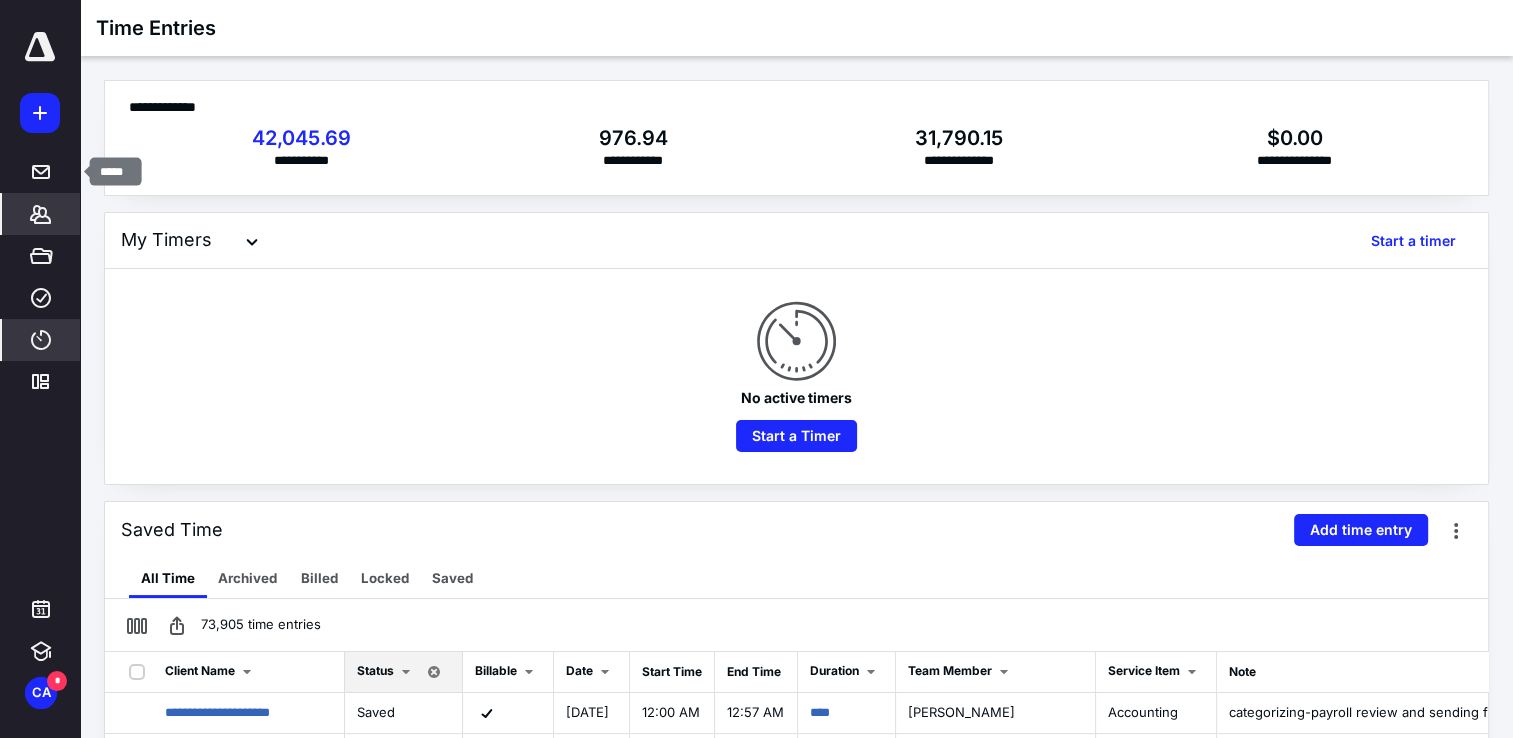 click 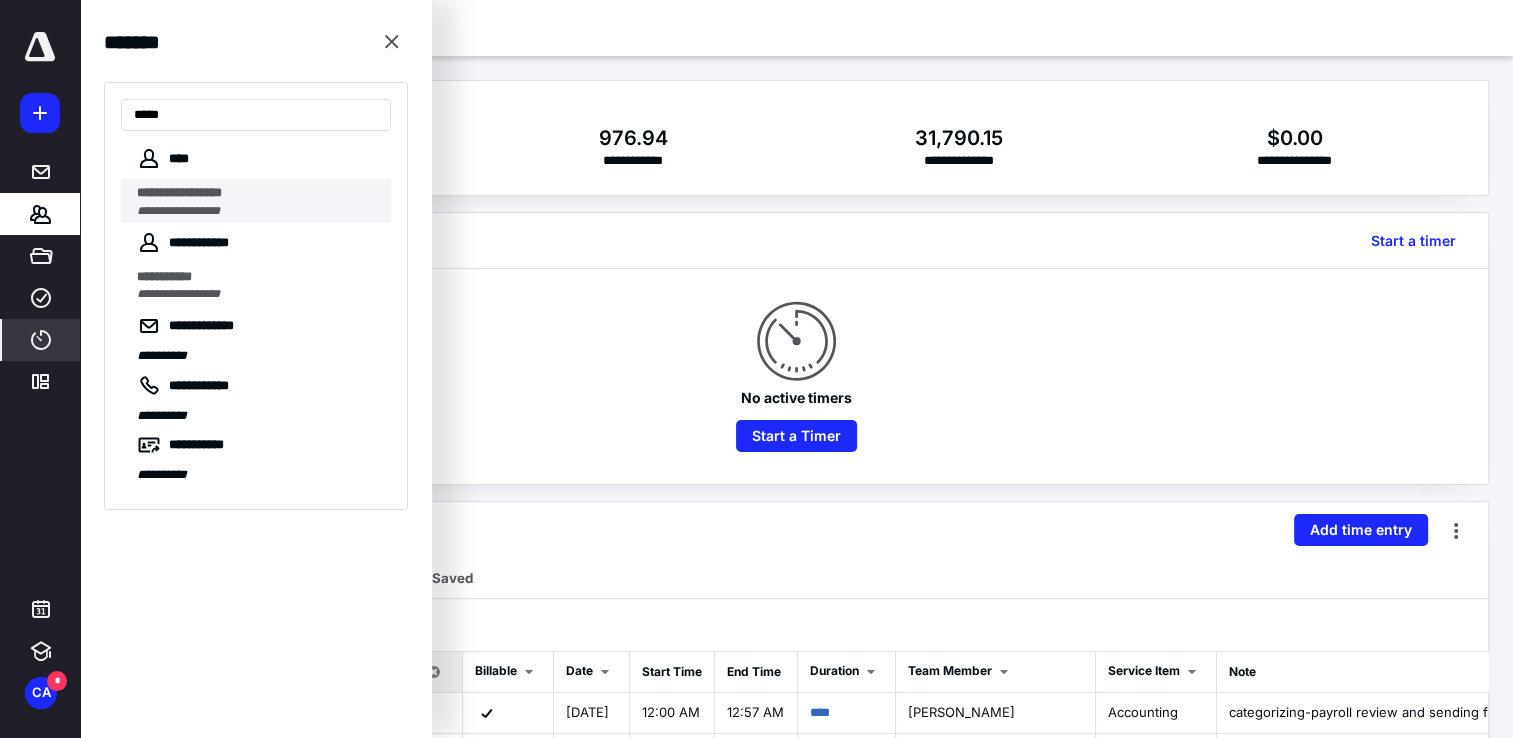 type on "****" 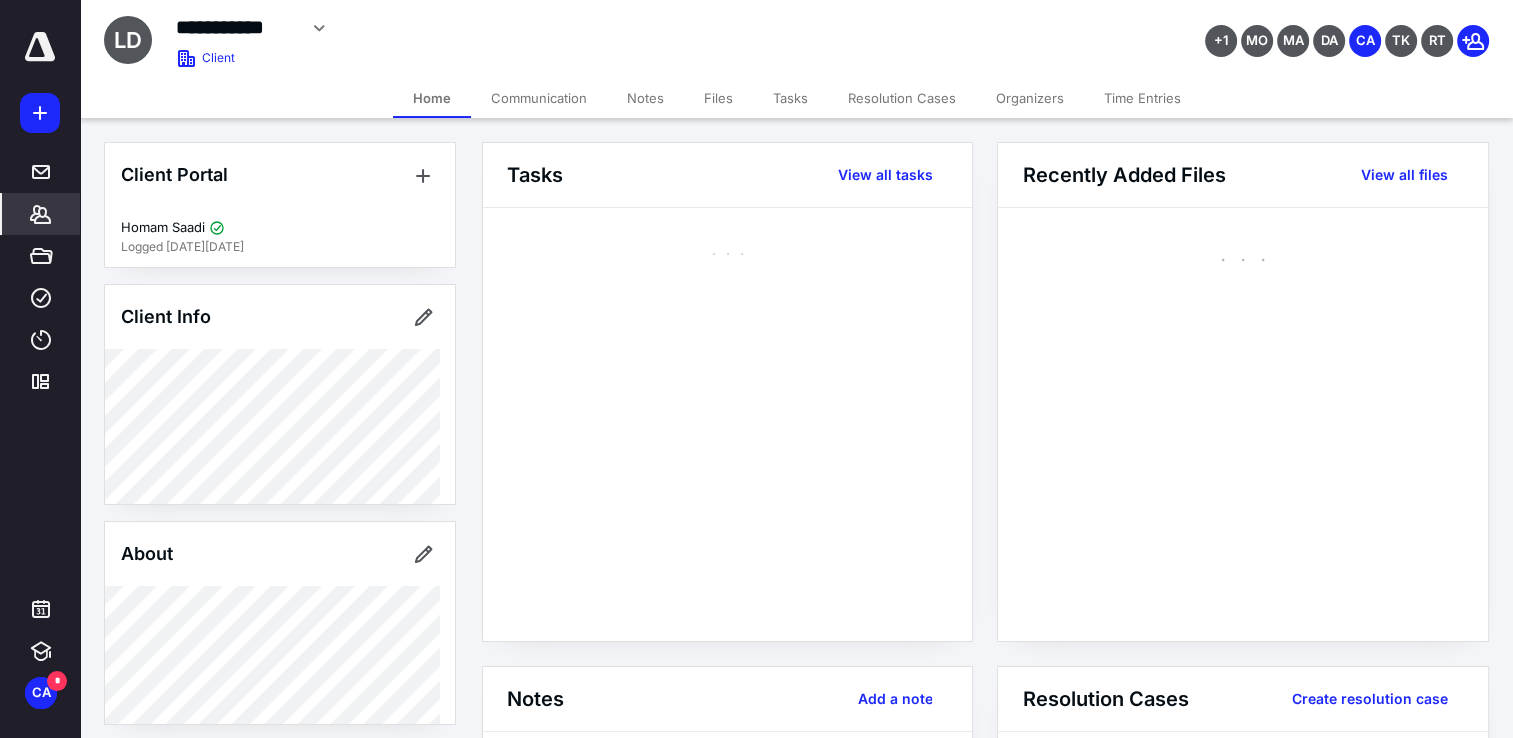 click on "Notes" at bounding box center (645, 98) 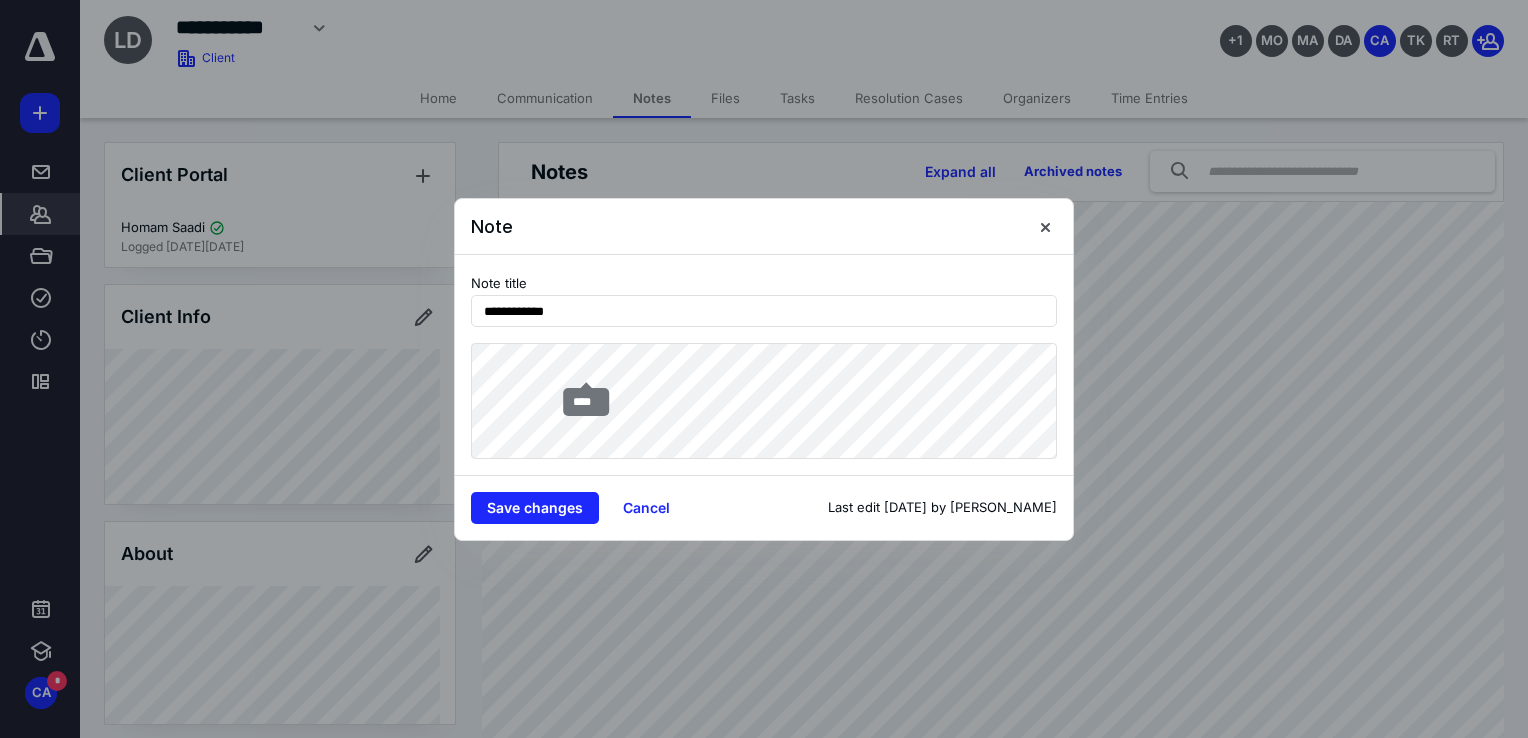 click at bounding box center (586, 388) 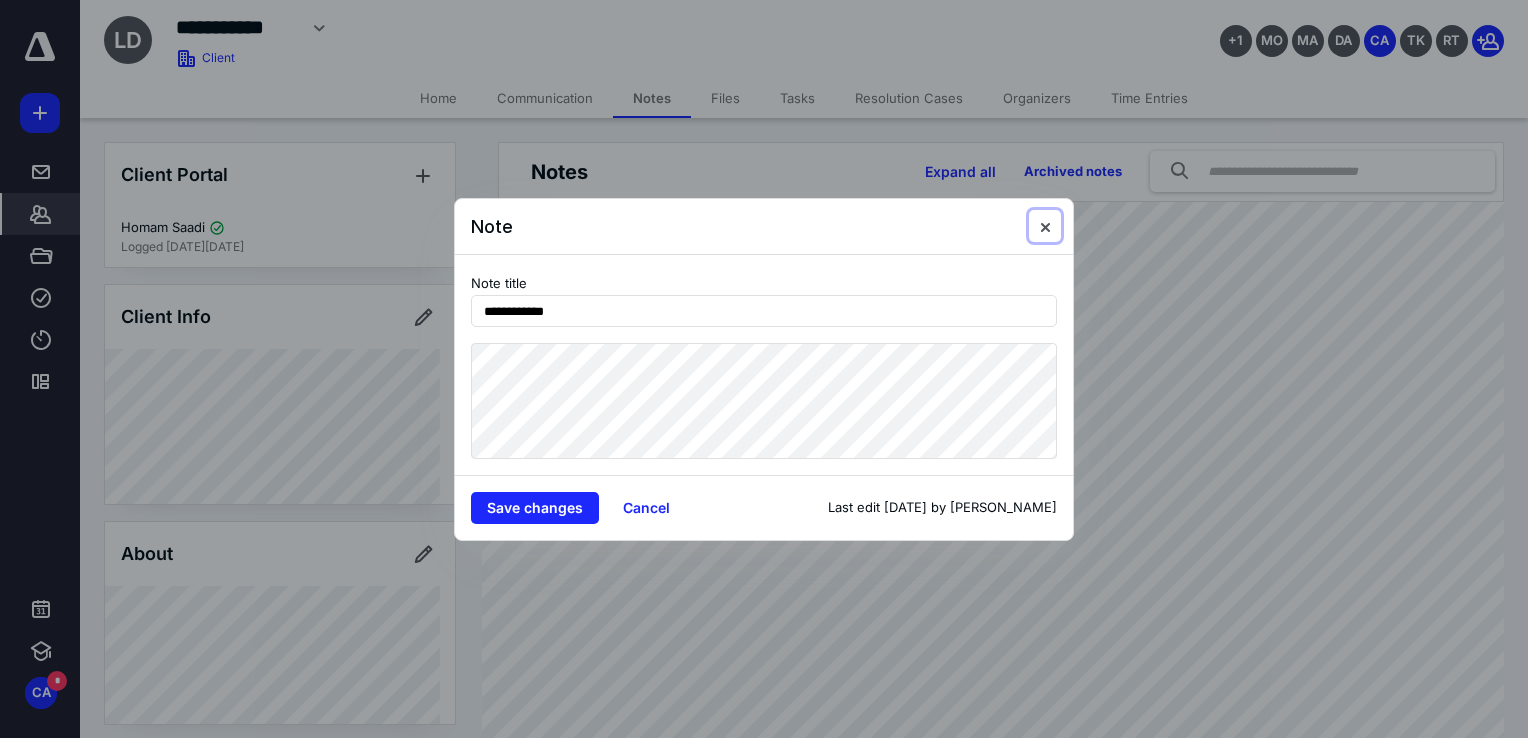 drag, startPoint x: 1048, startPoint y: 221, endPoint x: 646, endPoint y: 119, distance: 414.73846 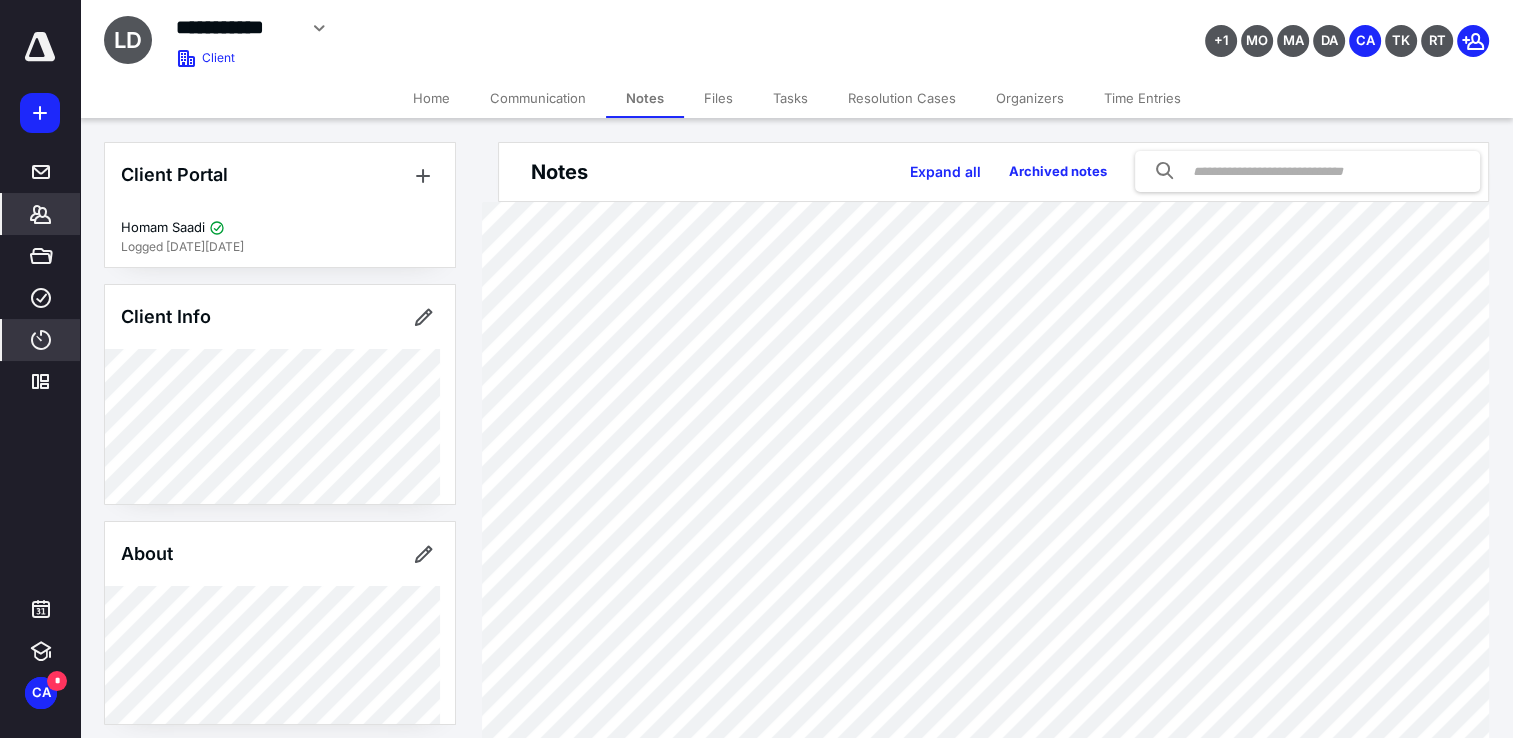 click 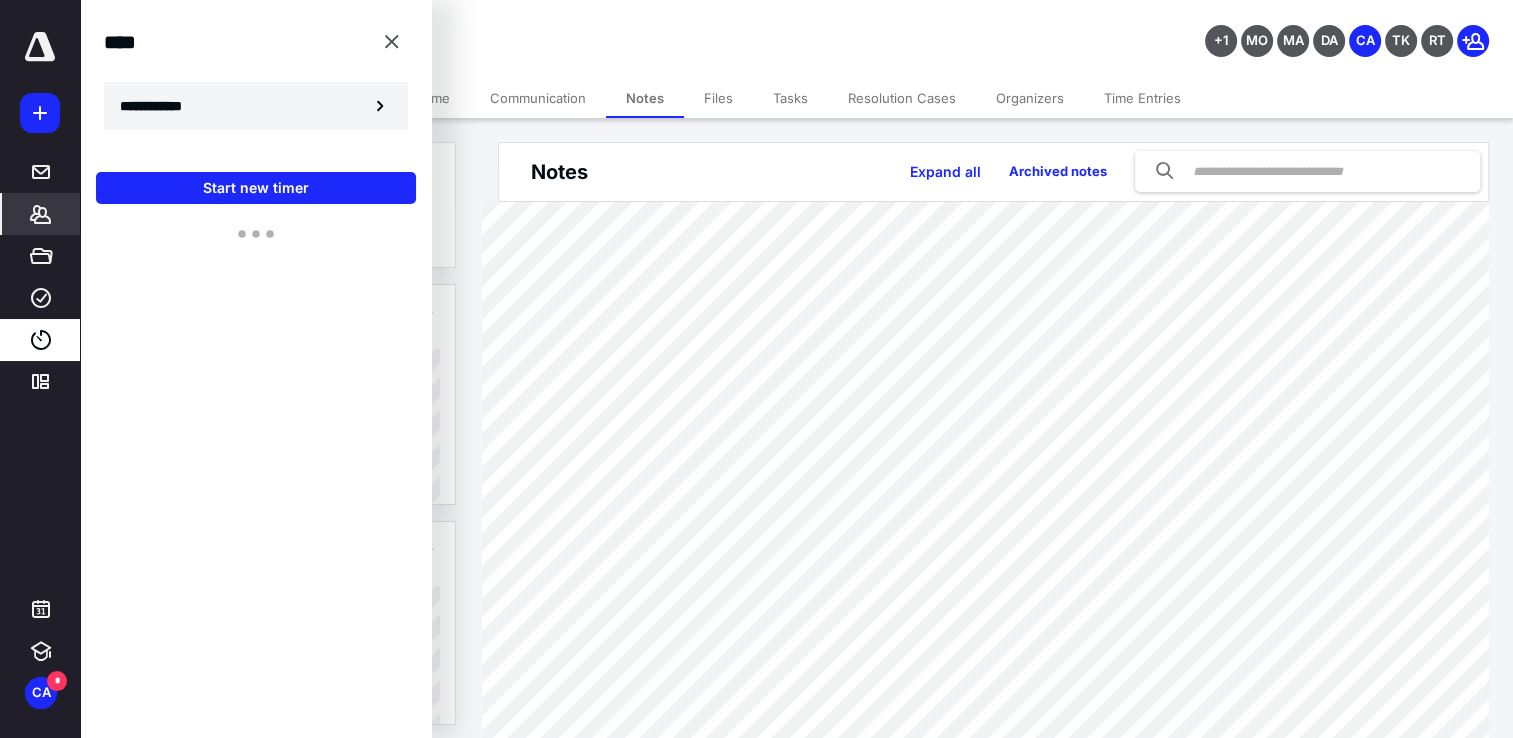 click on "**********" at bounding box center [256, 78] 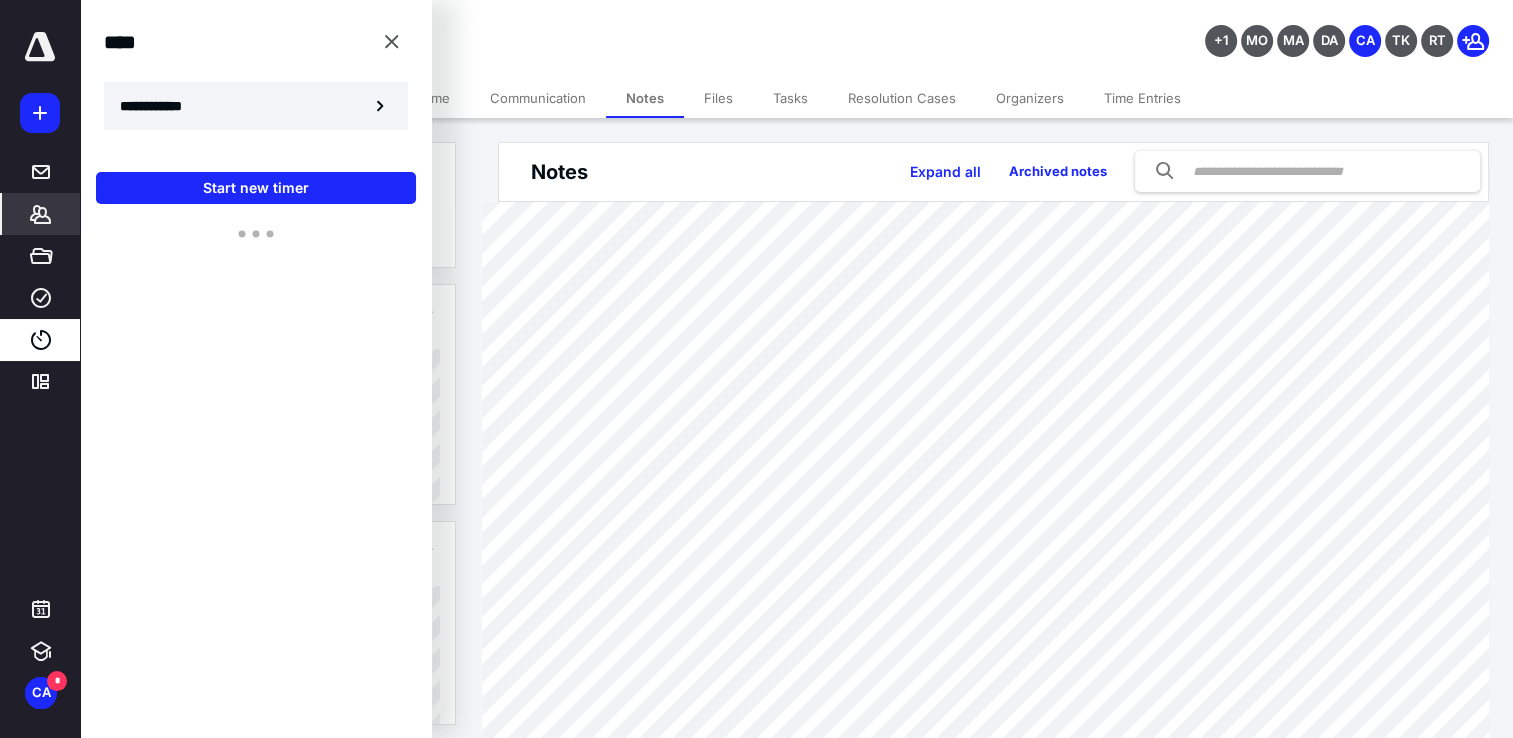 click on "**********" at bounding box center [162, 106] 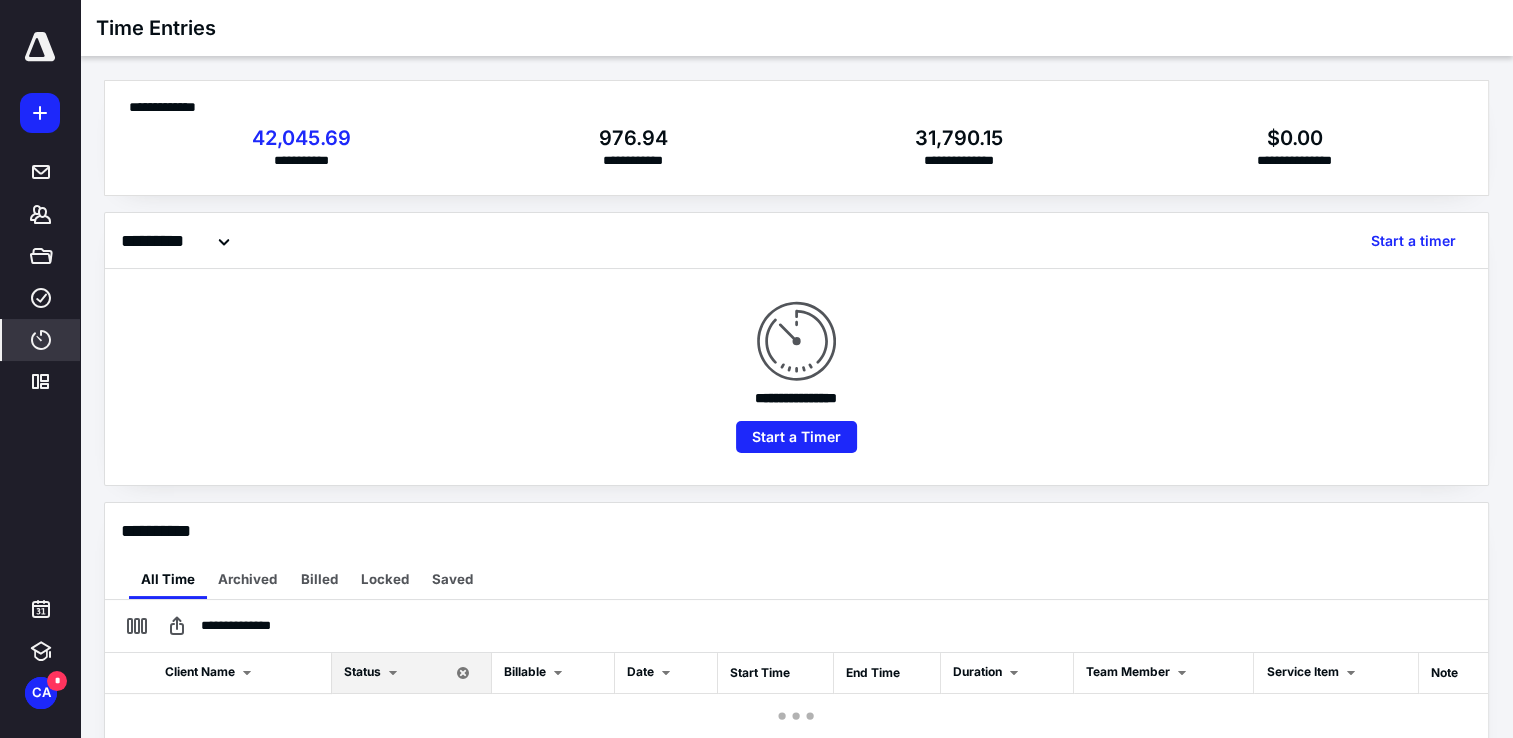 scroll, scrollTop: 300, scrollLeft: 0, axis: vertical 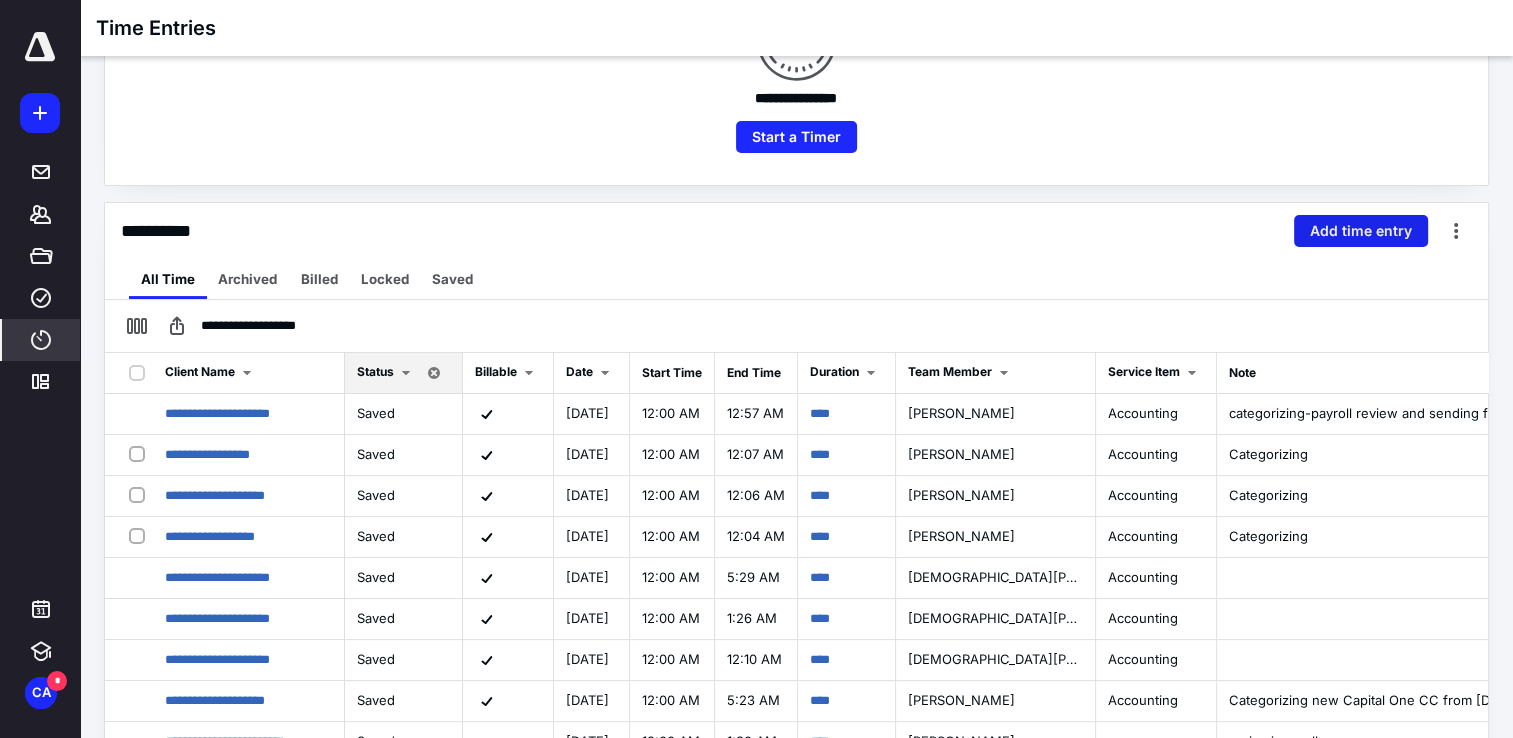 click on "Add time entry" at bounding box center [1361, 231] 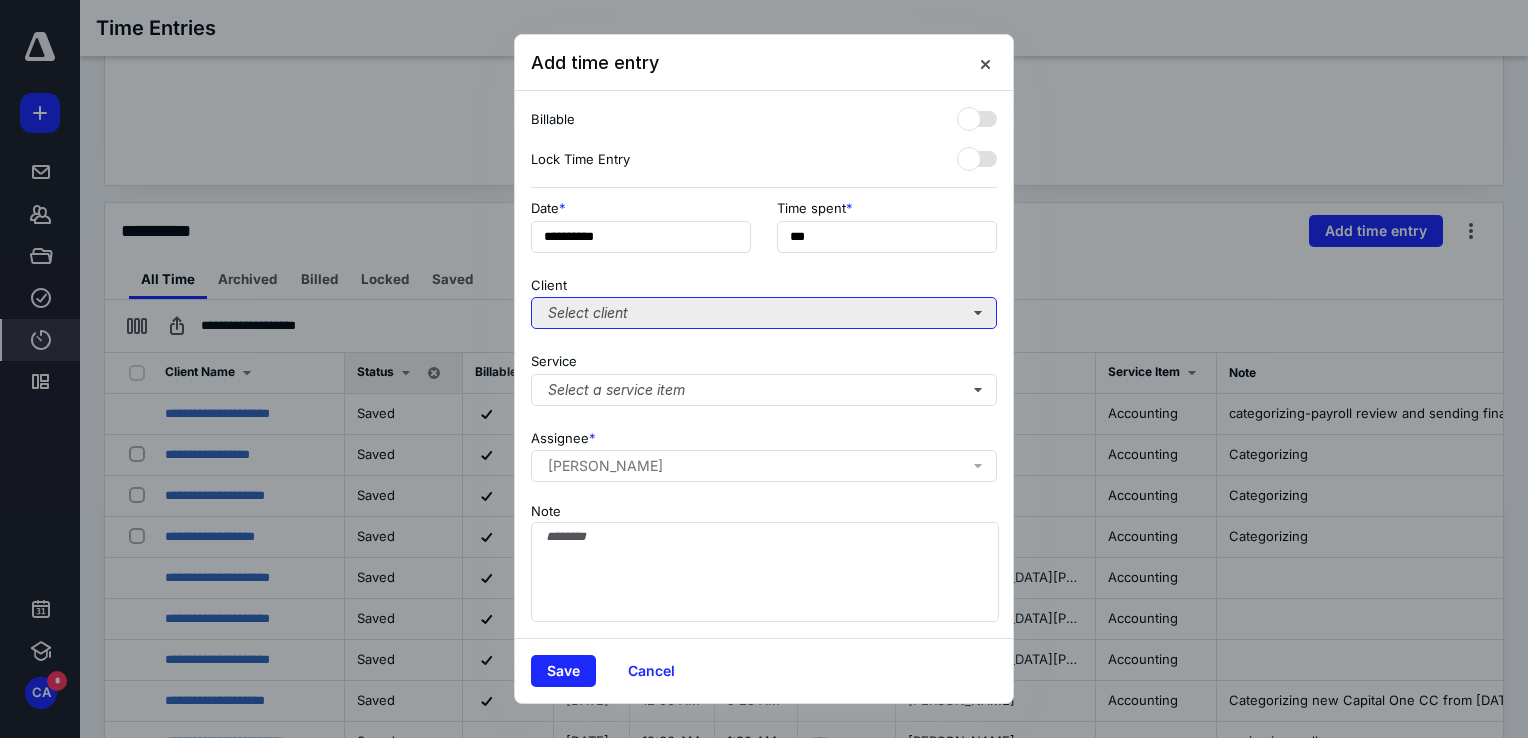 click on "Select client" at bounding box center [764, 313] 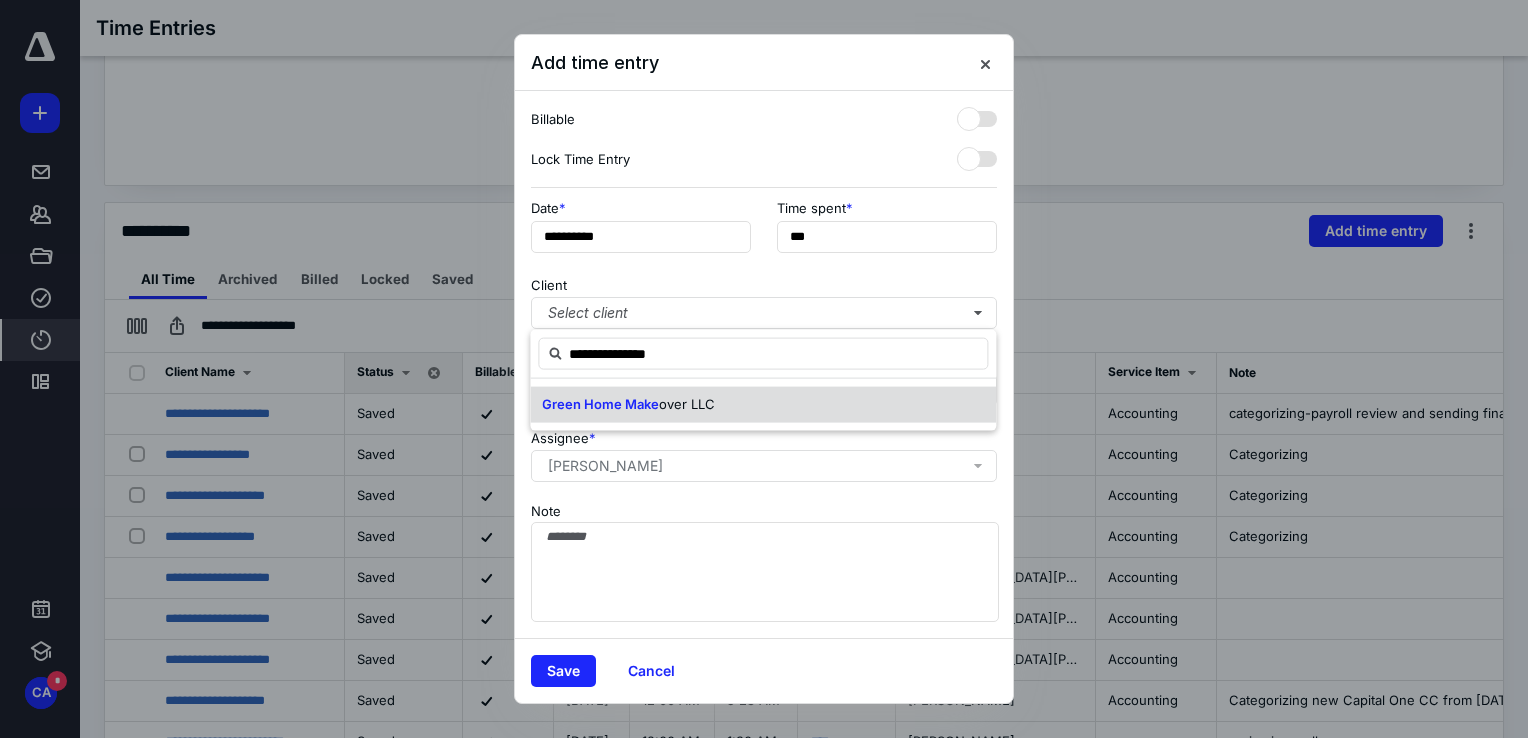 click on "Green Home Make" at bounding box center (600, 404) 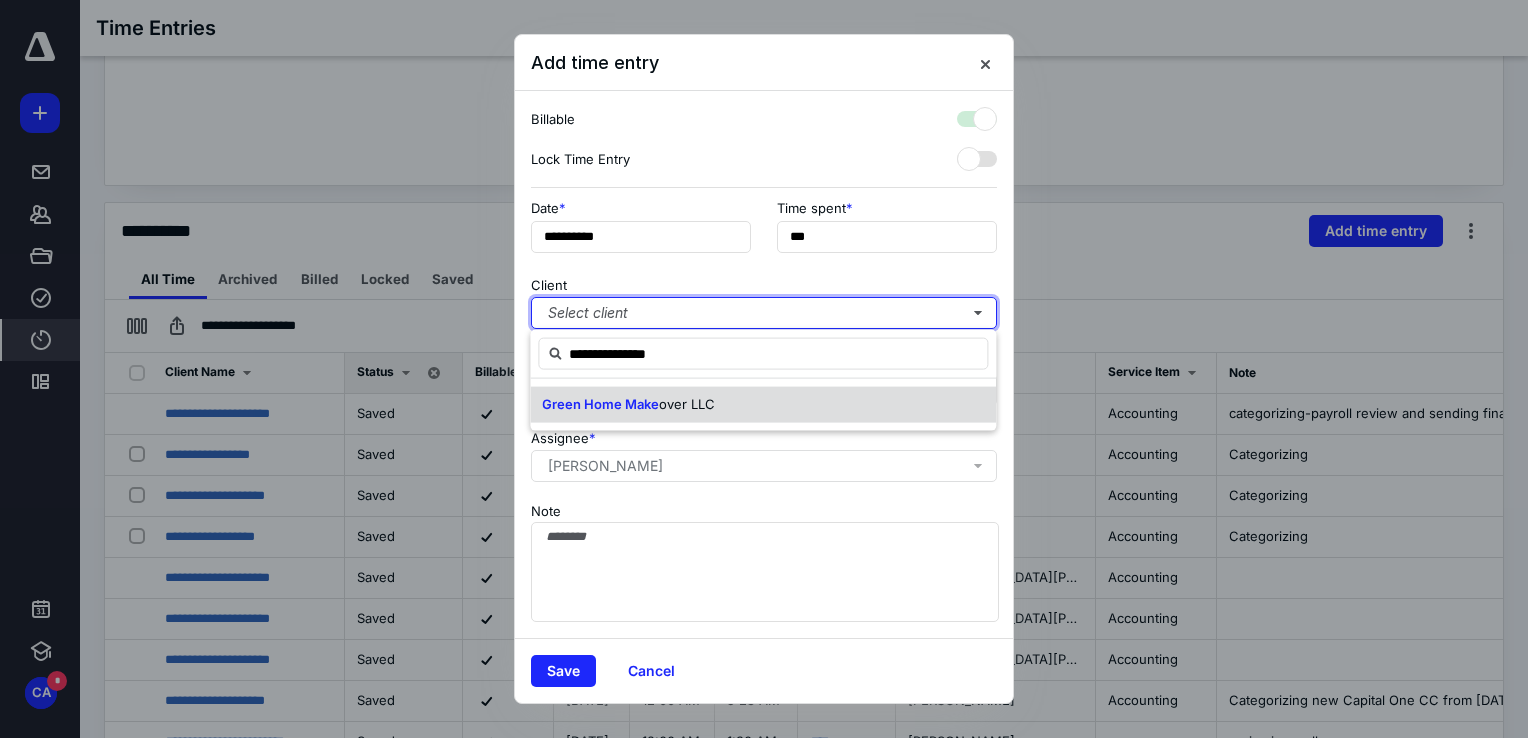 checkbox on "true" 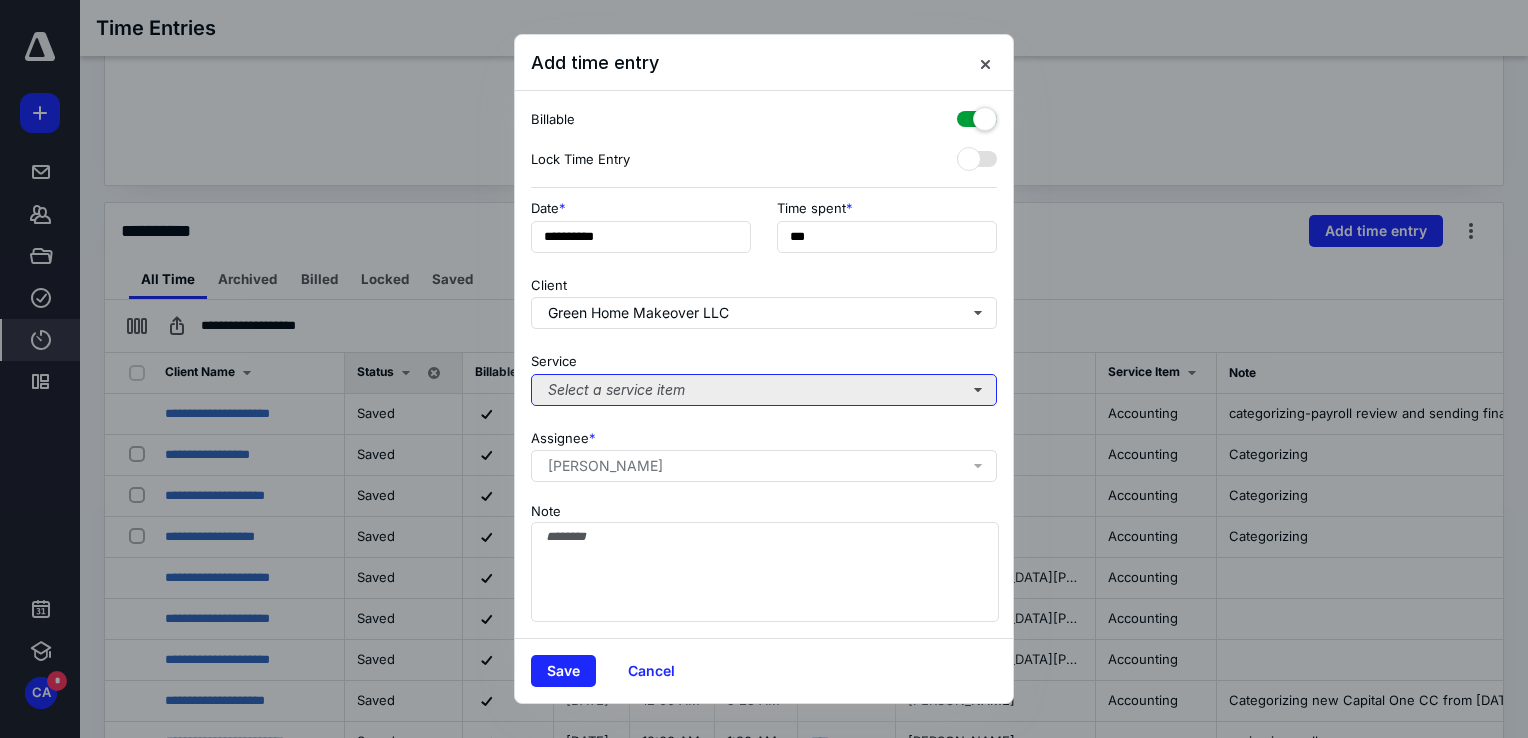 click on "Select a service item" at bounding box center [764, 390] 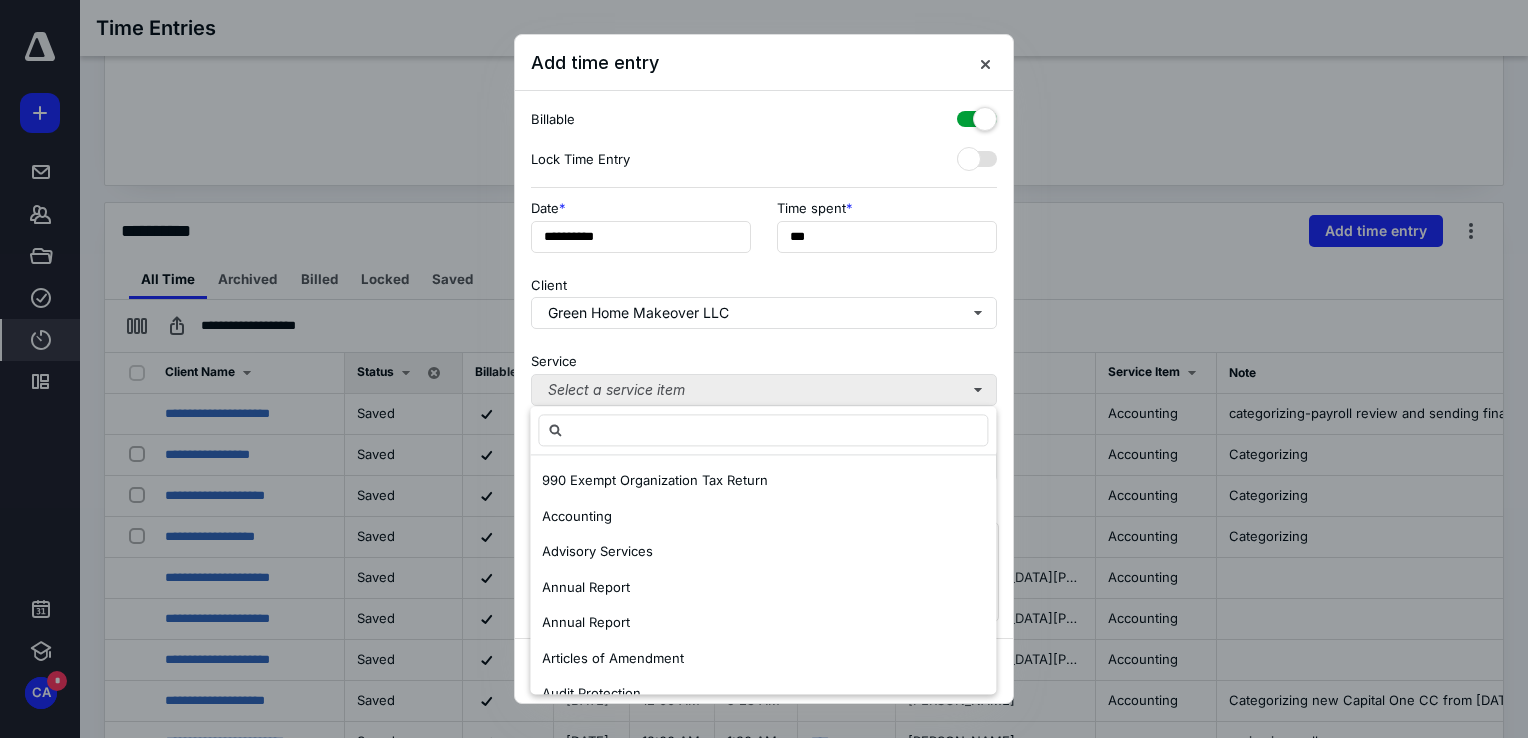 click on "Accounting" at bounding box center (577, 516) 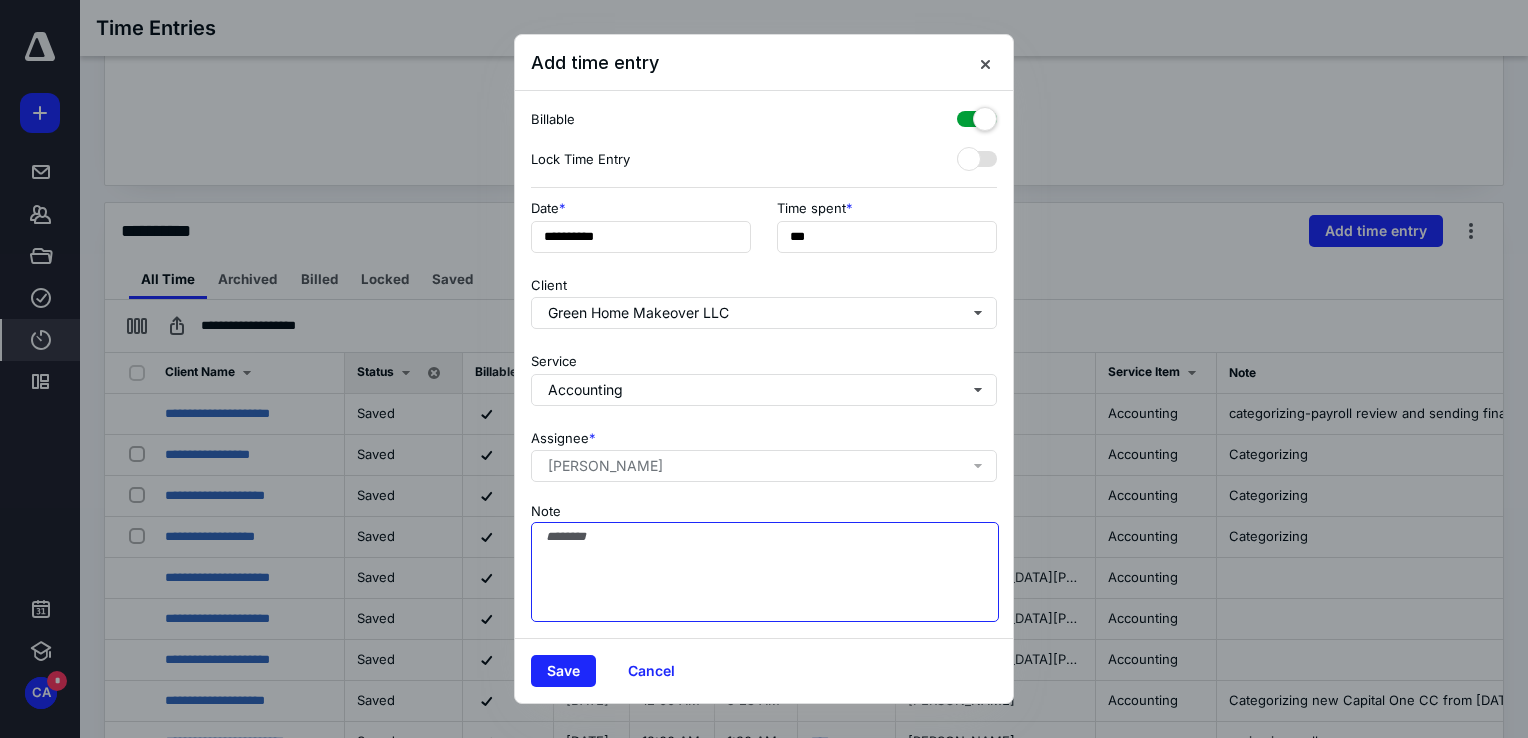 click on "Note" at bounding box center [765, 572] 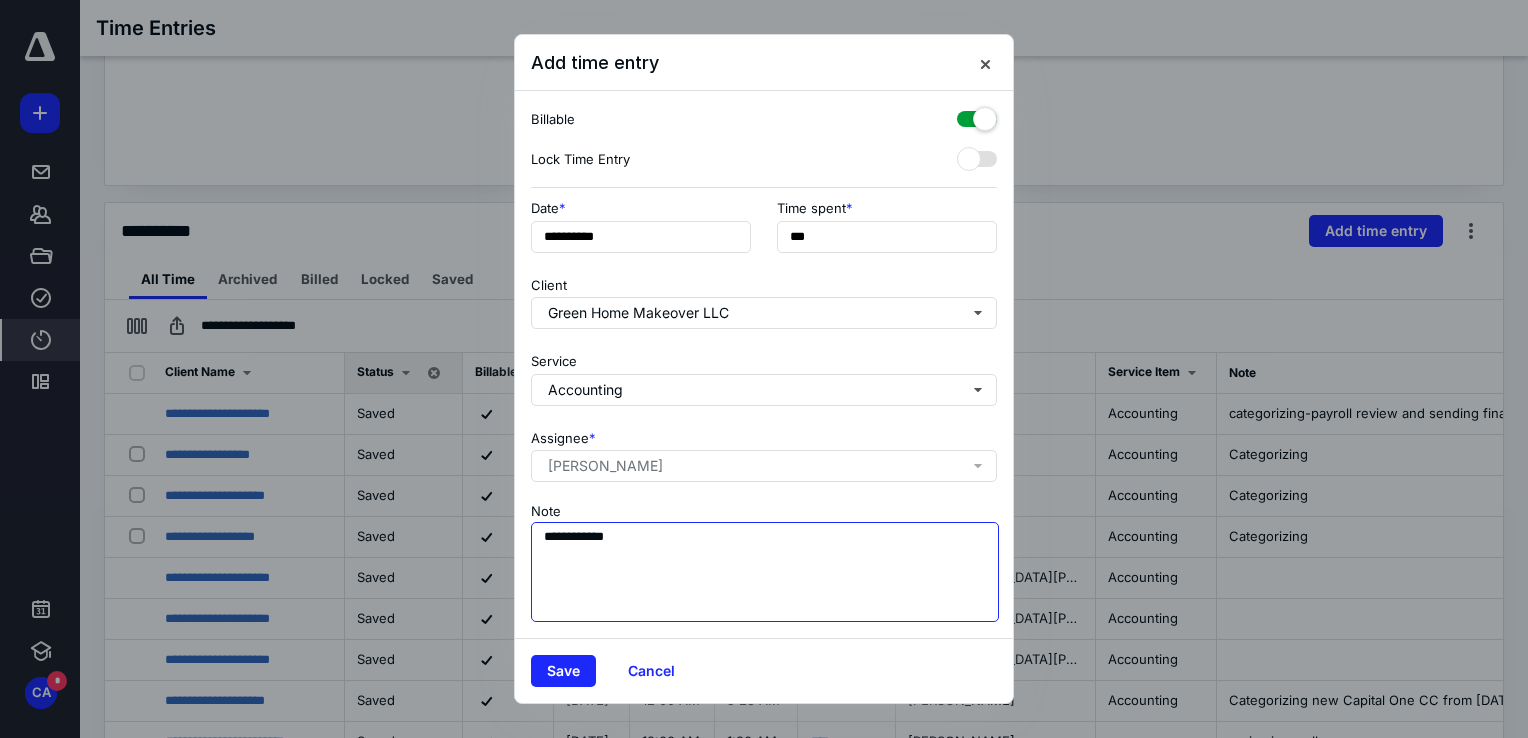 click on "**********" at bounding box center [765, 572] 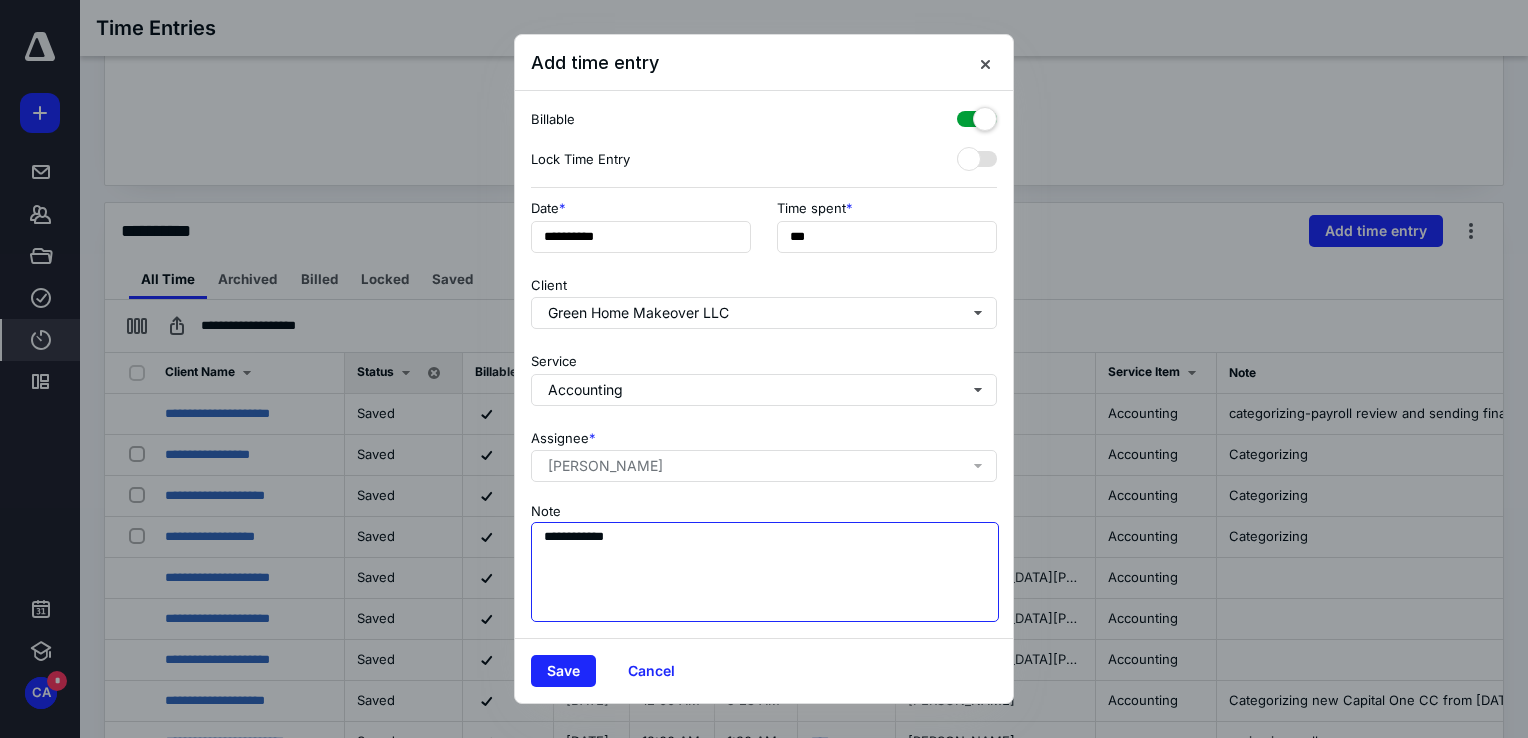 click on "**********" at bounding box center (765, 572) 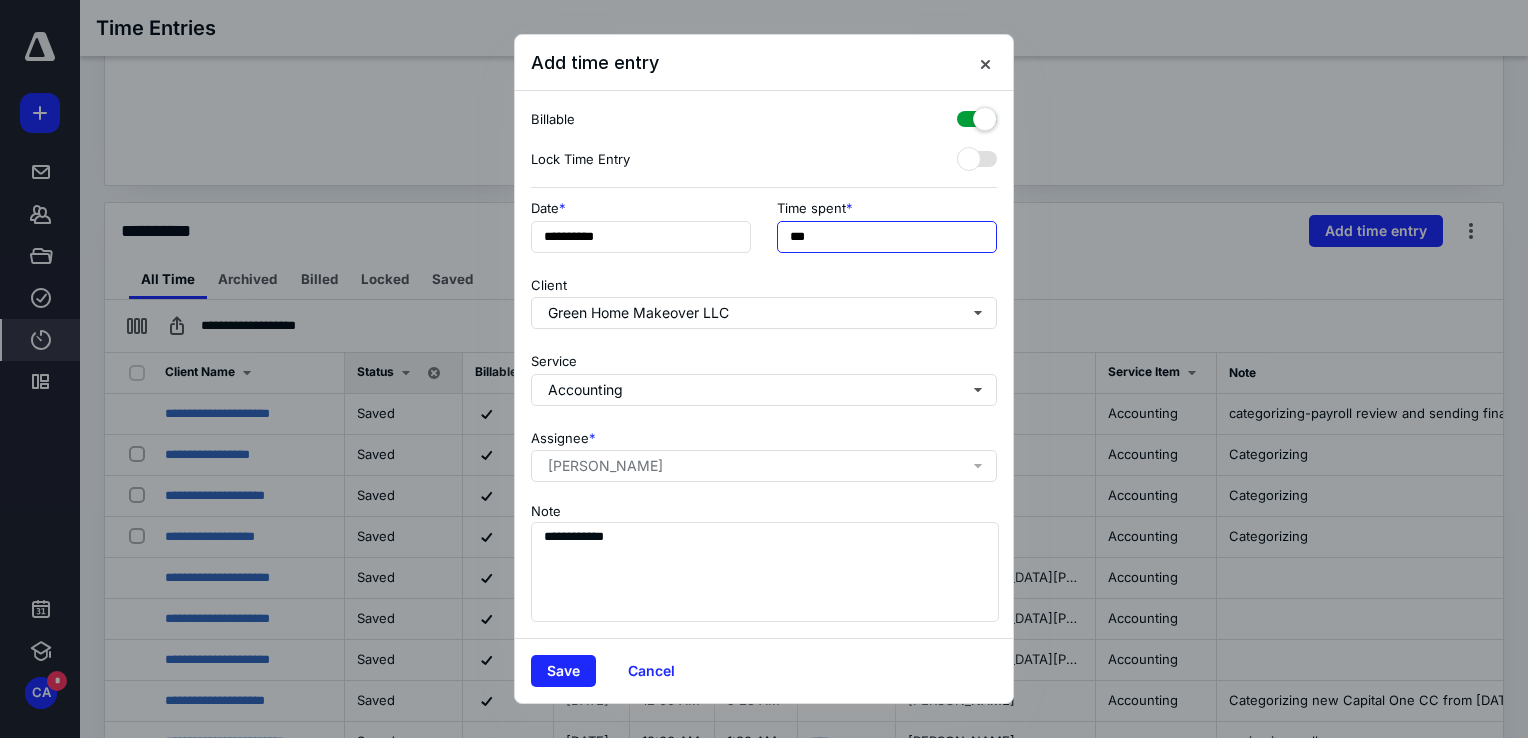 click on "***" at bounding box center [887, 237] 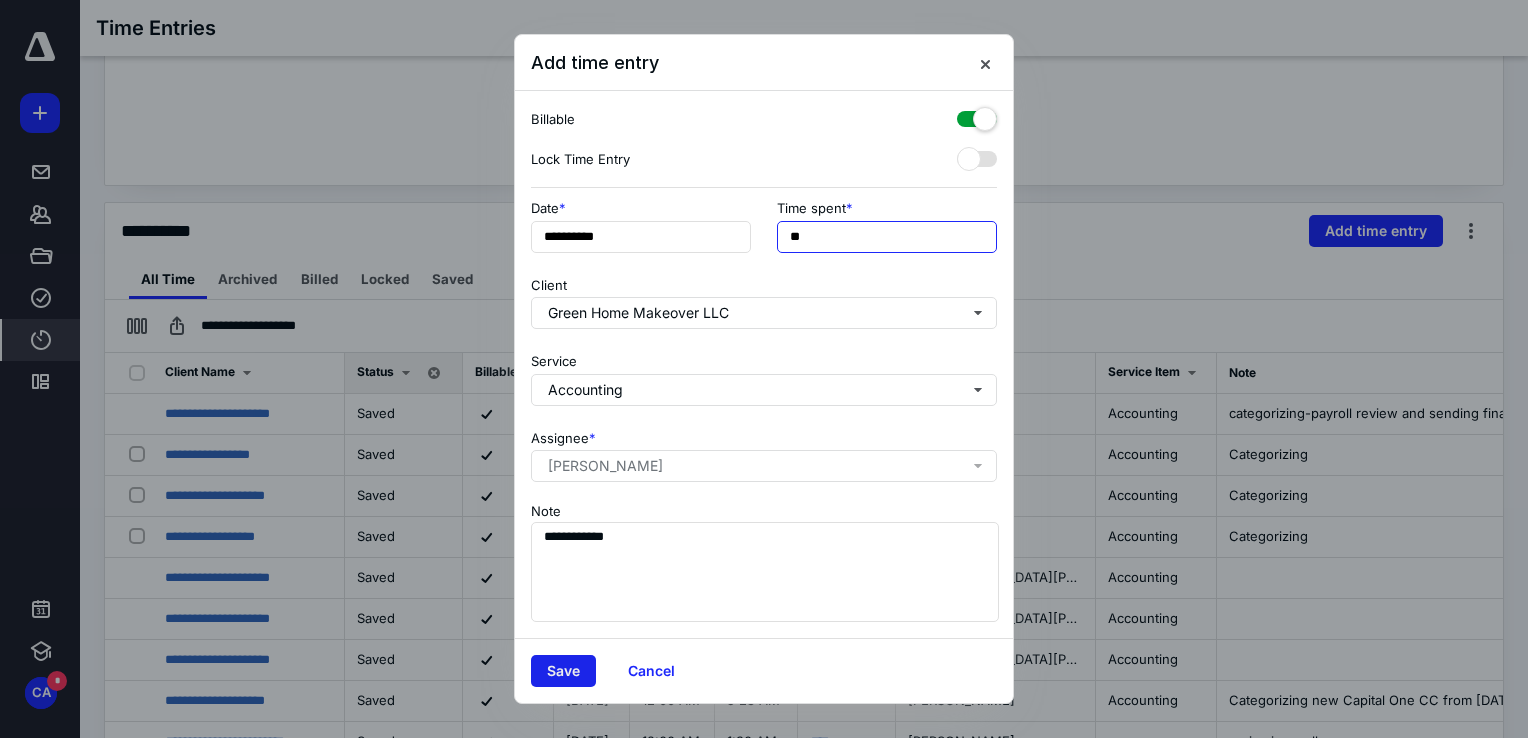 type on "**" 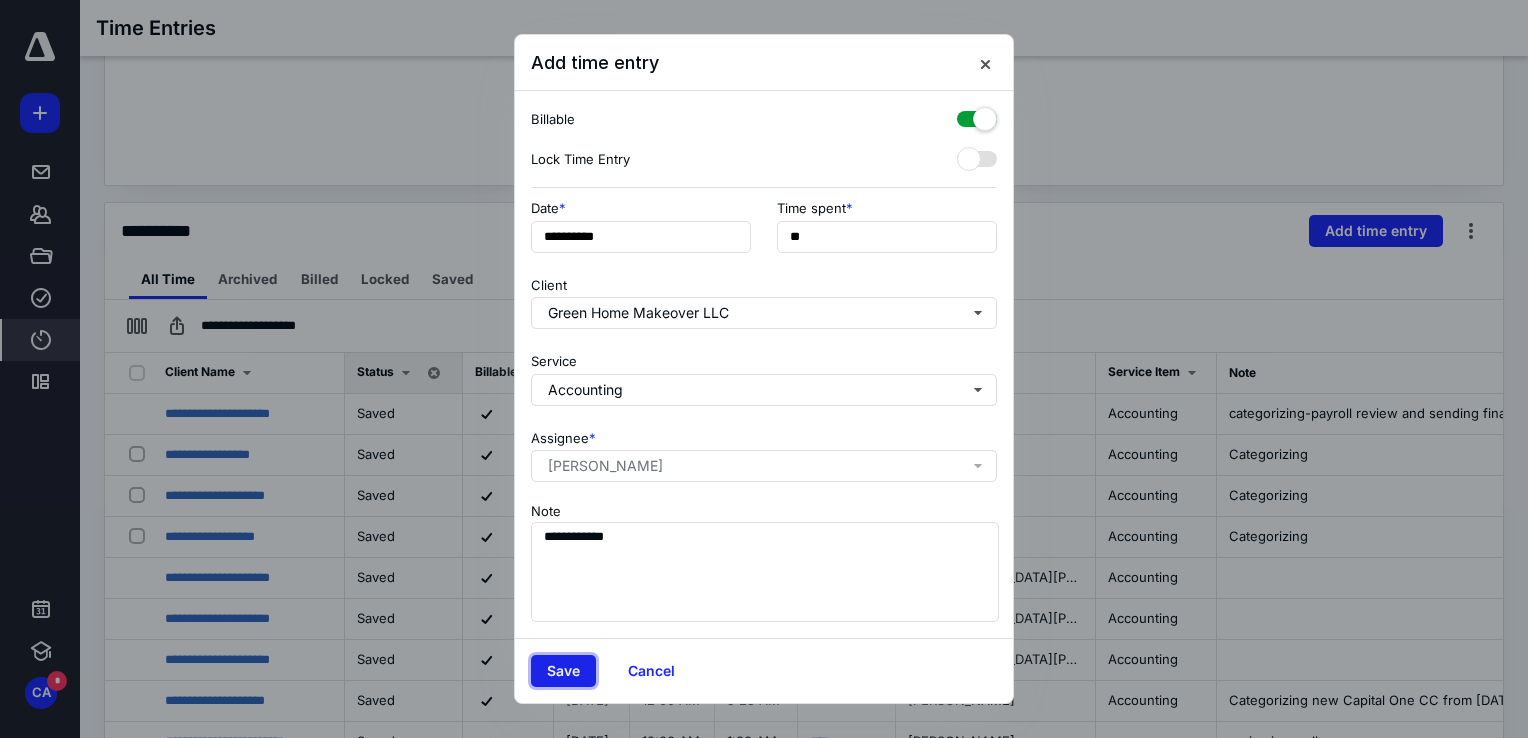 click on "Save" at bounding box center (563, 671) 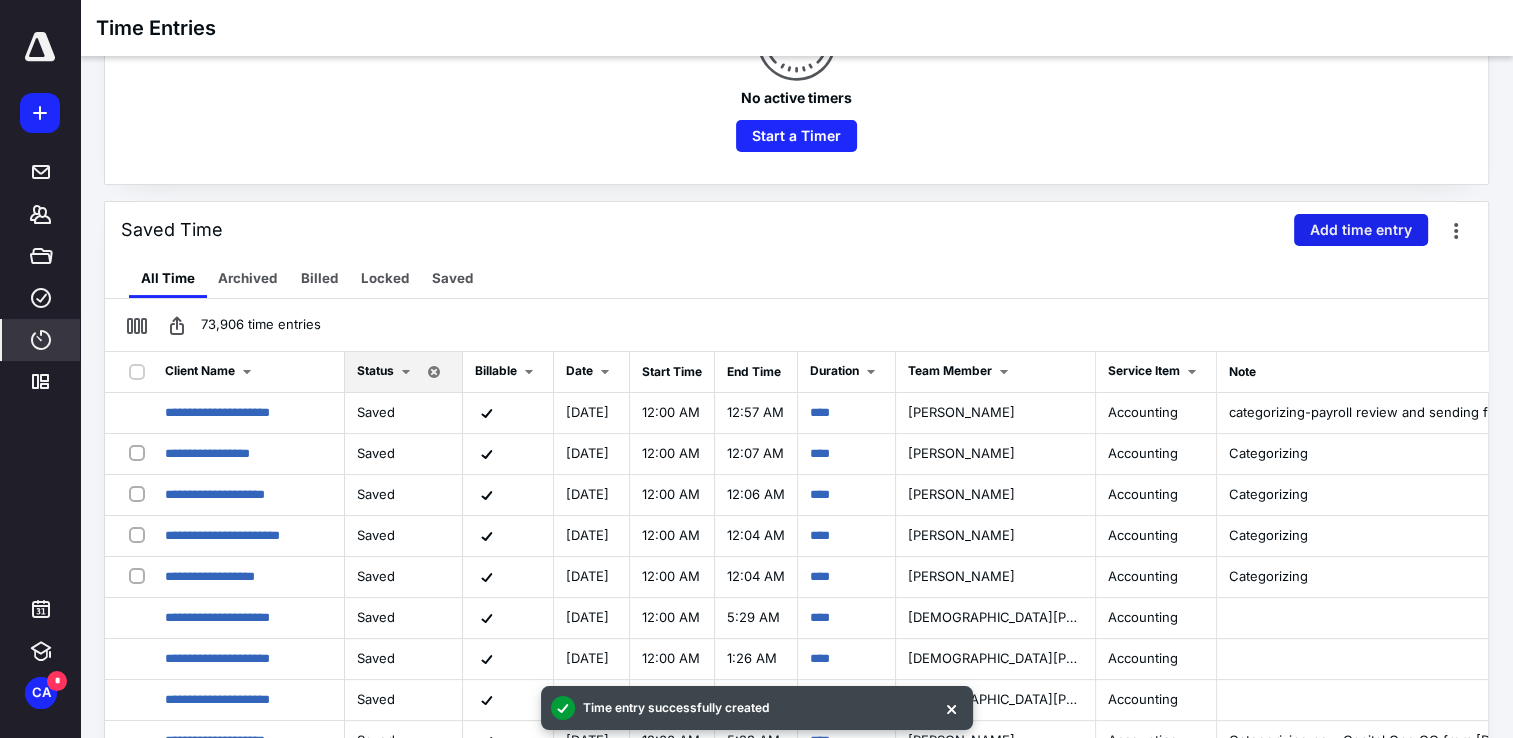click on "Add time entry" at bounding box center [1361, 230] 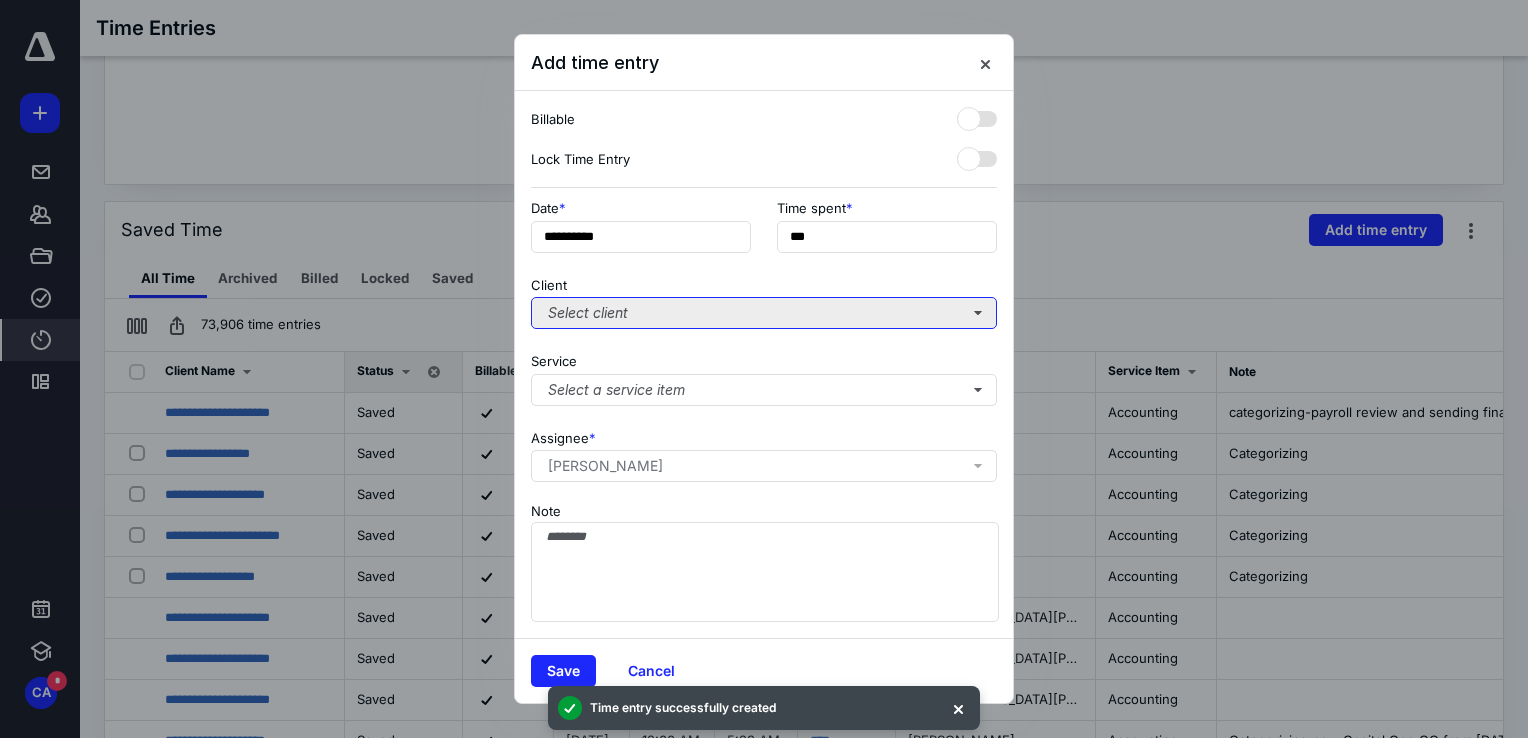 click on "Select client" at bounding box center [764, 313] 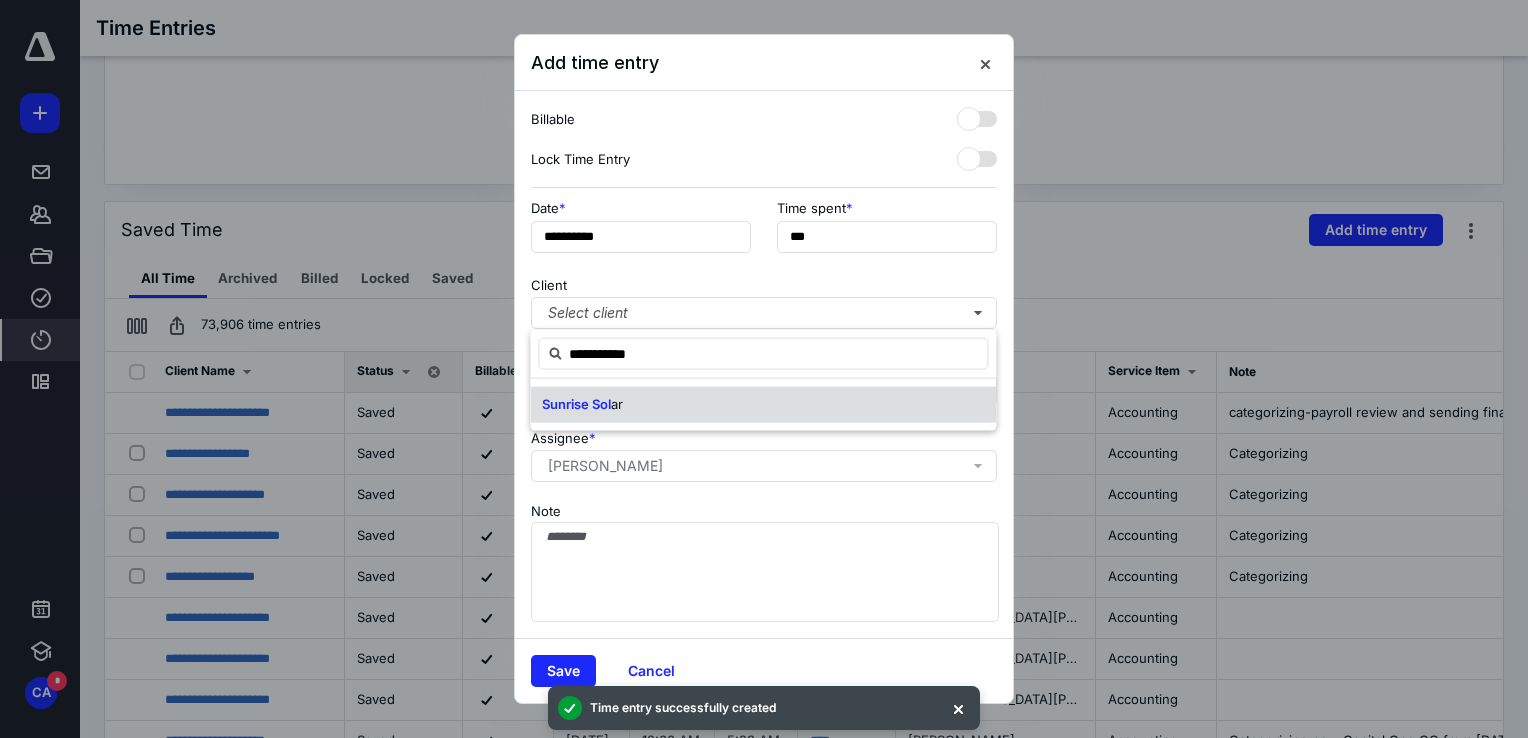 click on "Sunrise Sol ar" at bounding box center (763, 405) 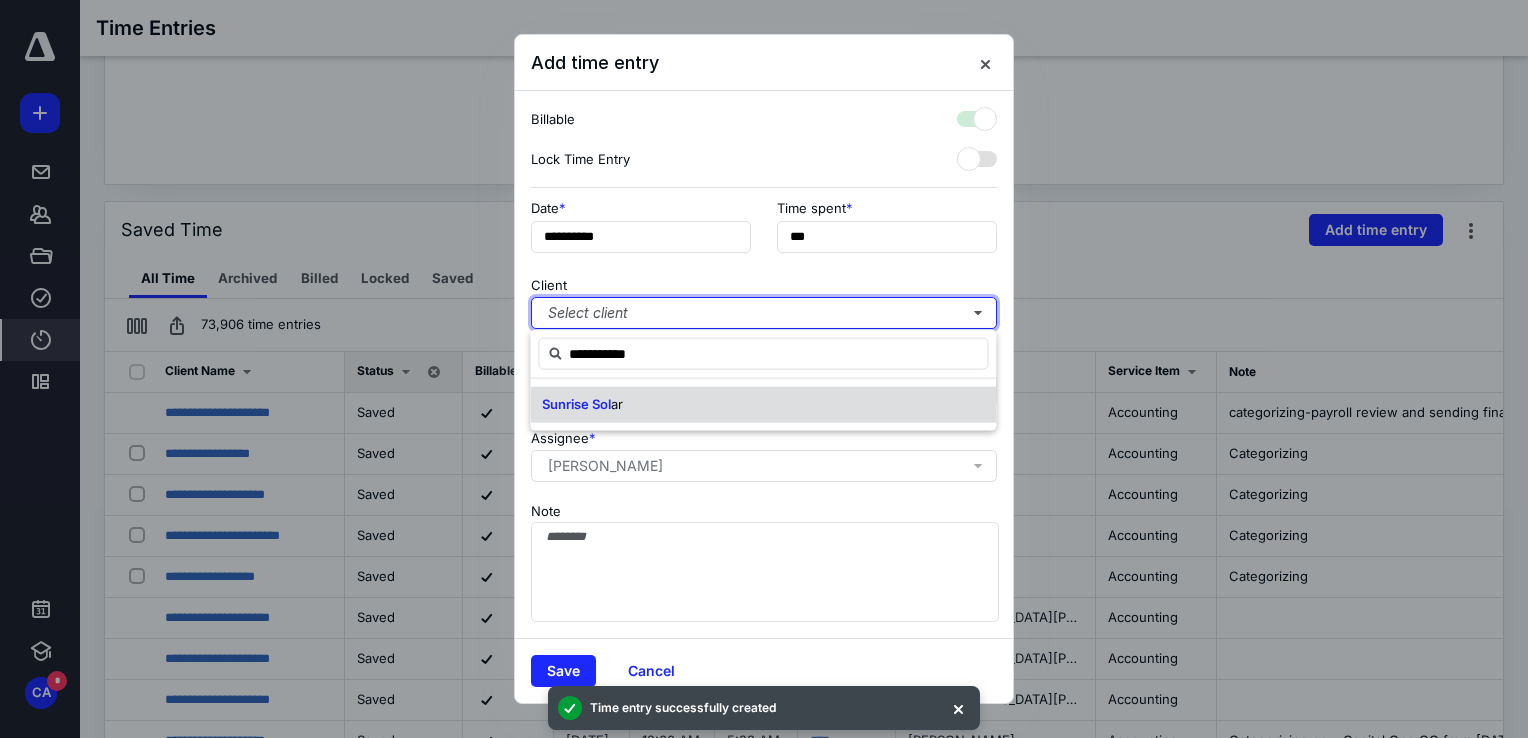 checkbox on "true" 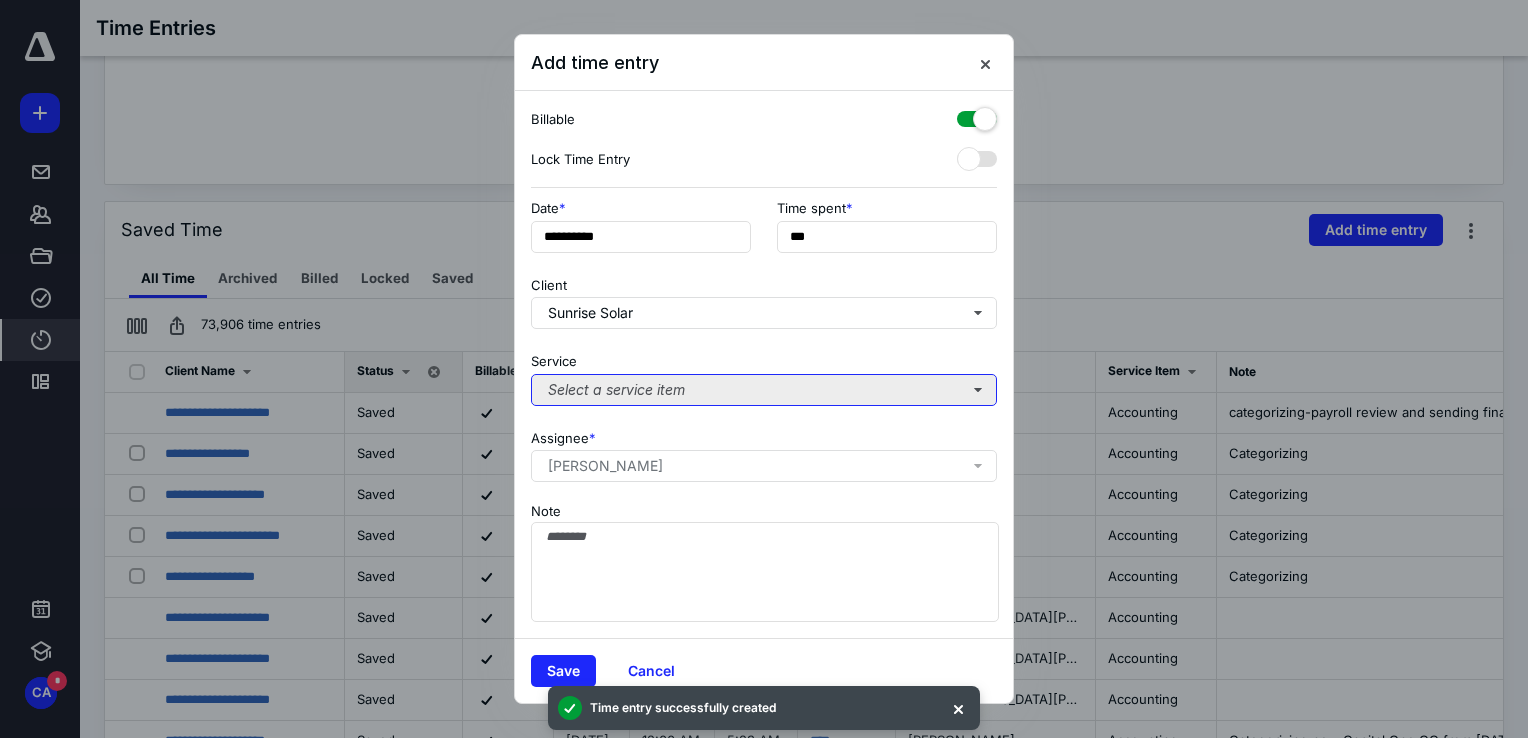 click on "Select a service item" at bounding box center [764, 390] 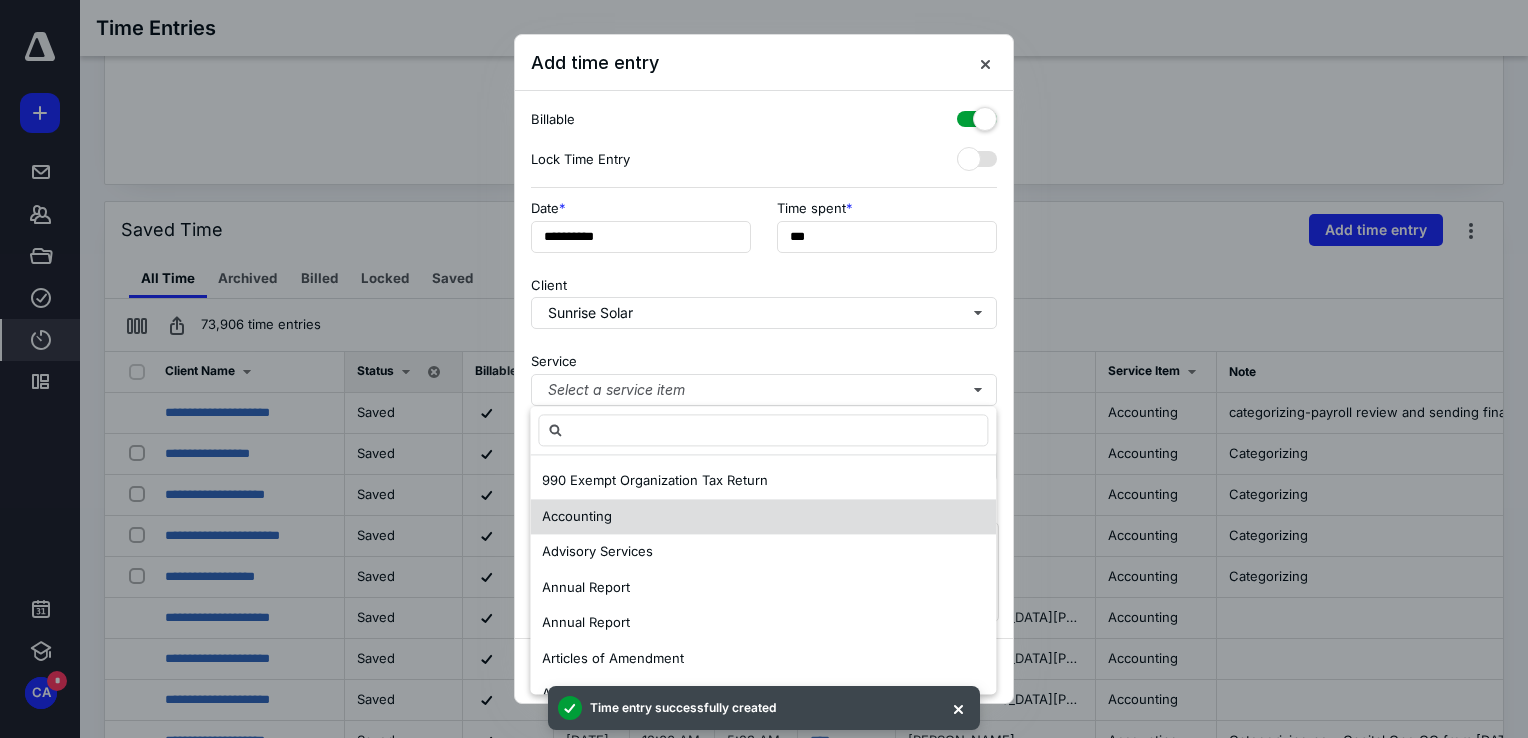 click on "Accounting" at bounding box center [577, 516] 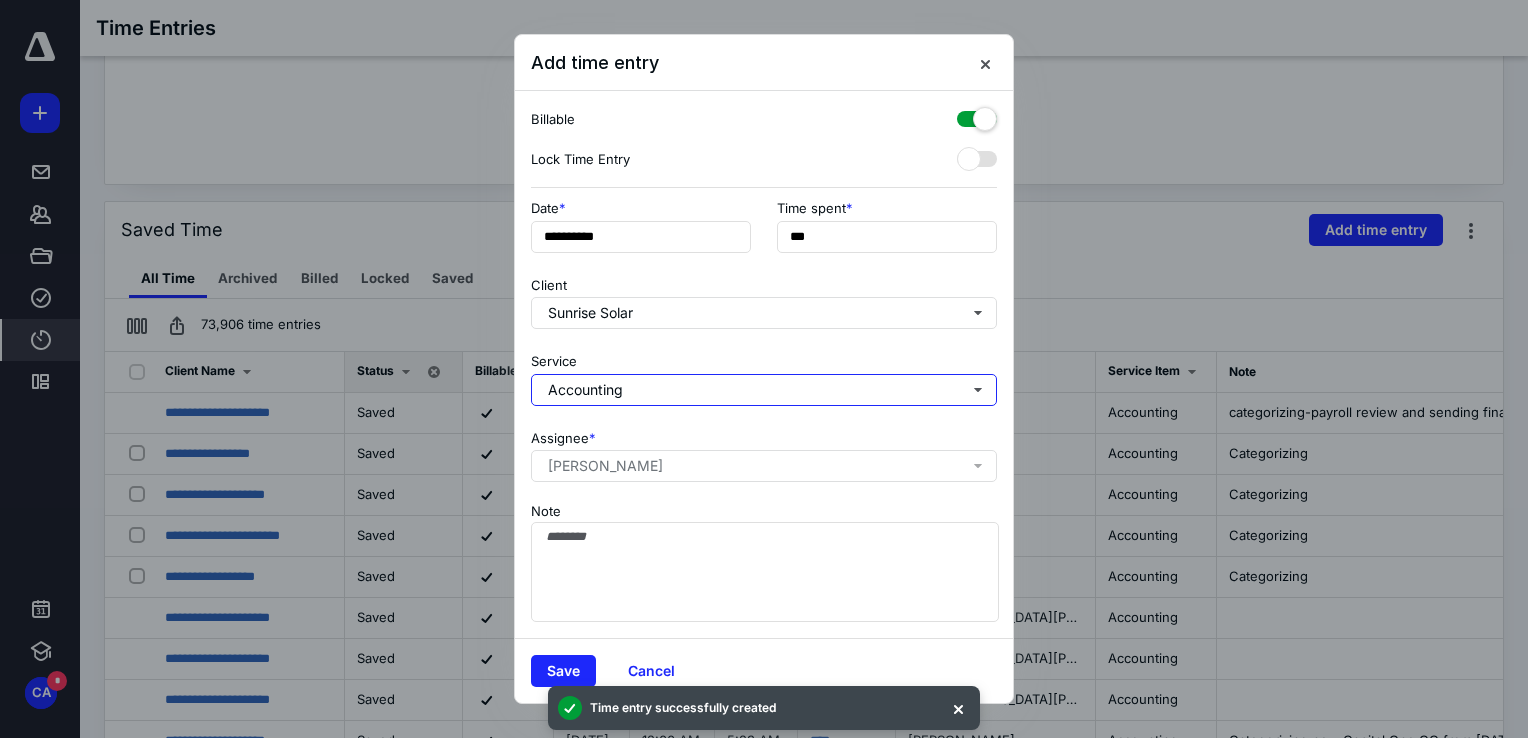 type 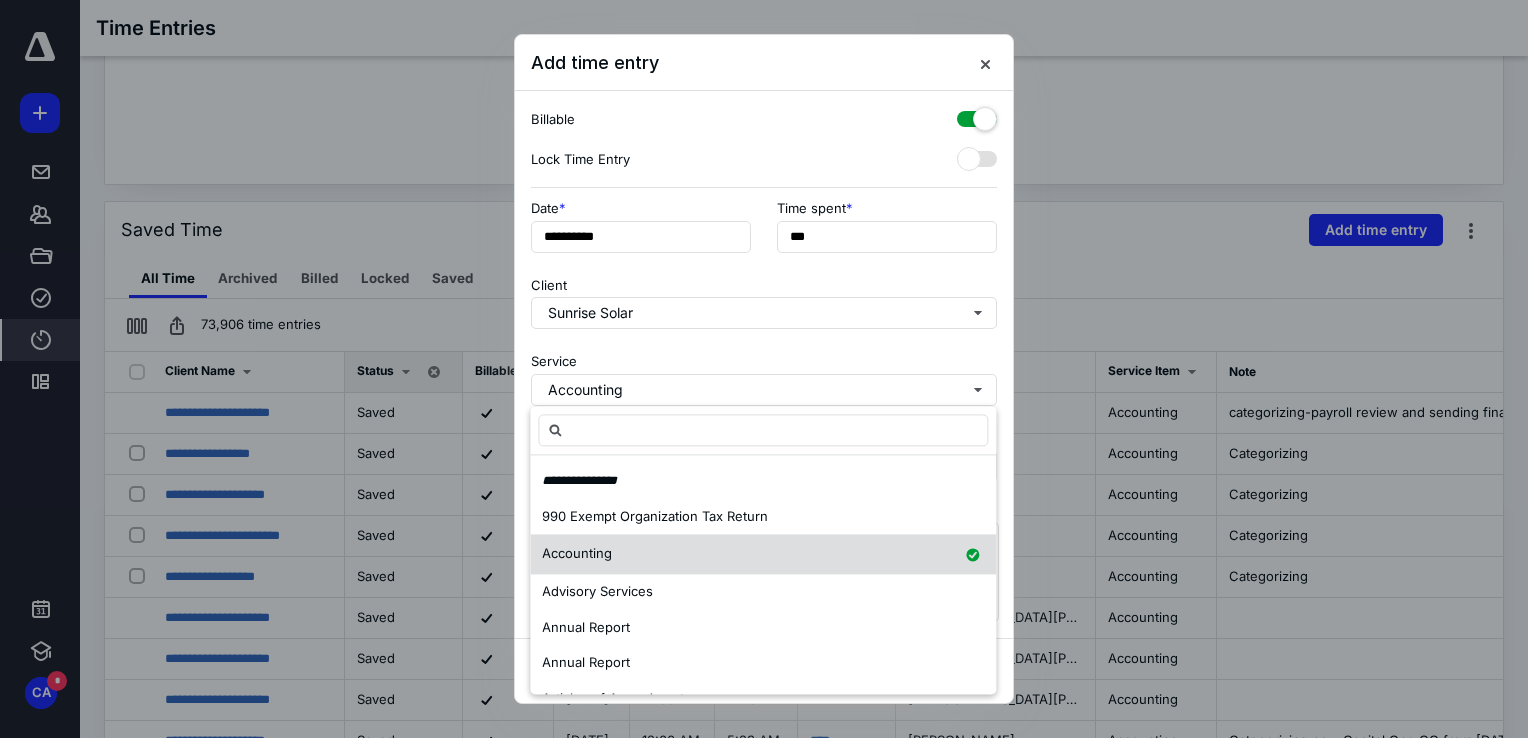 click on "Accounting" at bounding box center [763, 554] 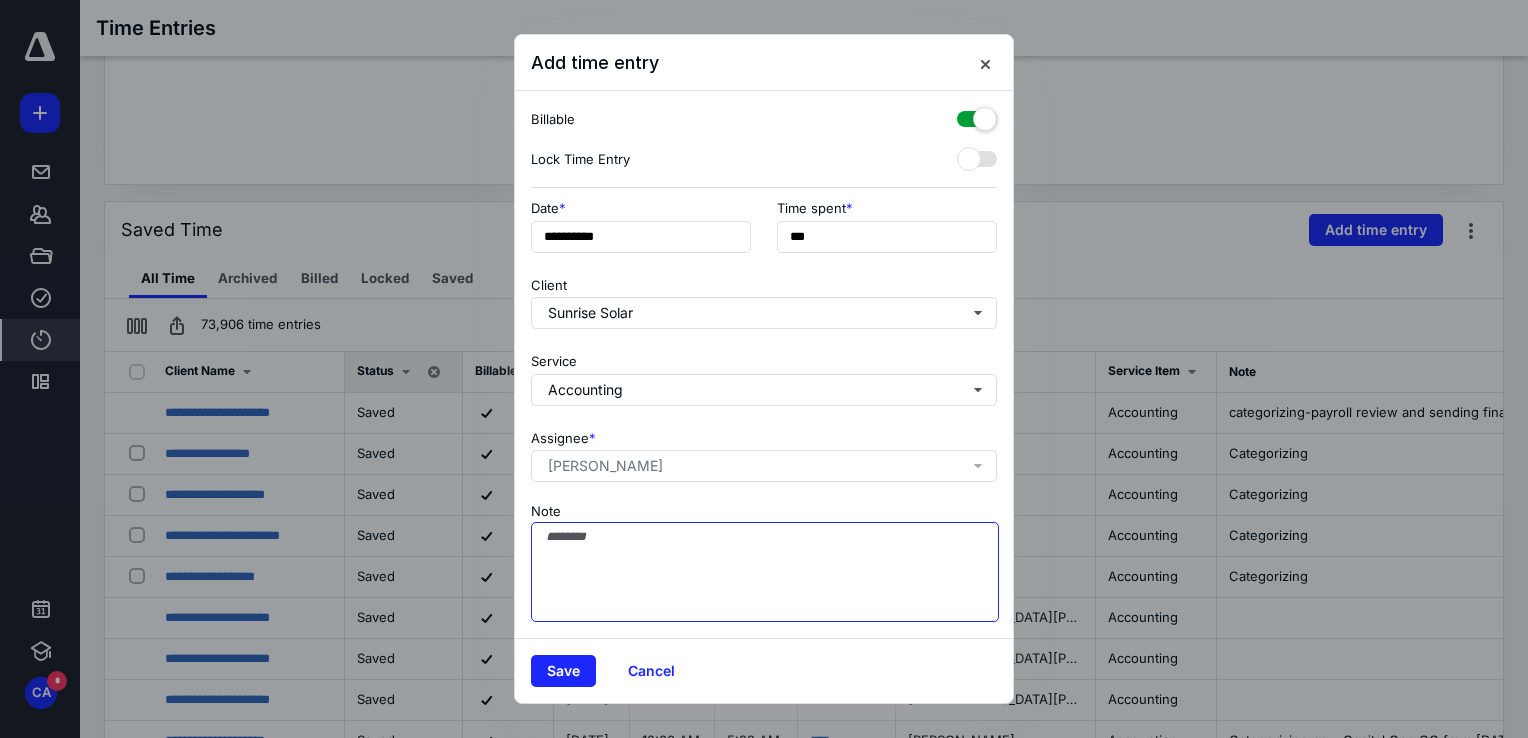 click on "Note" at bounding box center [765, 572] 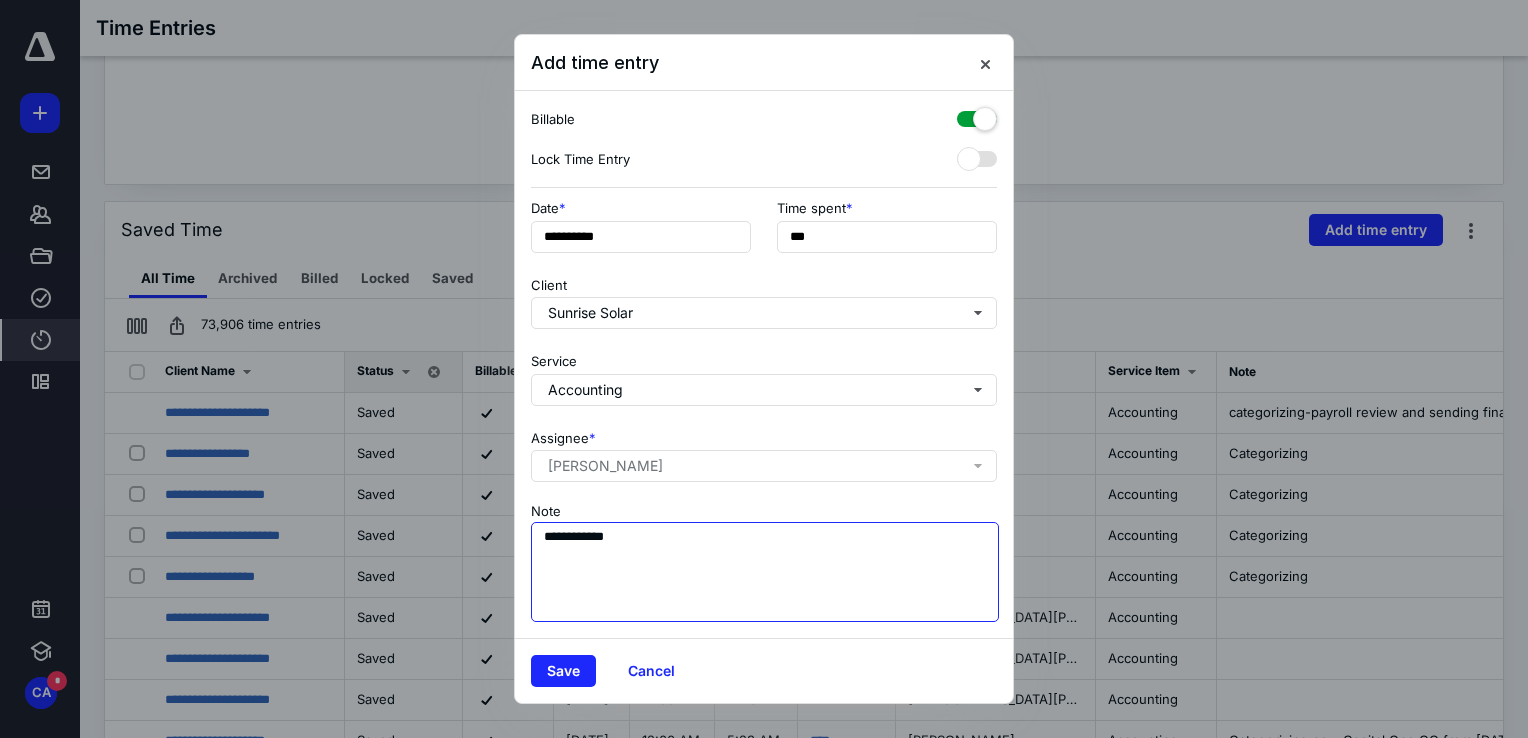 type on "**********" 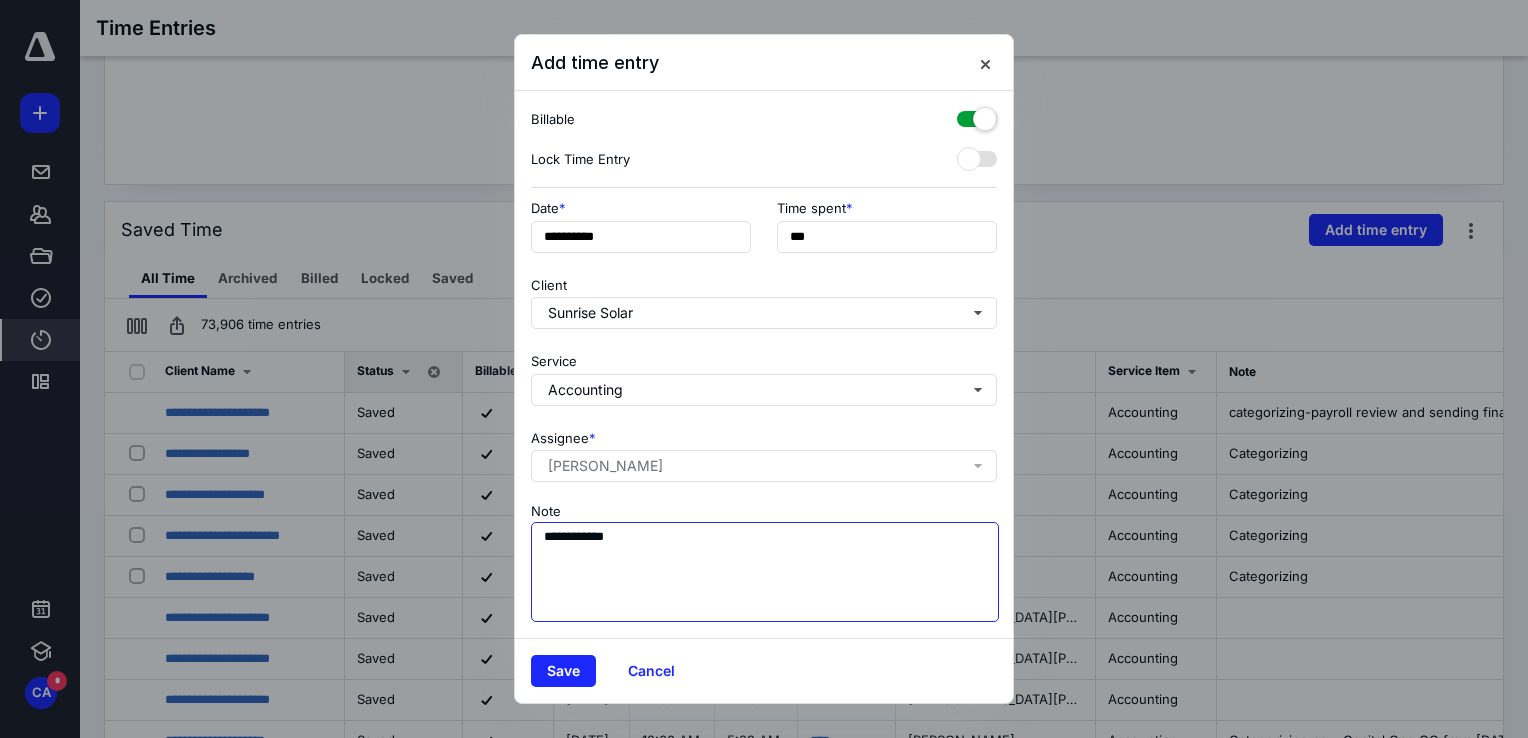 click on "**********" at bounding box center [765, 572] 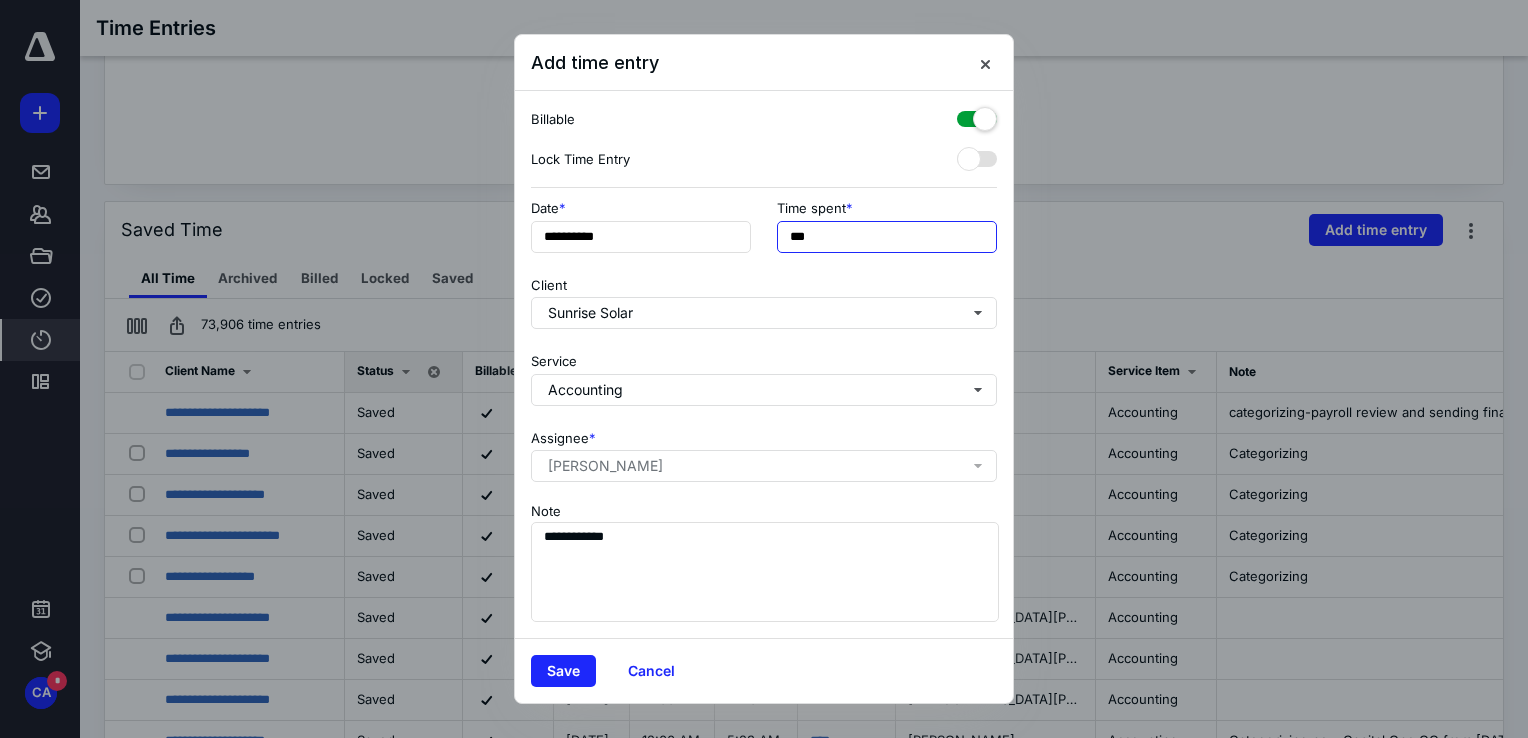 click on "***" at bounding box center [887, 237] 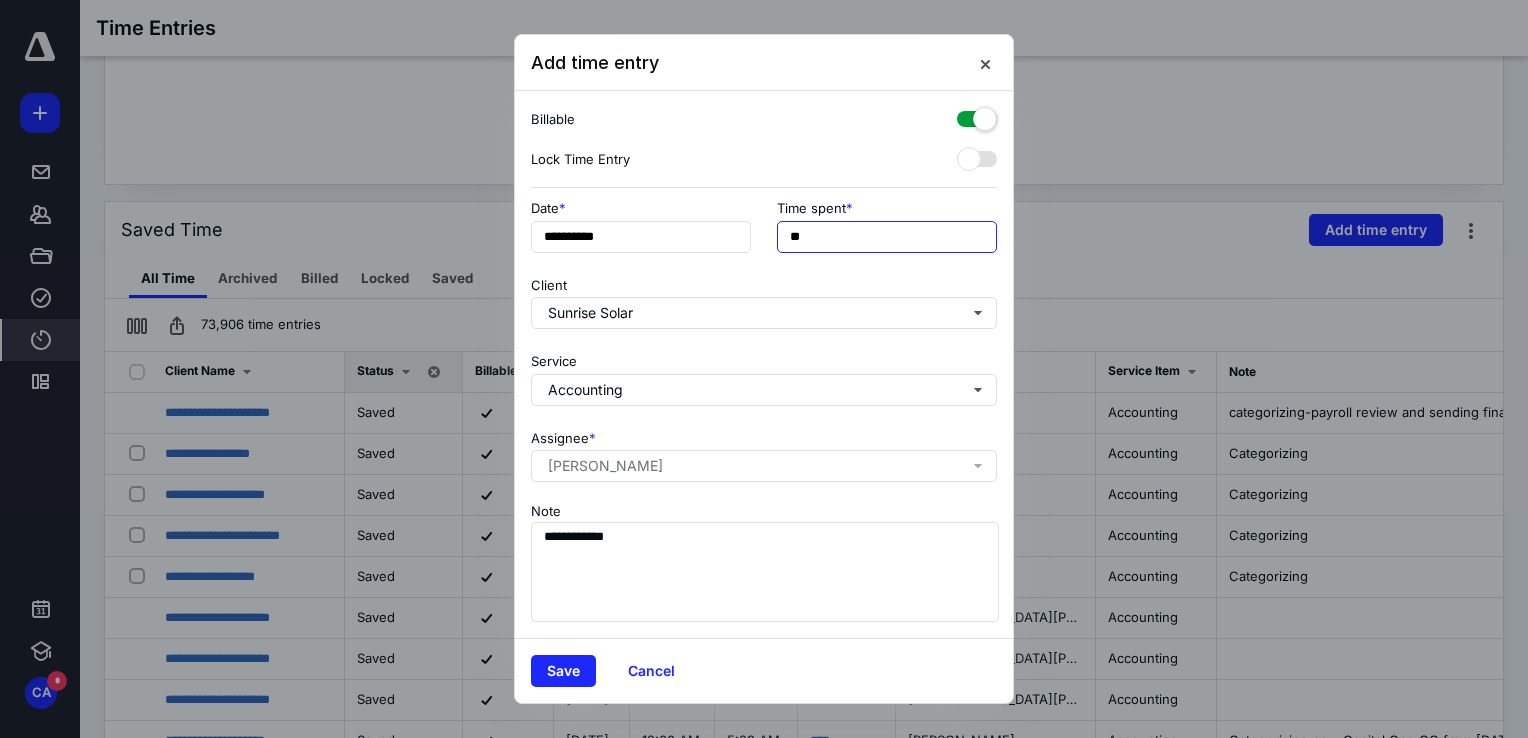 type on "**" 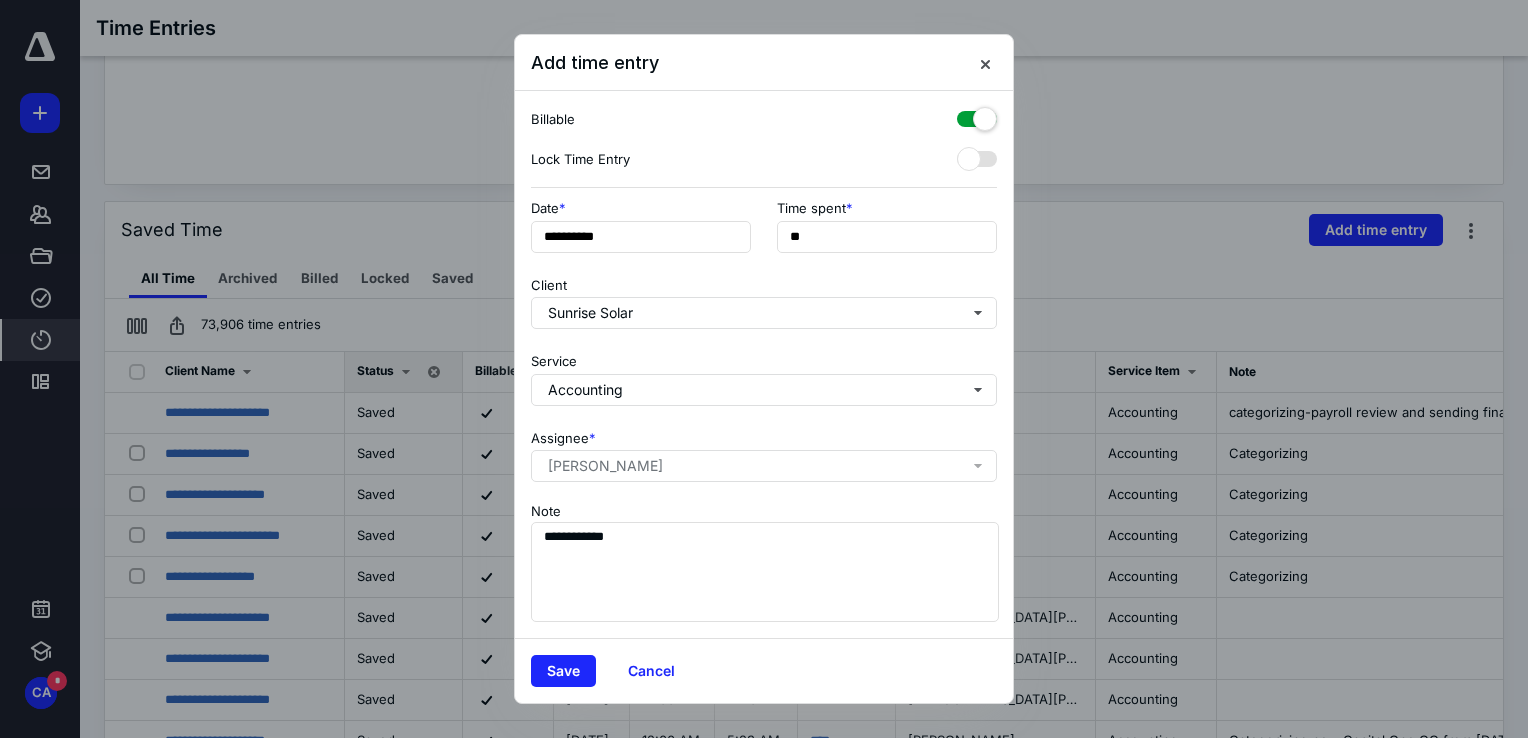 click on "Save Cancel" at bounding box center (764, 670) 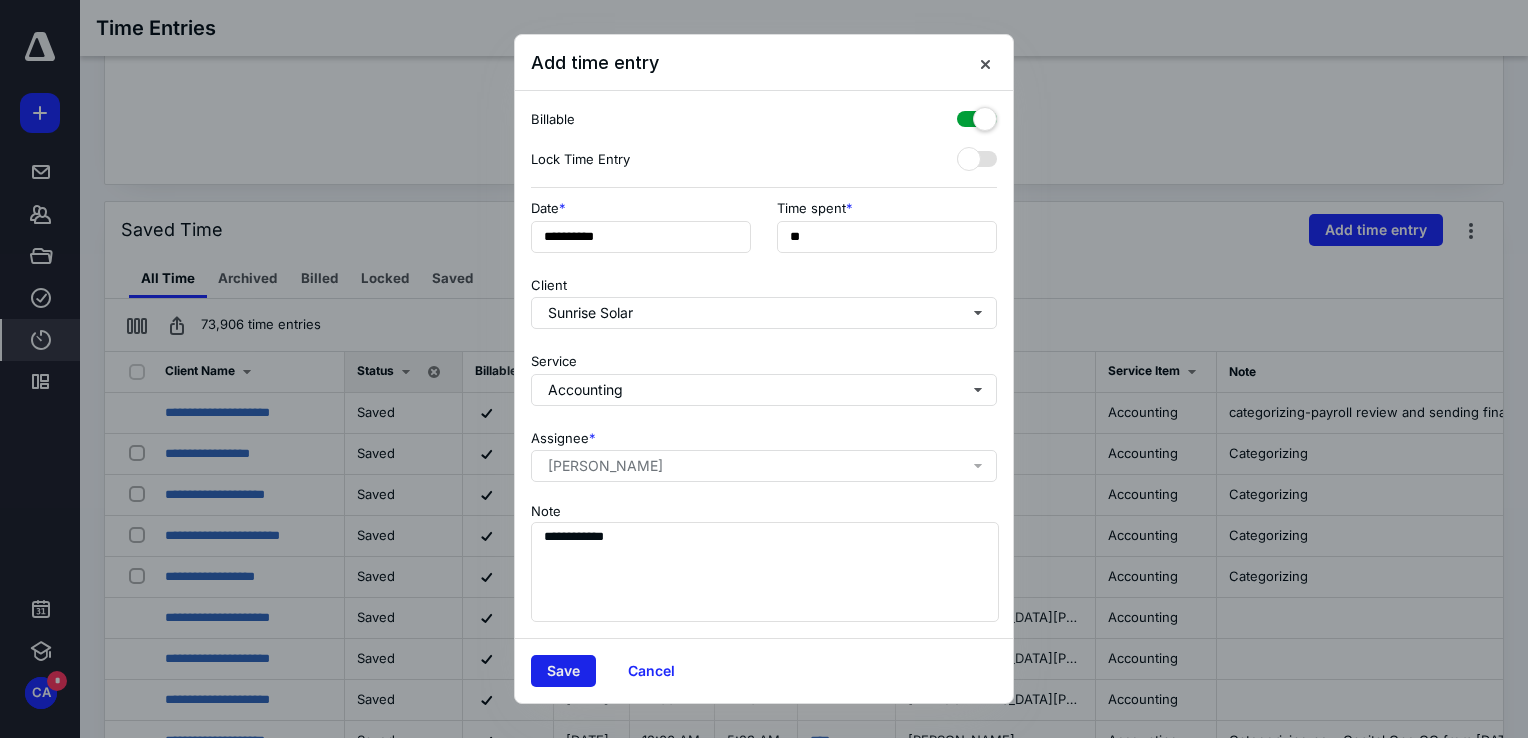 click on "Save" at bounding box center (563, 671) 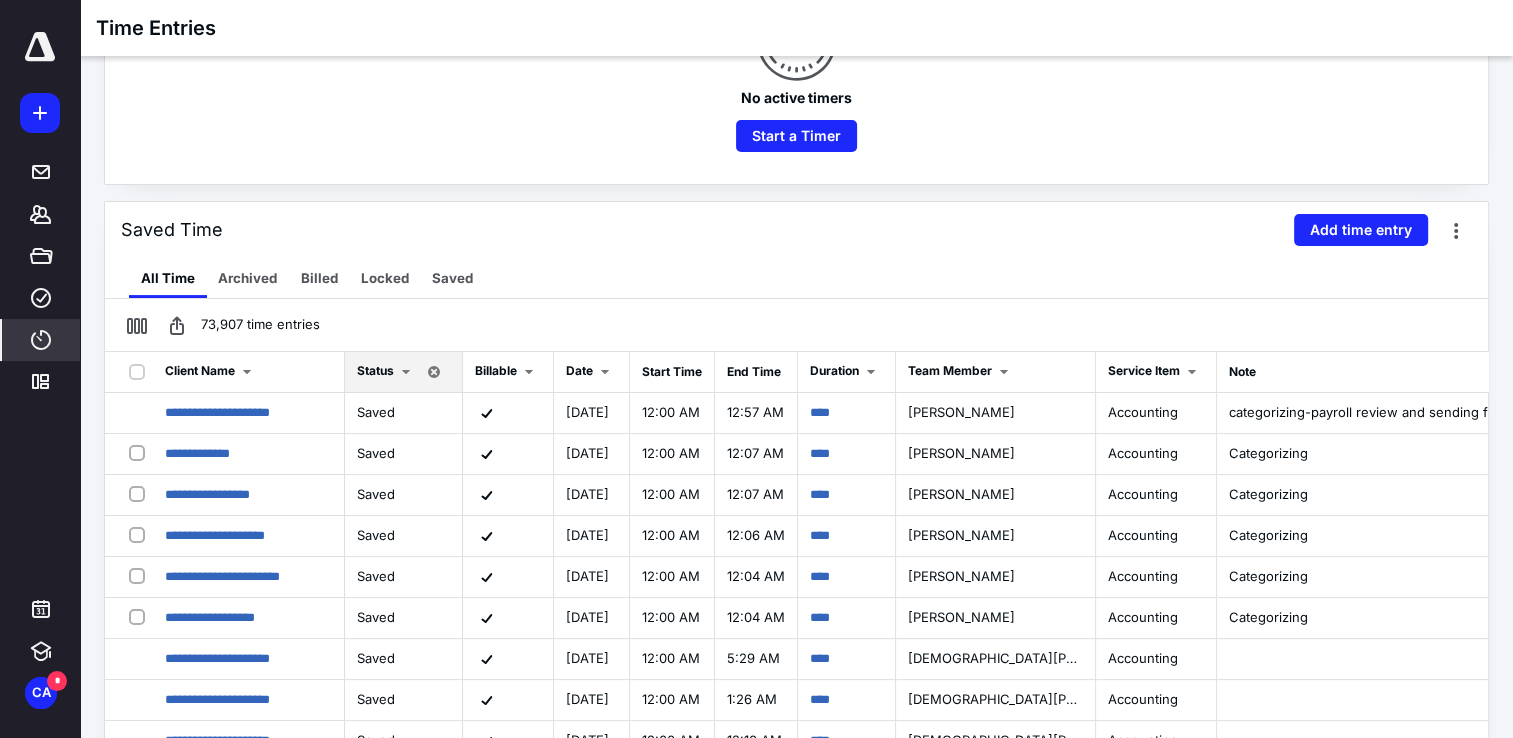 click on "Saved Time Add time entry" at bounding box center (796, 230) 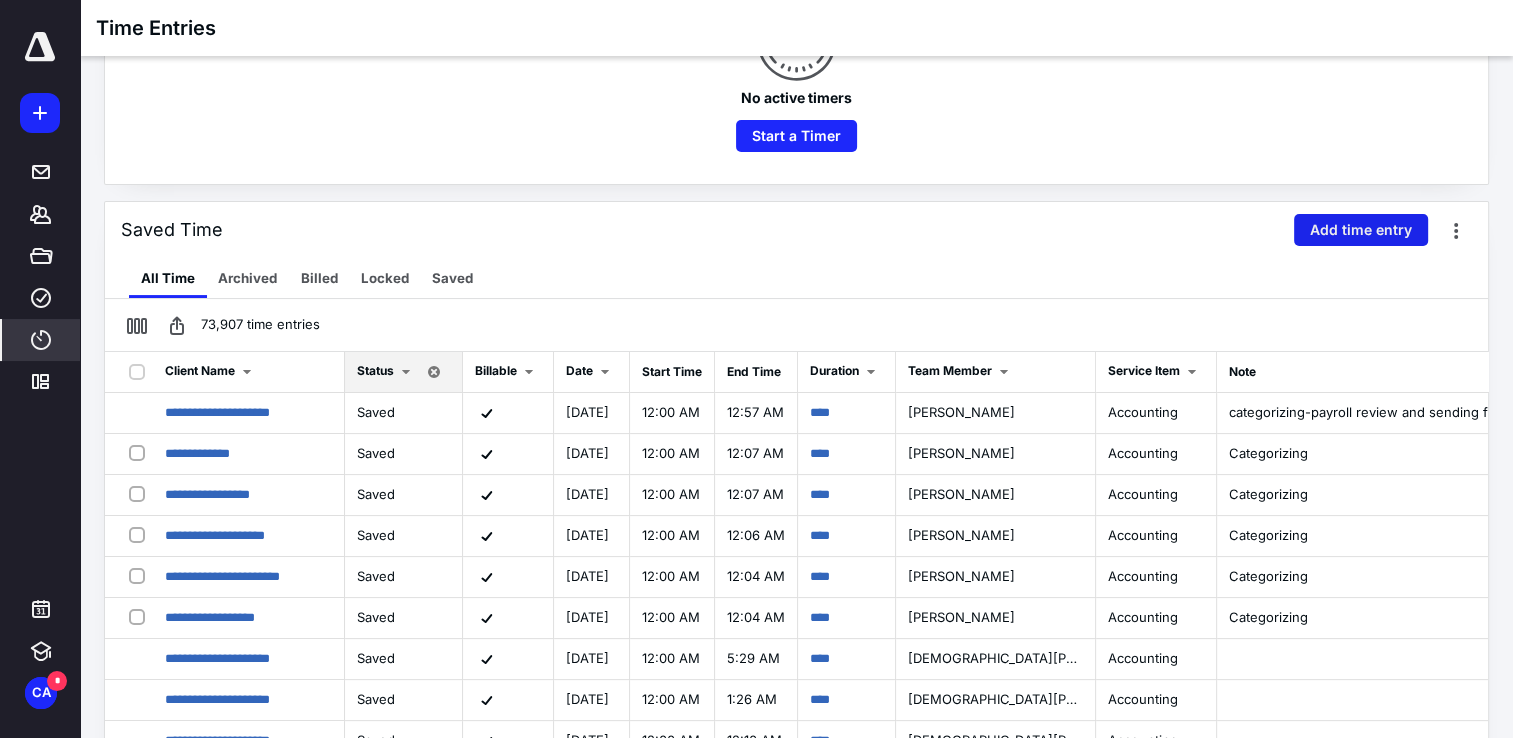 click on "Add time entry" at bounding box center (1361, 230) 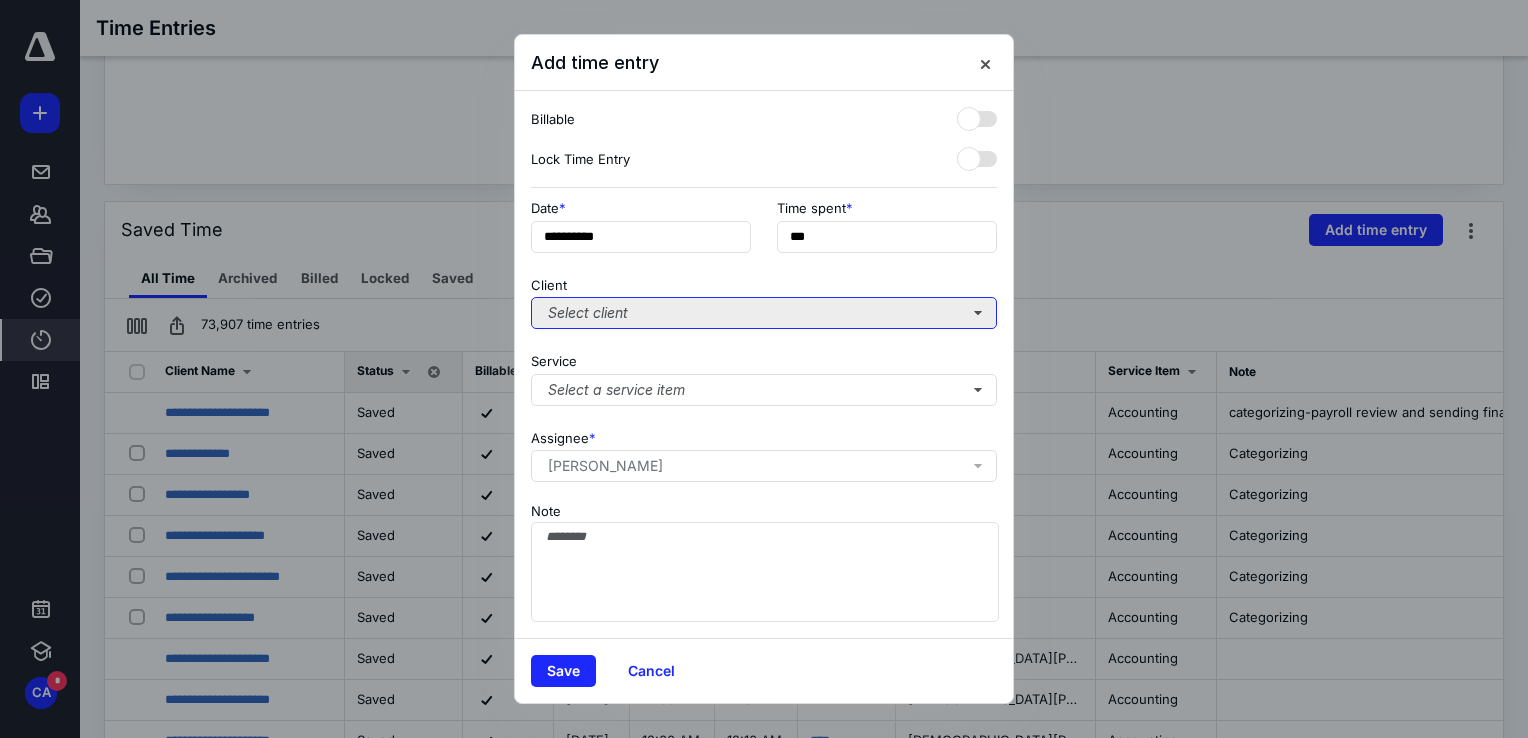 click on "Select client" at bounding box center [764, 313] 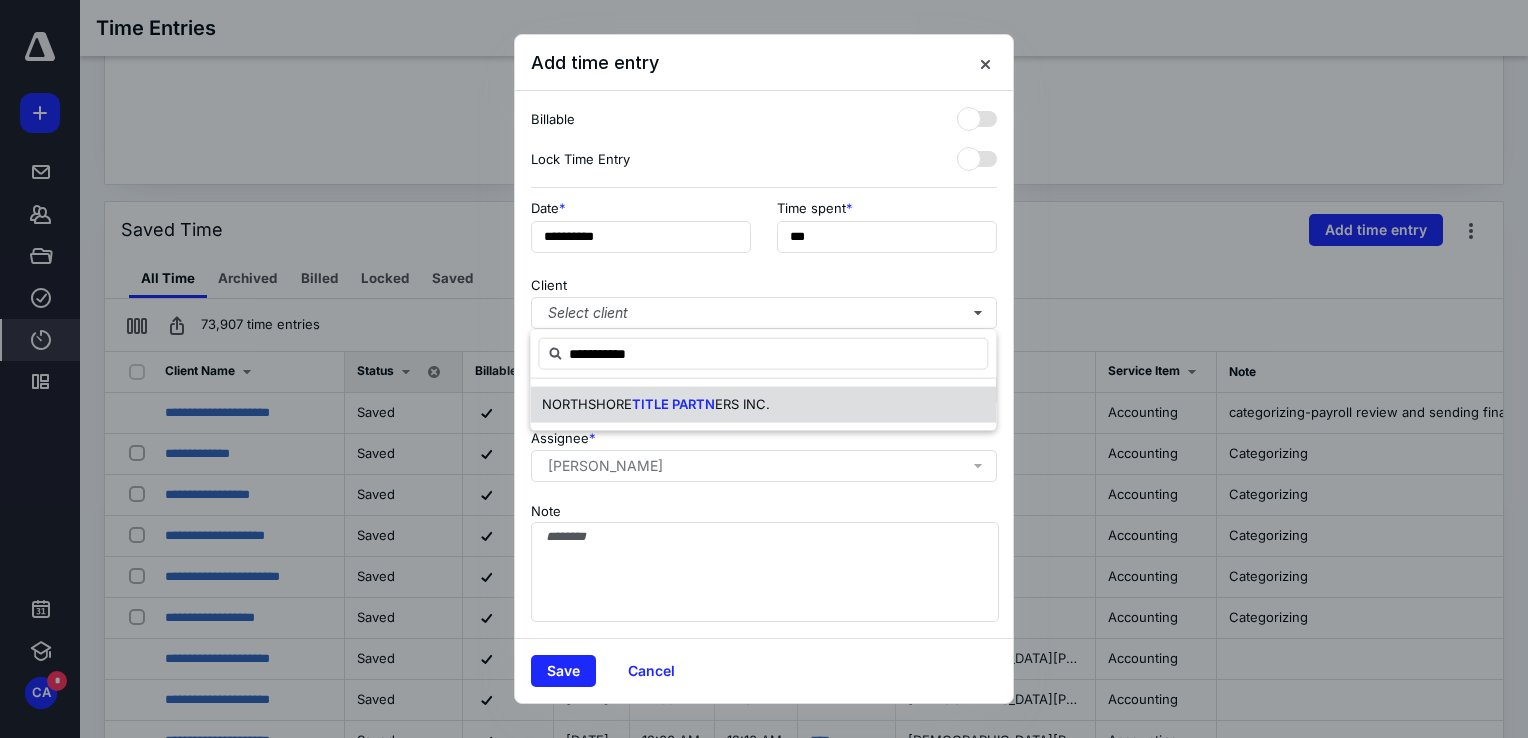 drag, startPoint x: 660, startPoint y: 396, endPoint x: 622, endPoint y: 387, distance: 39.051247 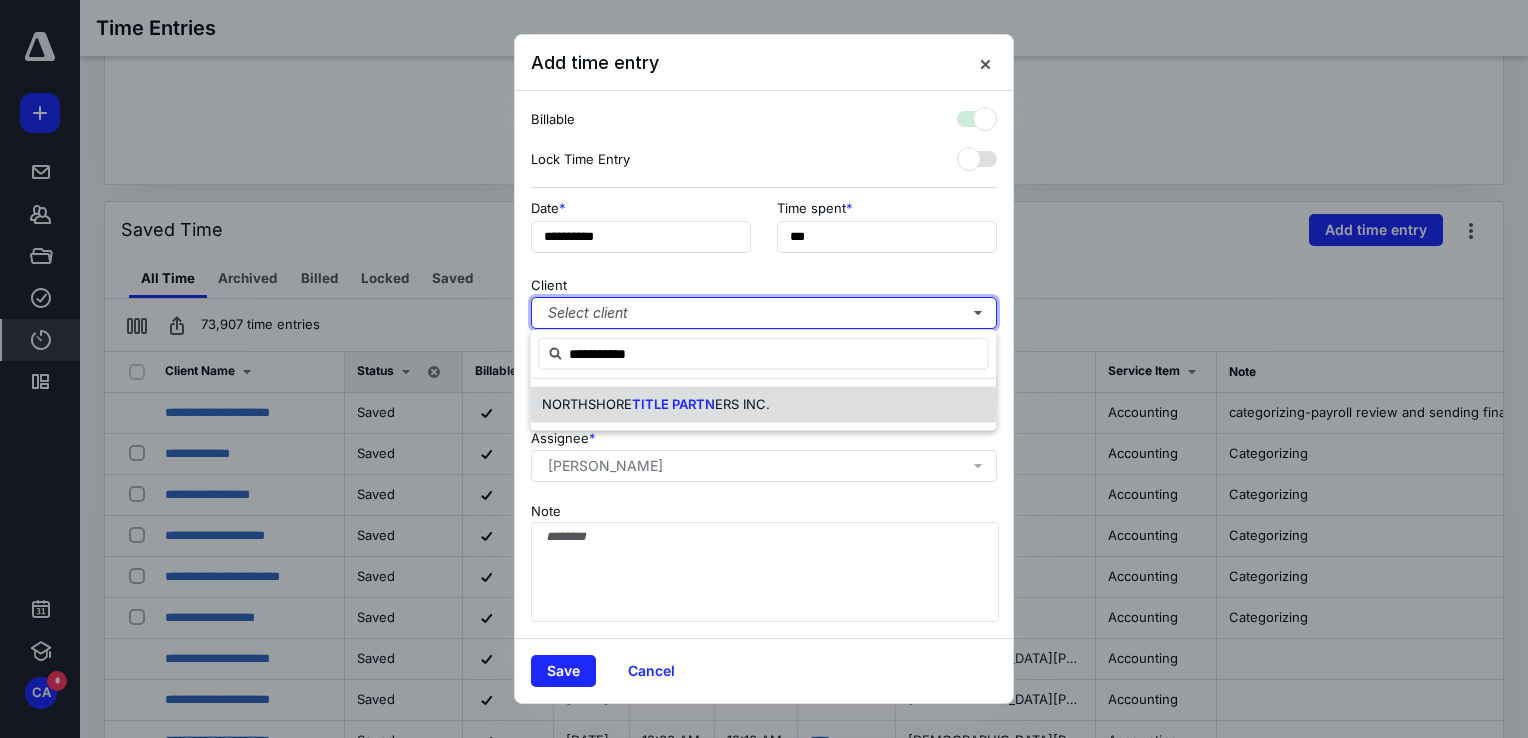 checkbox on "true" 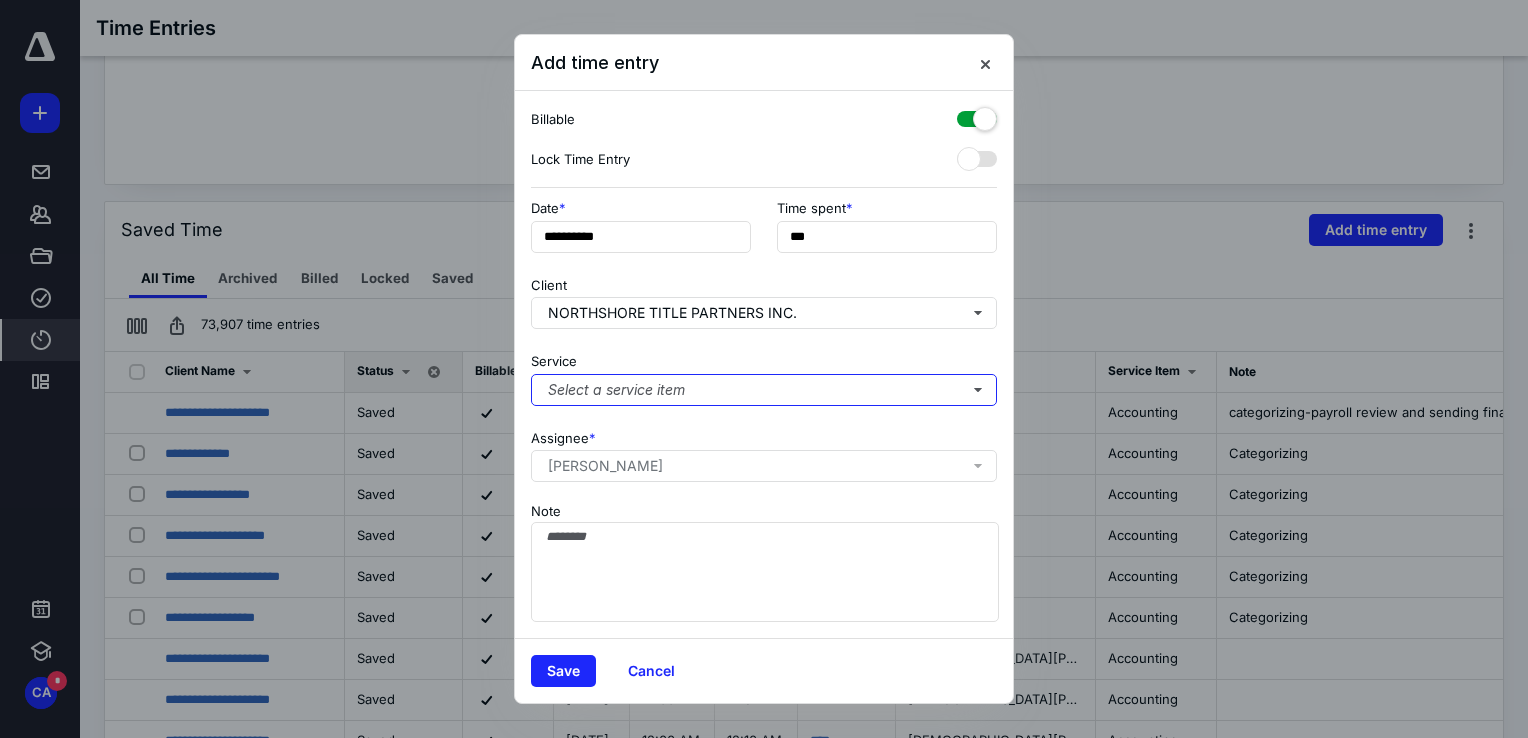 click on "Select a service item" at bounding box center [764, 390] 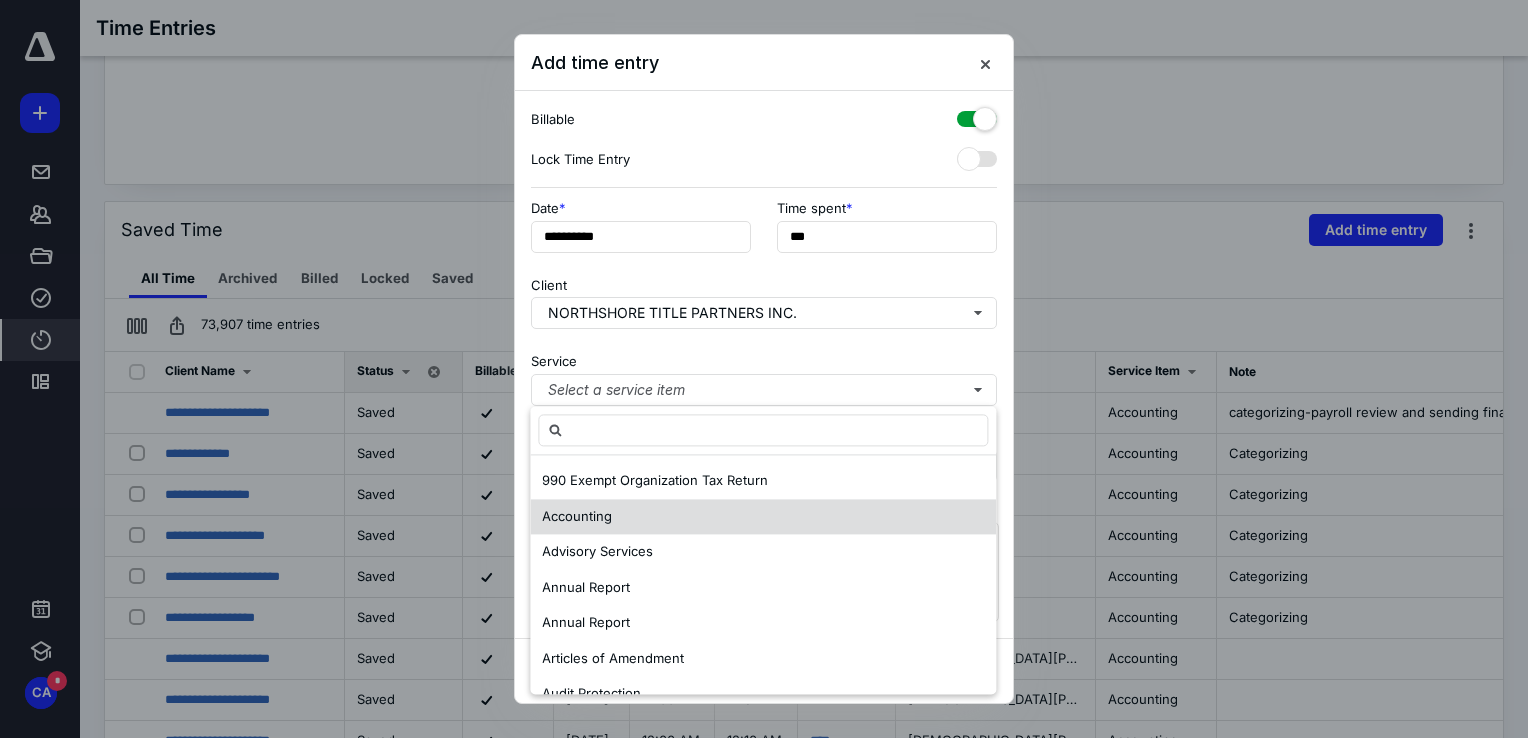 click on "Accounting" at bounding box center (577, 516) 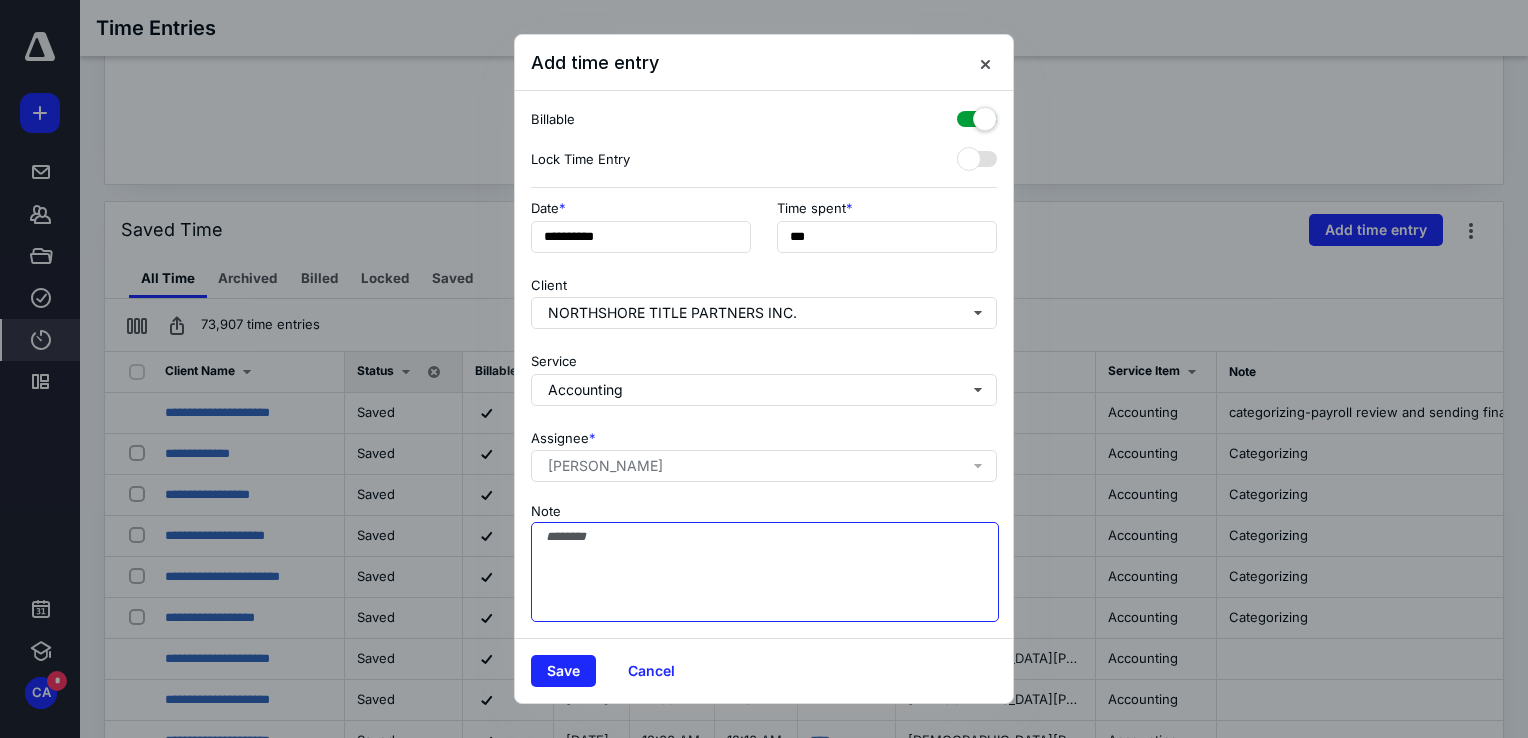click on "Note" at bounding box center [765, 572] 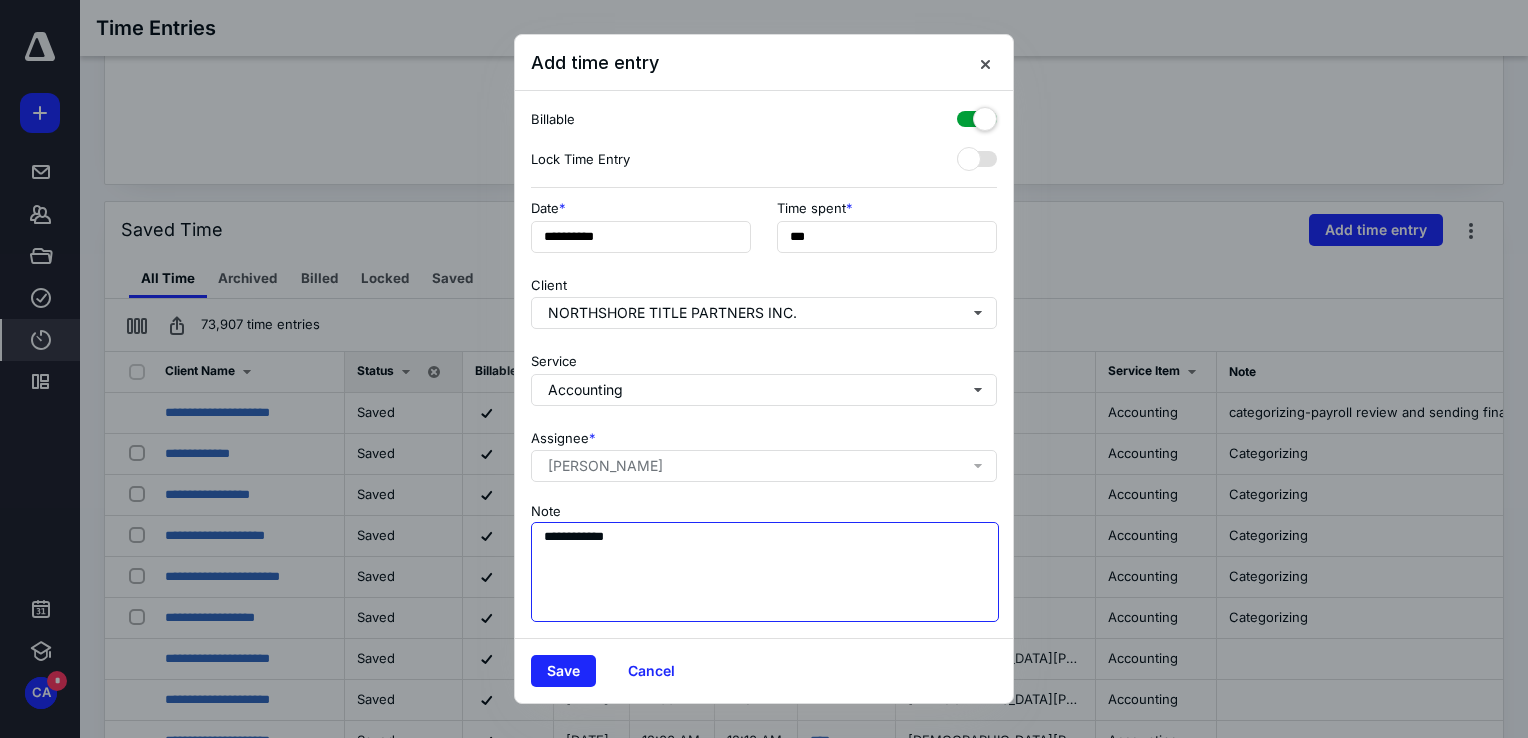 paste on "**********" 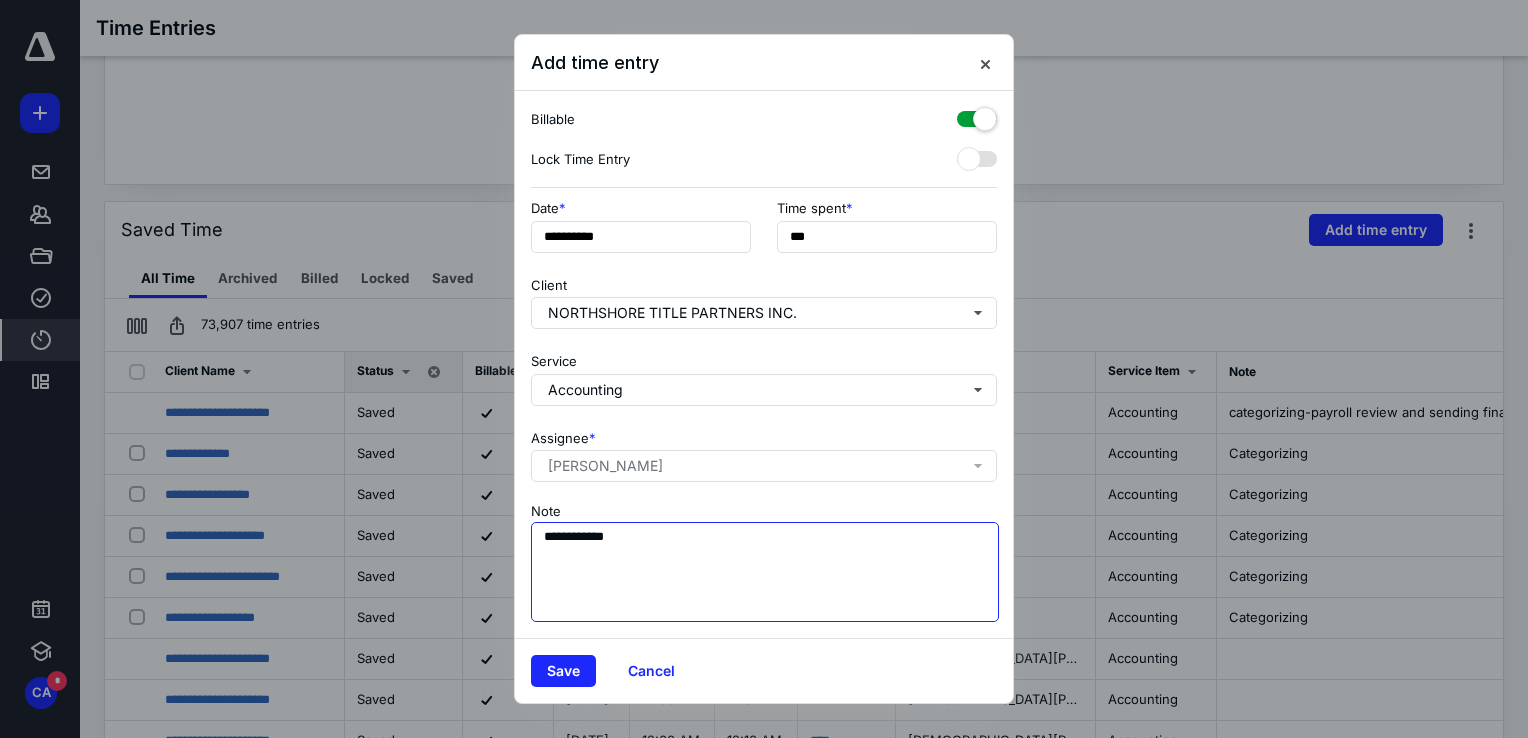 type on "**********" 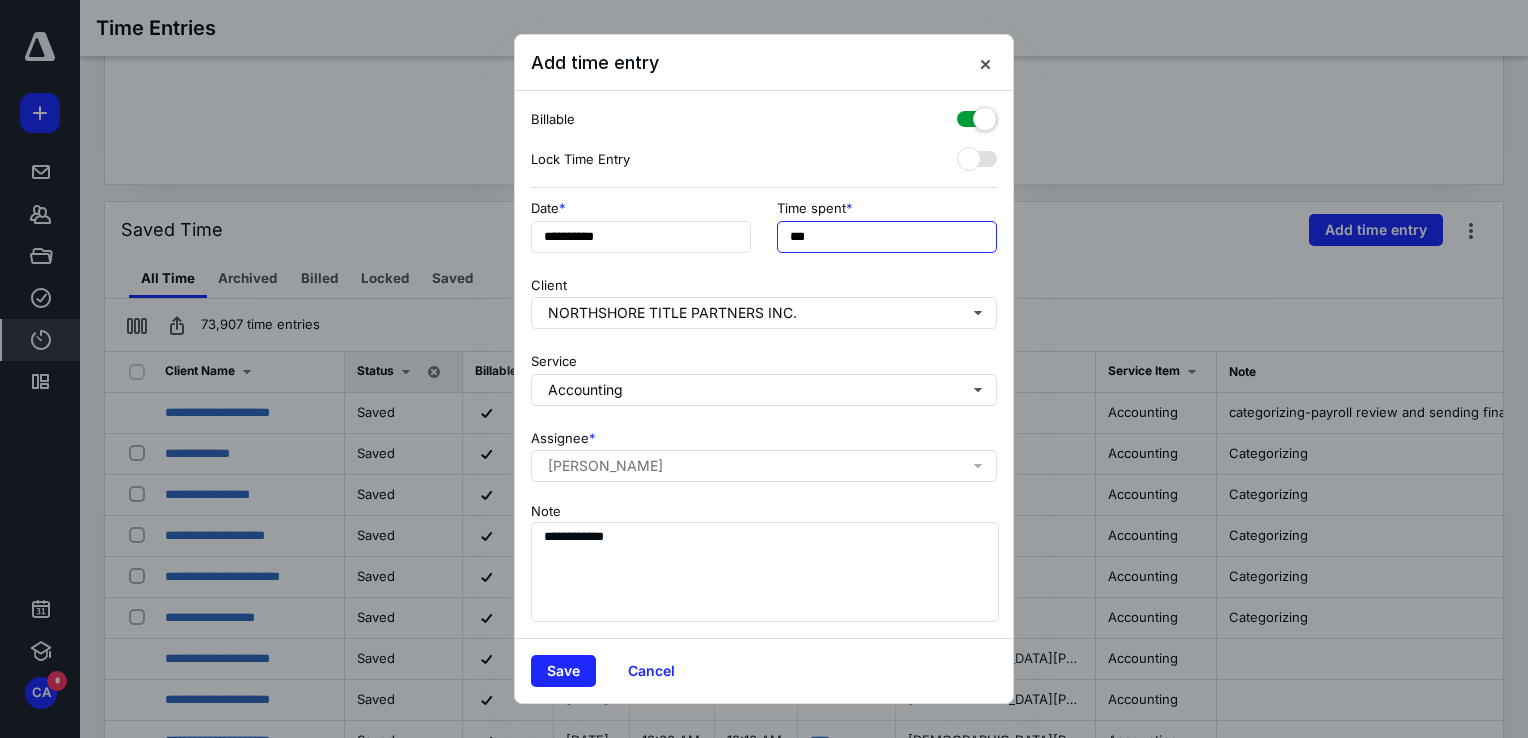 click on "***" at bounding box center [887, 237] 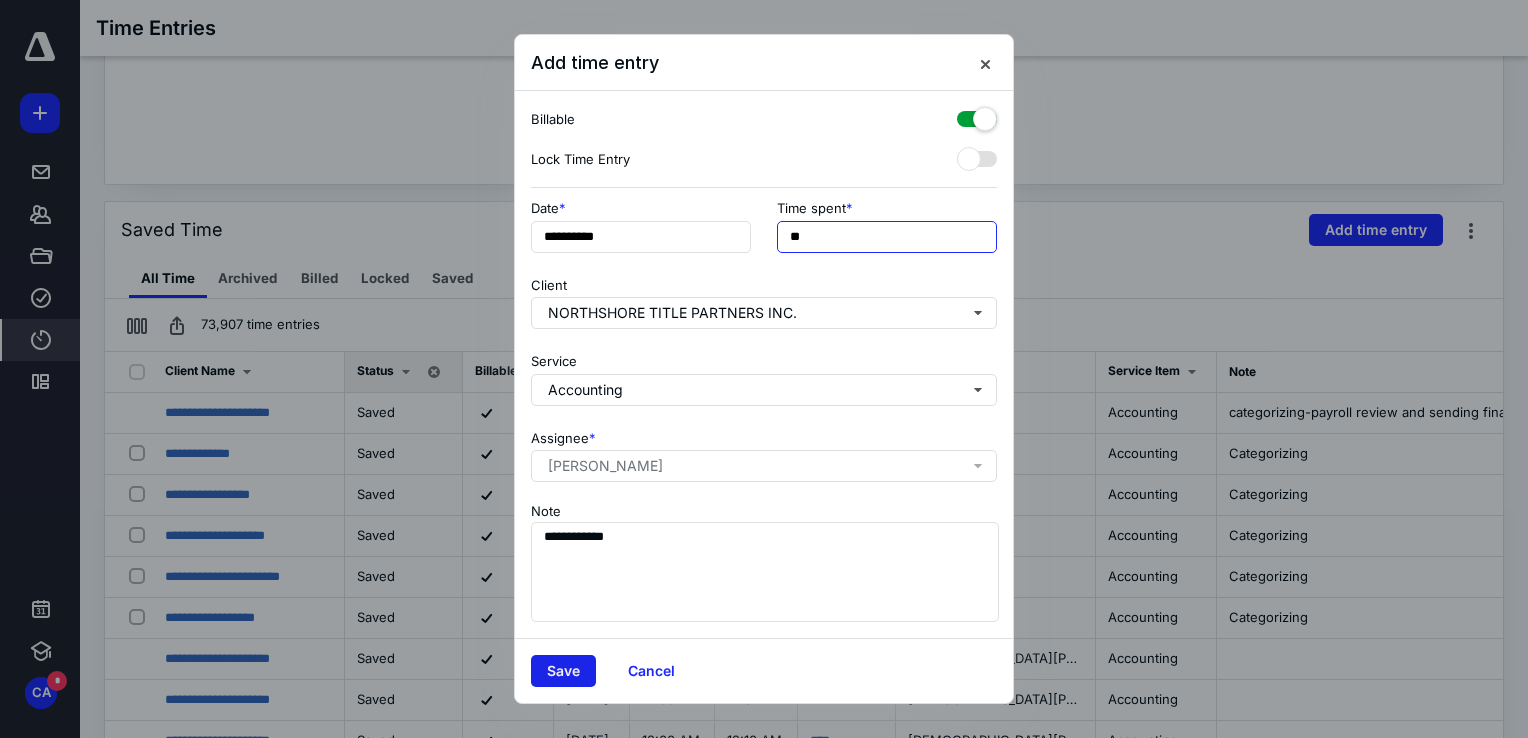 type on "**" 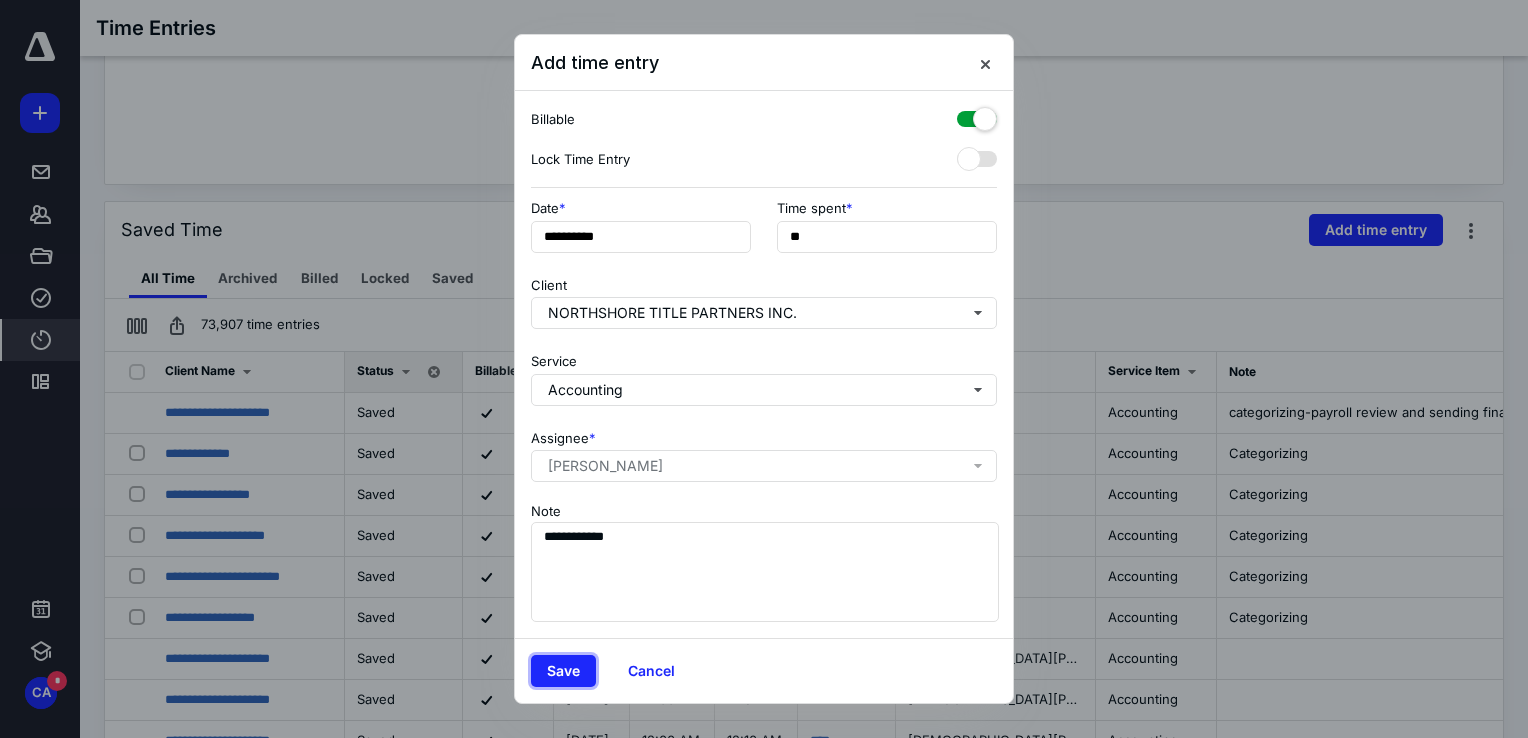 drag, startPoint x: 576, startPoint y: 664, endPoint x: 676, endPoint y: 422, distance: 261.8473 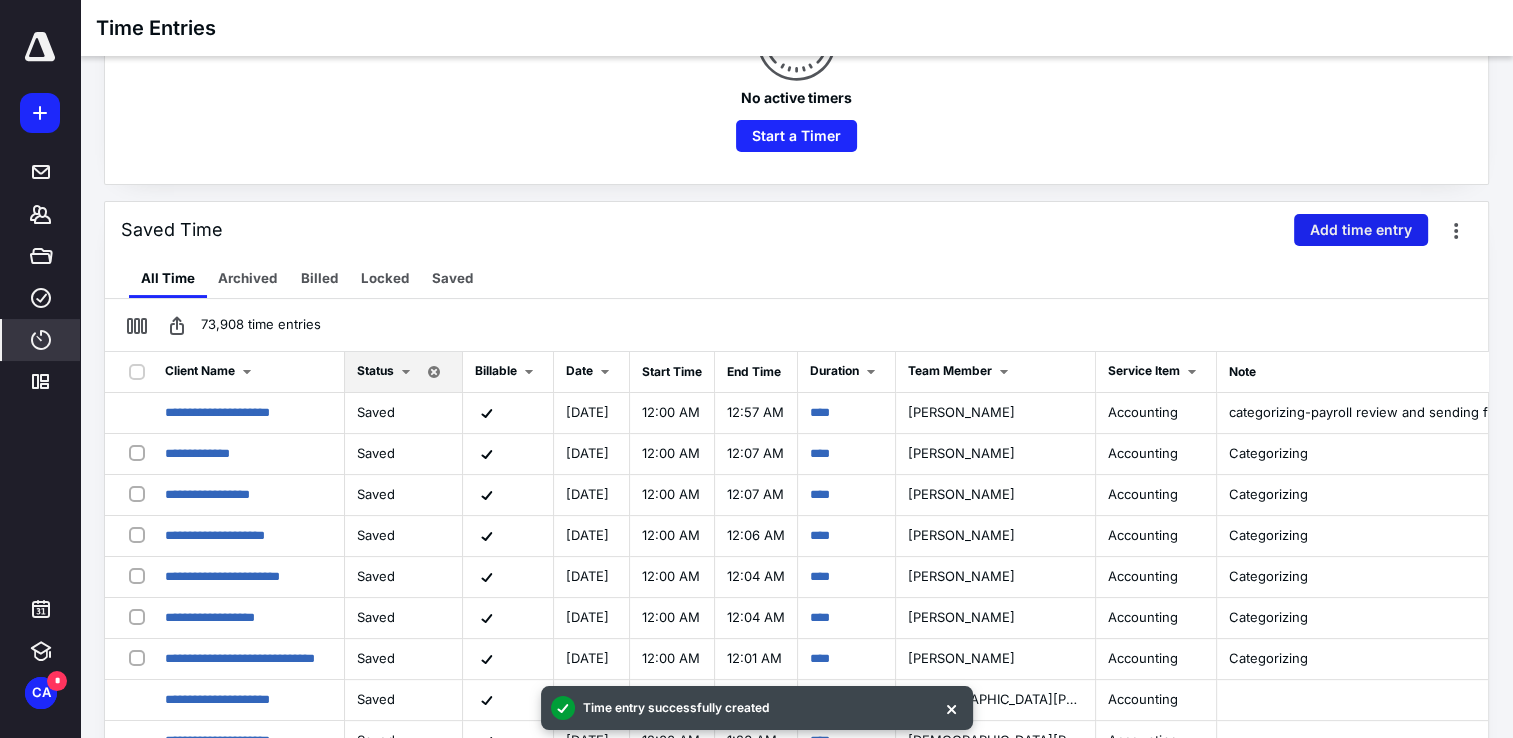 click on "Add time entry" at bounding box center [1361, 230] 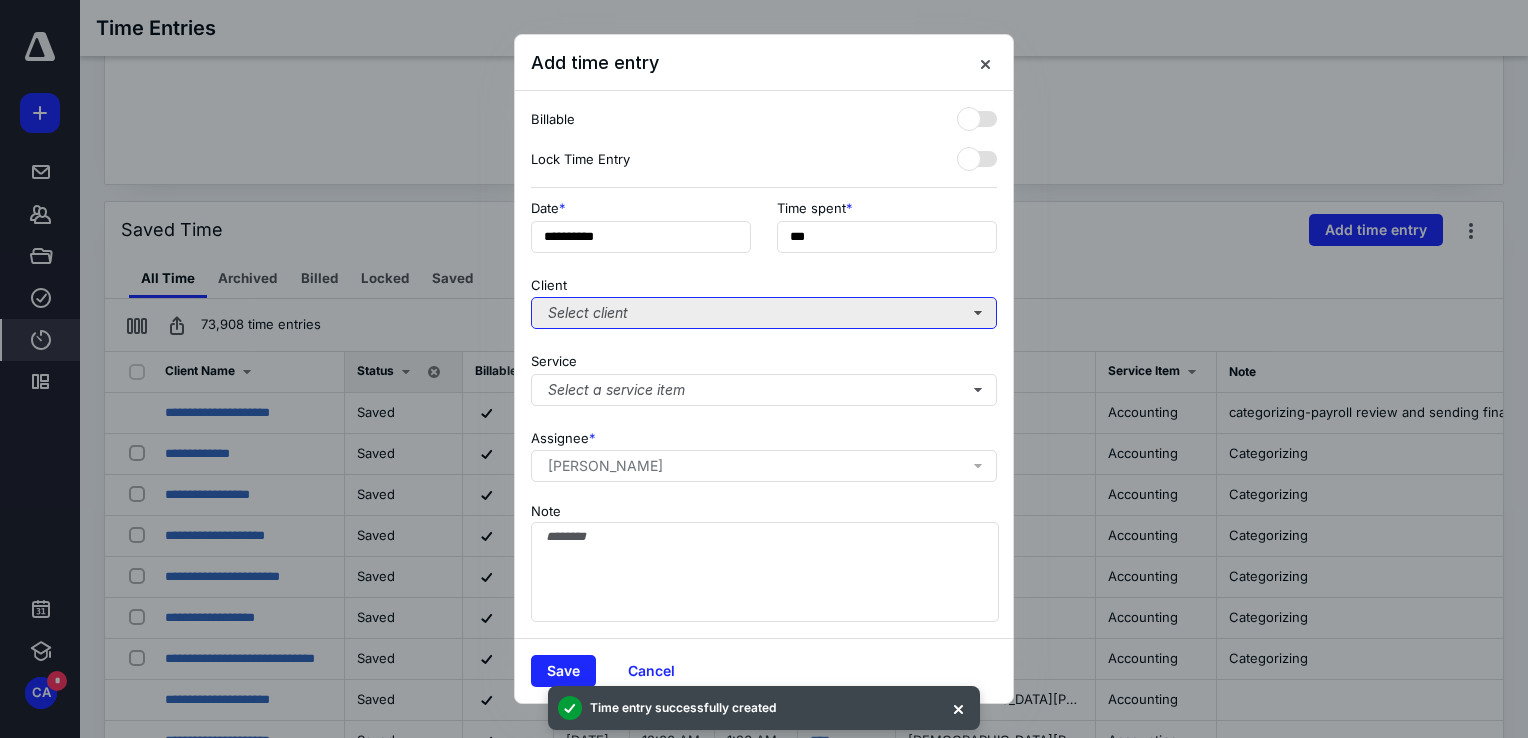 click on "Select client" at bounding box center [764, 313] 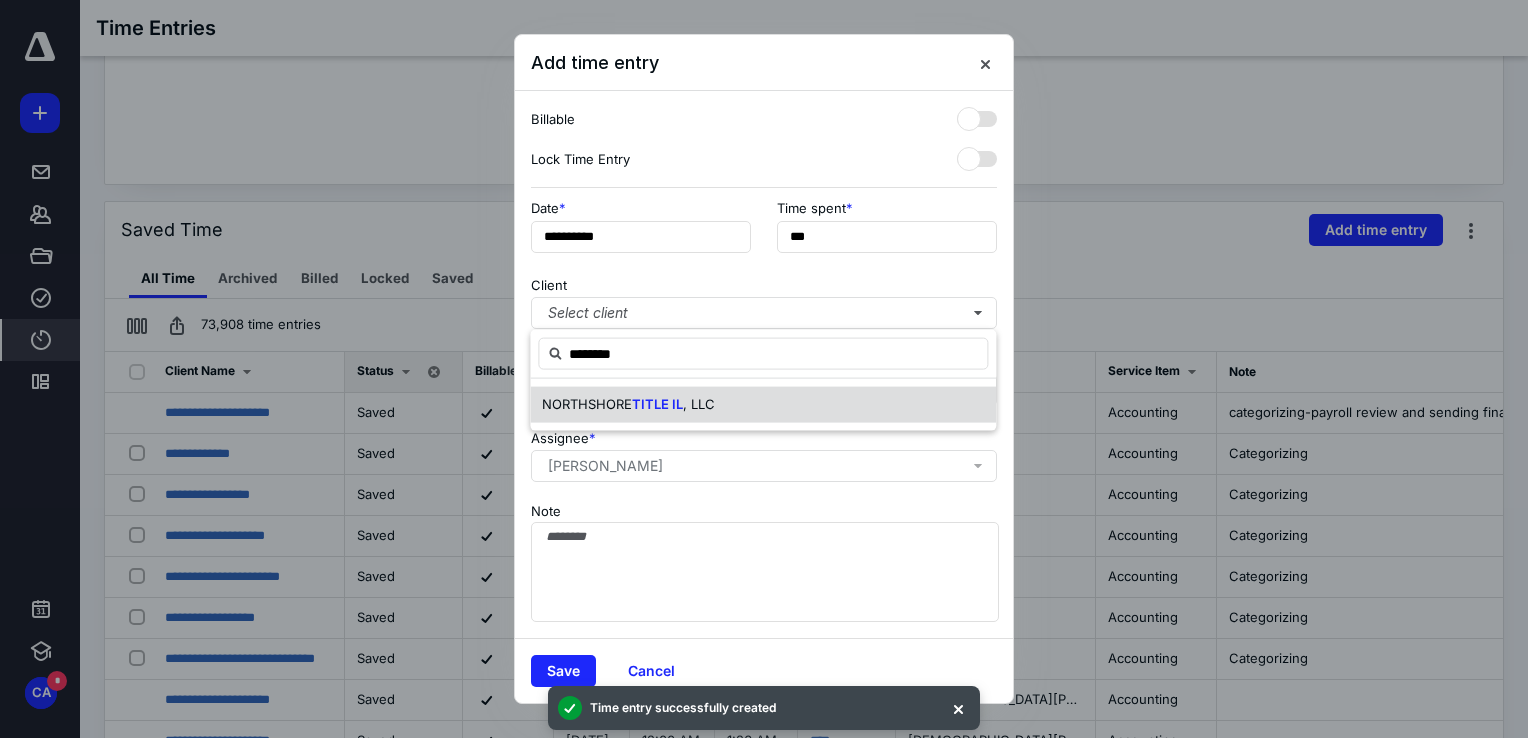 click on "NORTHSHORE" at bounding box center (587, 404) 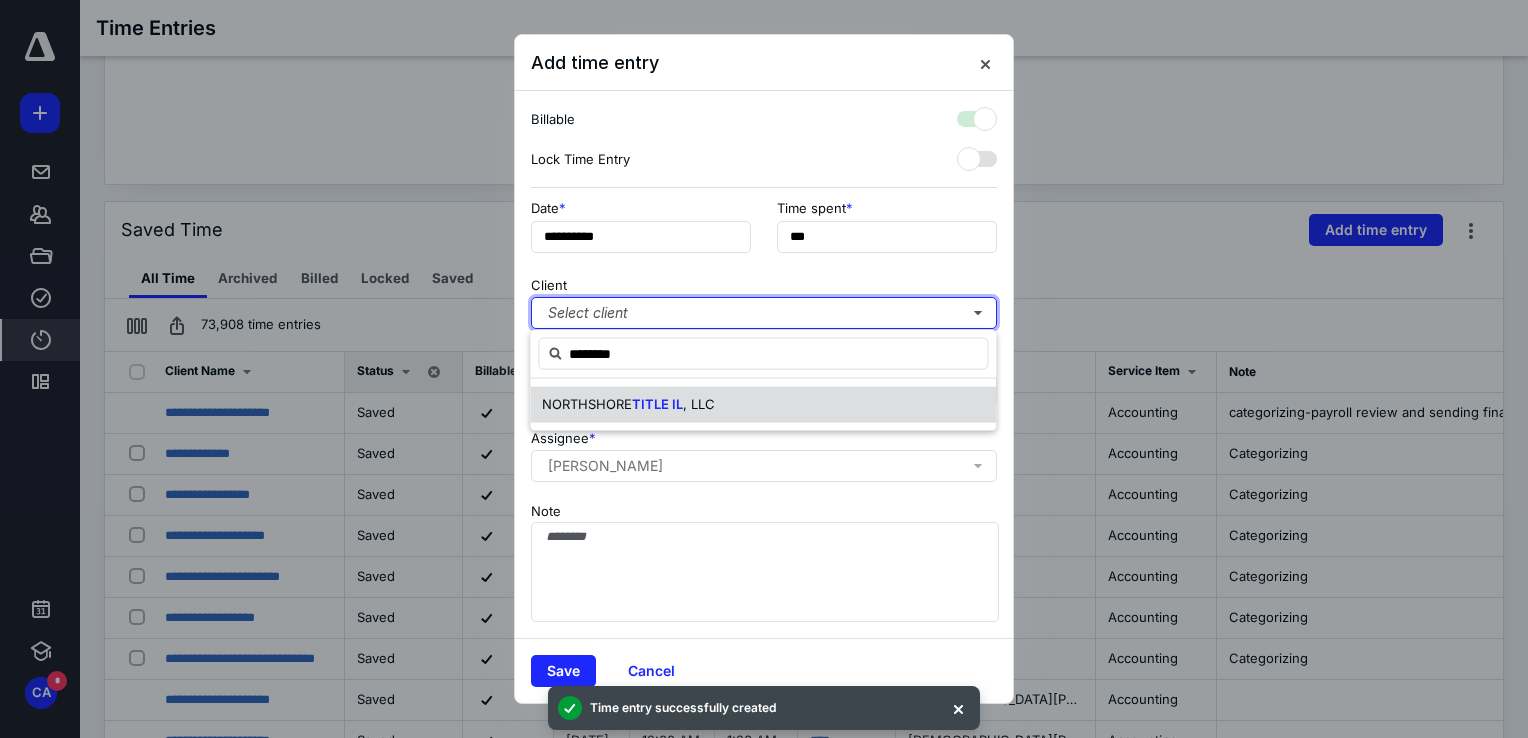 checkbox on "true" 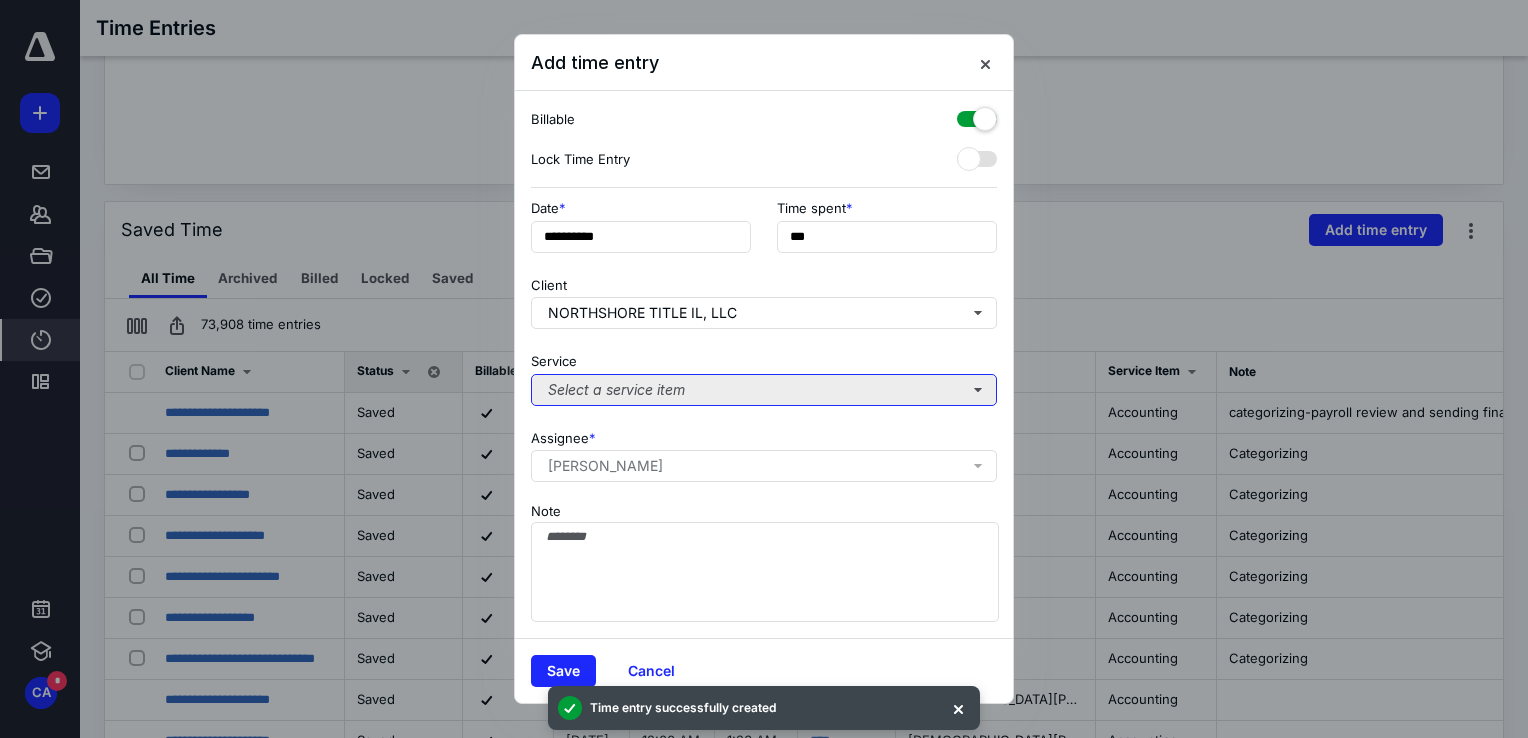 click on "Select a service item" at bounding box center (764, 390) 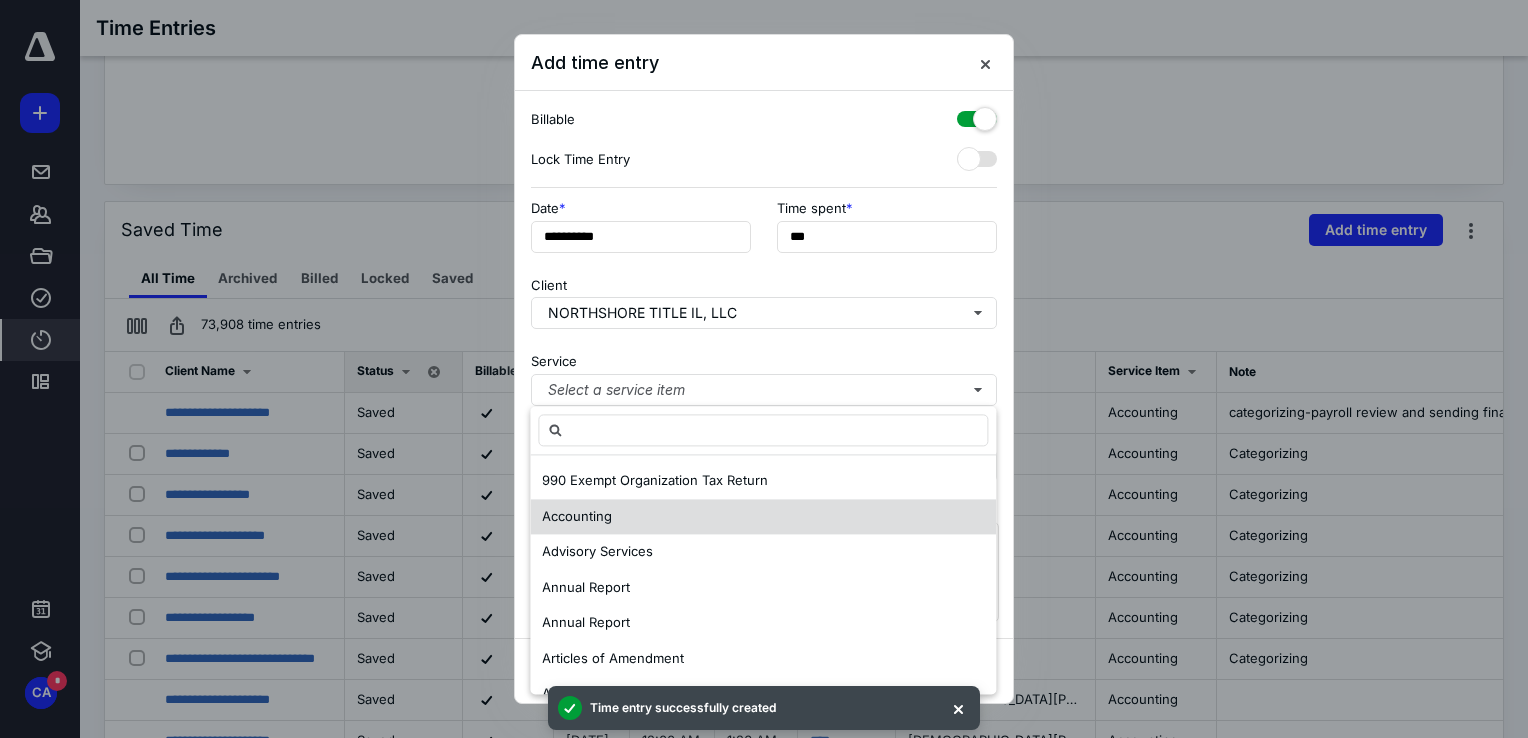 click on "Accounting" at bounding box center [763, 517] 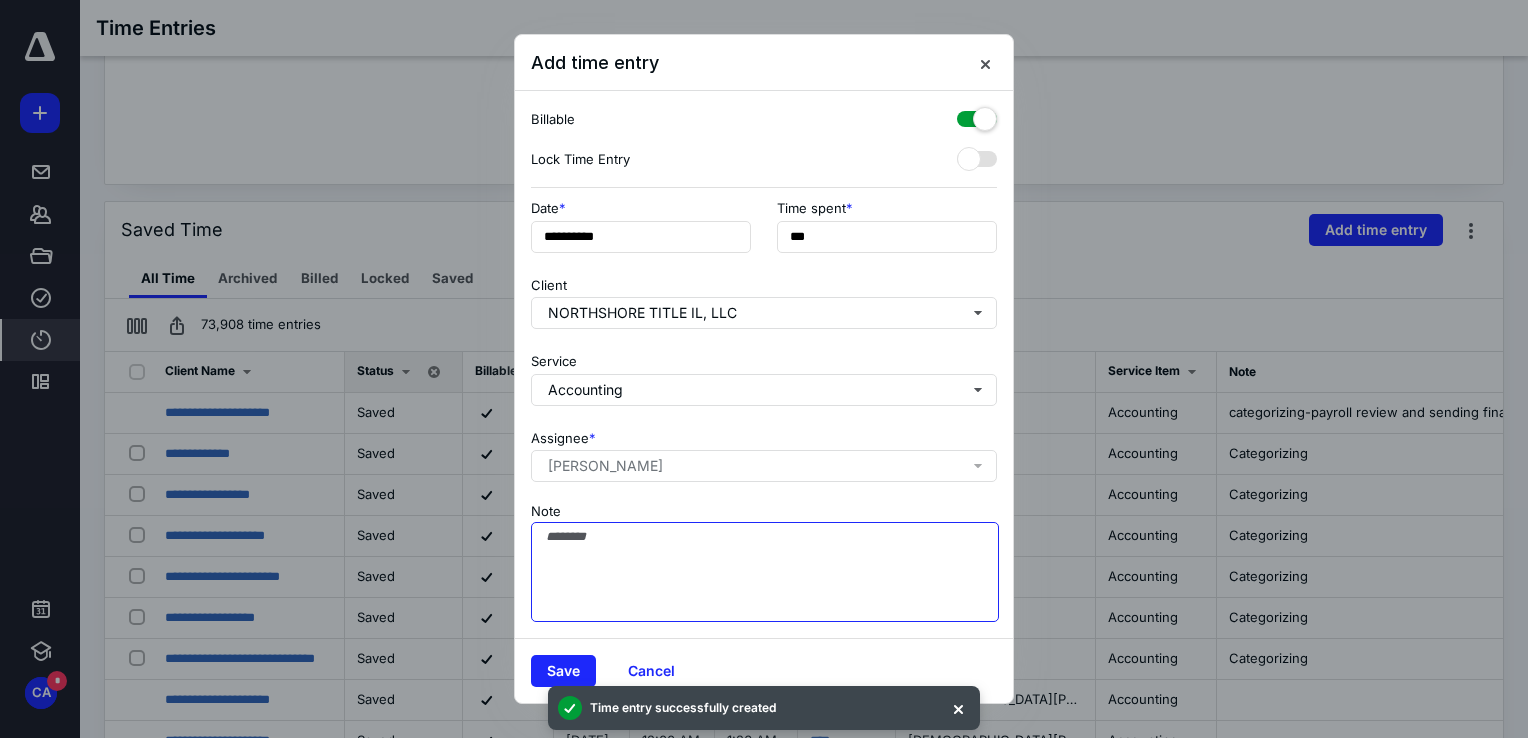 click on "Note" at bounding box center [765, 572] 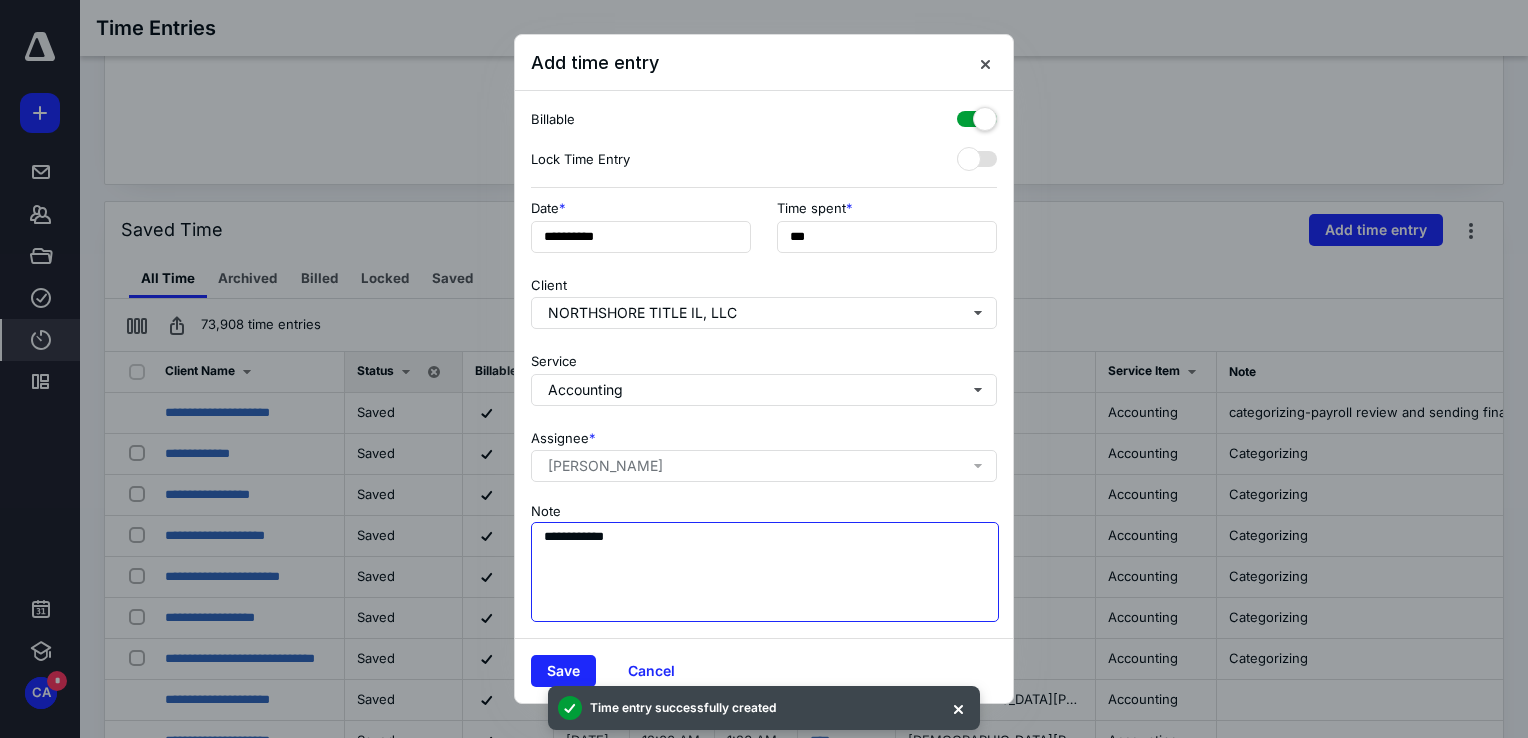 type on "**********" 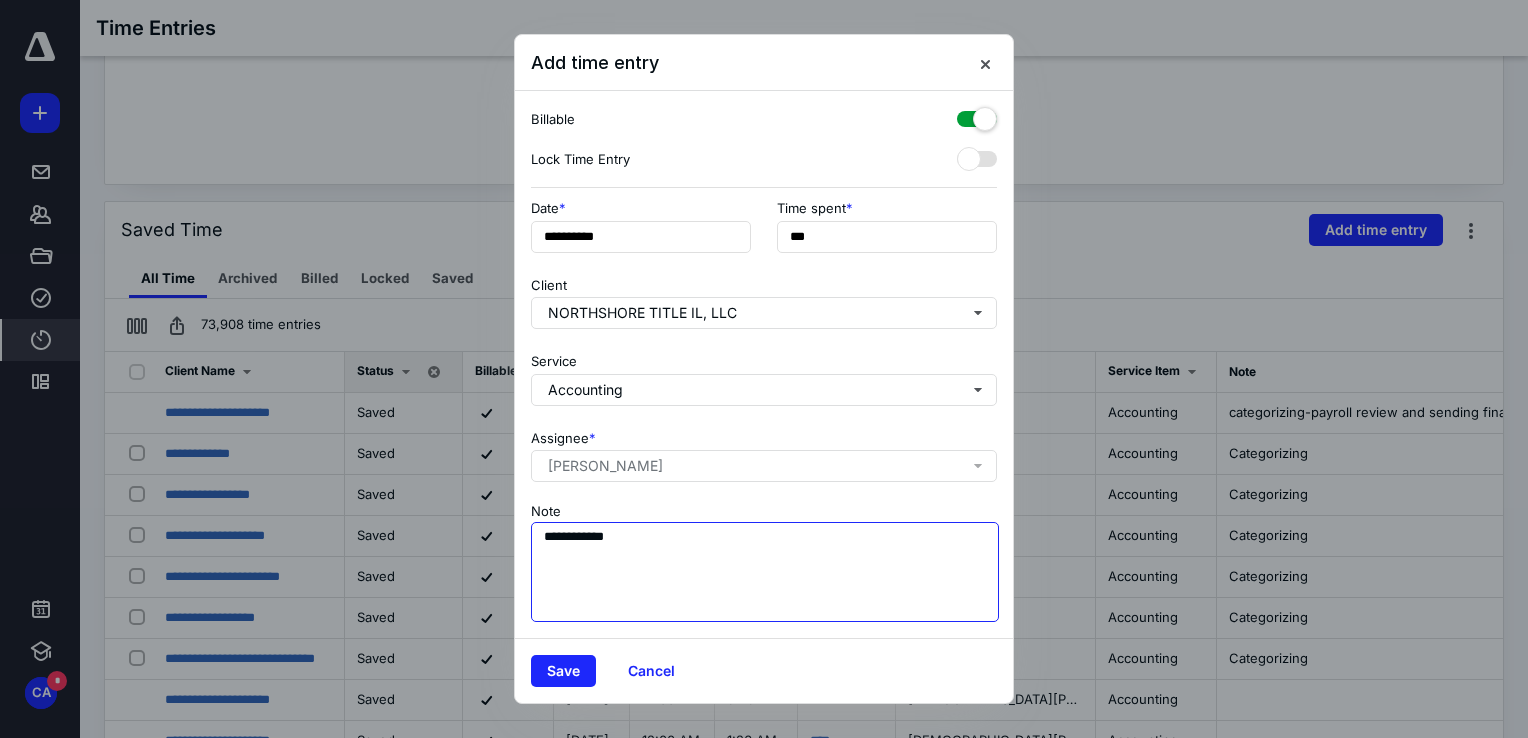 click on "**********" at bounding box center (765, 572) 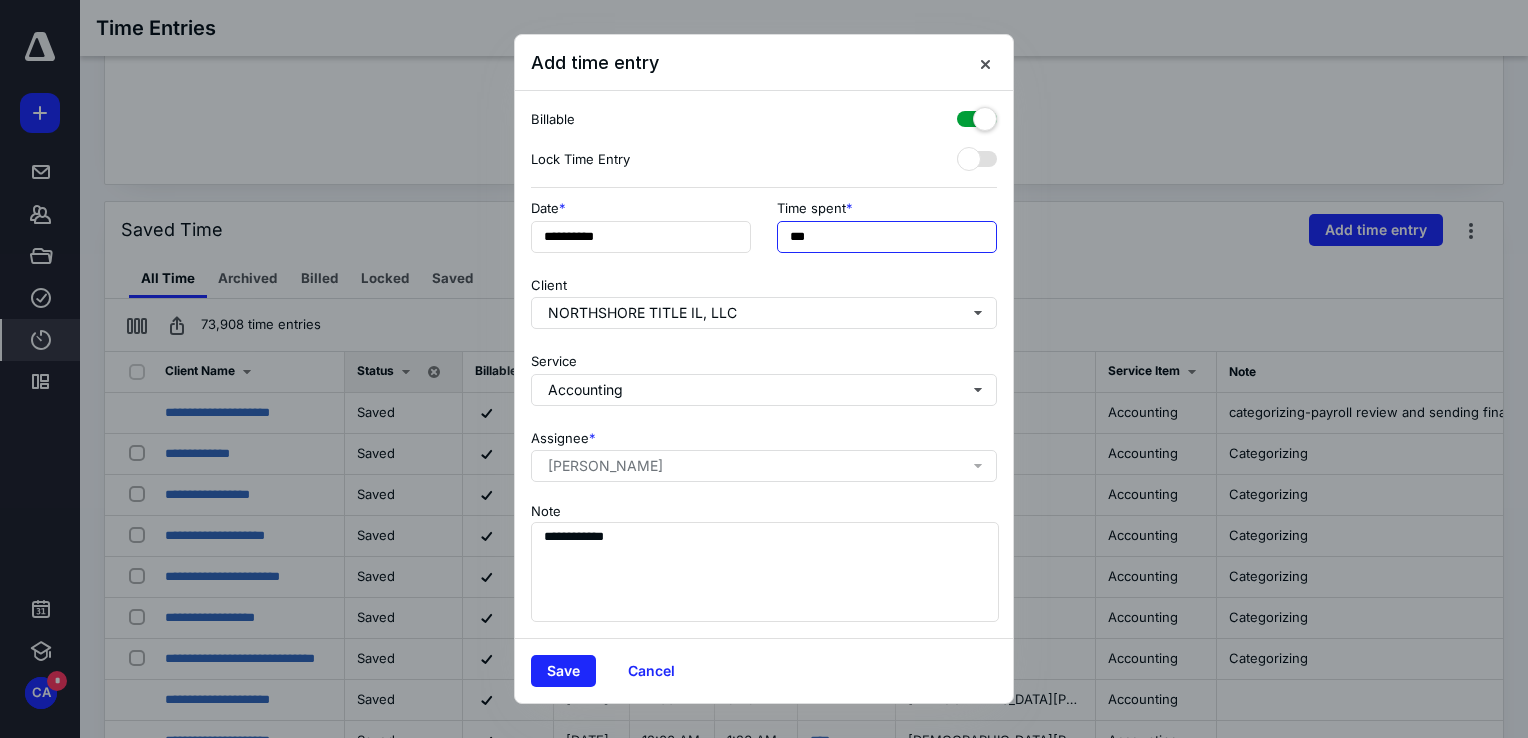 click on "***" at bounding box center (887, 237) 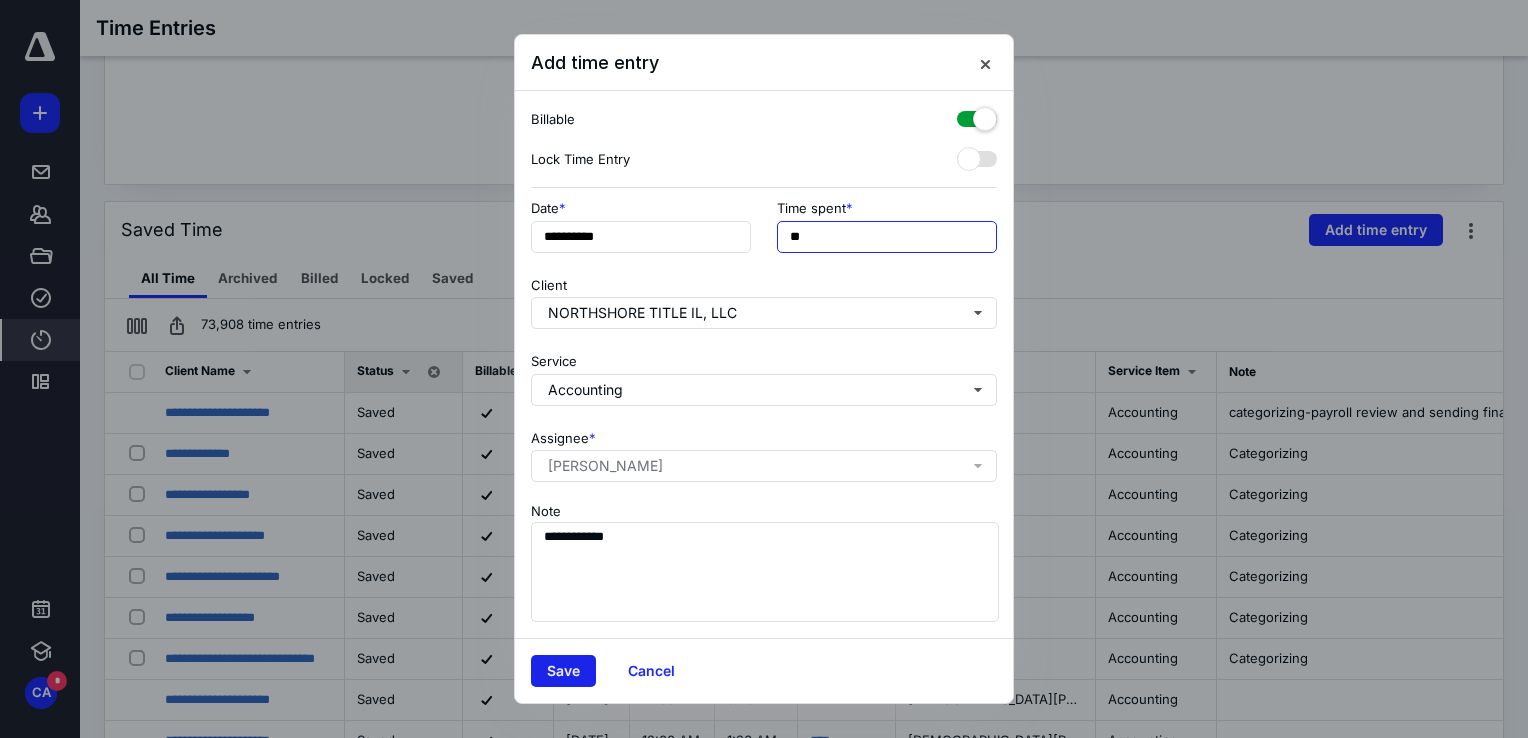 type on "**" 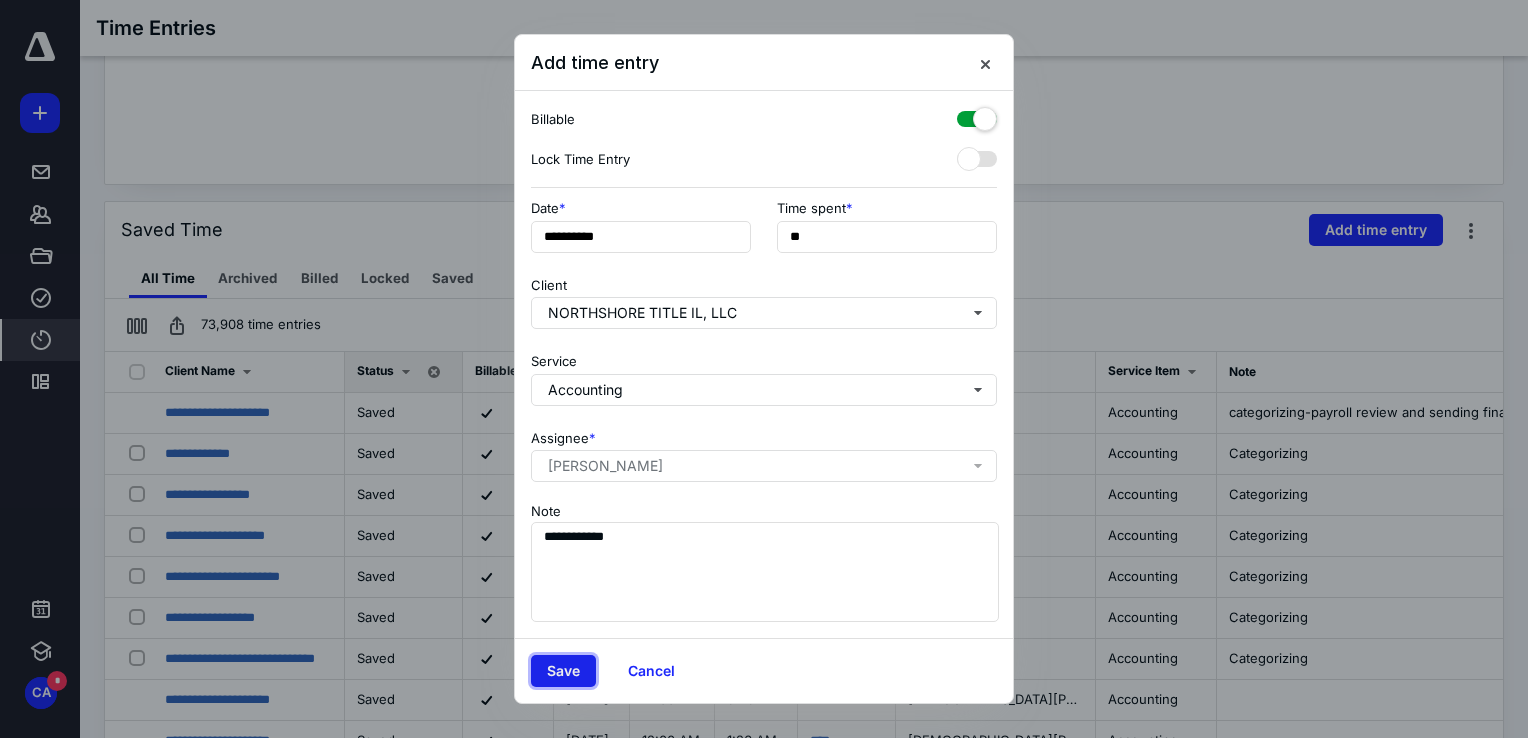 drag, startPoint x: 540, startPoint y: 662, endPoint x: 589, endPoint y: 676, distance: 50.96077 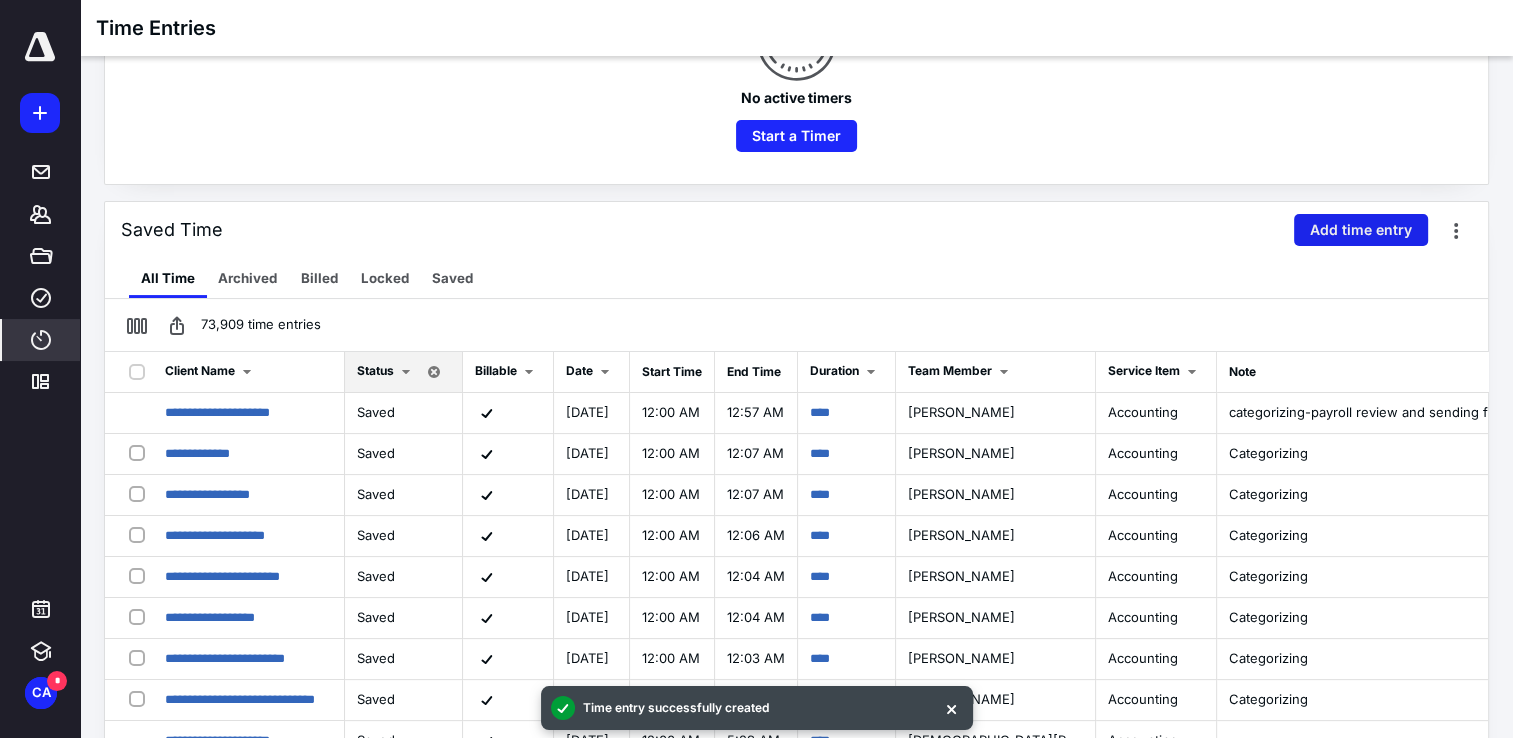 click on "Add time entry" at bounding box center (1361, 230) 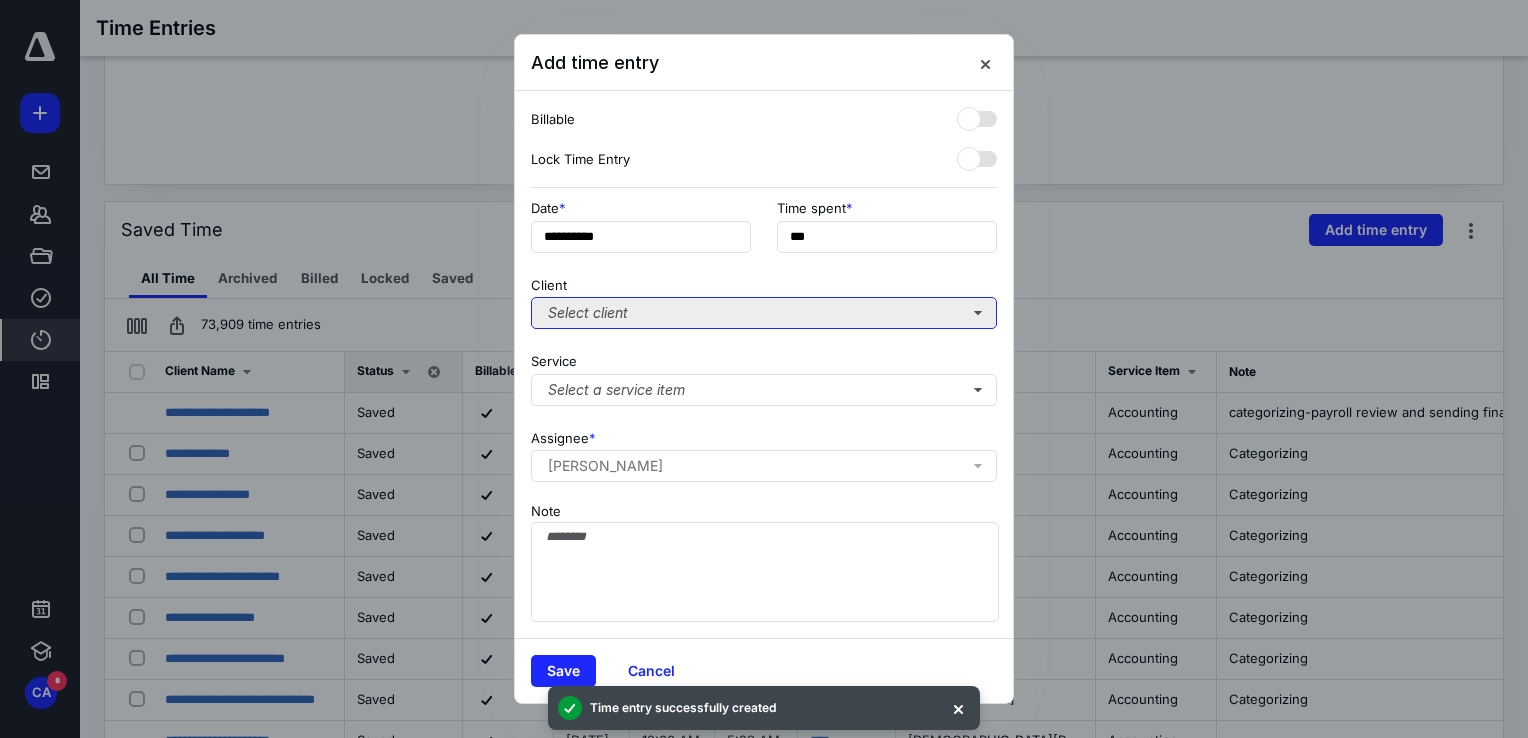 click on "Select client" at bounding box center (764, 313) 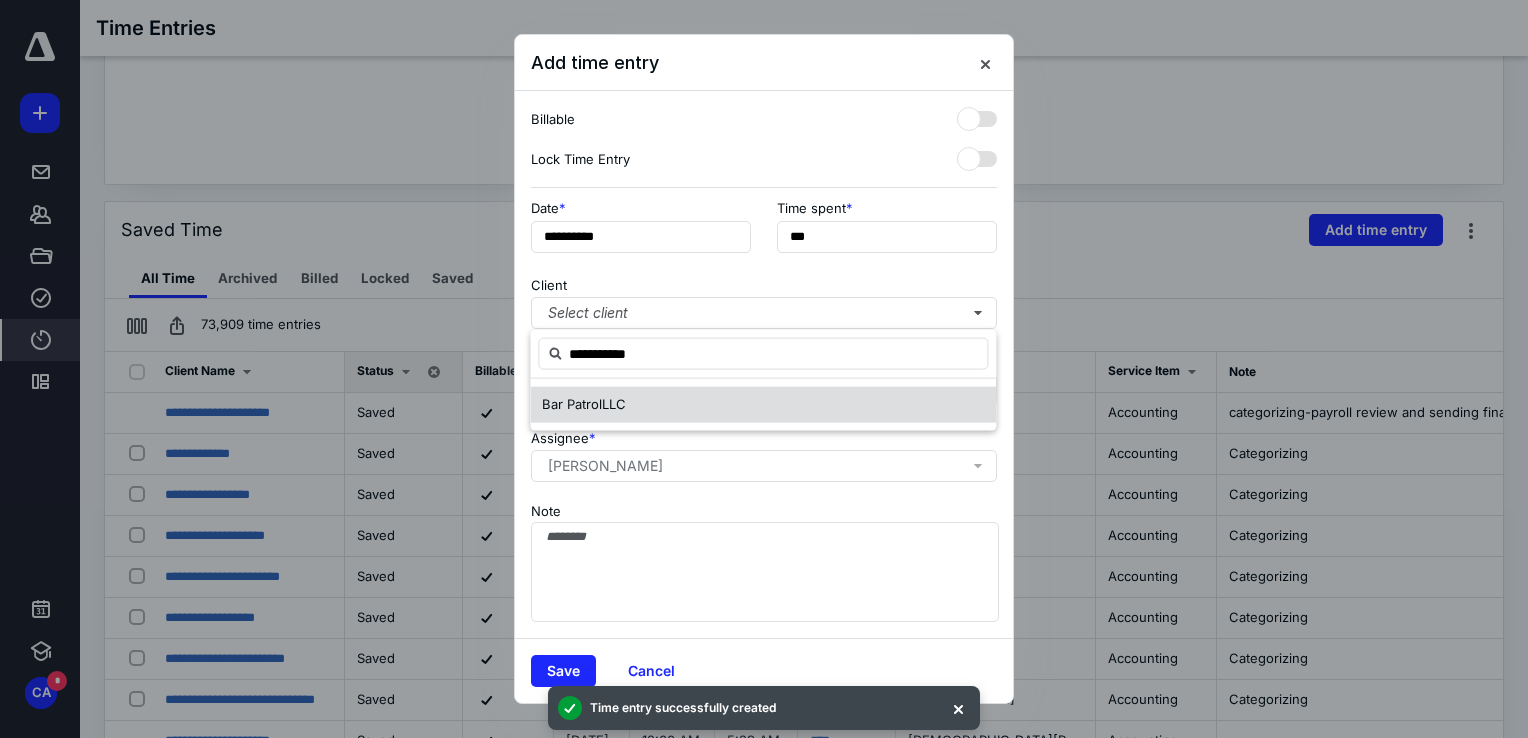 click on "Bar Patrol  LLC" at bounding box center (763, 405) 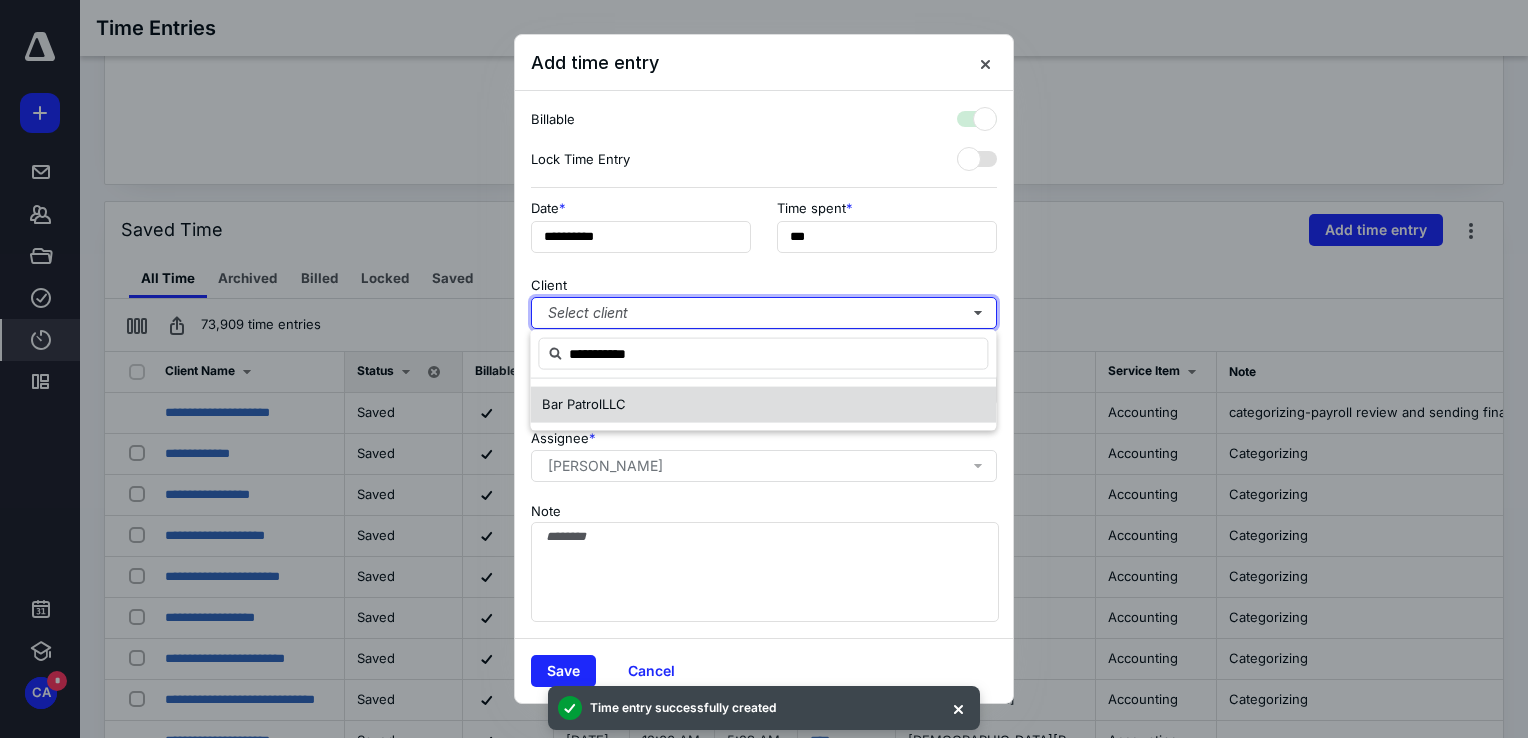 checkbox on "true" 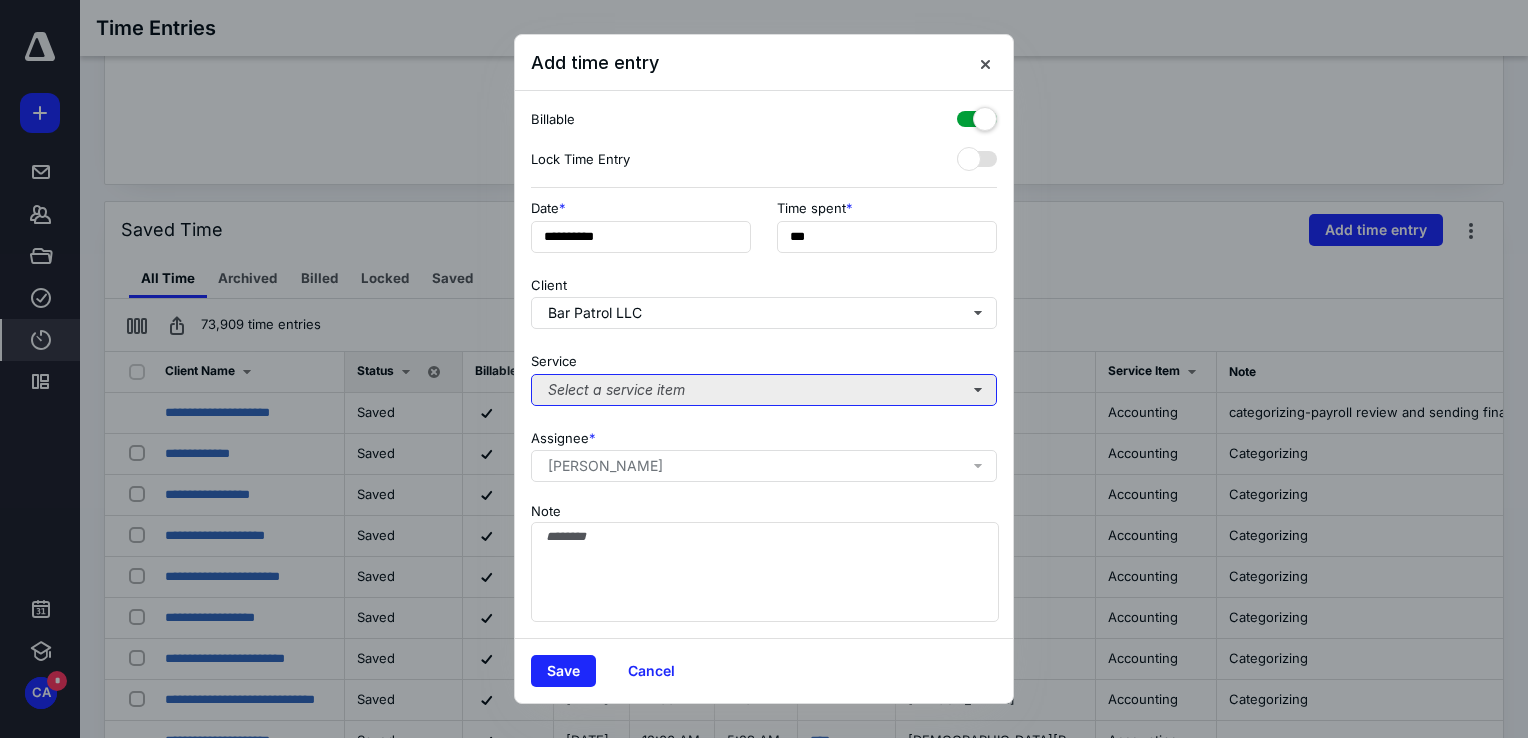 click on "Select a service item" at bounding box center (764, 390) 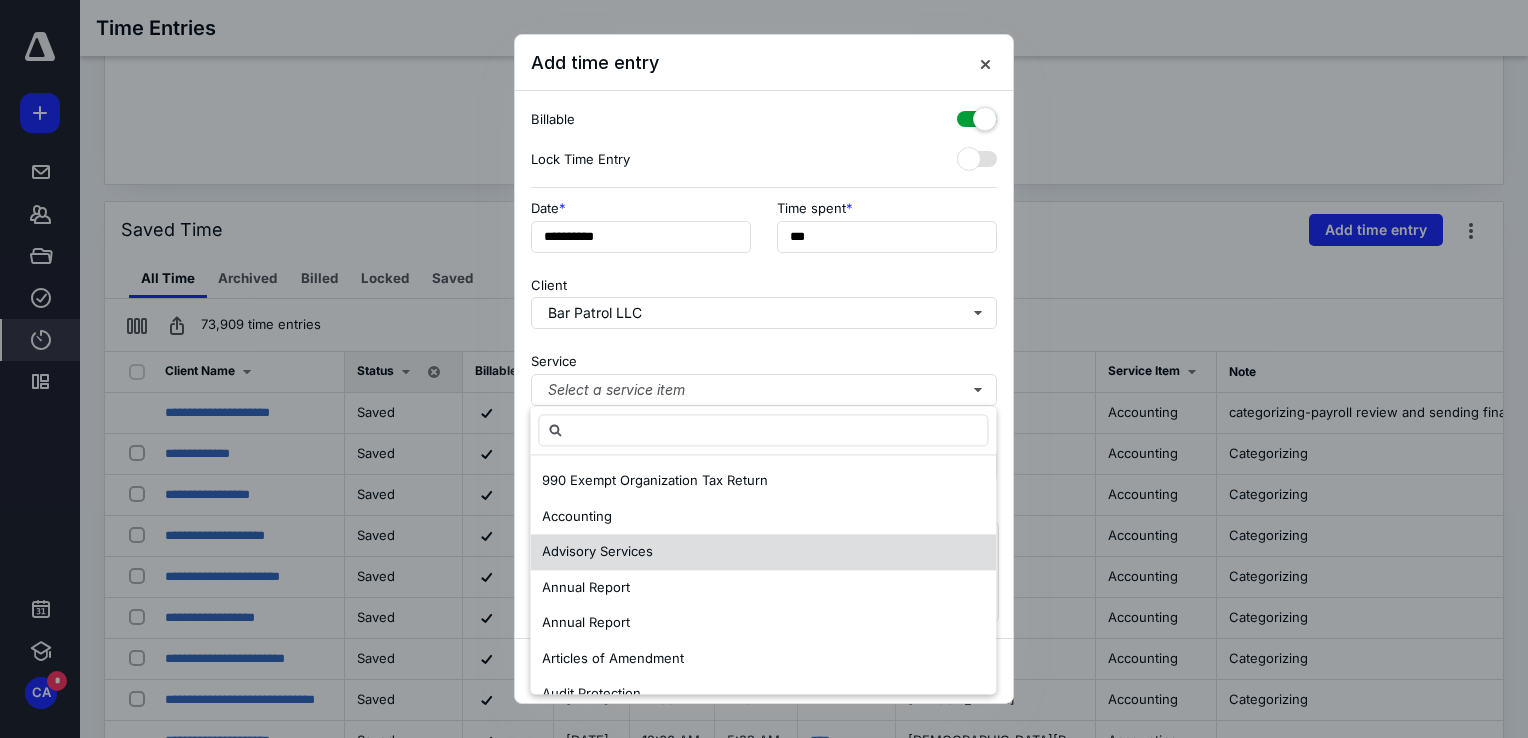 click on "Accounting" at bounding box center (577, 516) 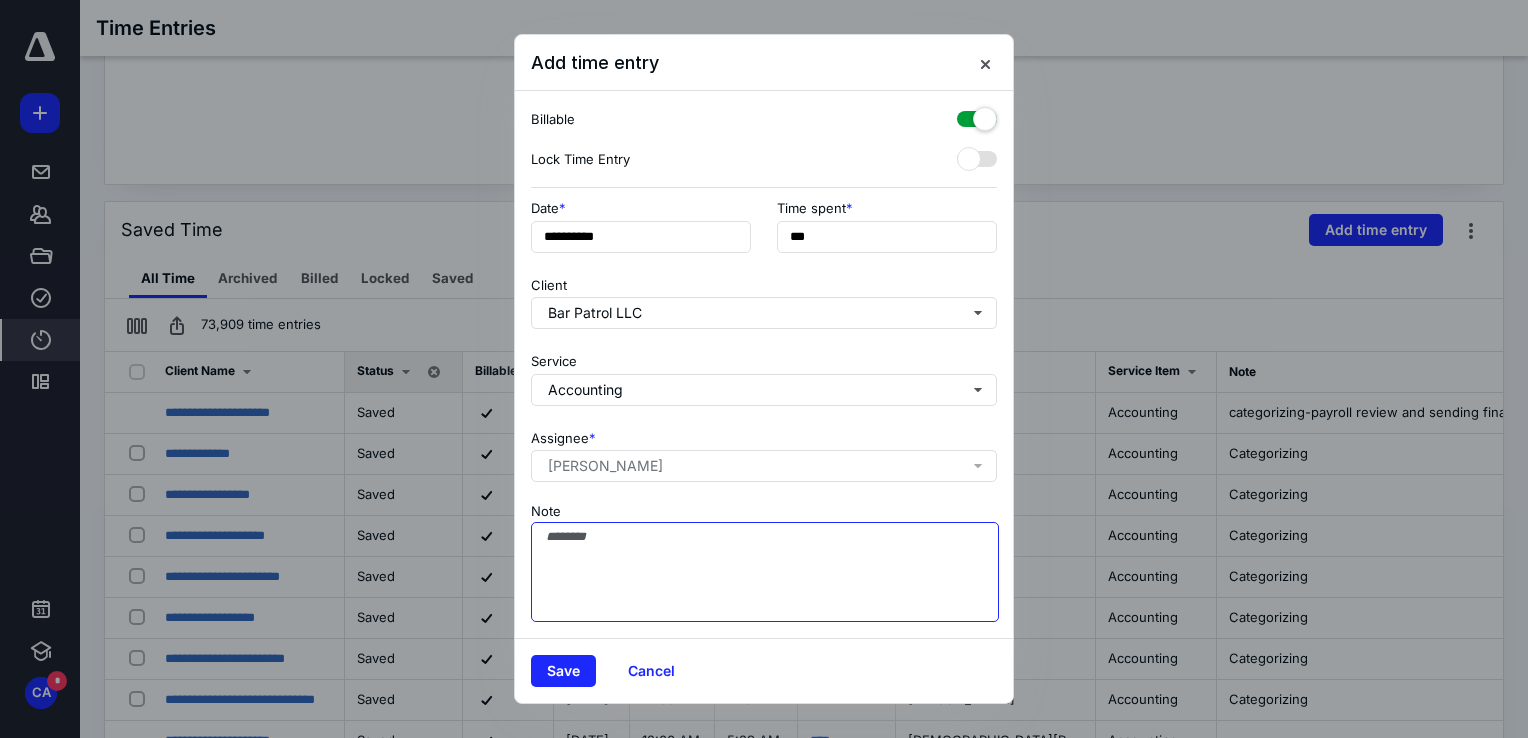 click on "Note" at bounding box center [765, 572] 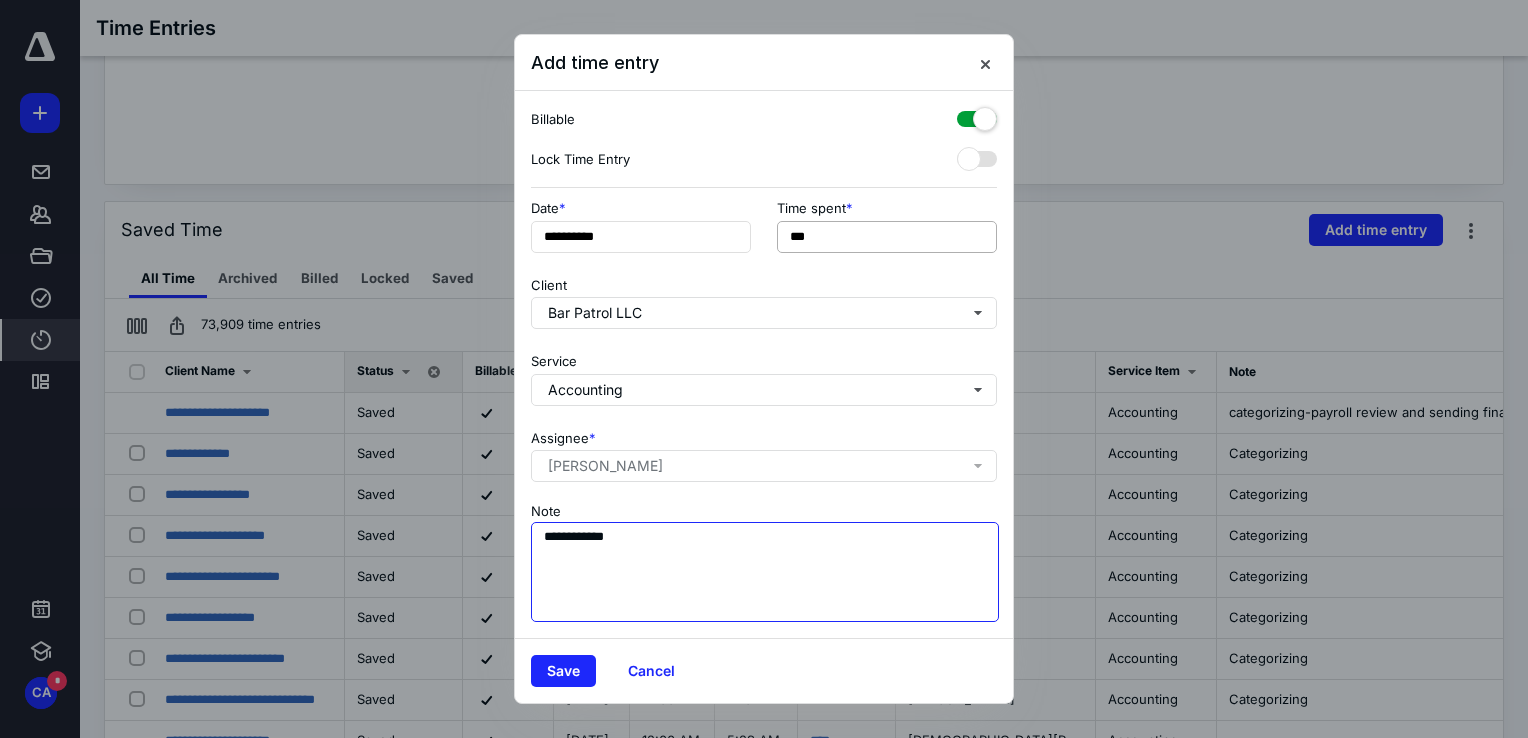 type on "**********" 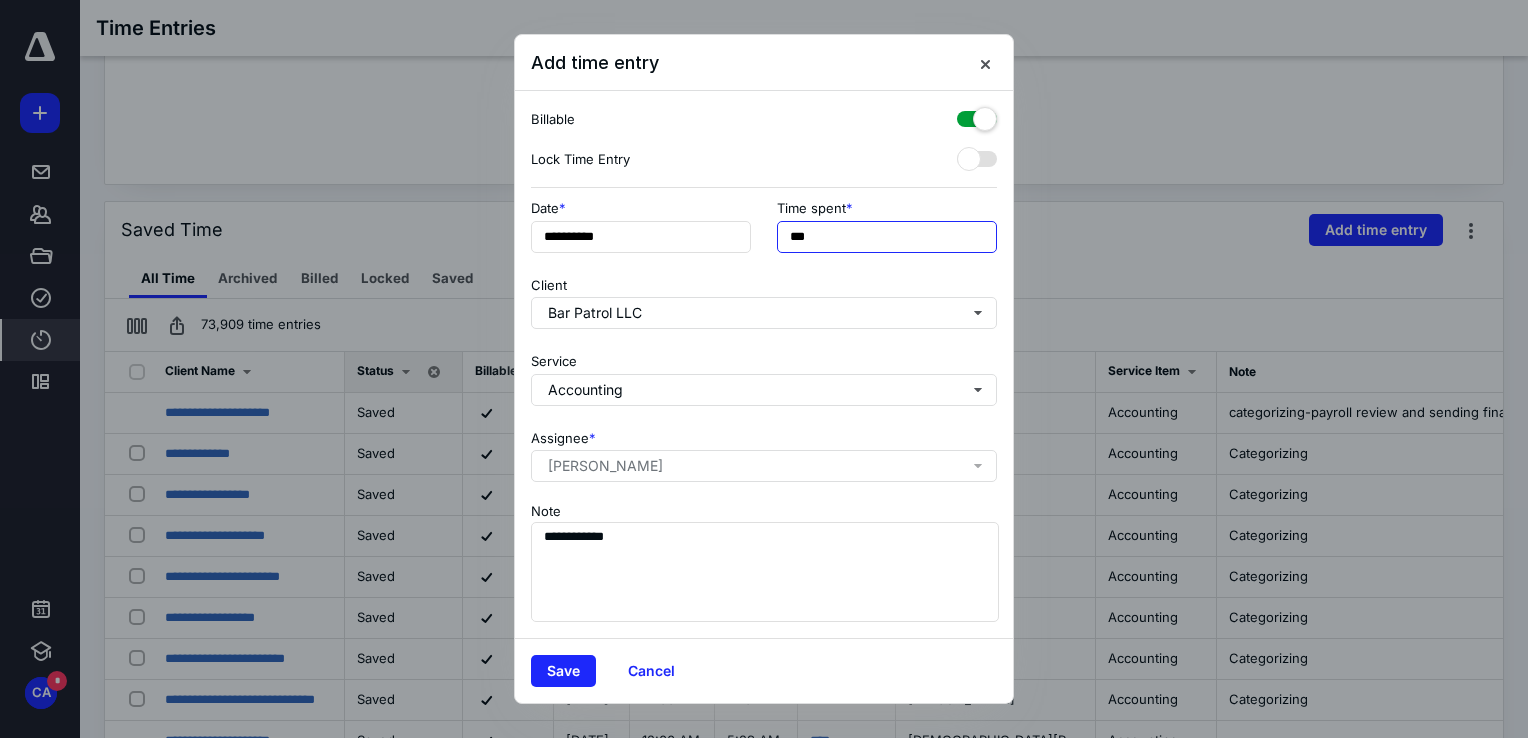 click on "***" at bounding box center [887, 237] 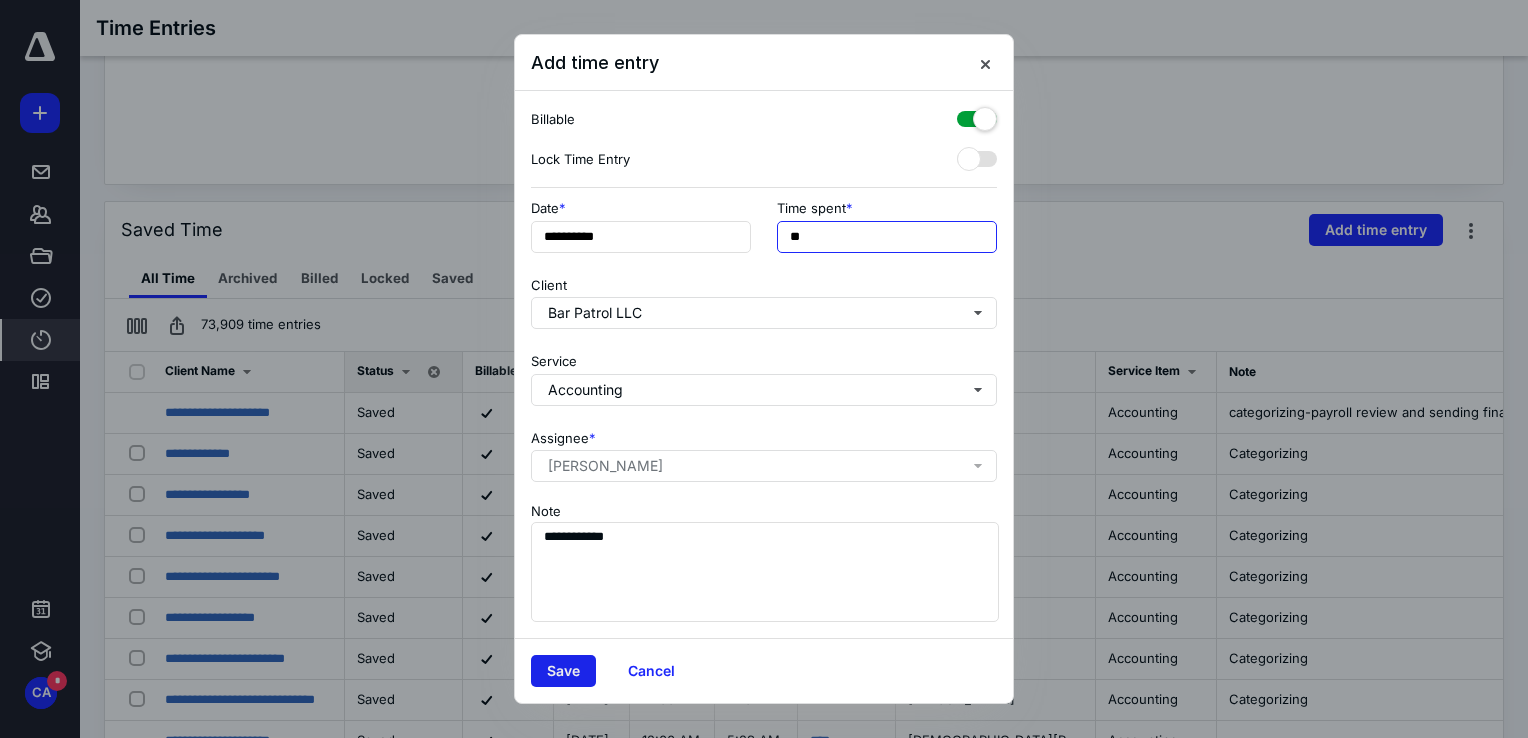 type on "**" 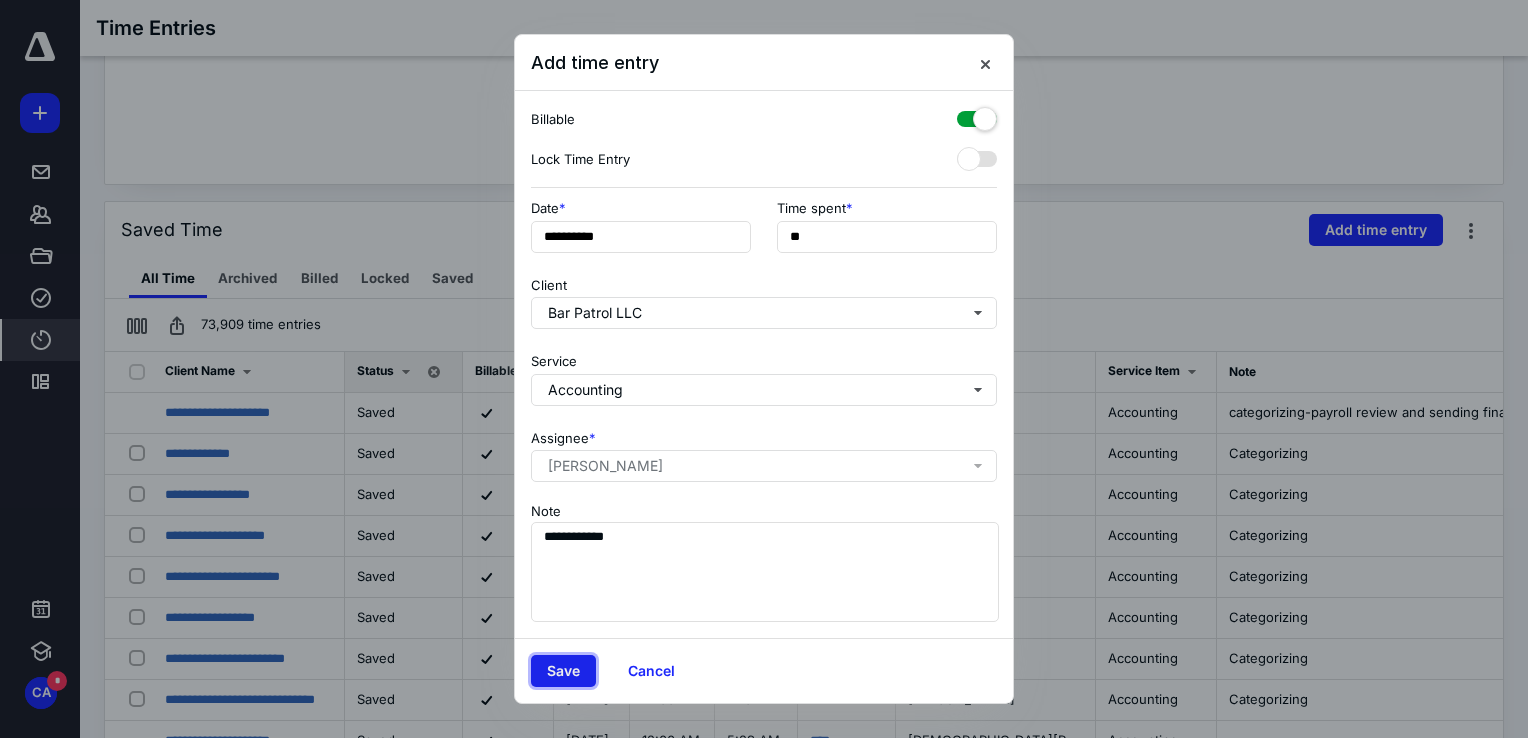 click on "Save" at bounding box center (563, 671) 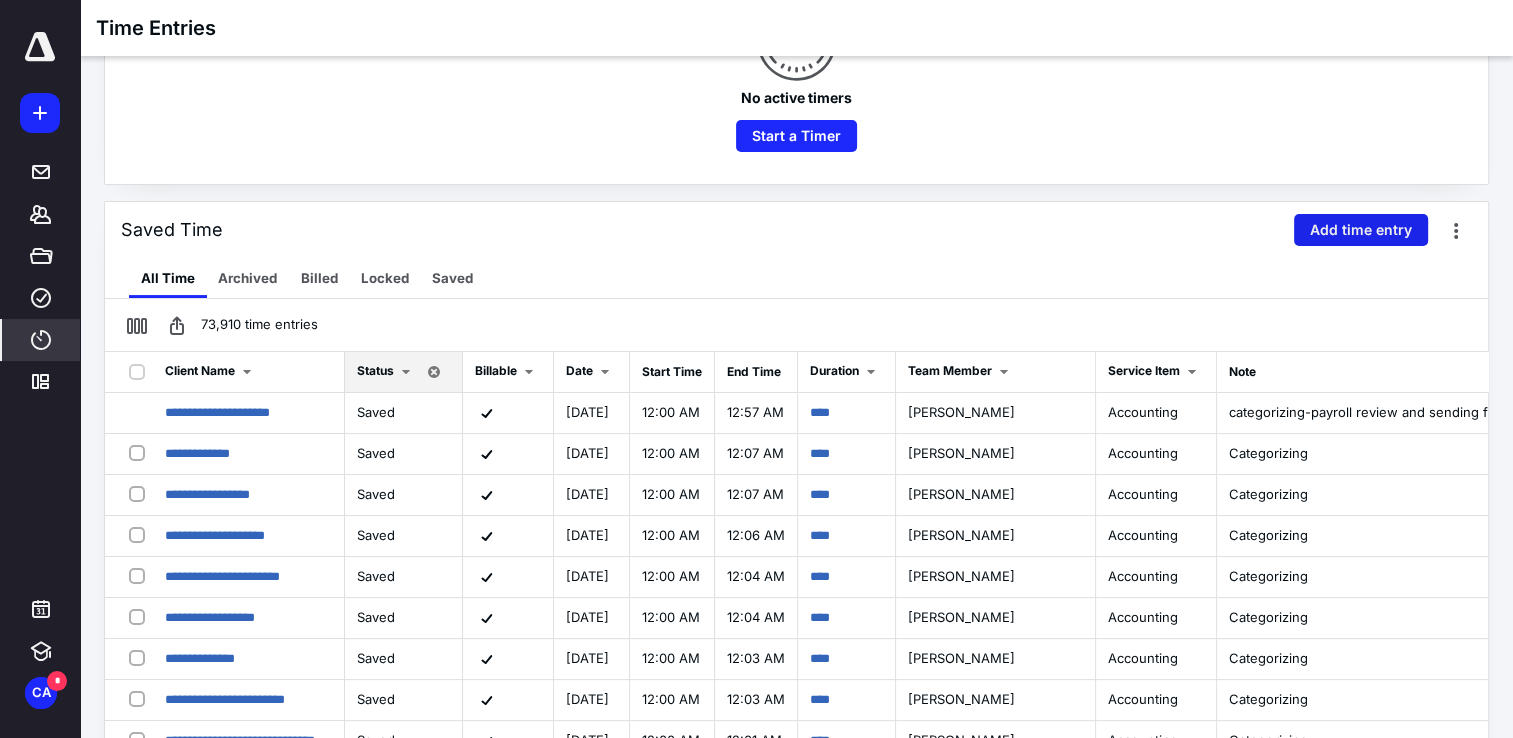 click on "Add time entry" at bounding box center (1361, 230) 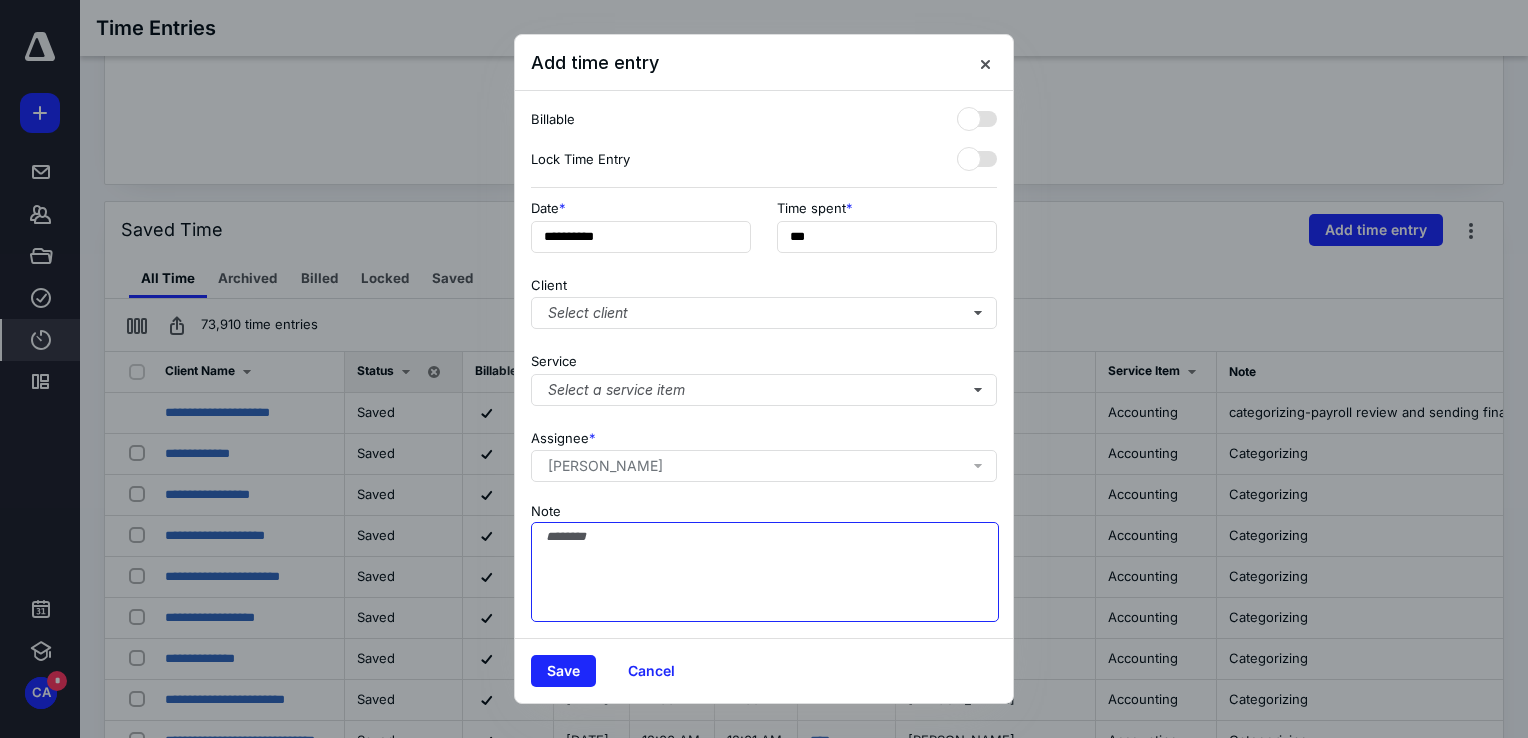 click on "Note" at bounding box center [765, 572] 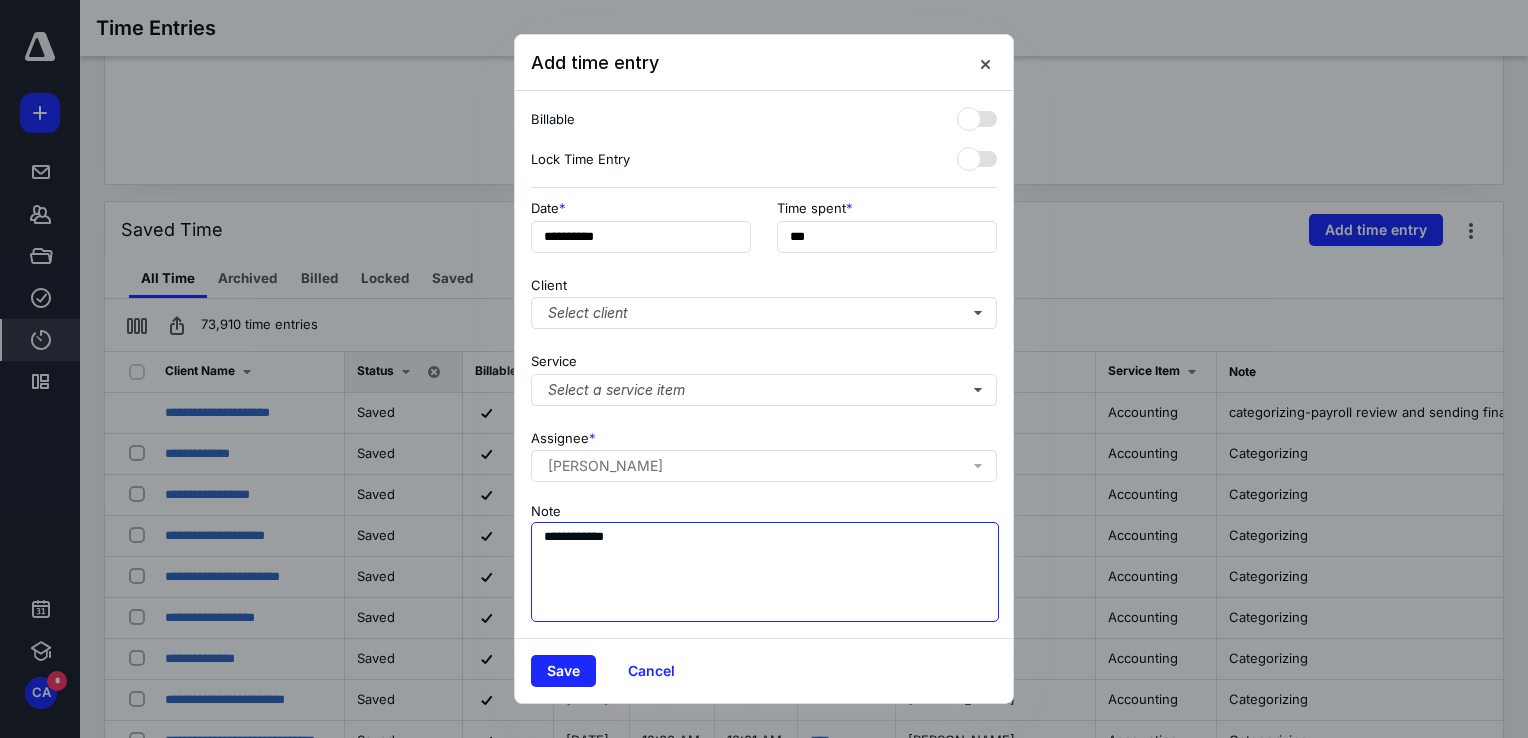 click on "**********" at bounding box center (765, 572) 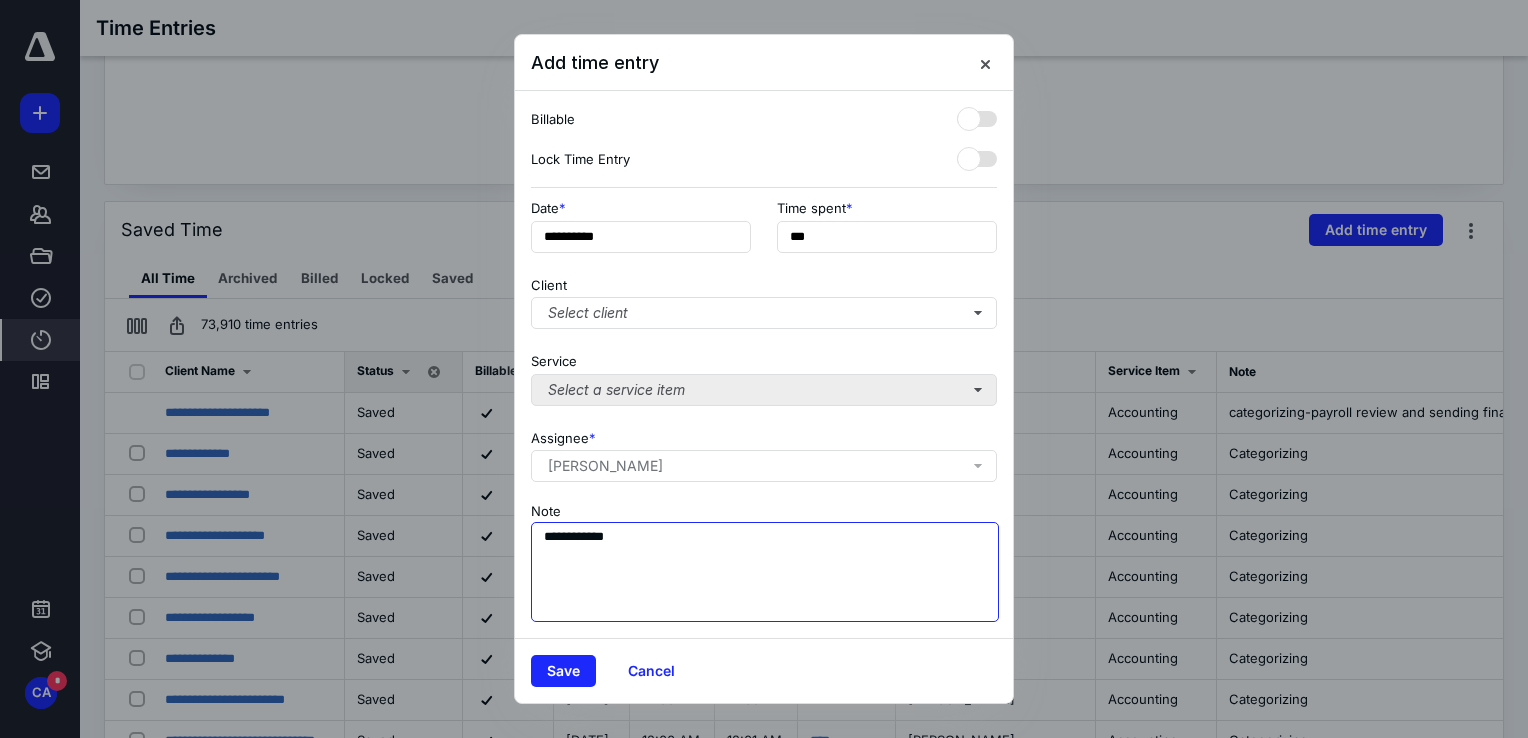 type on "**********" 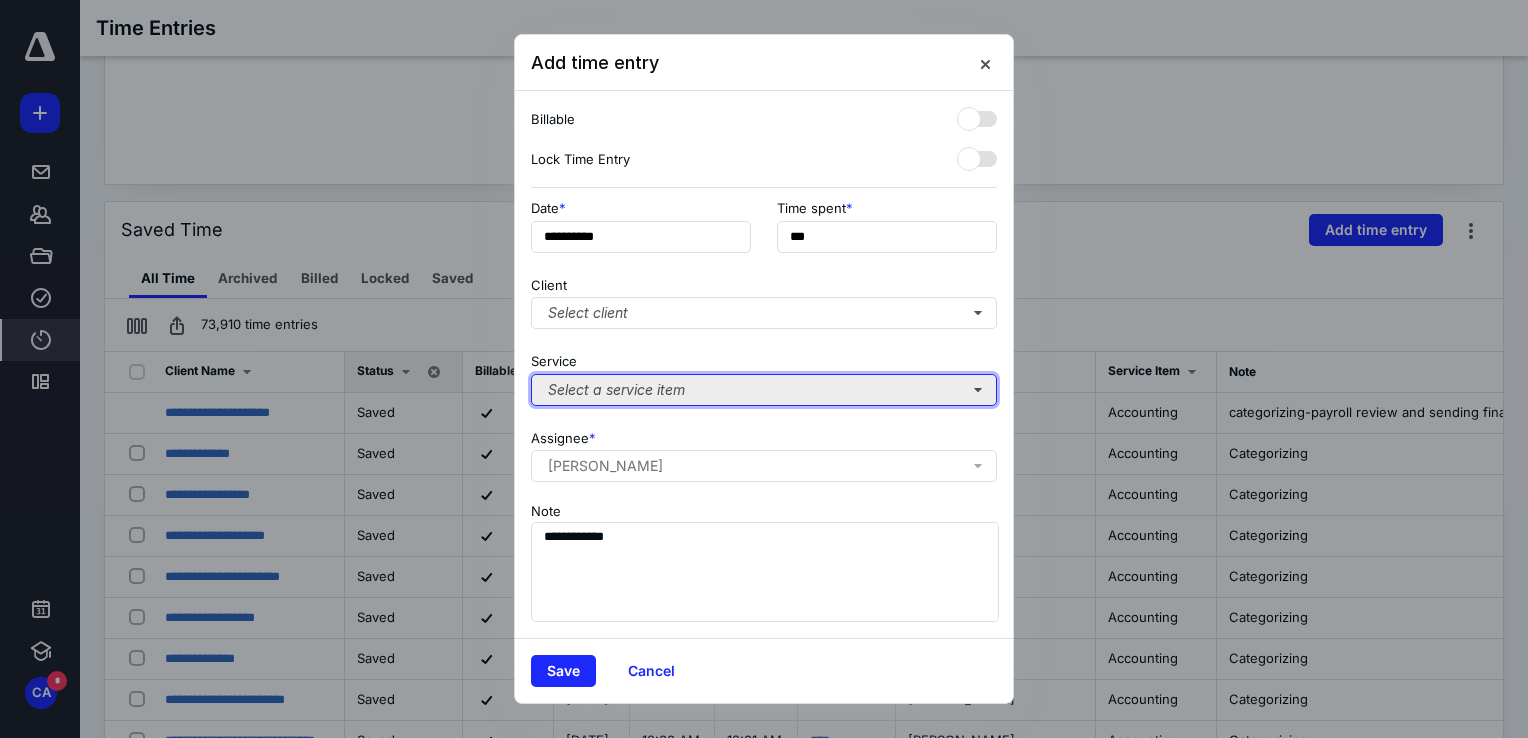 click on "Select a service item" at bounding box center (764, 390) 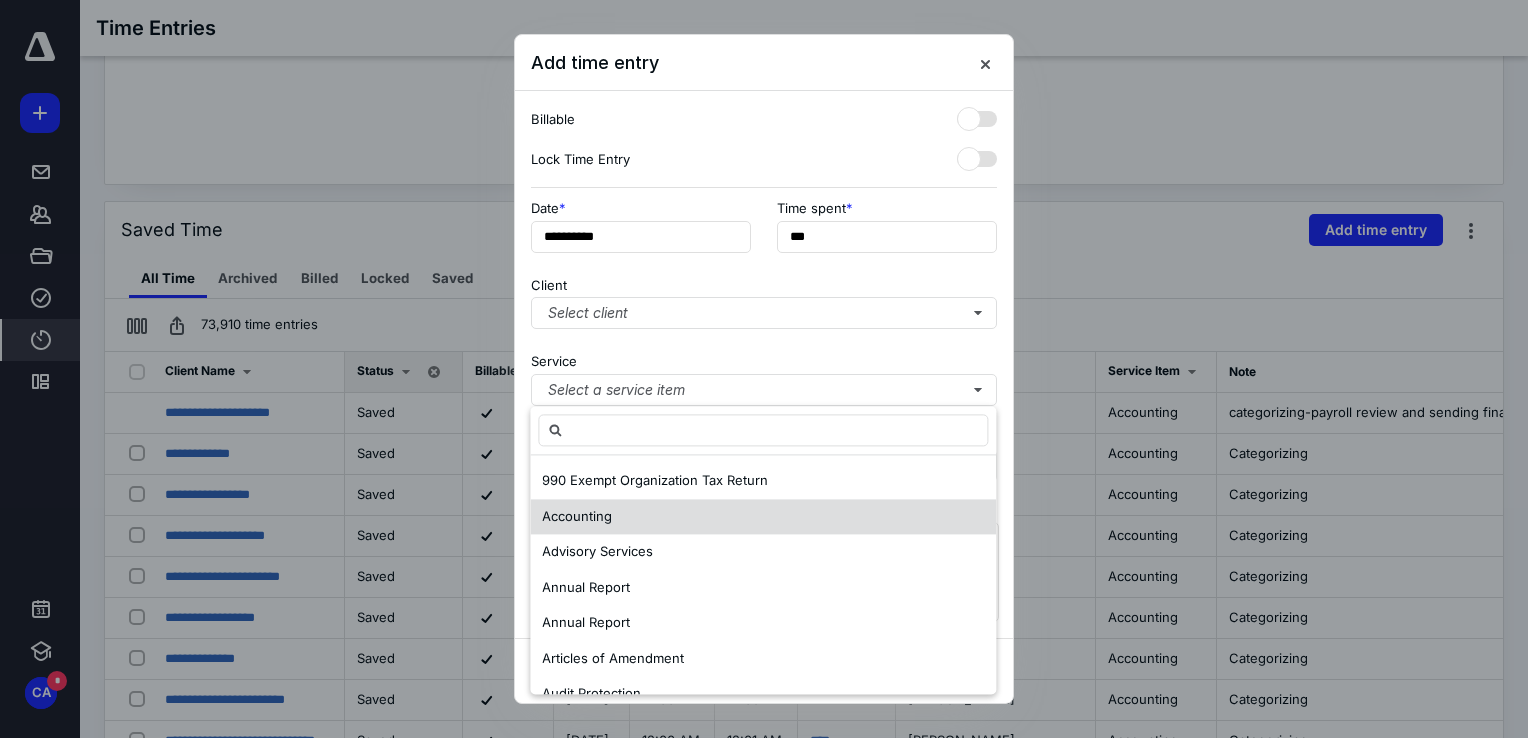 click on "Accounting" at bounding box center [577, 516] 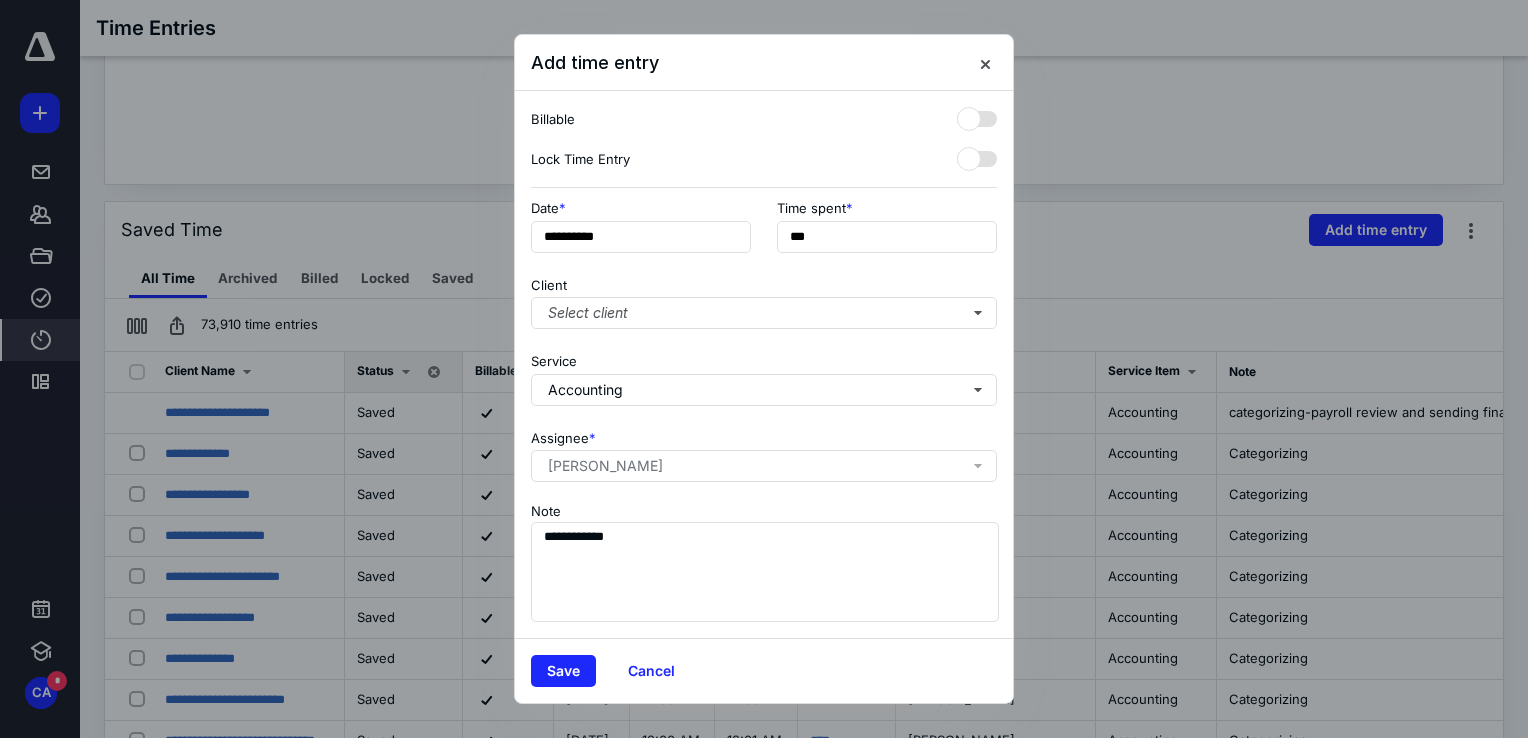 click on "**********" at bounding box center (764, 364) 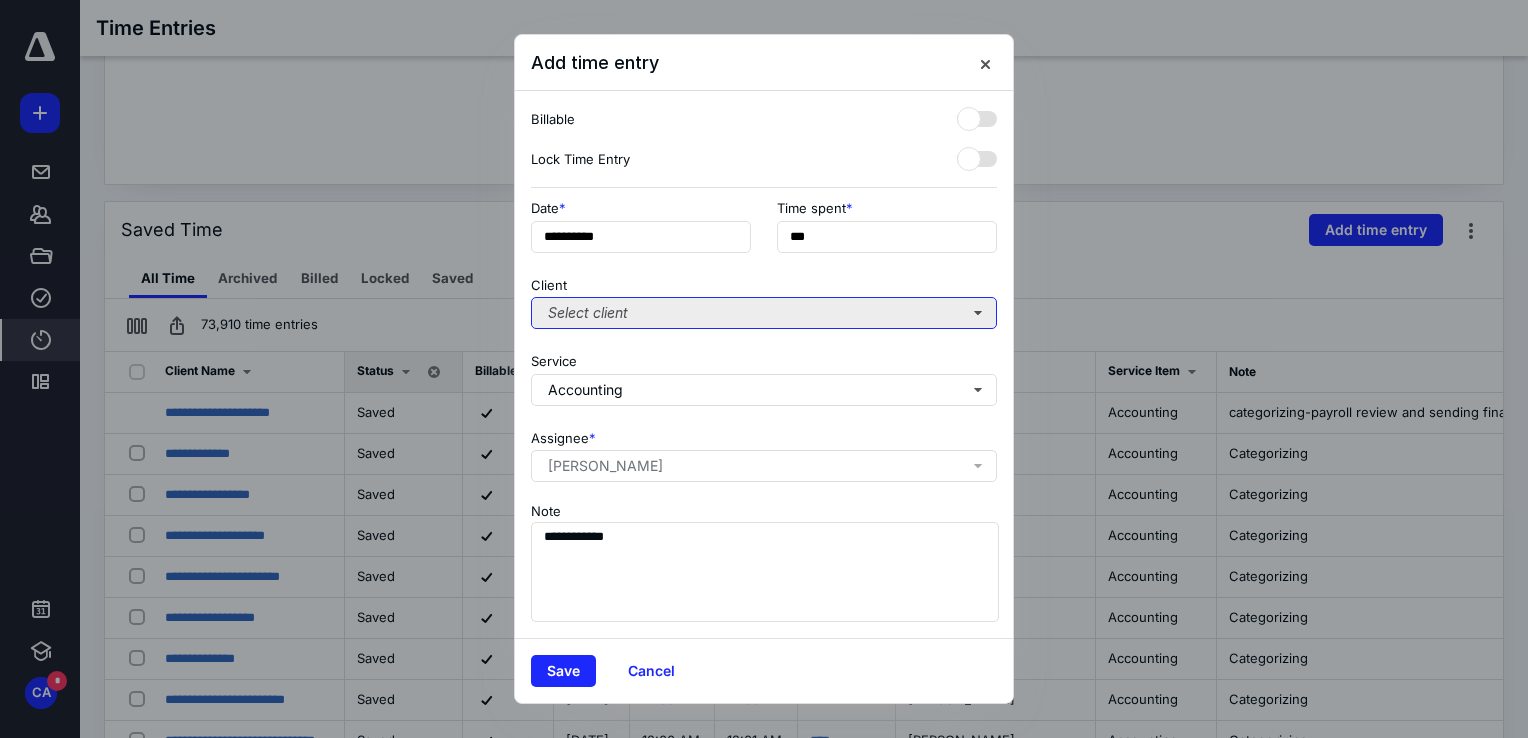 click on "Select client" at bounding box center [764, 313] 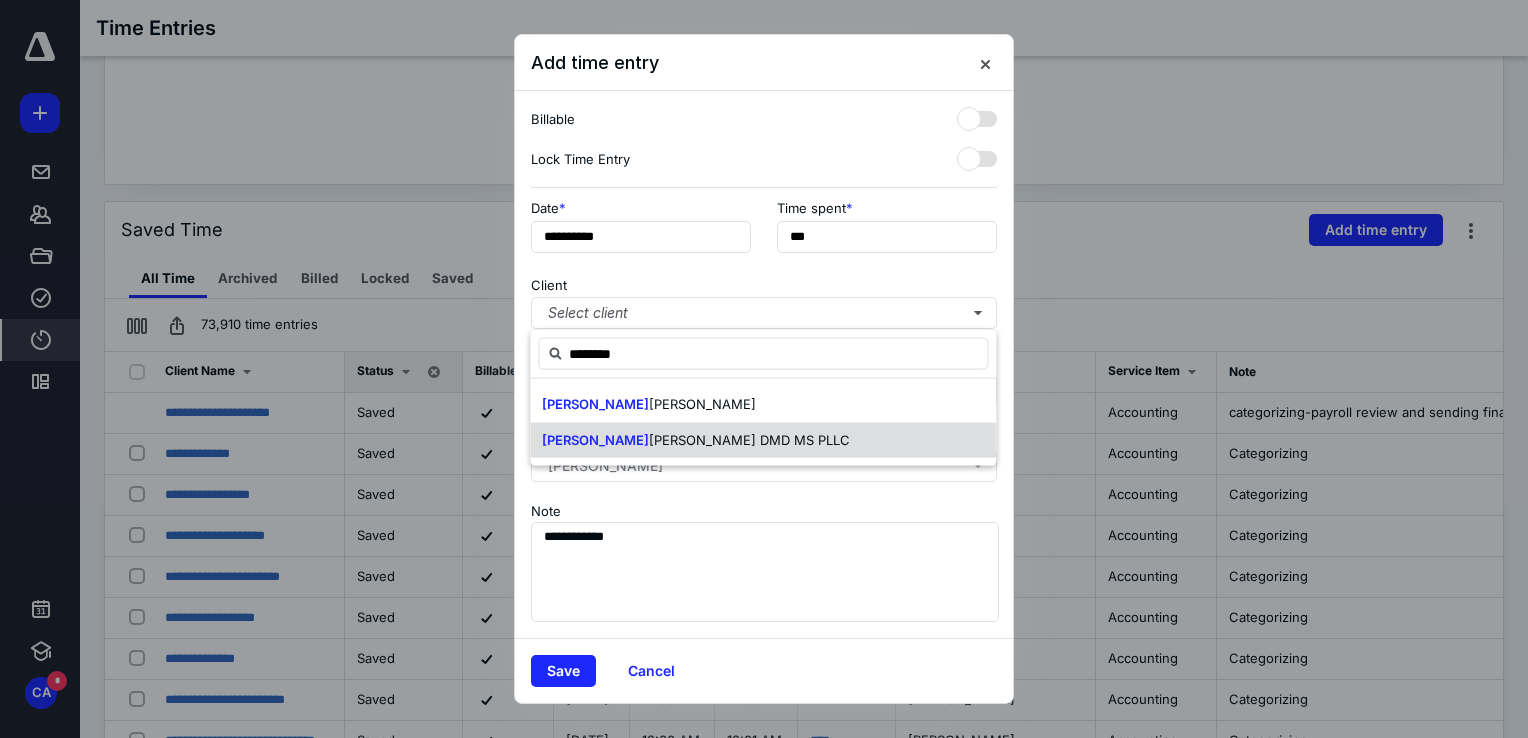 click on "[PERSON_NAME] DMD MS PLLC" at bounding box center [749, 439] 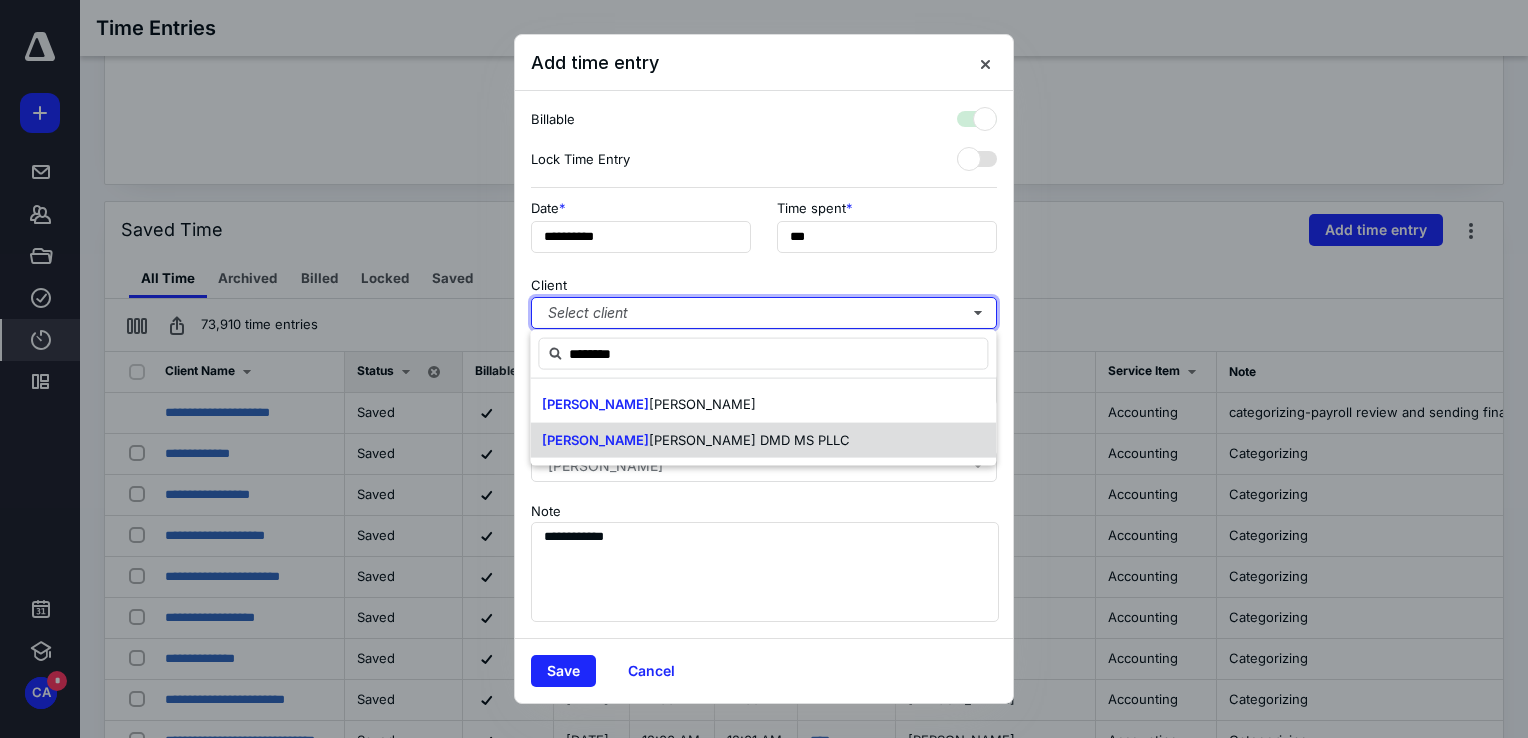 checkbox on "true" 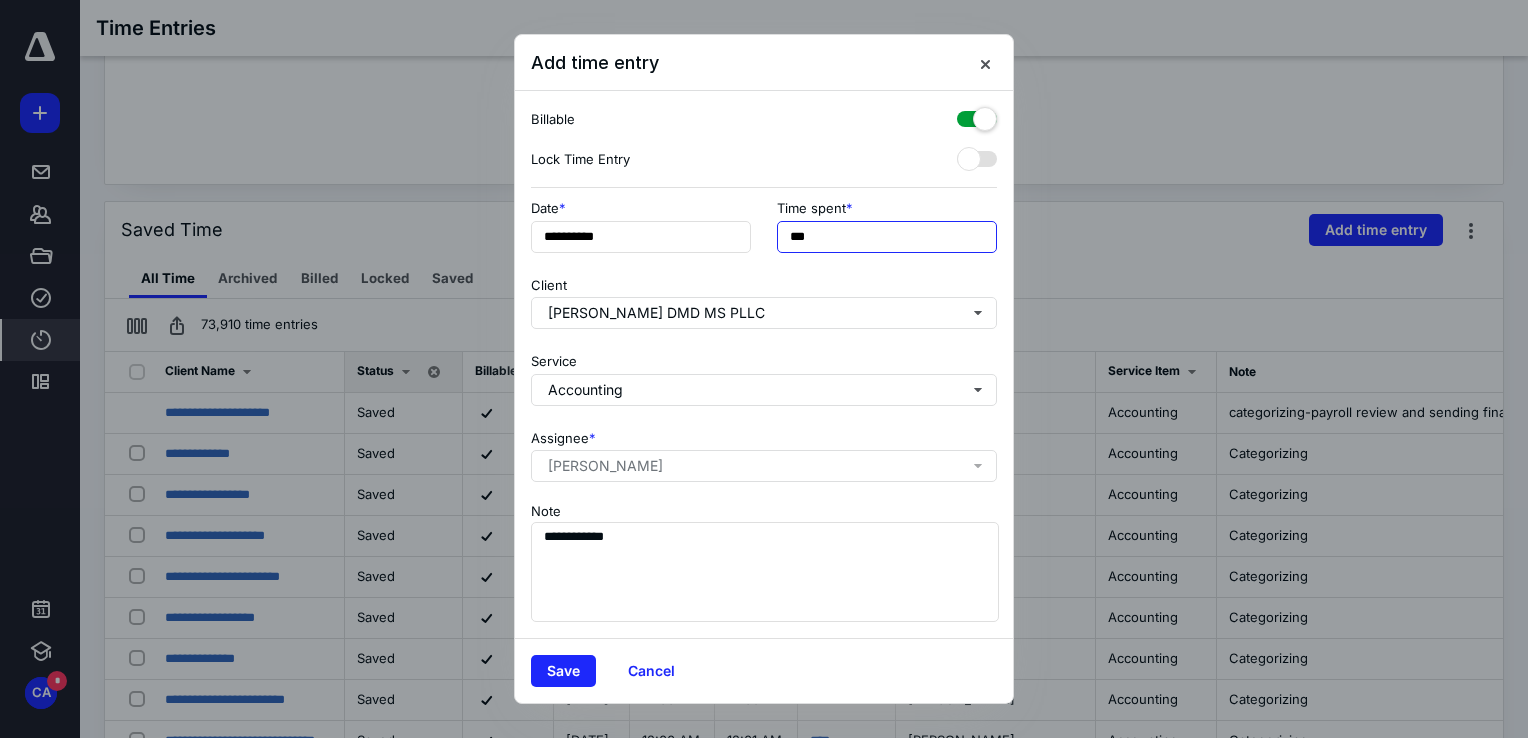 click on "***" at bounding box center [887, 237] 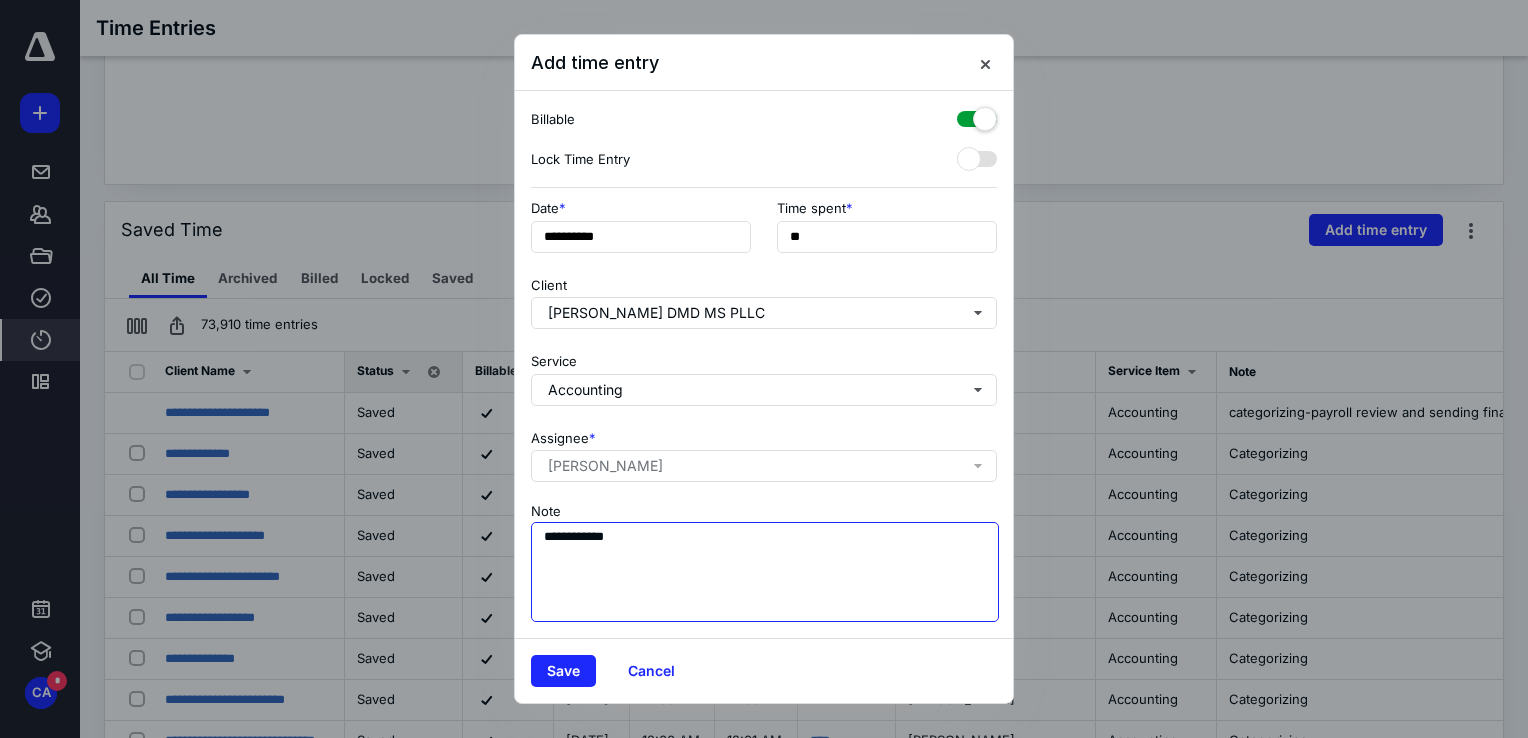 click on "**********" at bounding box center [765, 572] 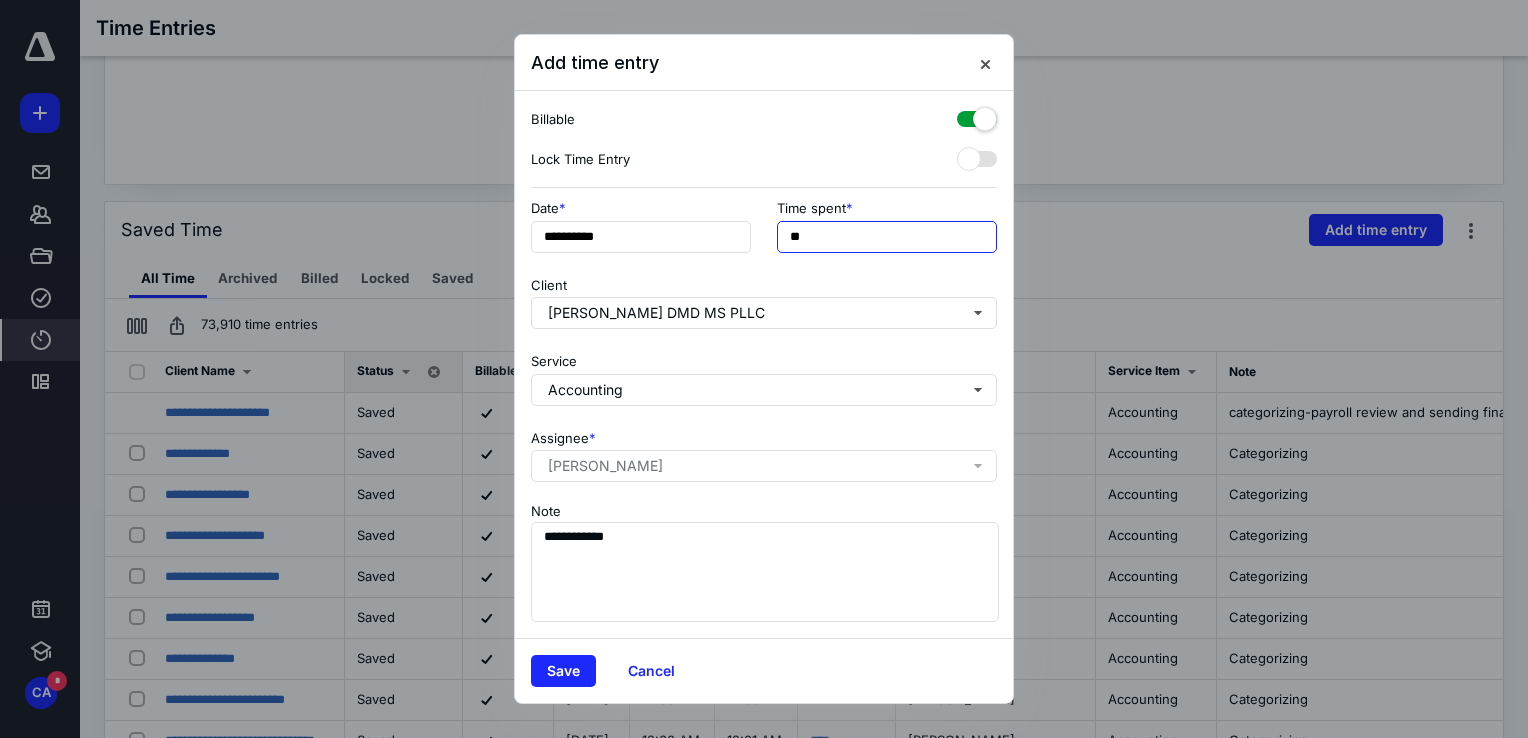 click on "**" at bounding box center (887, 237) 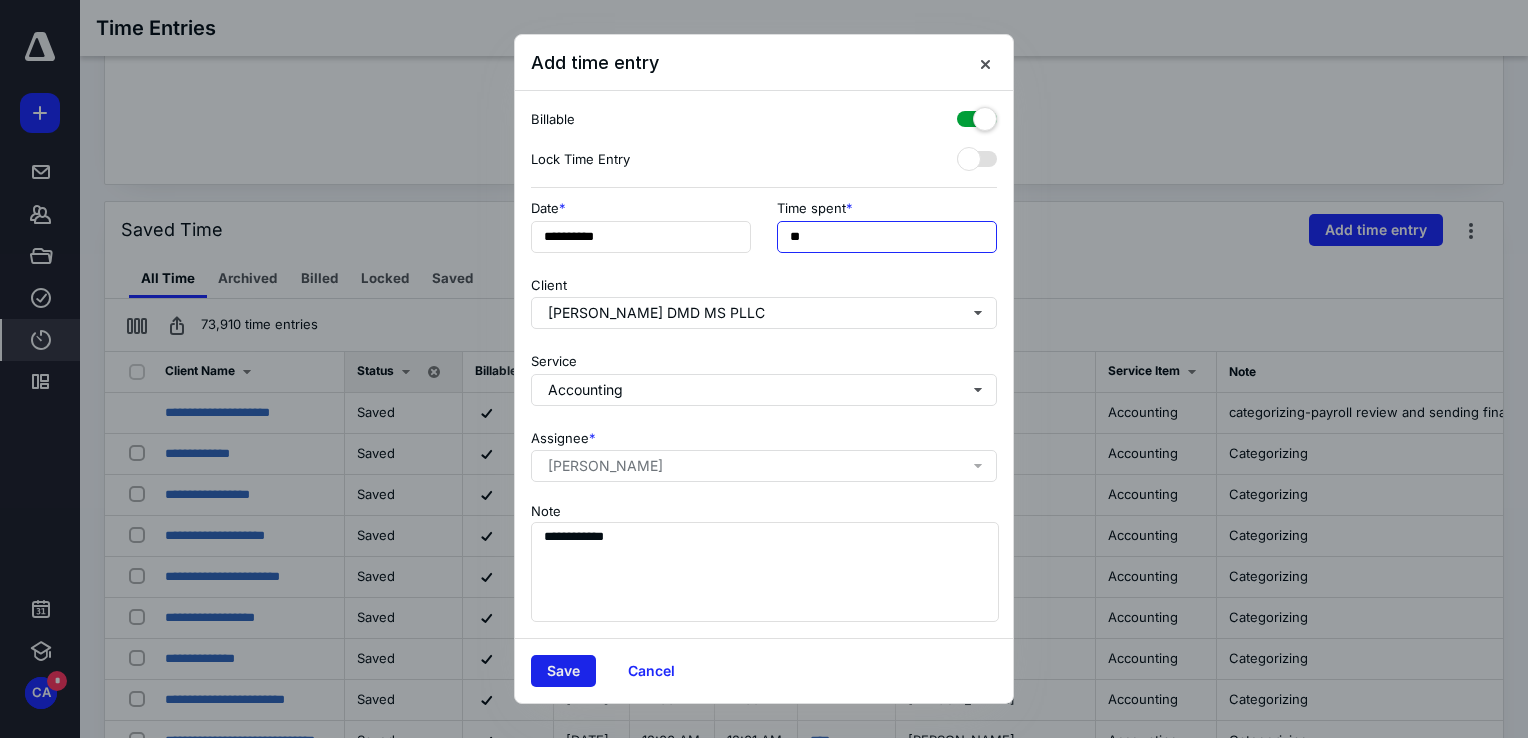 type on "**" 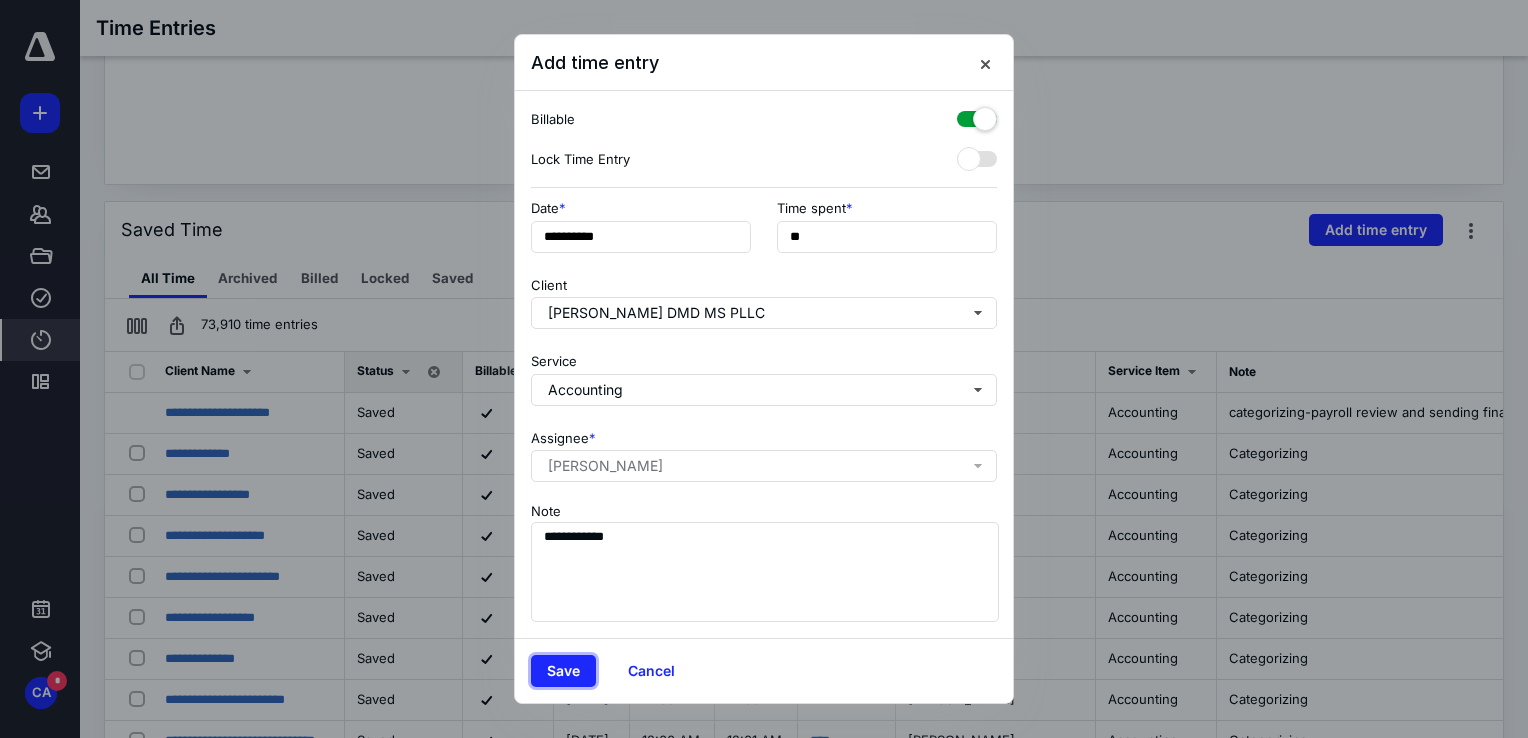 drag, startPoint x: 562, startPoint y: 674, endPoint x: 872, endPoint y: 720, distance: 313.39432 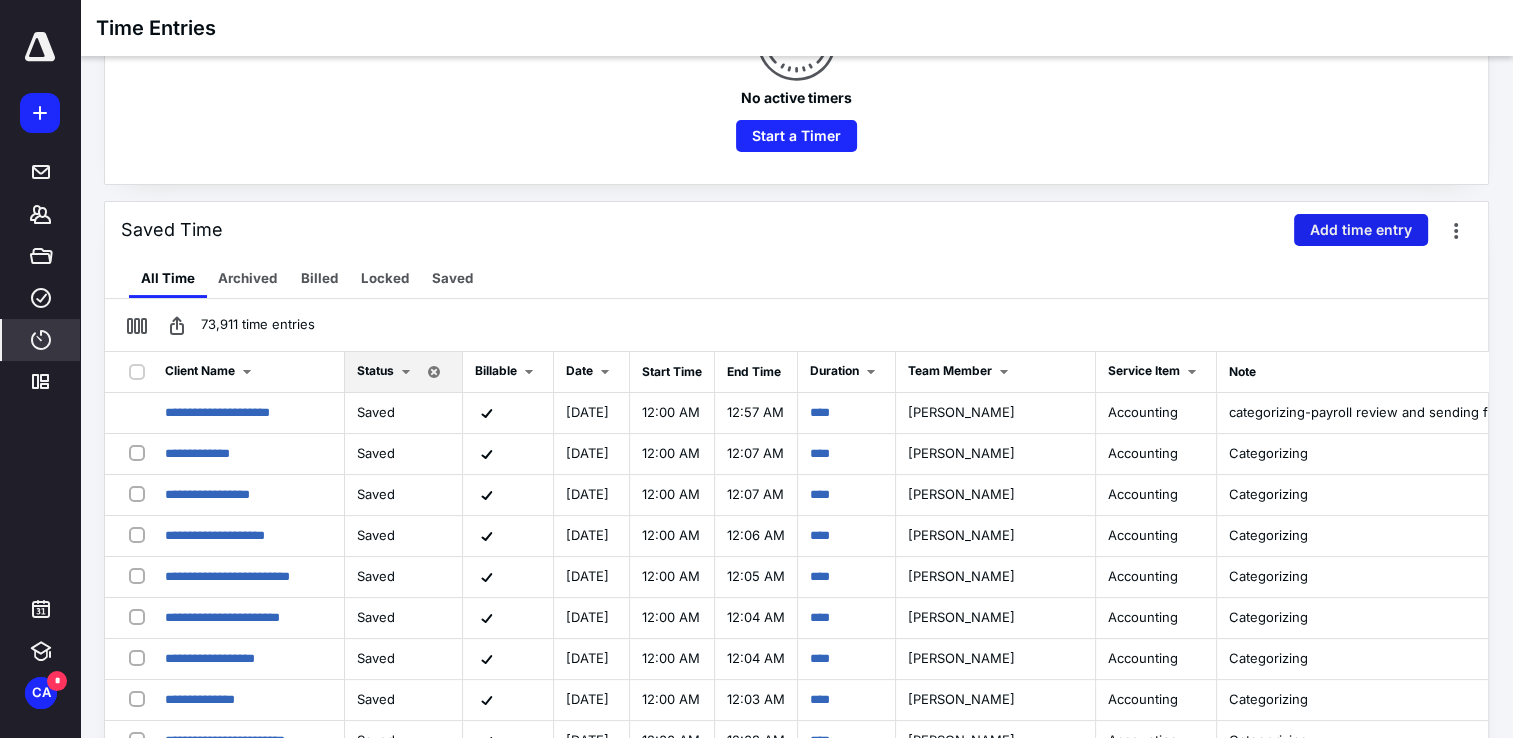 click on "Add time entry" at bounding box center [1361, 230] 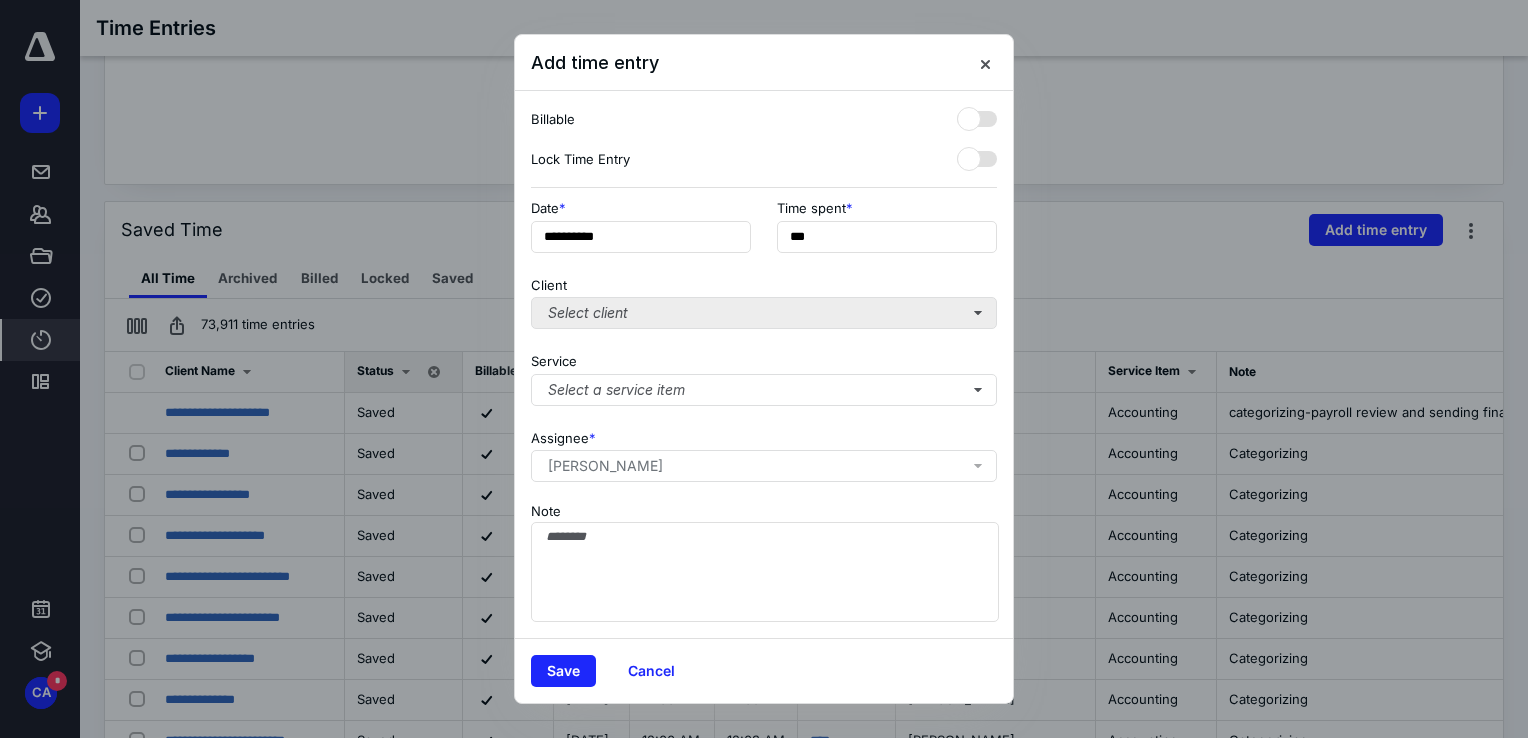 click on "Client Select client" at bounding box center [764, 299] 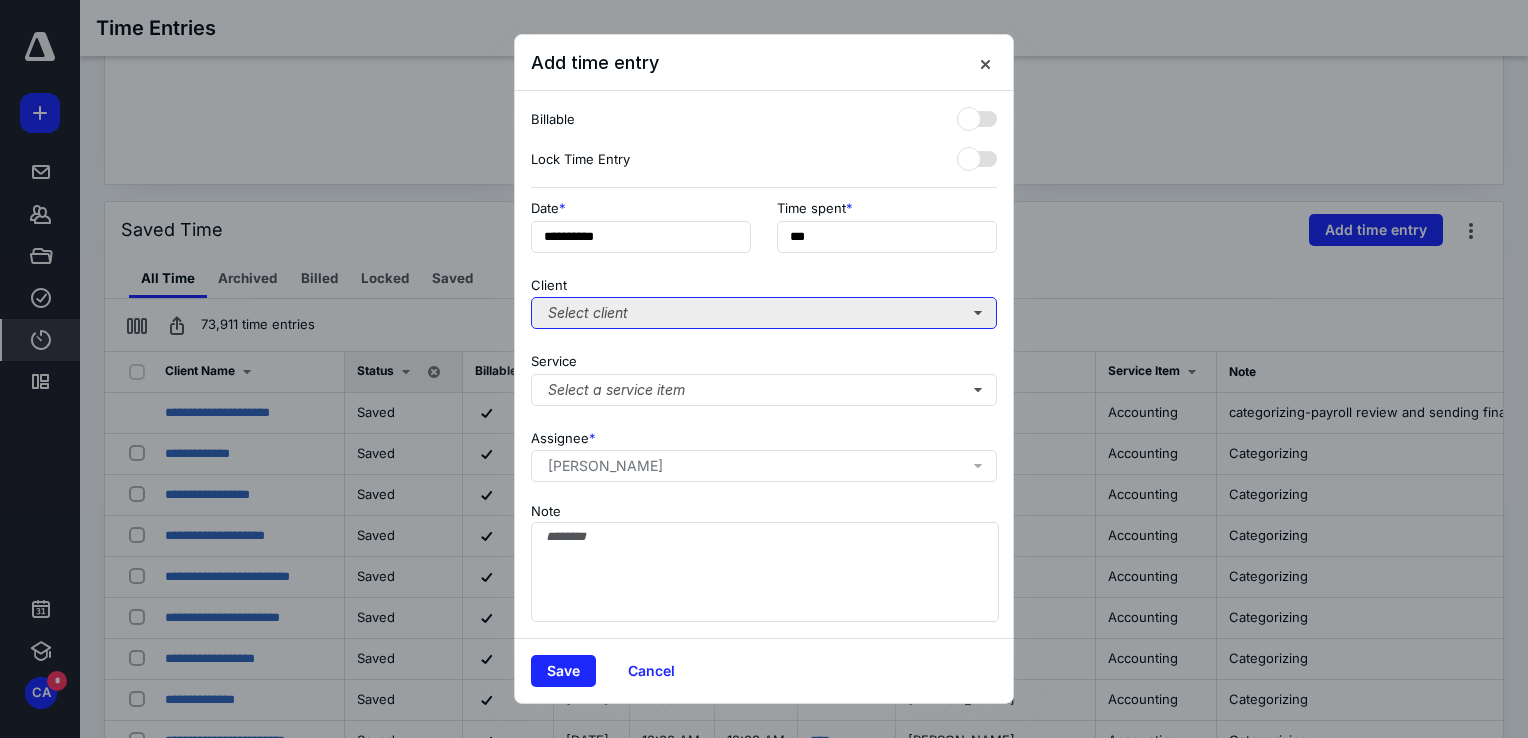 click on "Select client" at bounding box center (764, 313) 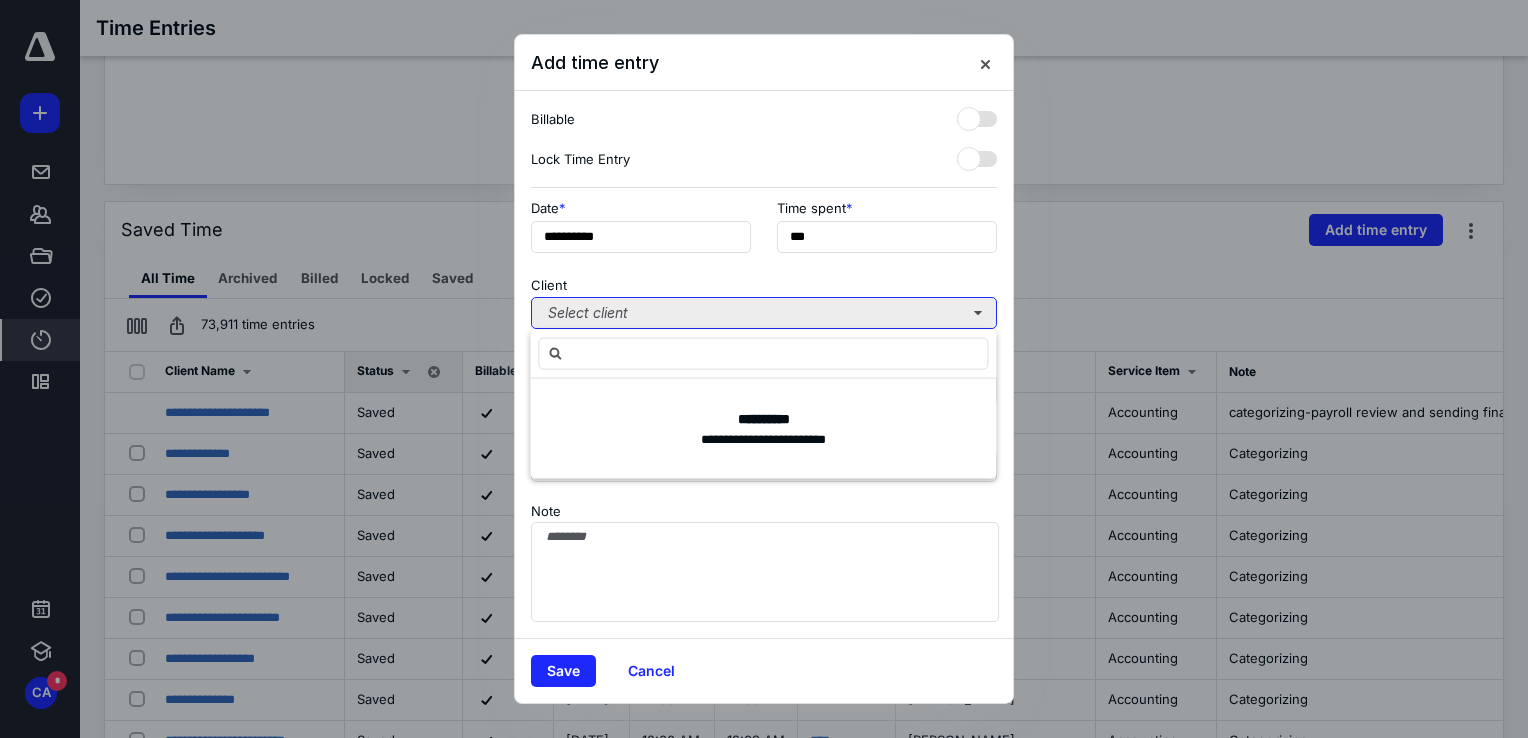 type 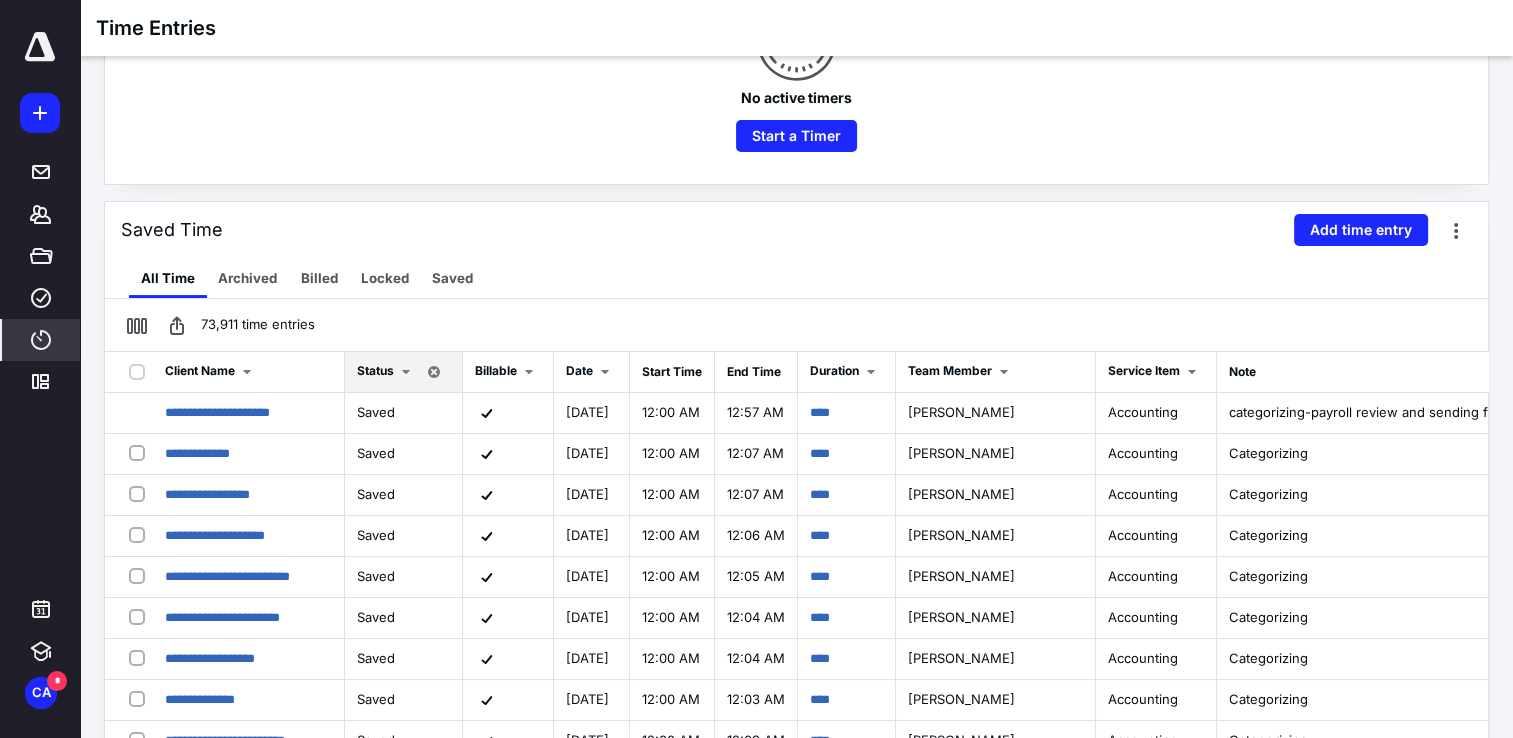 click on "73,911 time entries" at bounding box center [796, 325] 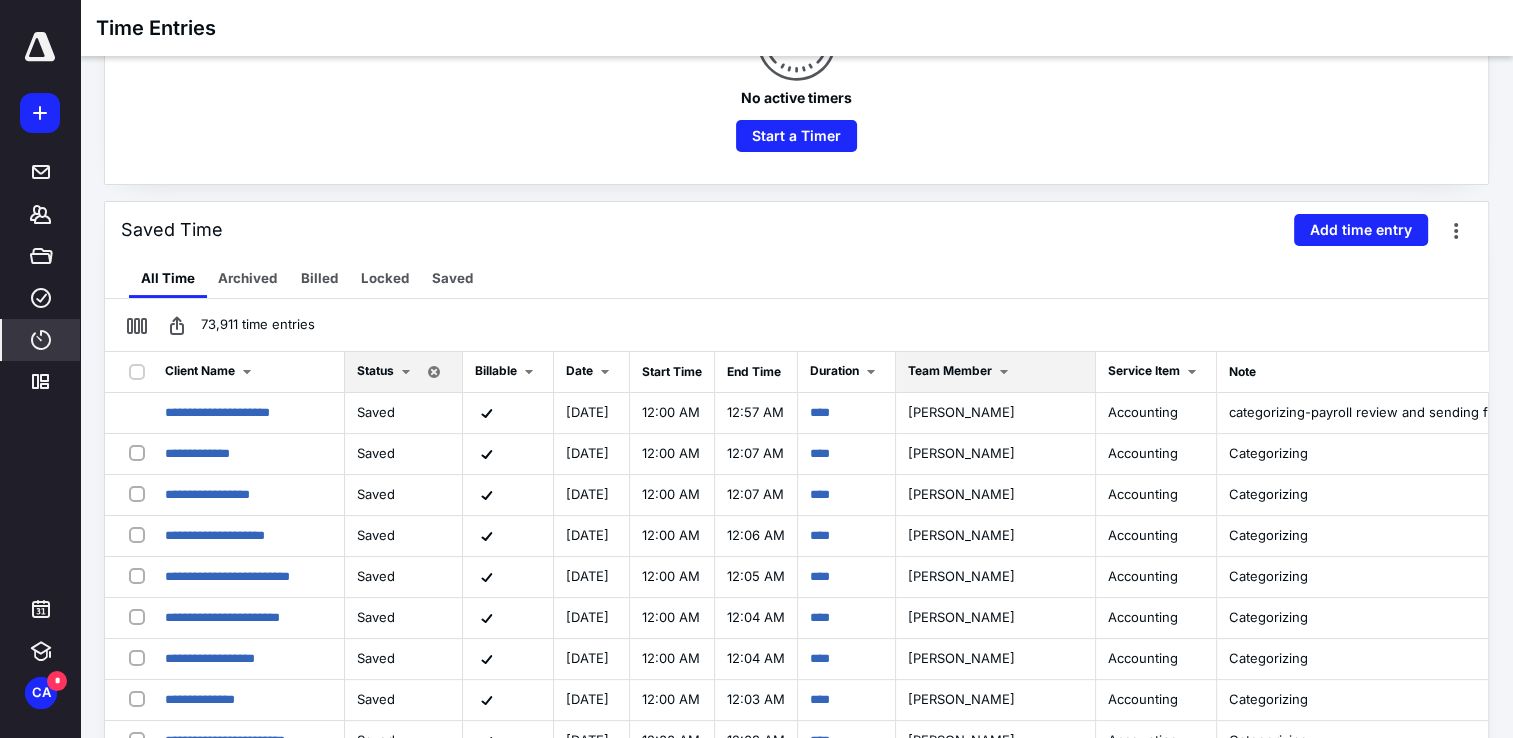 click on "Team Member" at bounding box center [962, 372] 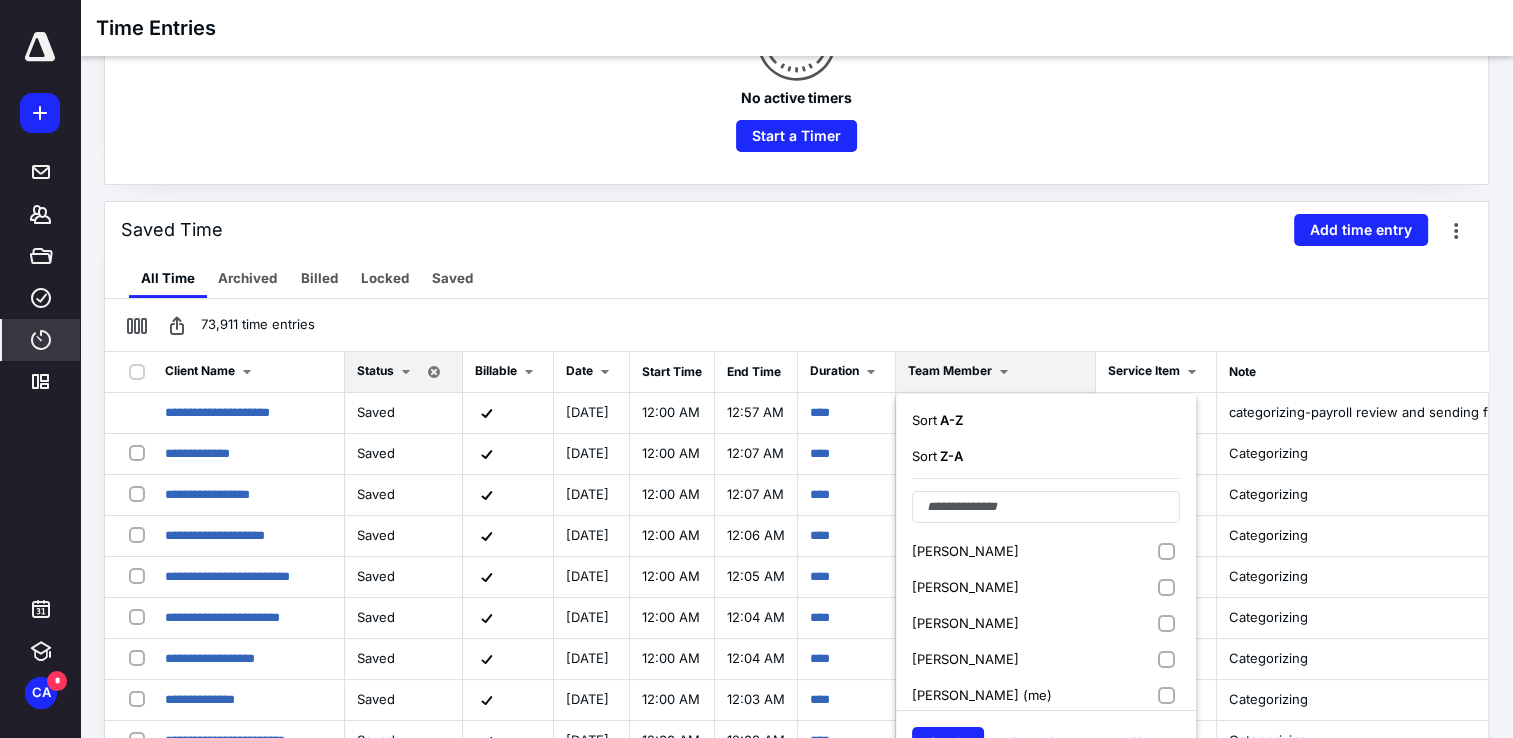 scroll, scrollTop: 100, scrollLeft: 0, axis: vertical 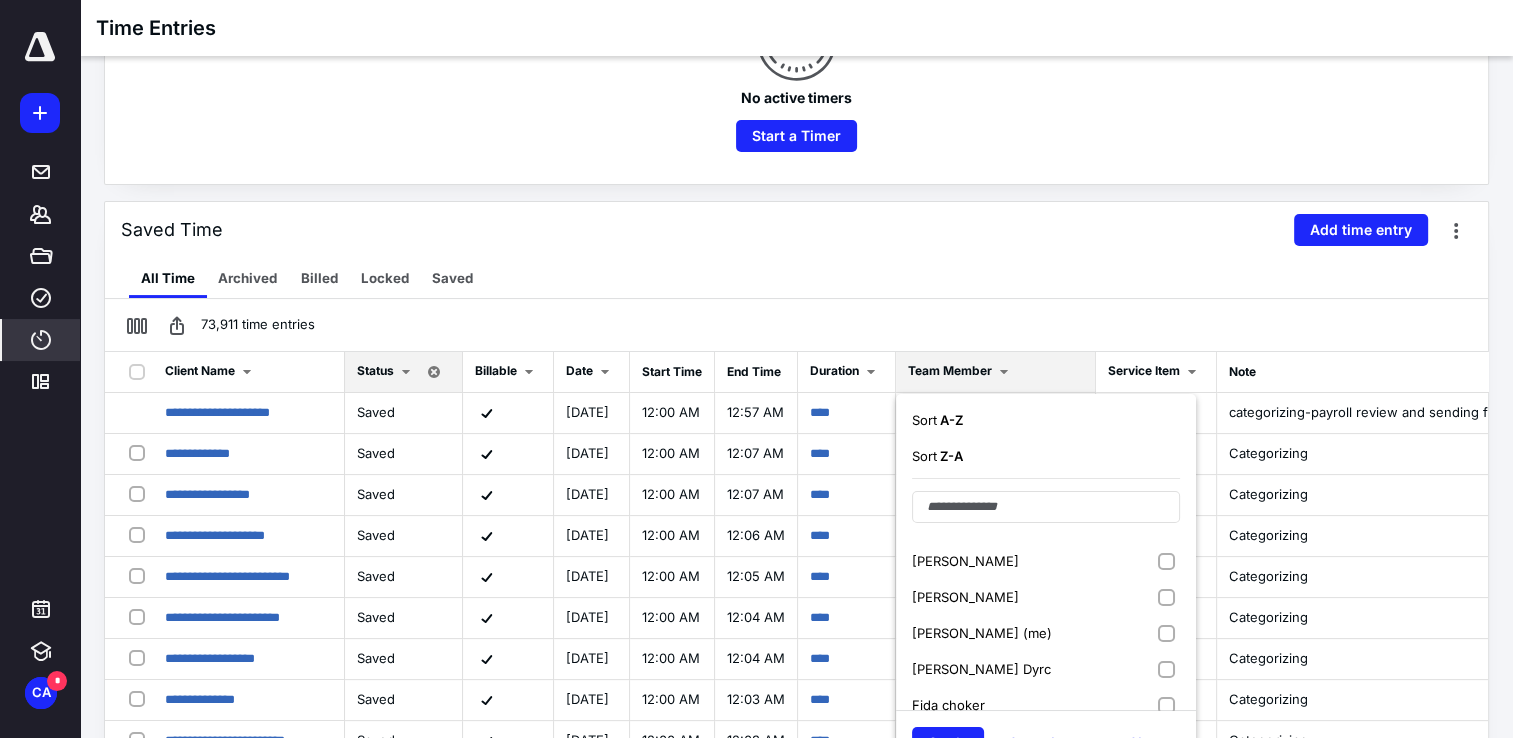 click on "[PERSON_NAME] (me)" at bounding box center (982, 633) 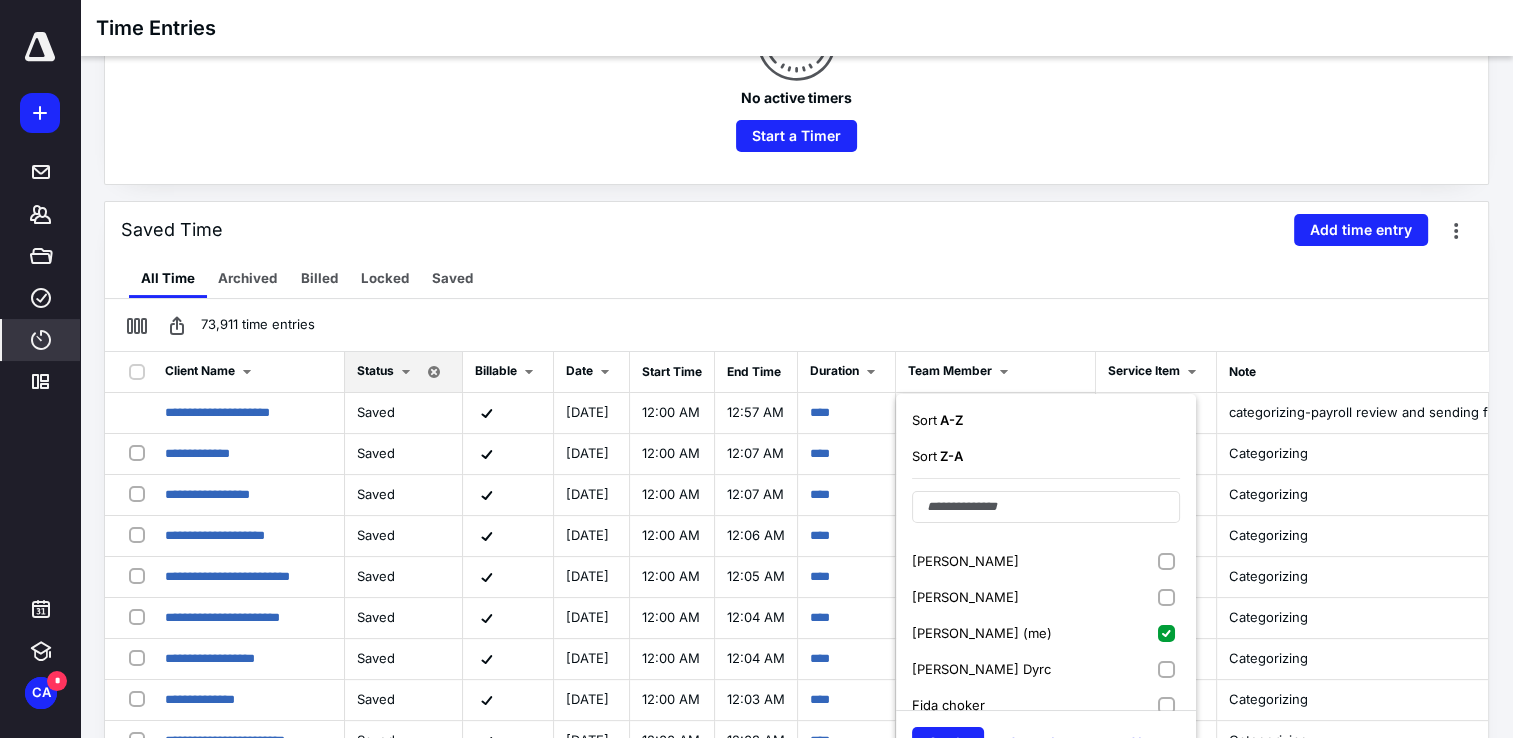 click on "Apply" at bounding box center [948, 743] 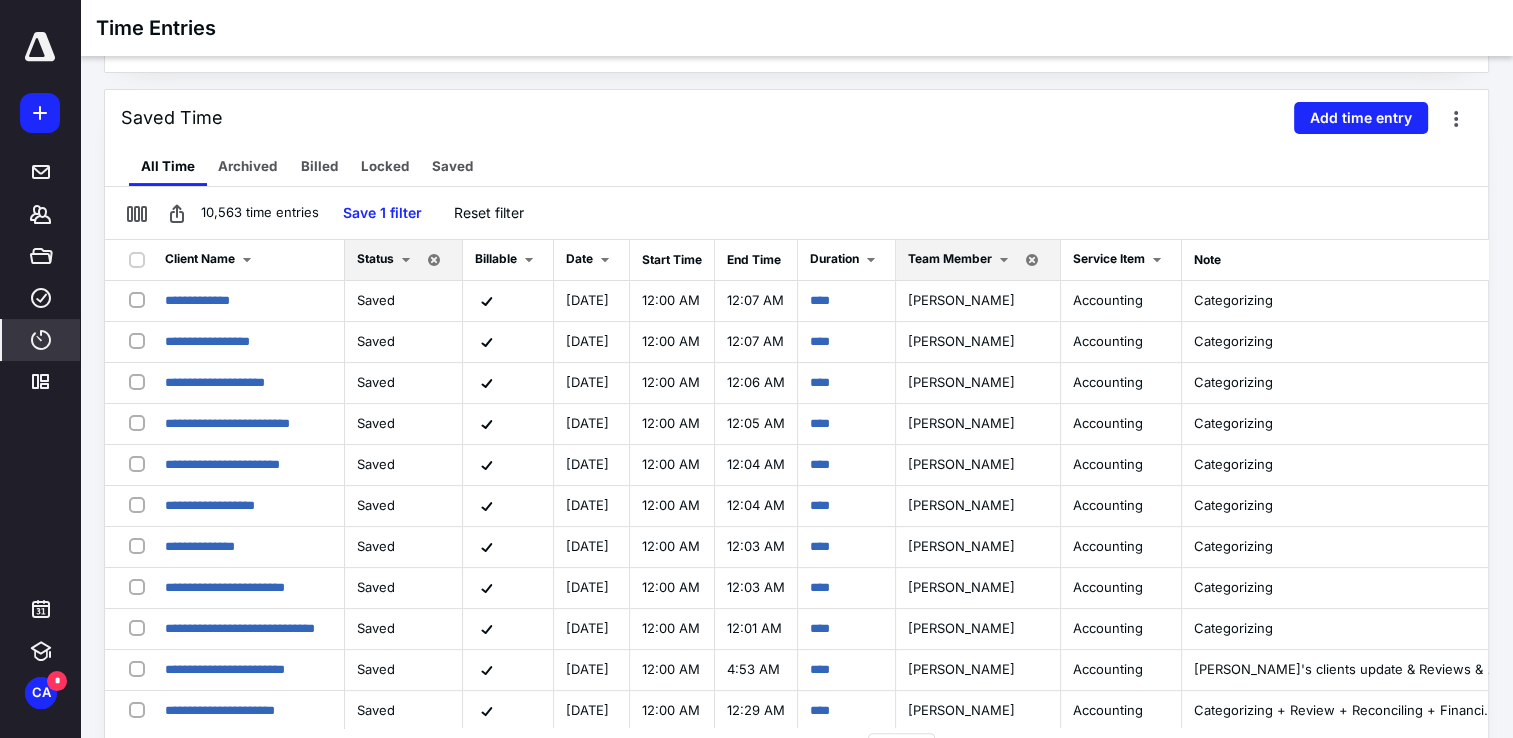 scroll, scrollTop: 442, scrollLeft: 0, axis: vertical 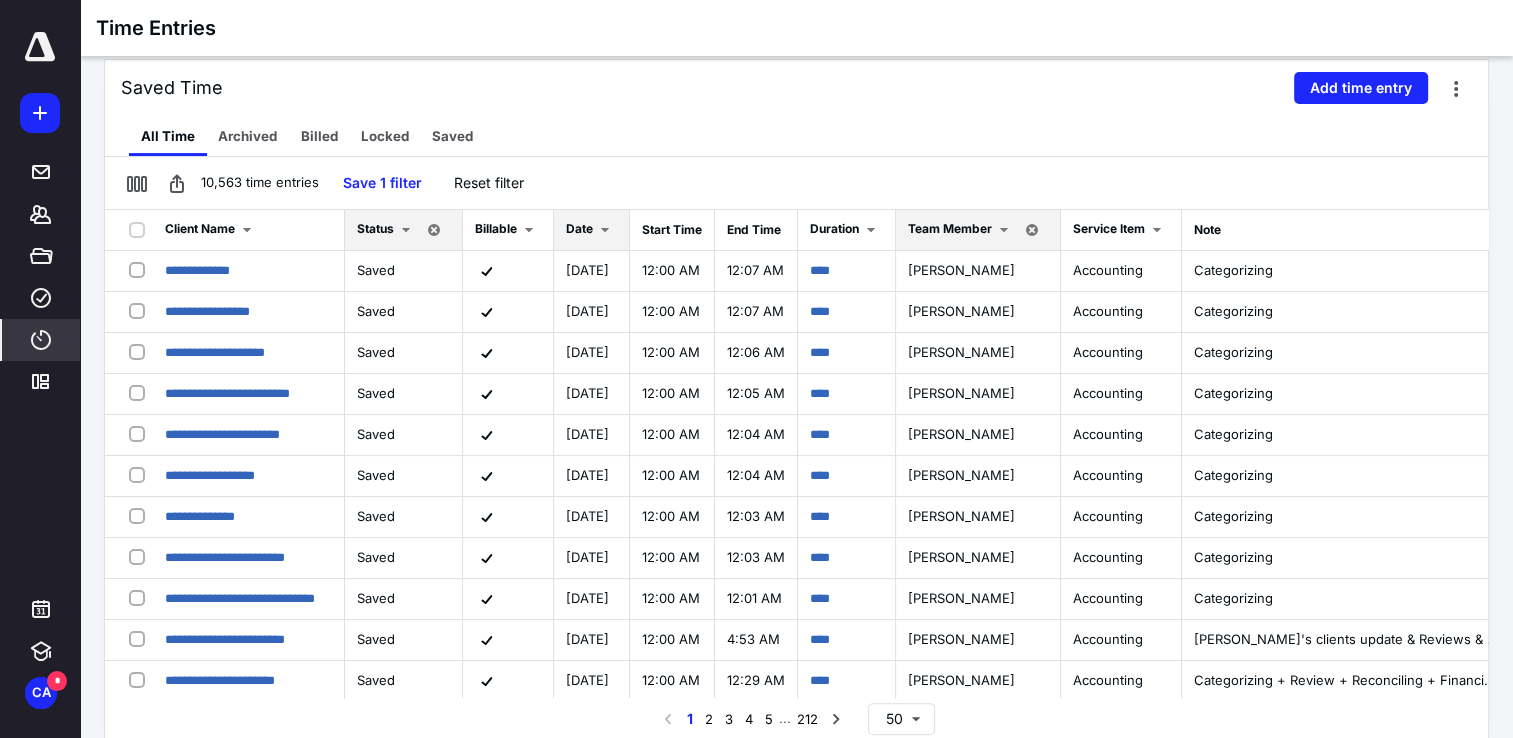 click on "Date" at bounding box center (579, 228) 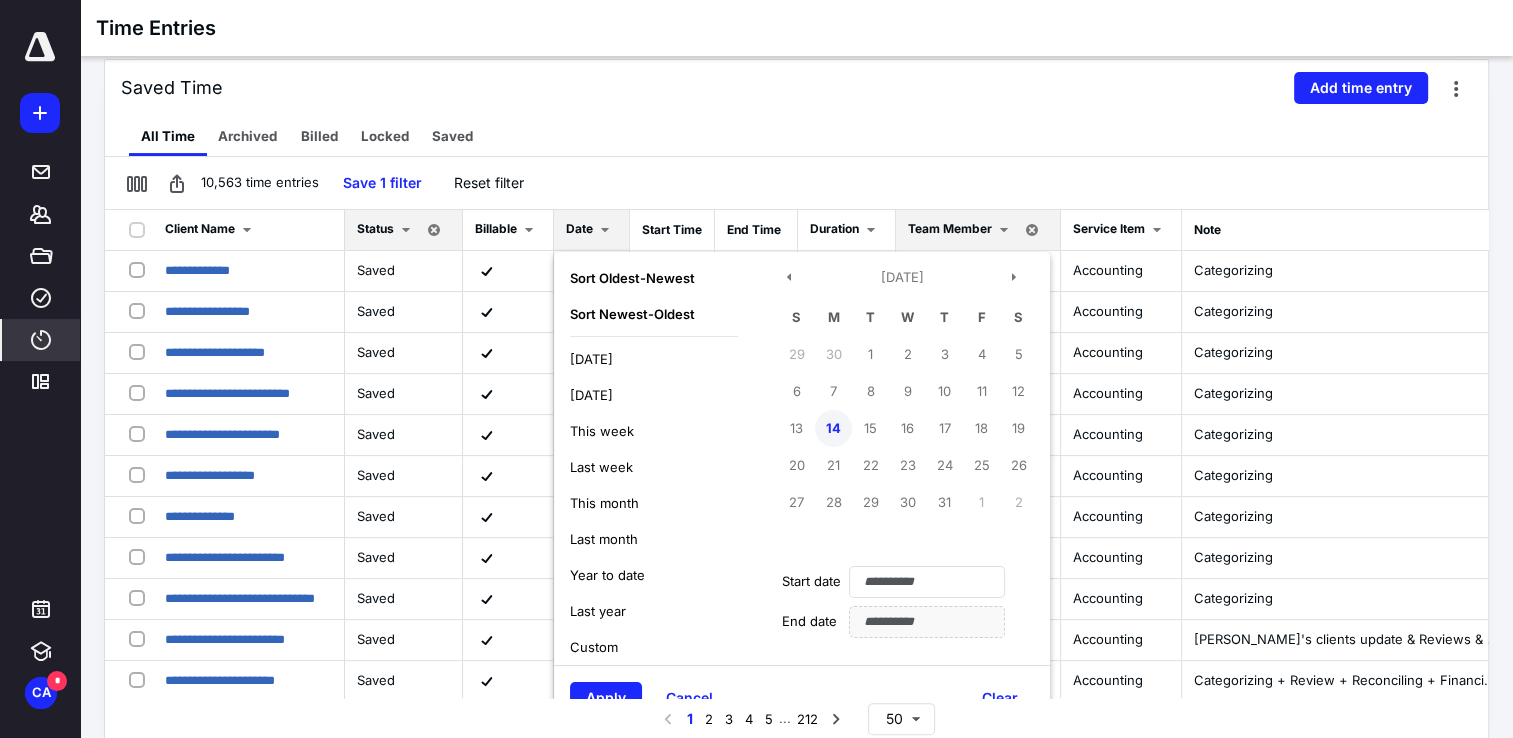 click on "14" at bounding box center [833, 428] 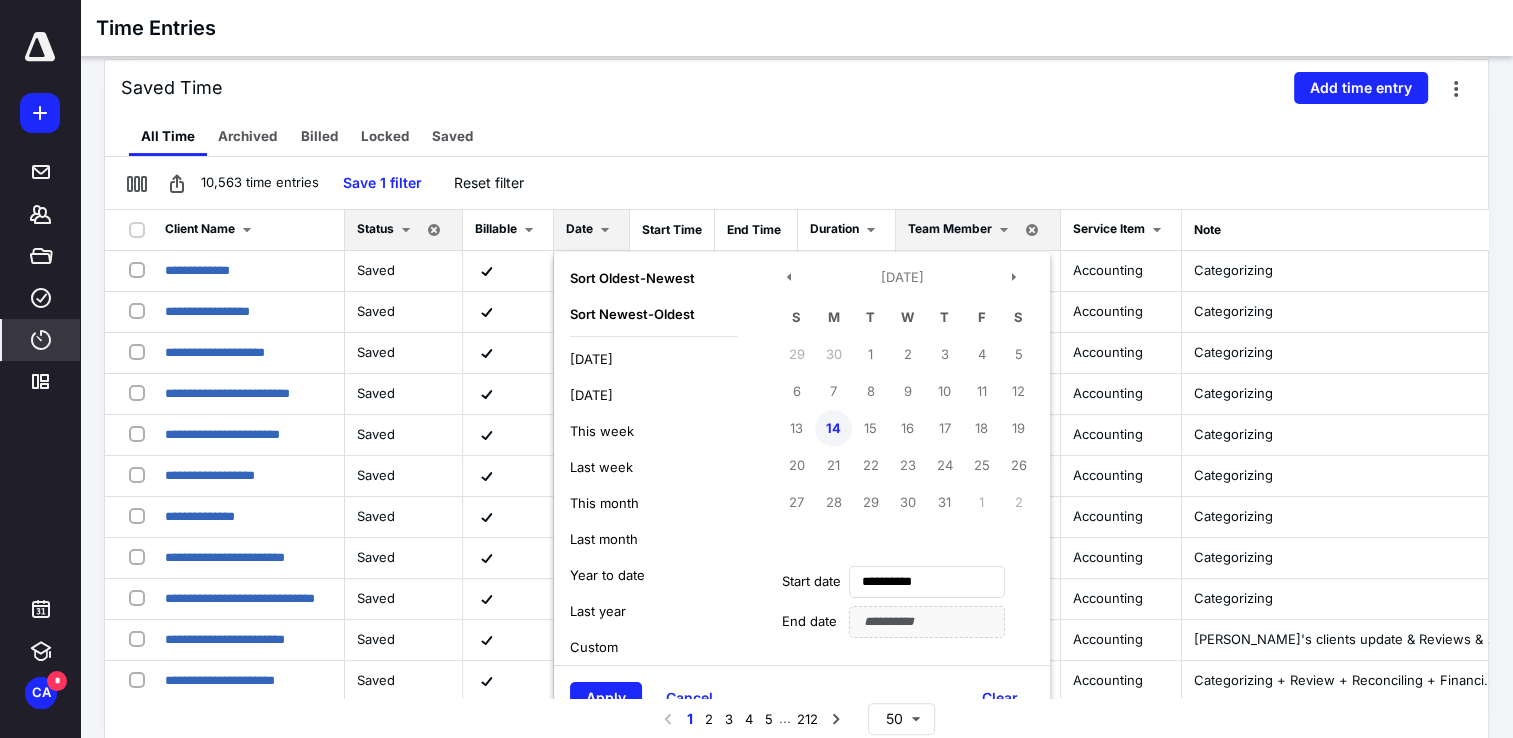 click on "14" at bounding box center (833, 428) 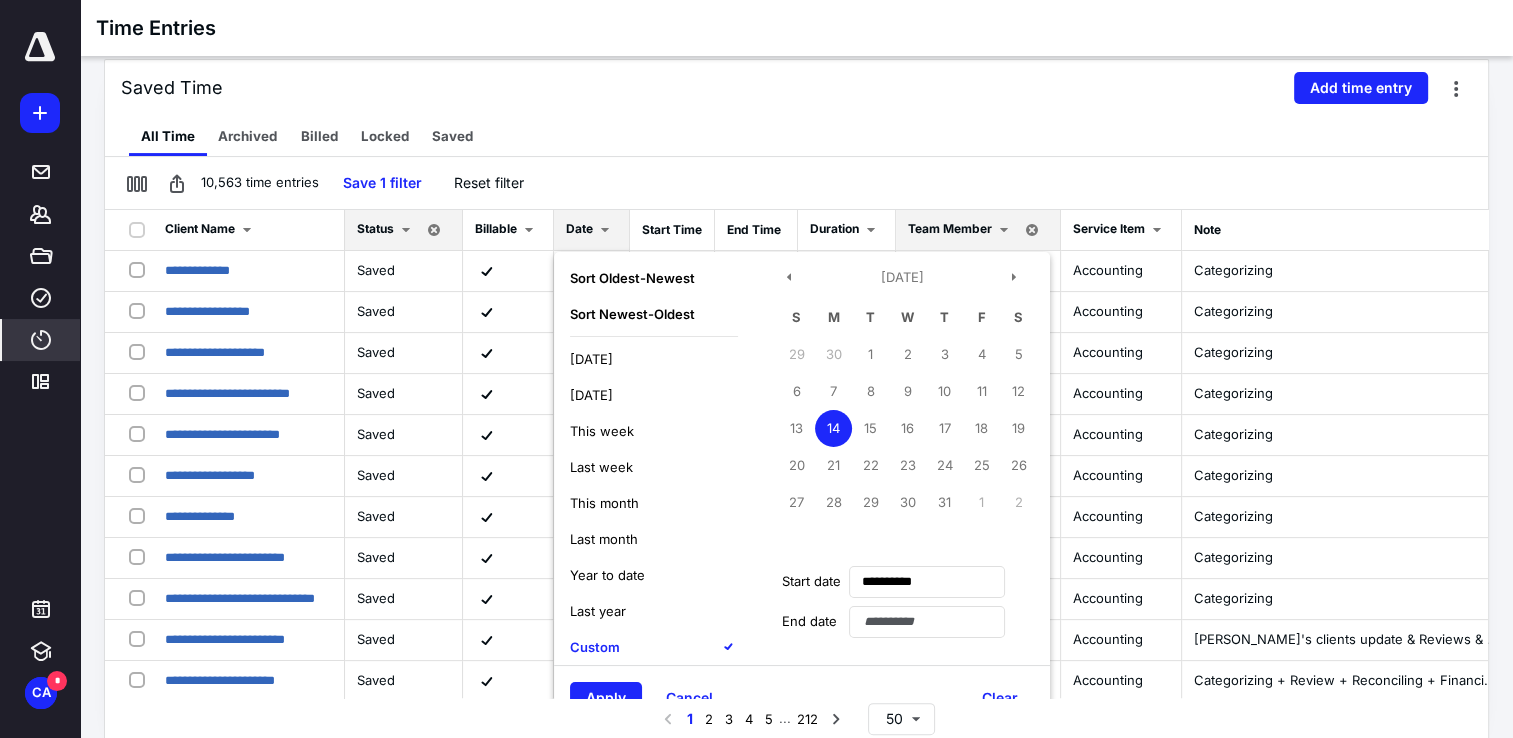 type on "**********" 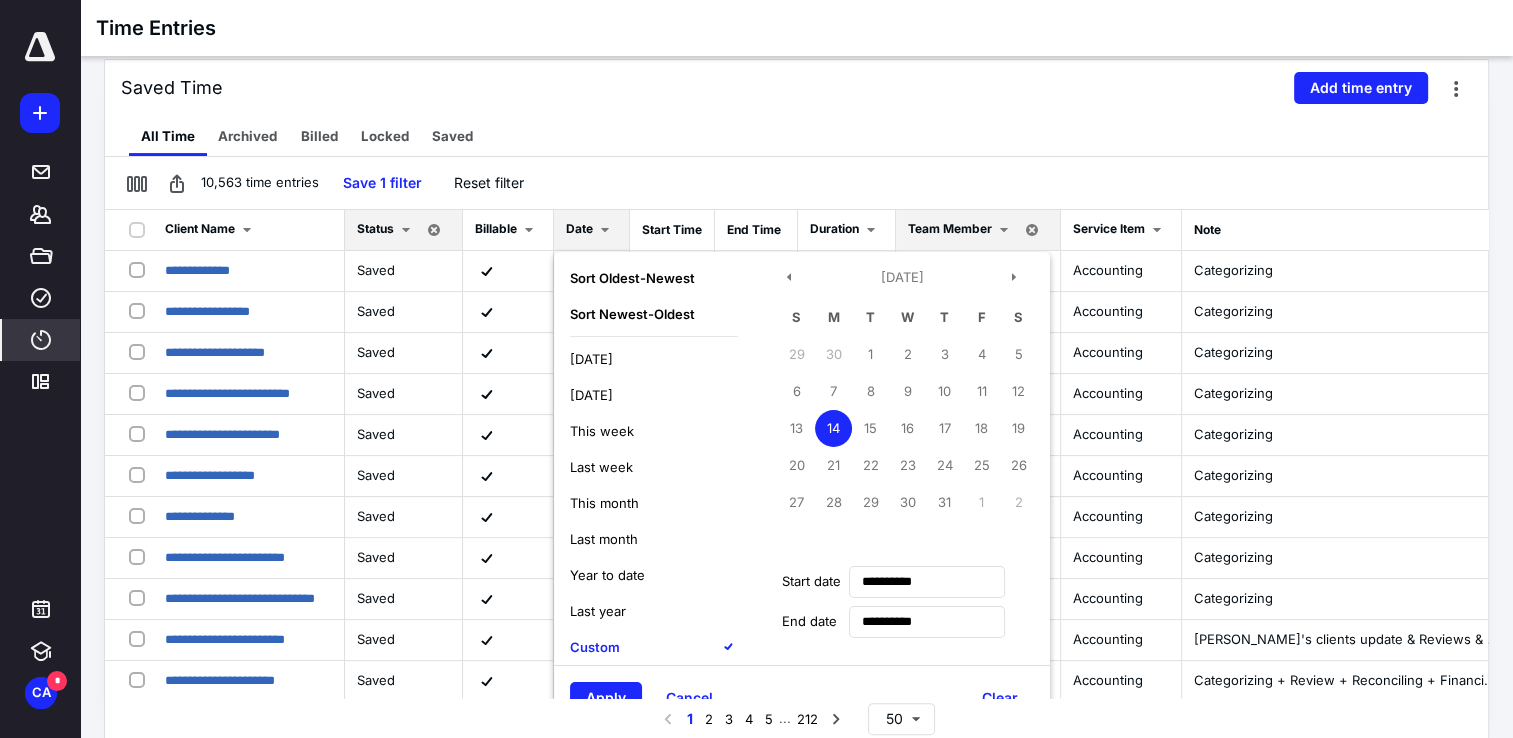 click on "Apply Cancel Clear" at bounding box center (802, 697) 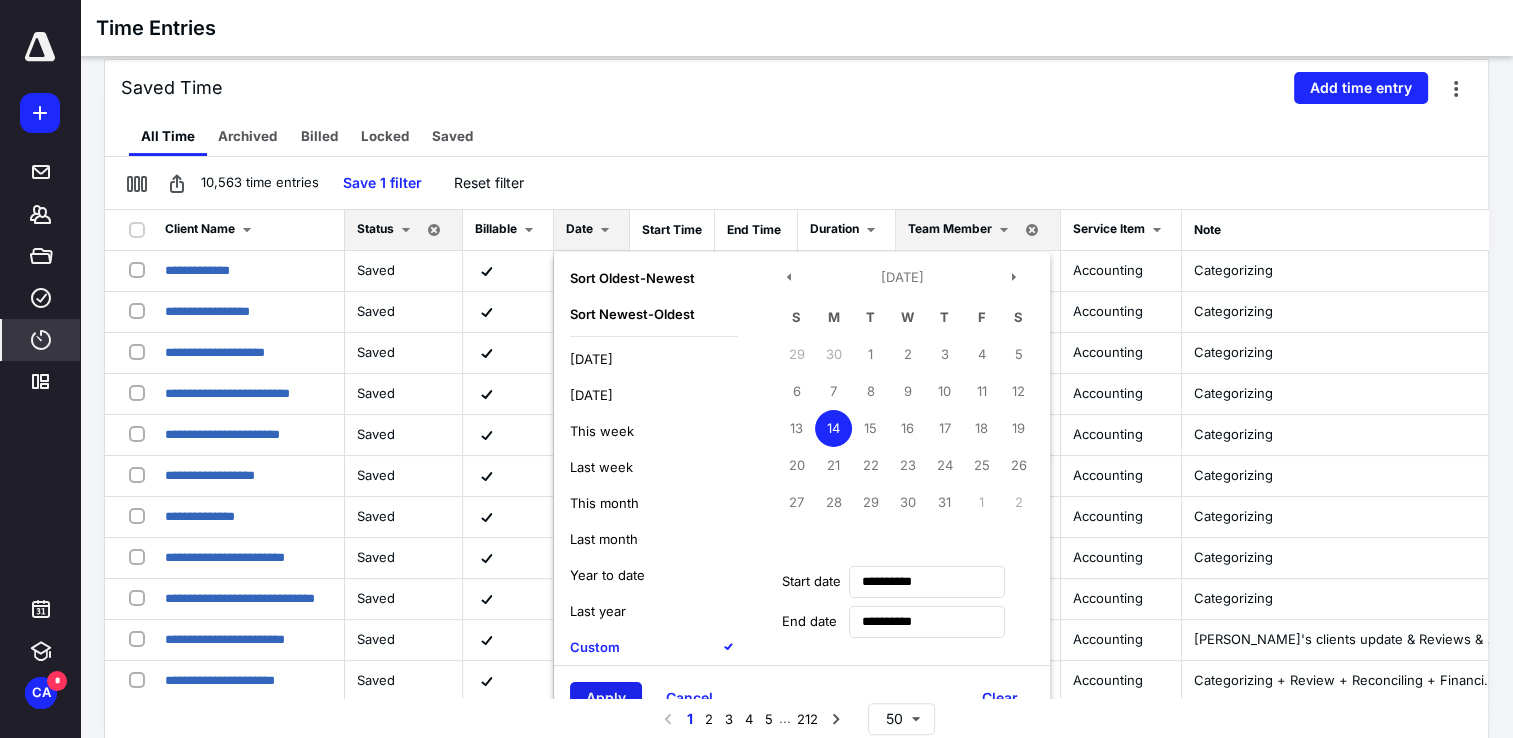 click on "Apply" at bounding box center (606, 698) 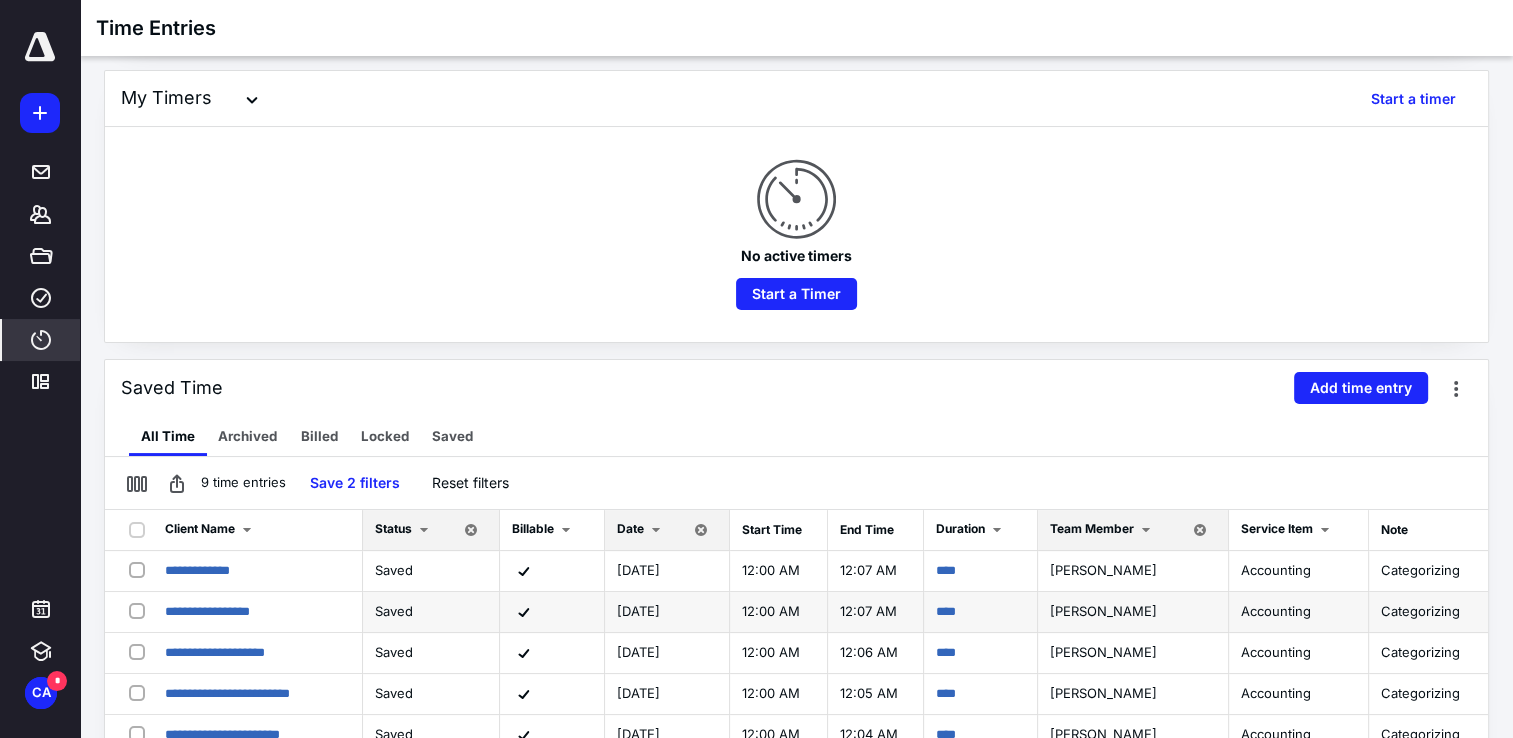 scroll, scrollTop: 42, scrollLeft: 0, axis: vertical 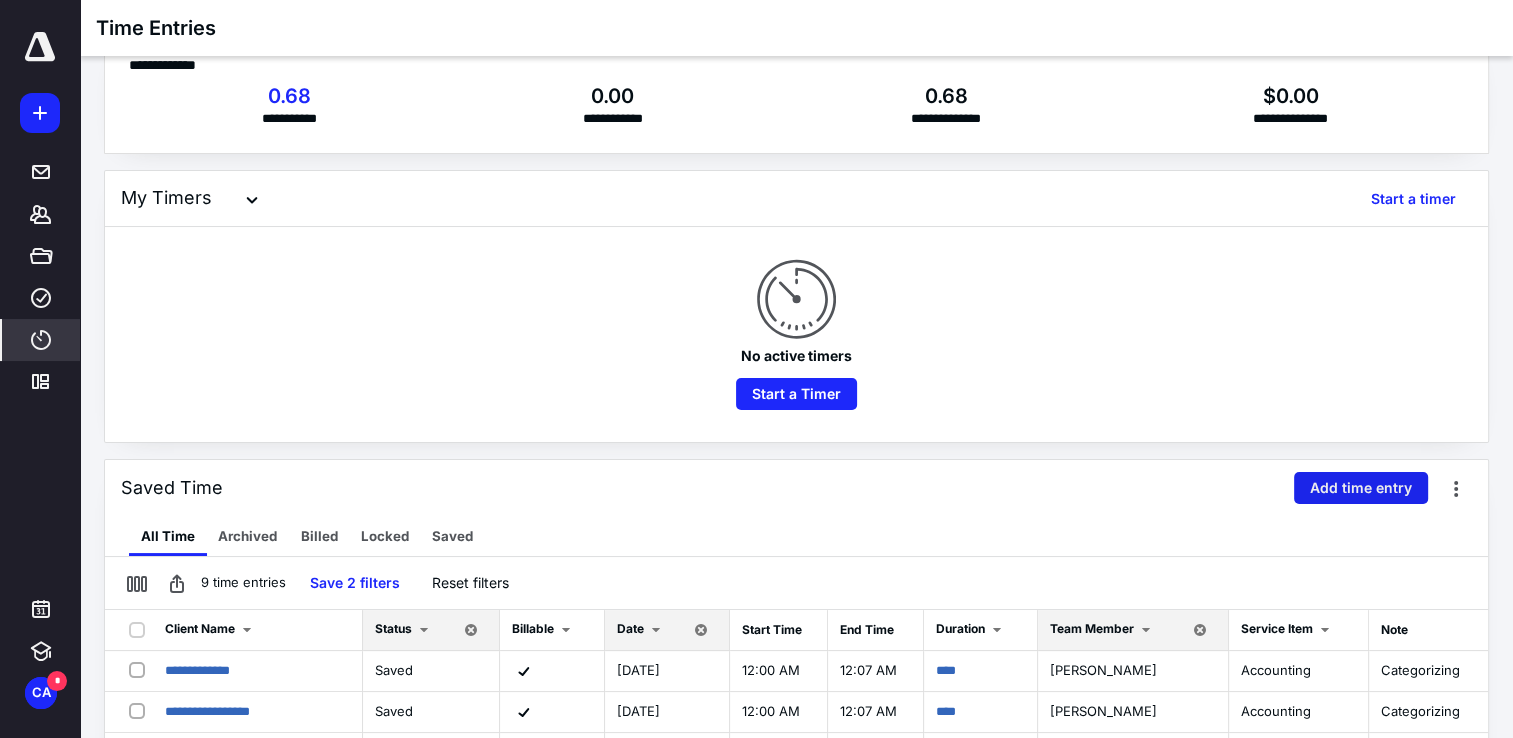 click on "Add time entry" at bounding box center [1361, 488] 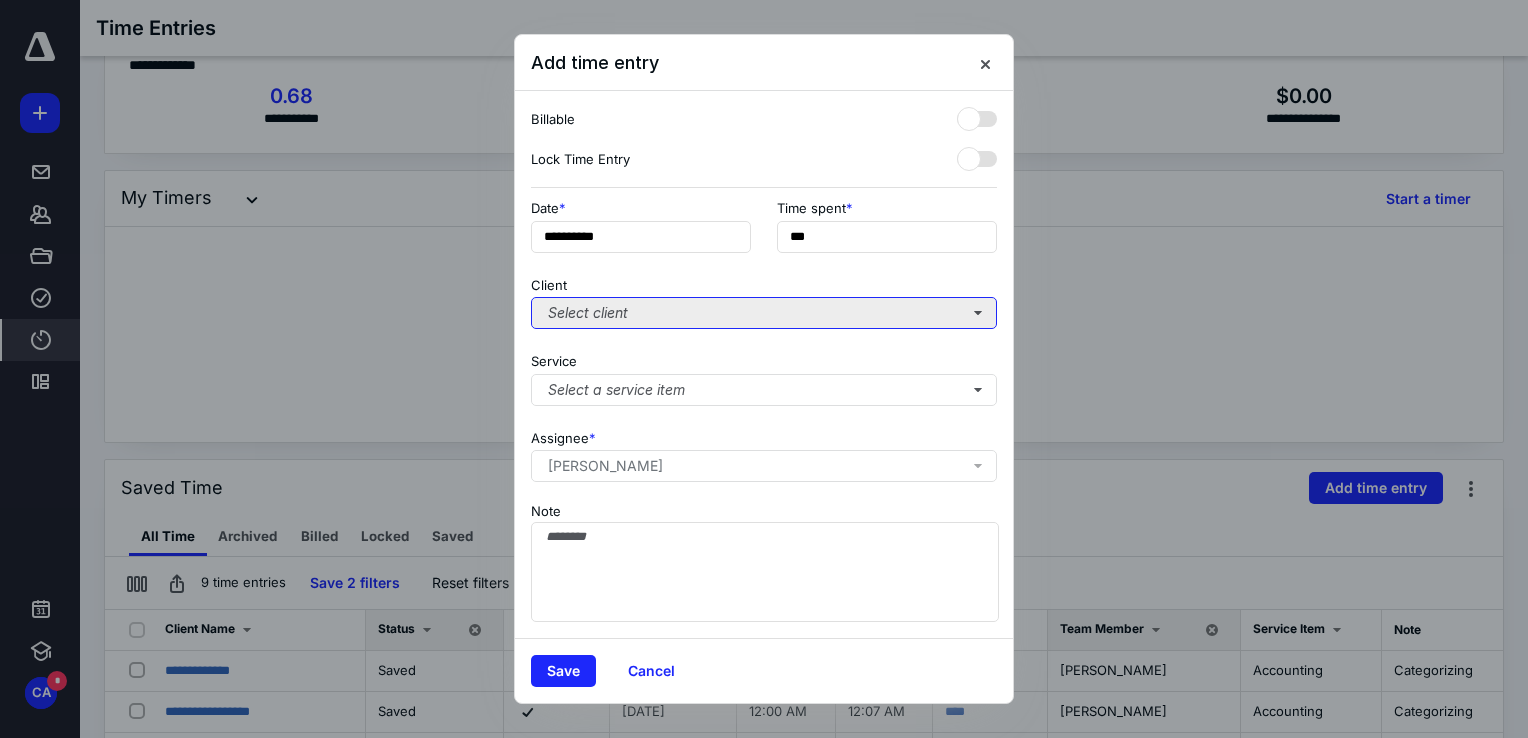 click on "Select client" at bounding box center (764, 313) 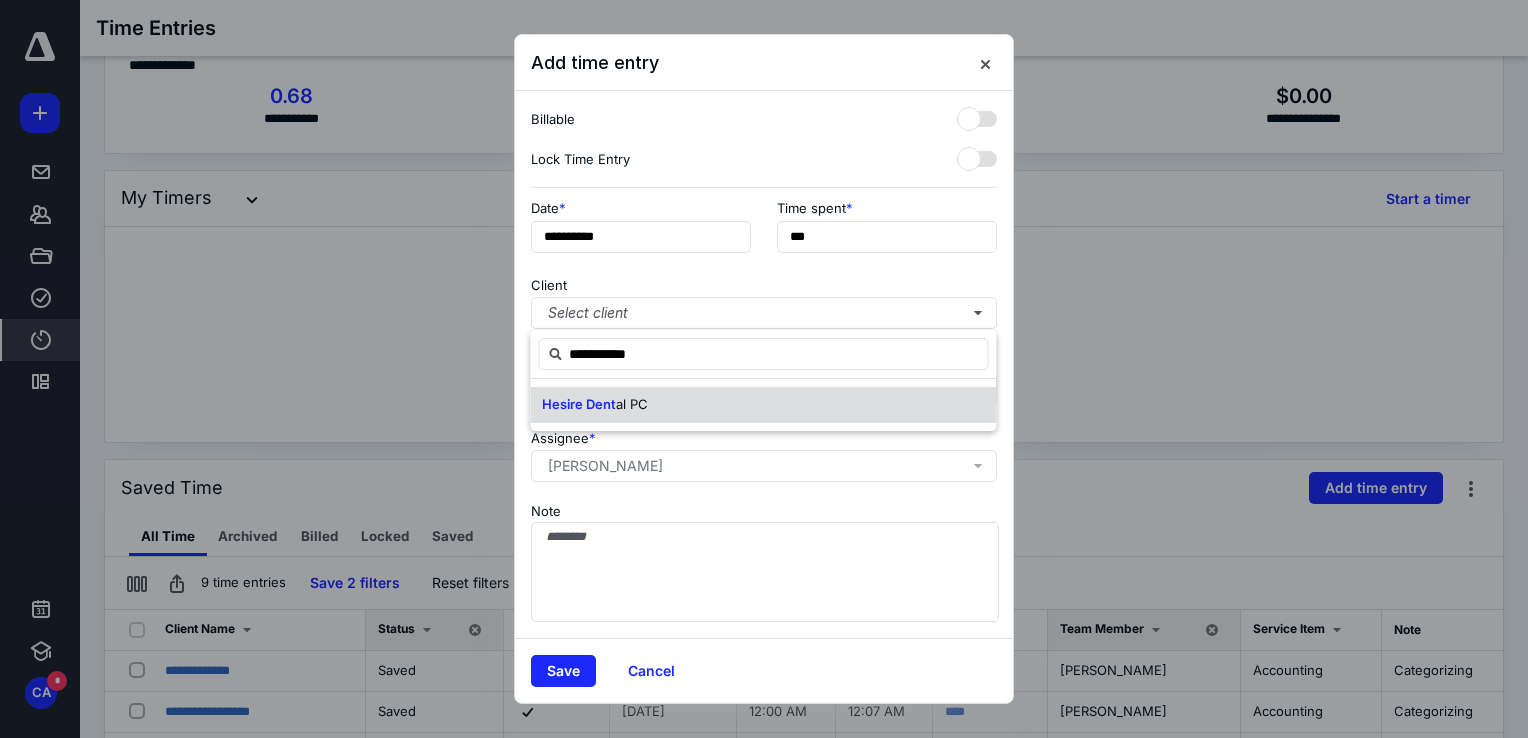 click on "al PC" at bounding box center (632, 404) 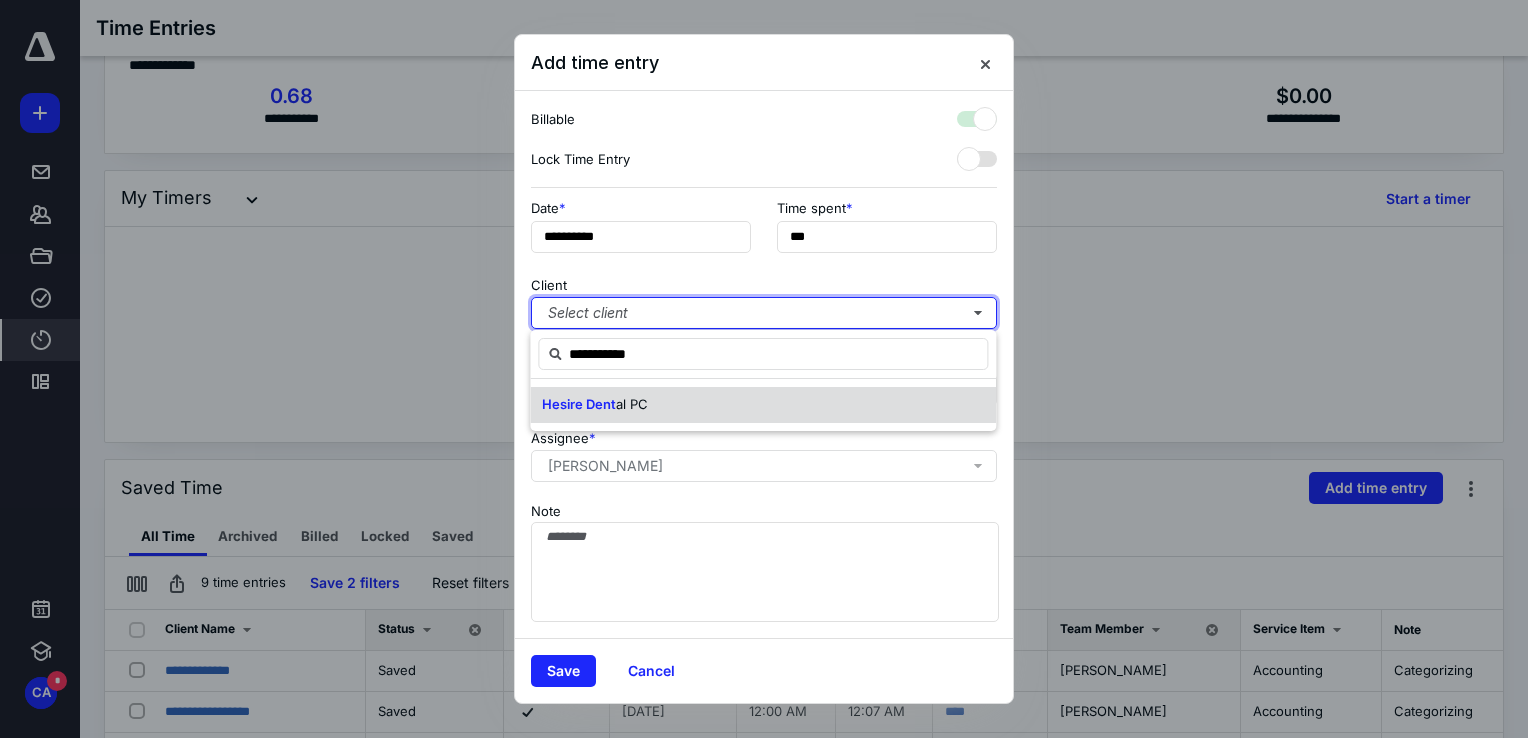 checkbox on "true" 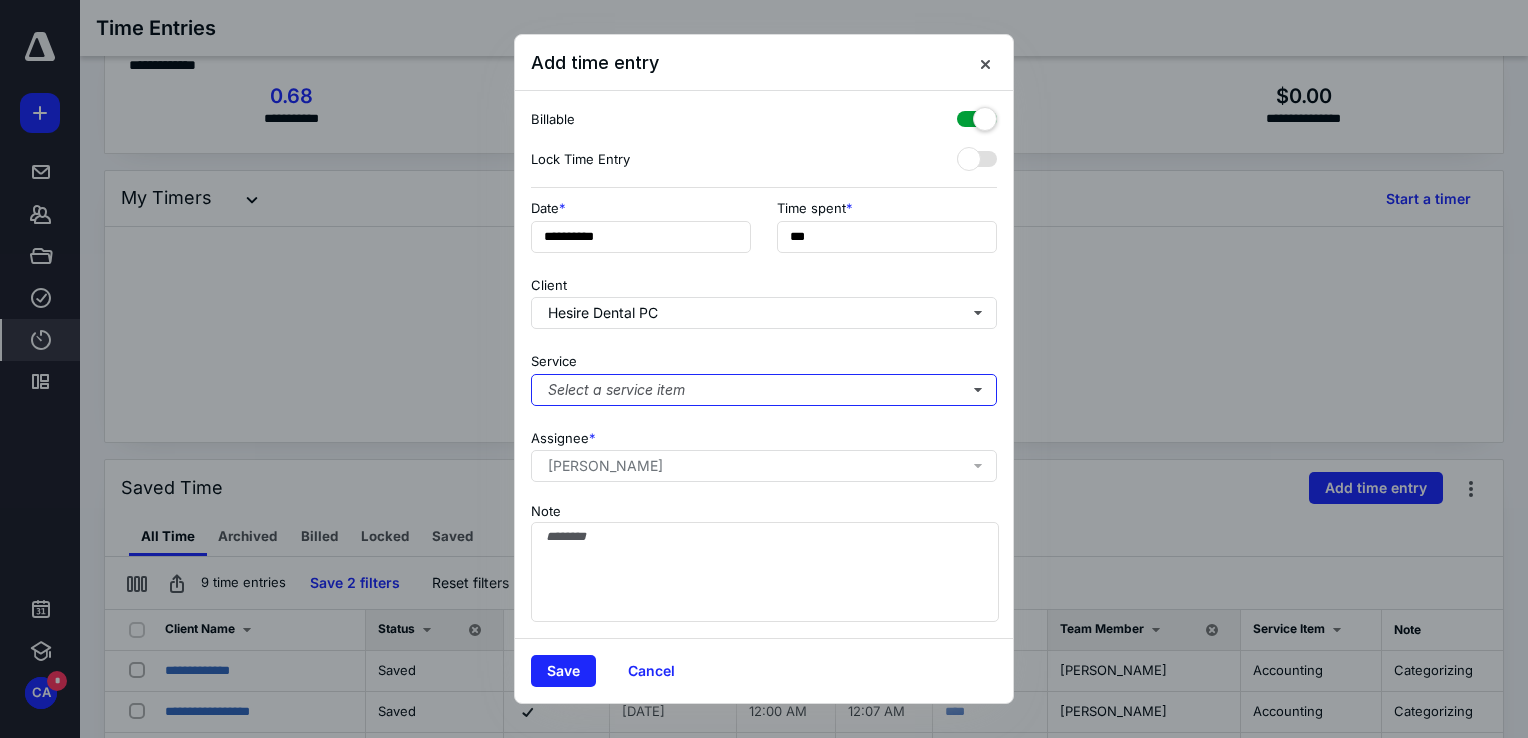 click on "Select a service item" at bounding box center (764, 390) 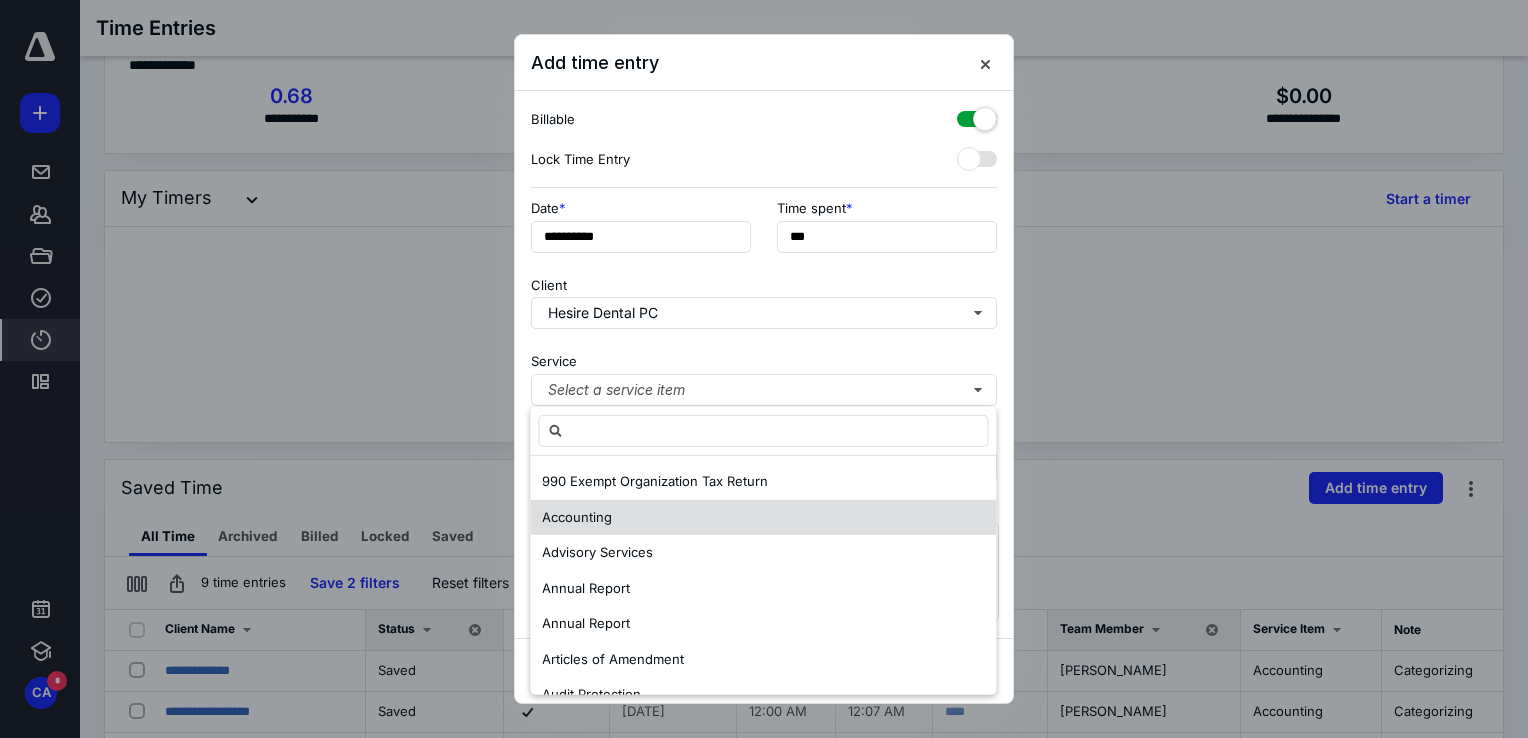 click on "Accounting" at bounding box center [577, 516] 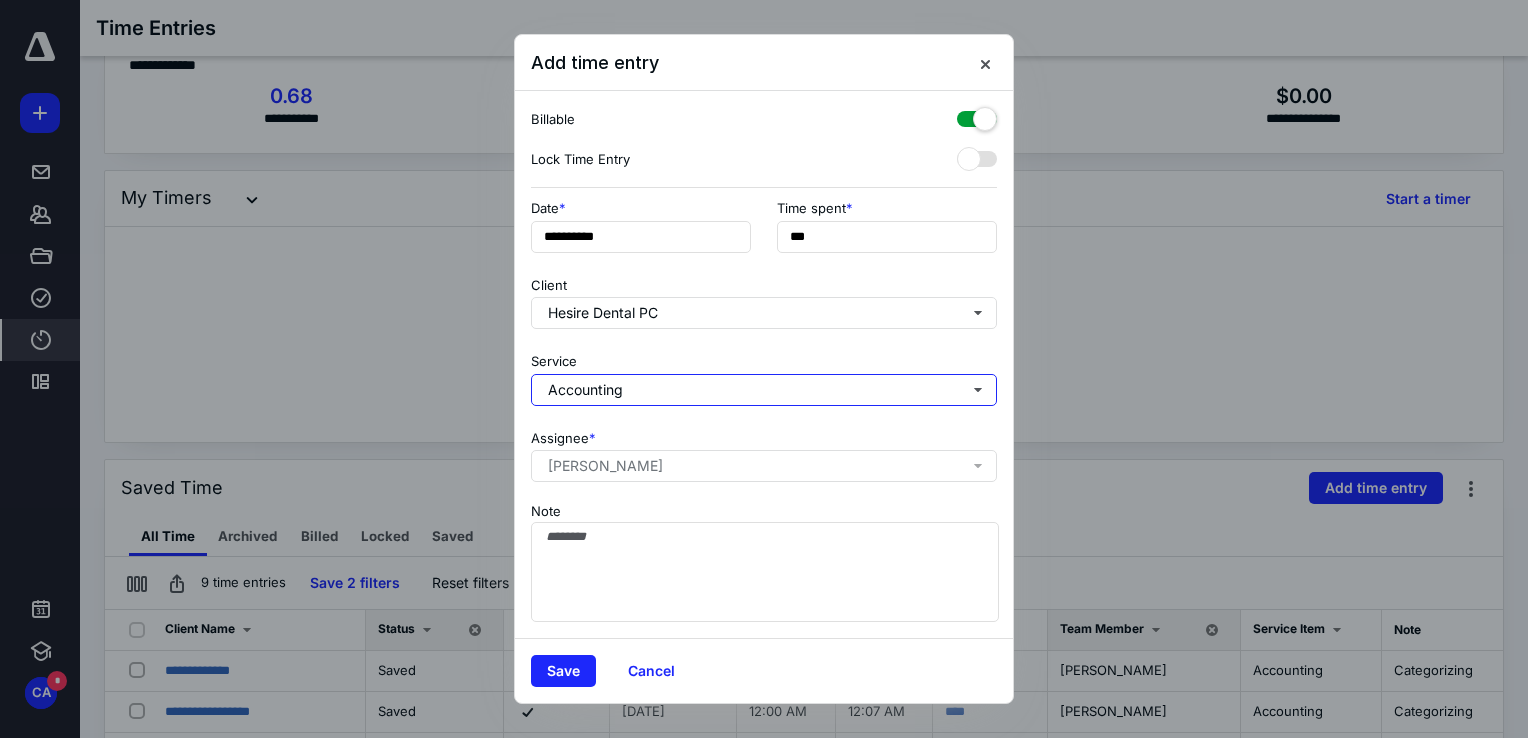 click on "Advisory Services" at bounding box center [597, 552] 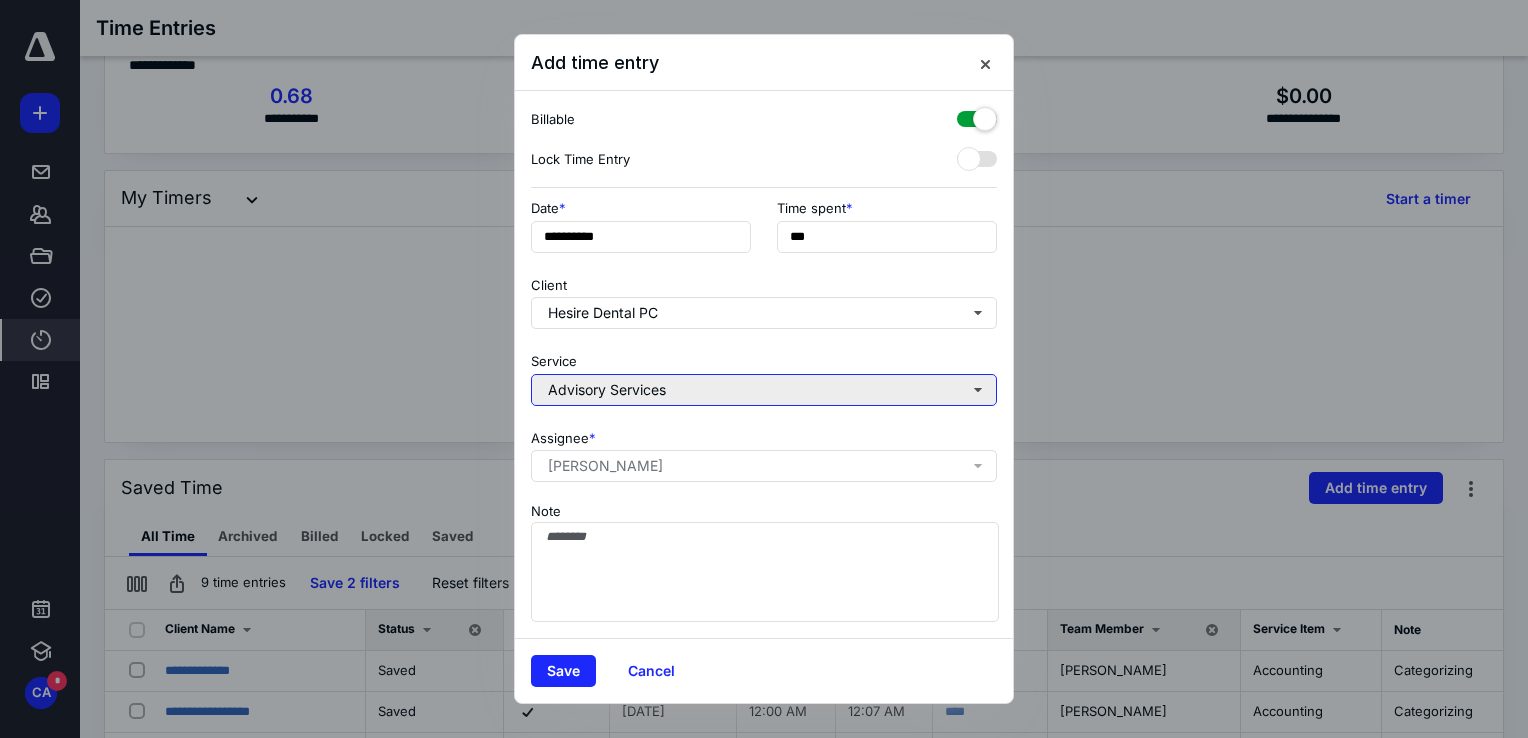 click on "Advisory Services" at bounding box center [764, 390] 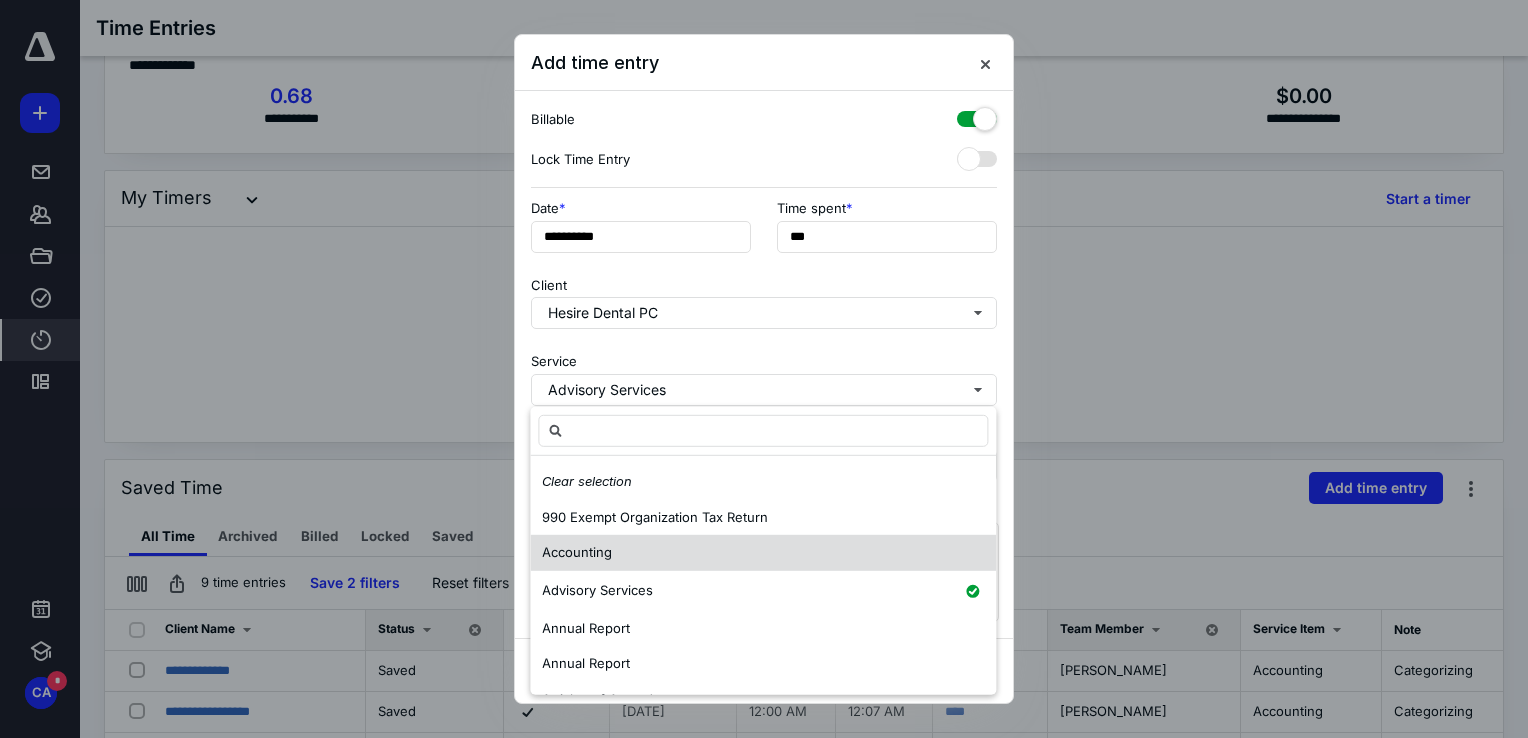 click on "Accounting" at bounding box center [577, 553] 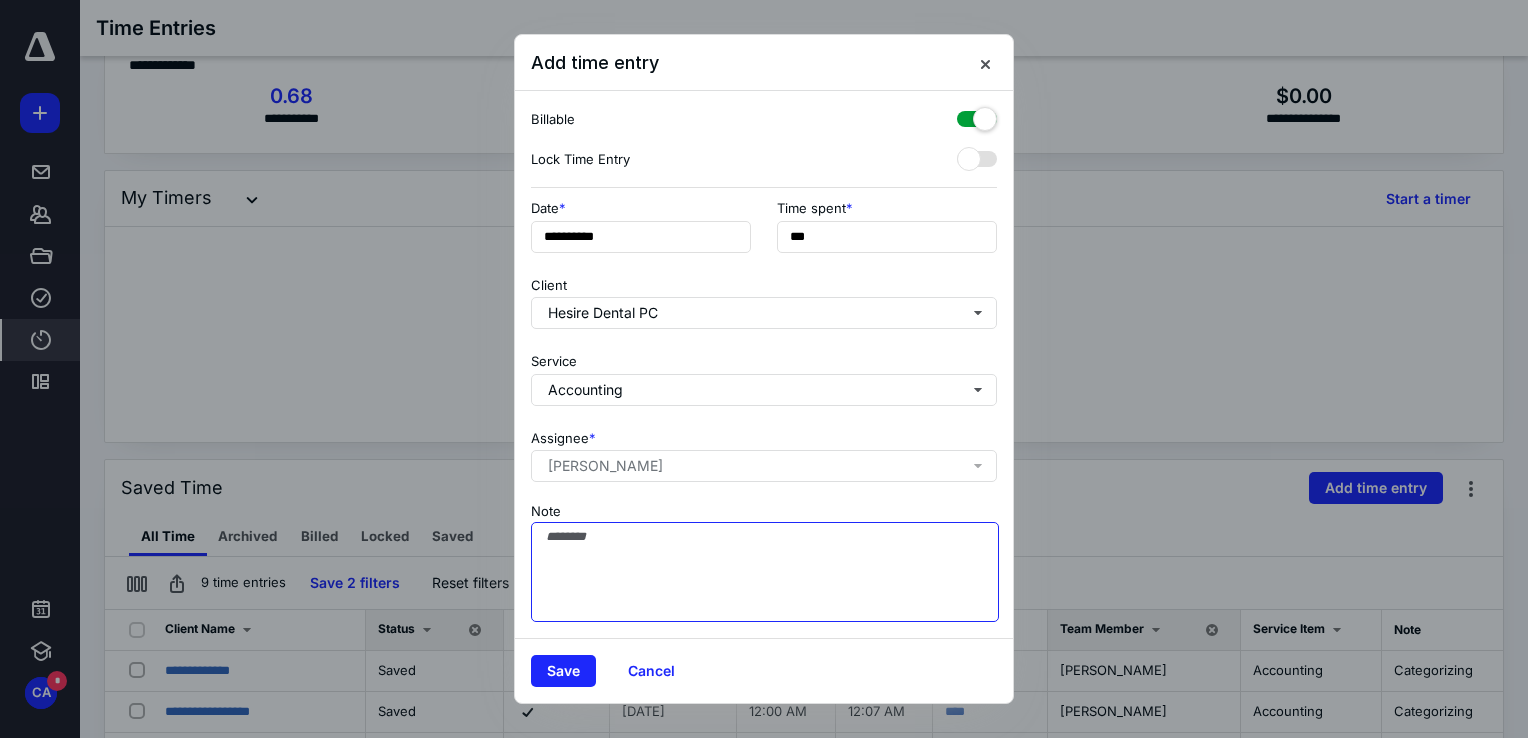 click on "Note" at bounding box center [765, 572] 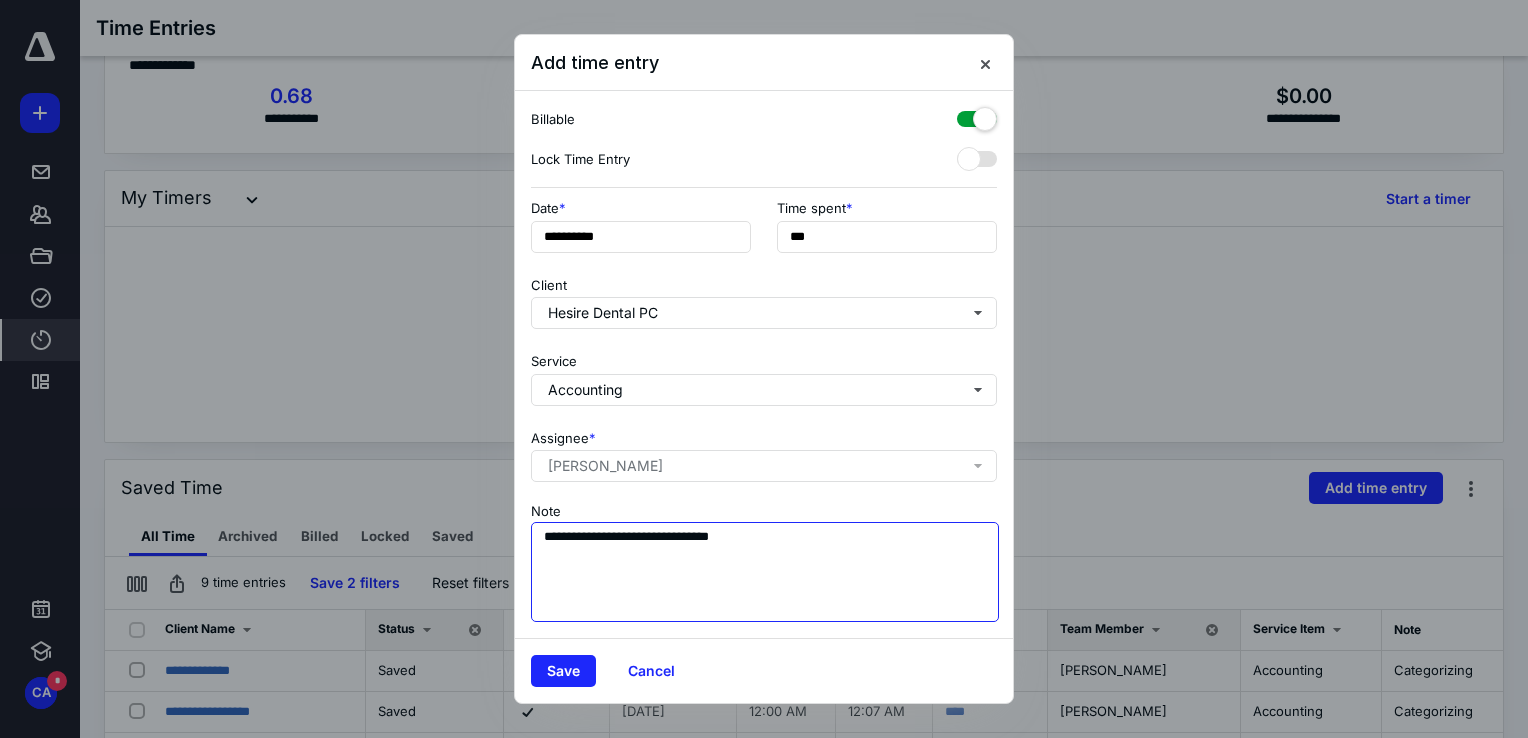 click on "**********" at bounding box center [764, 369] 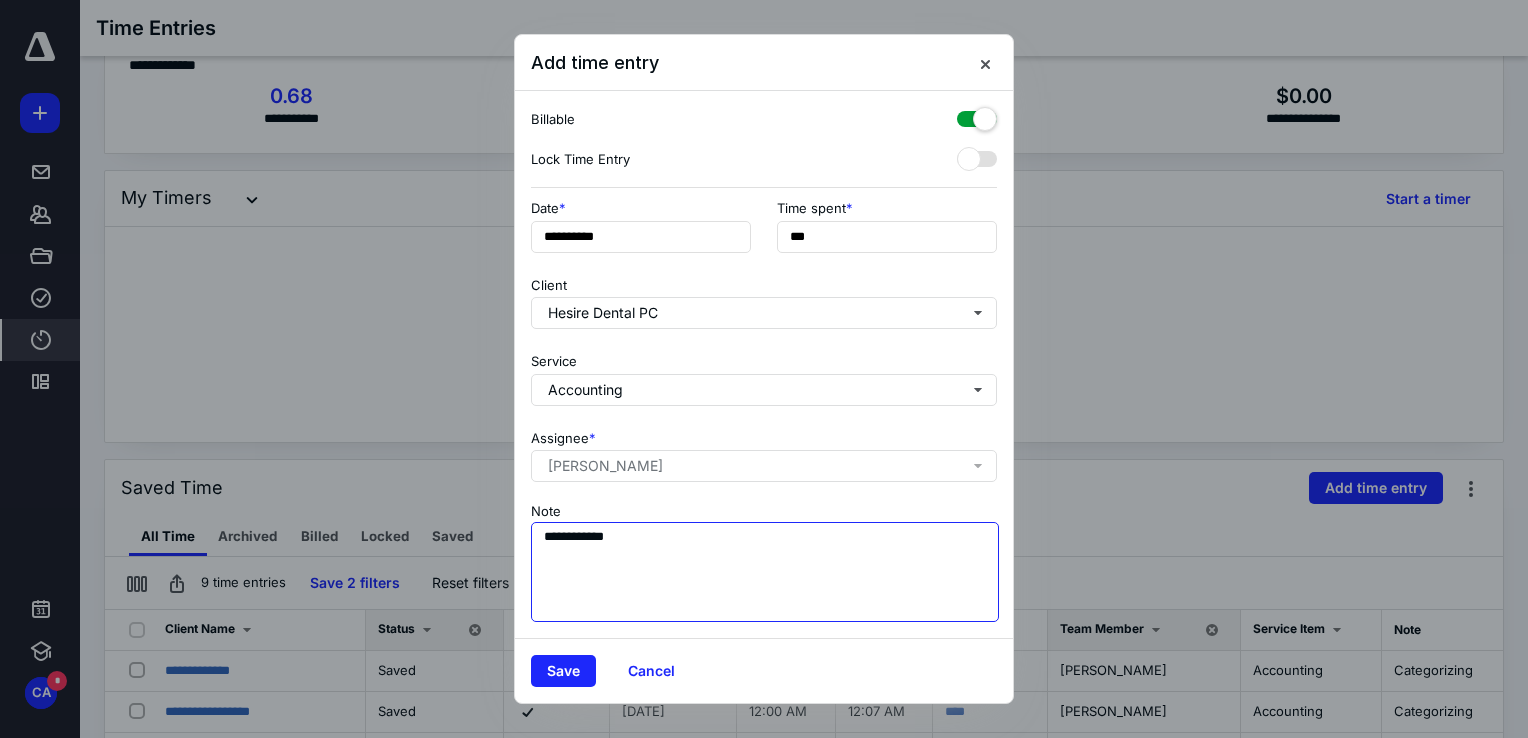 click on "**********" at bounding box center (765, 572) 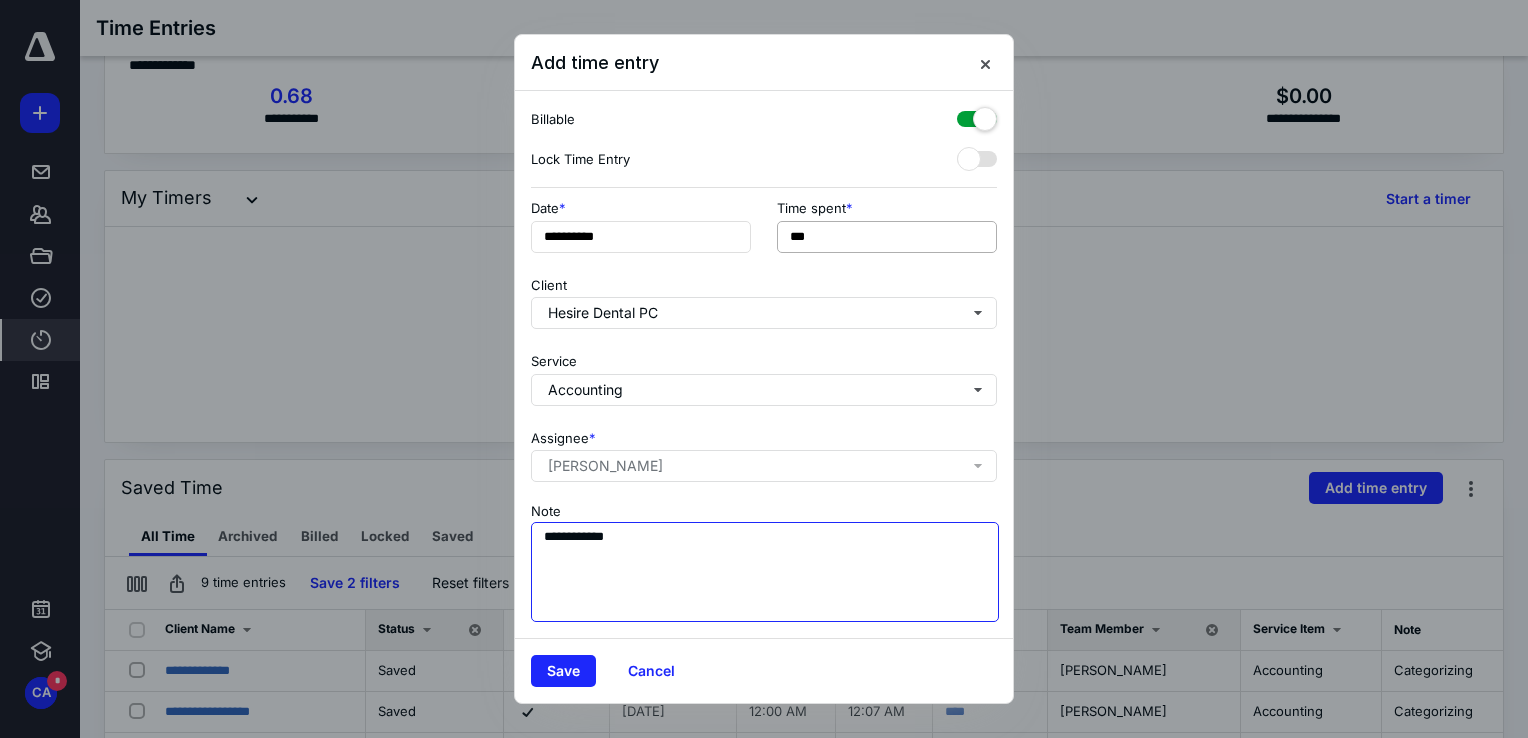 type on "**********" 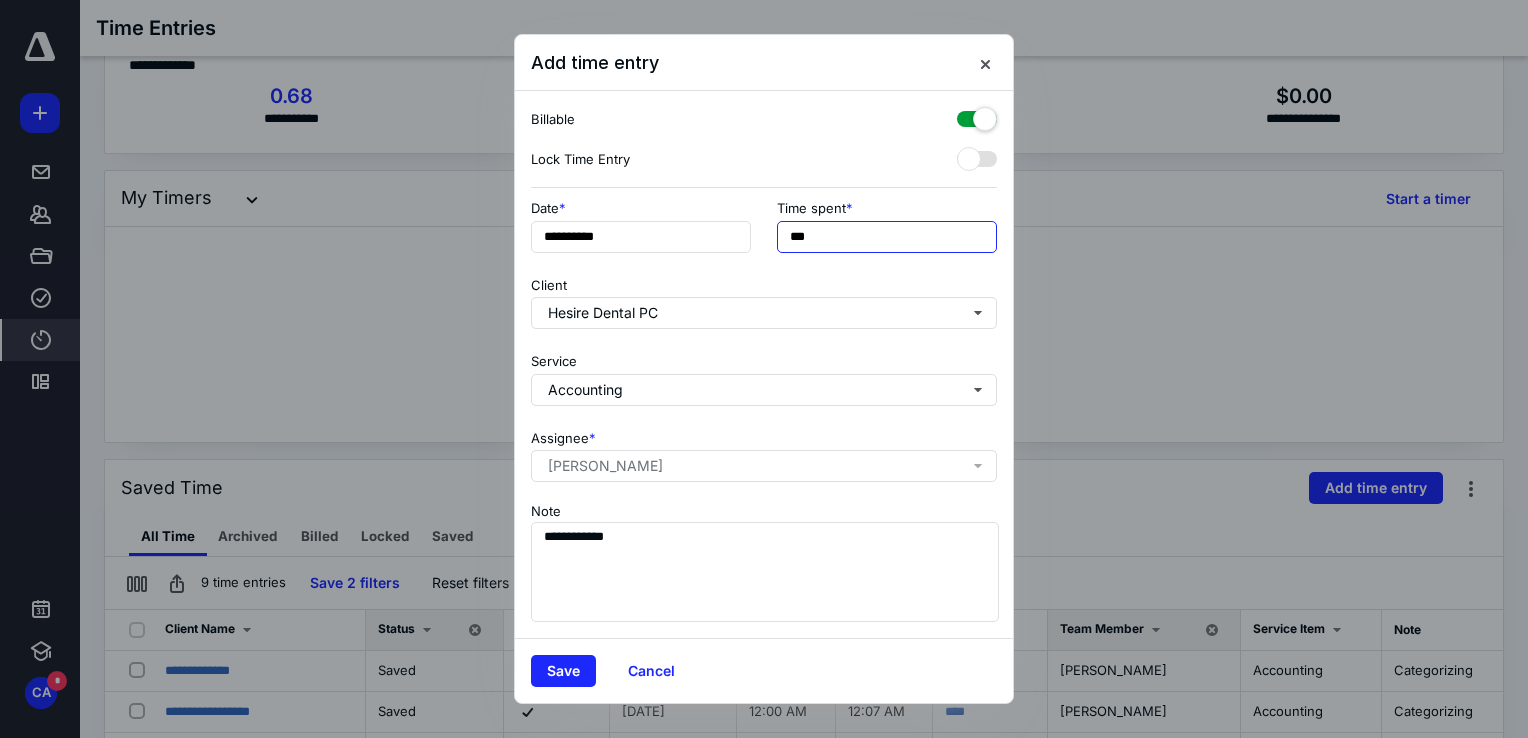 click on "***" at bounding box center (887, 237) 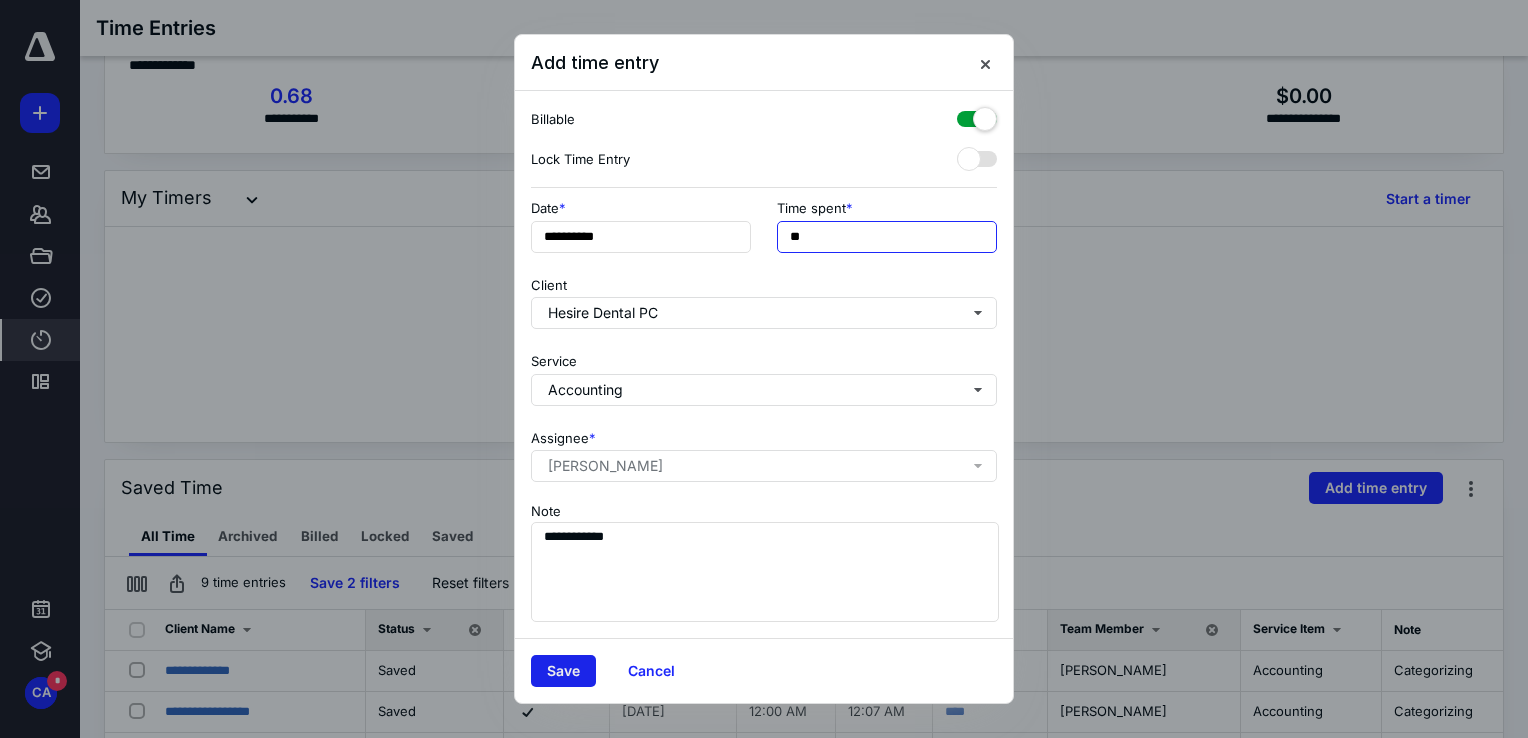 type on "**" 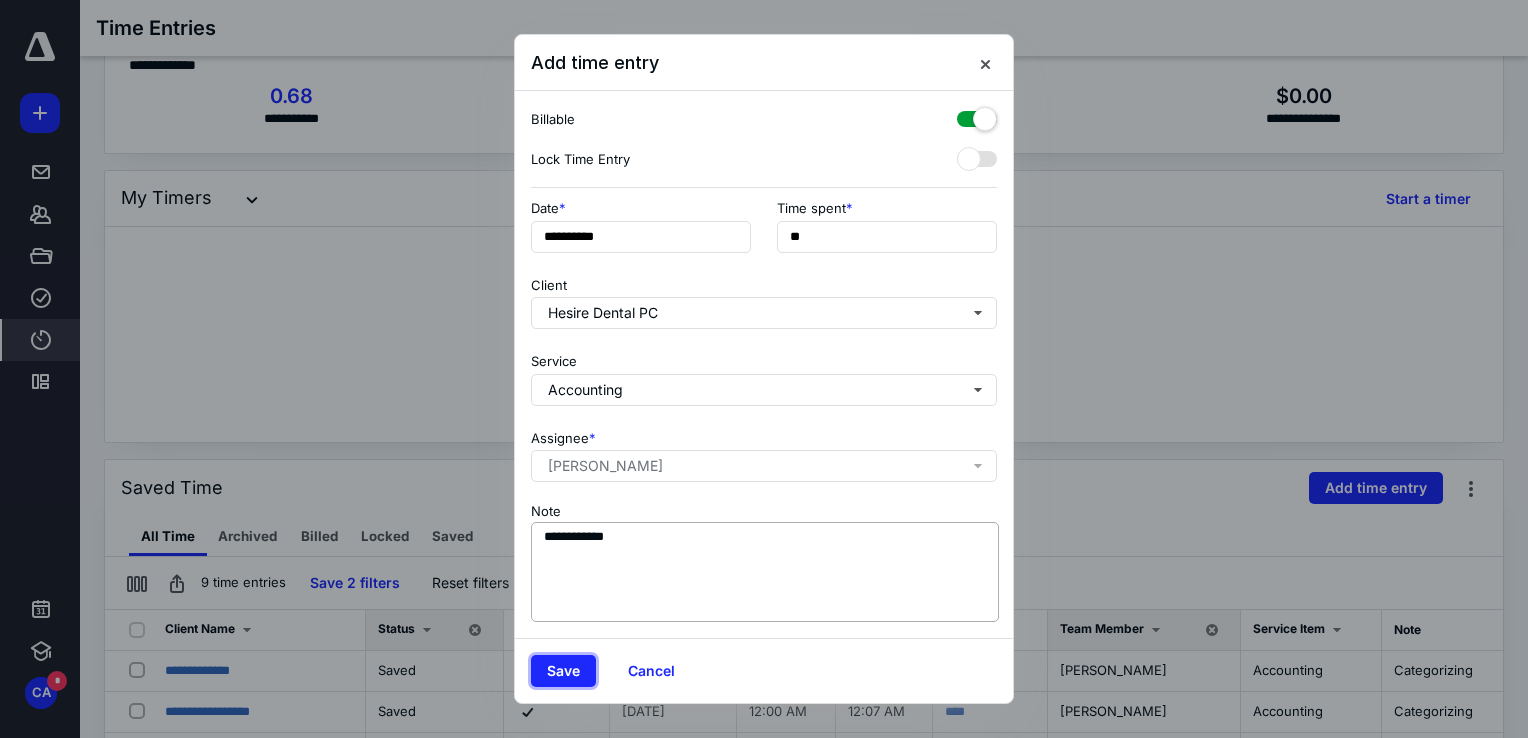 drag, startPoint x: 565, startPoint y: 665, endPoint x: 568, endPoint y: 557, distance: 108.04166 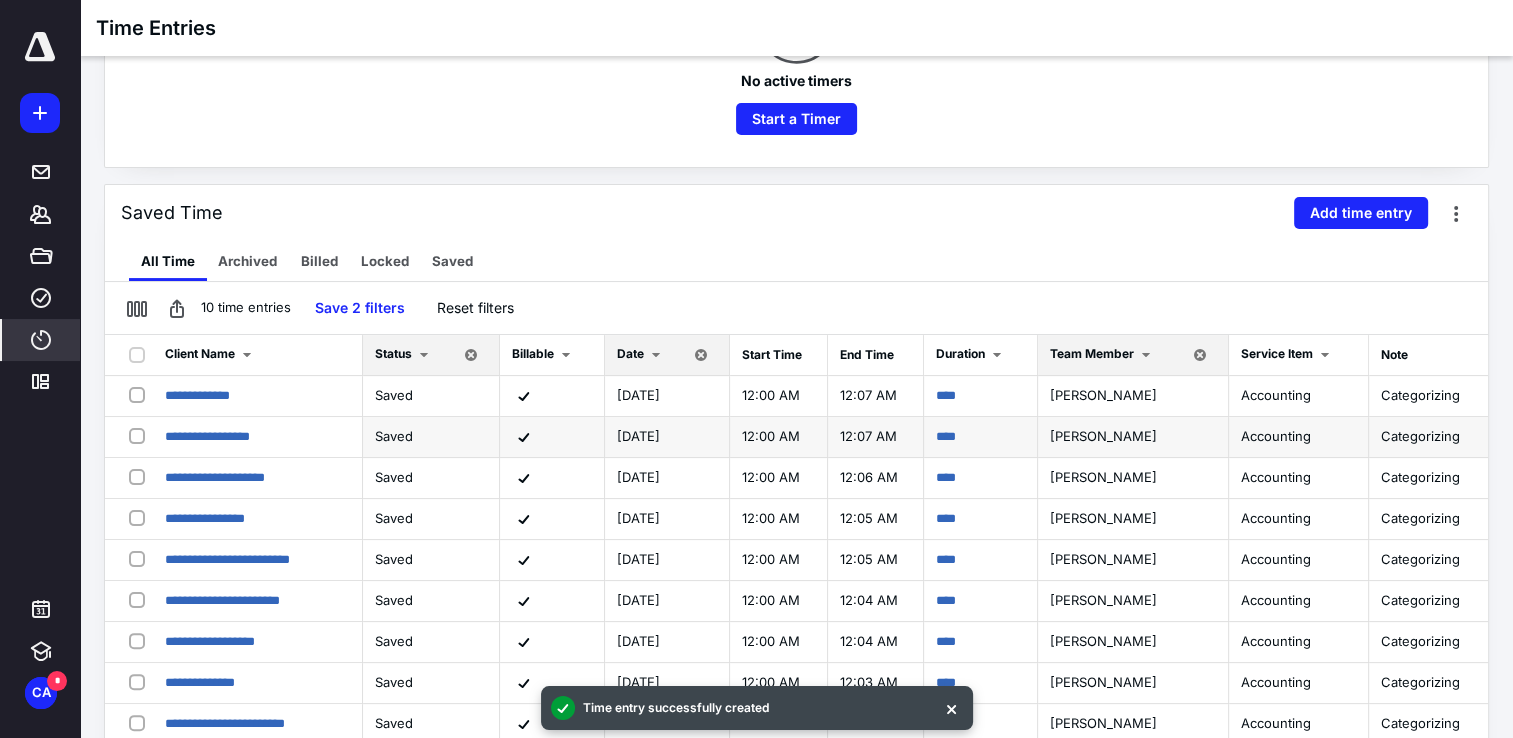 scroll, scrollTop: 342, scrollLeft: 0, axis: vertical 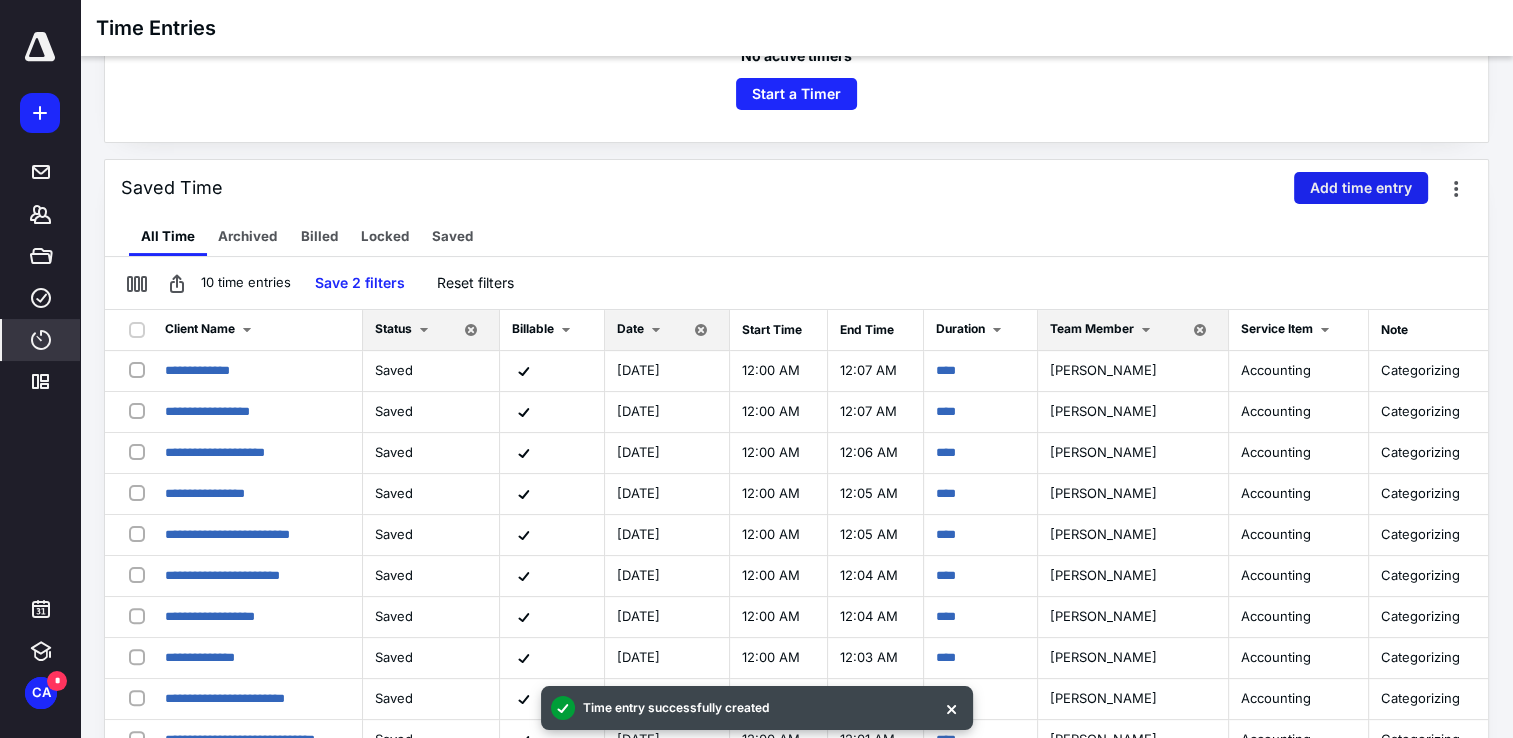 click on "Add time entry" at bounding box center [1361, 188] 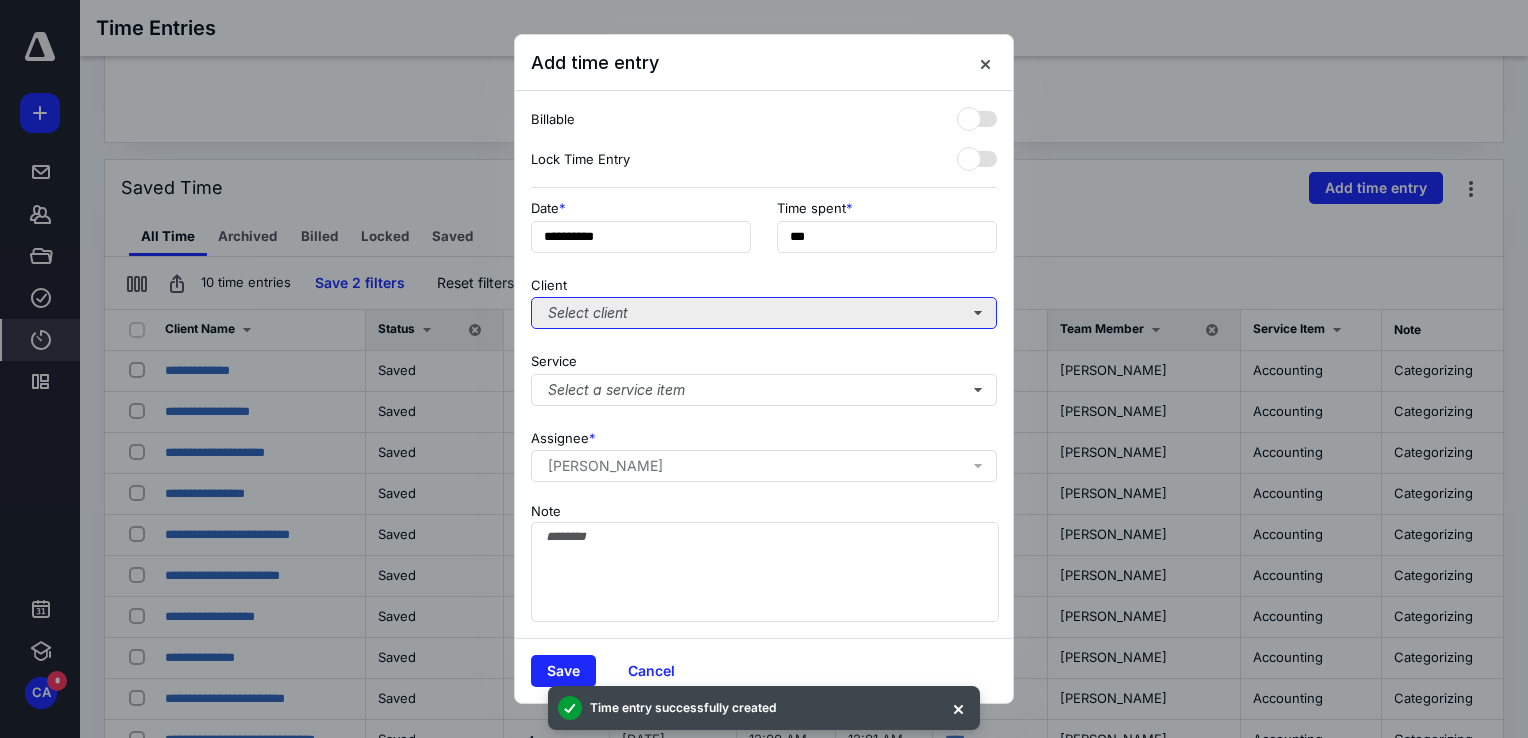 click on "Select client" at bounding box center [764, 313] 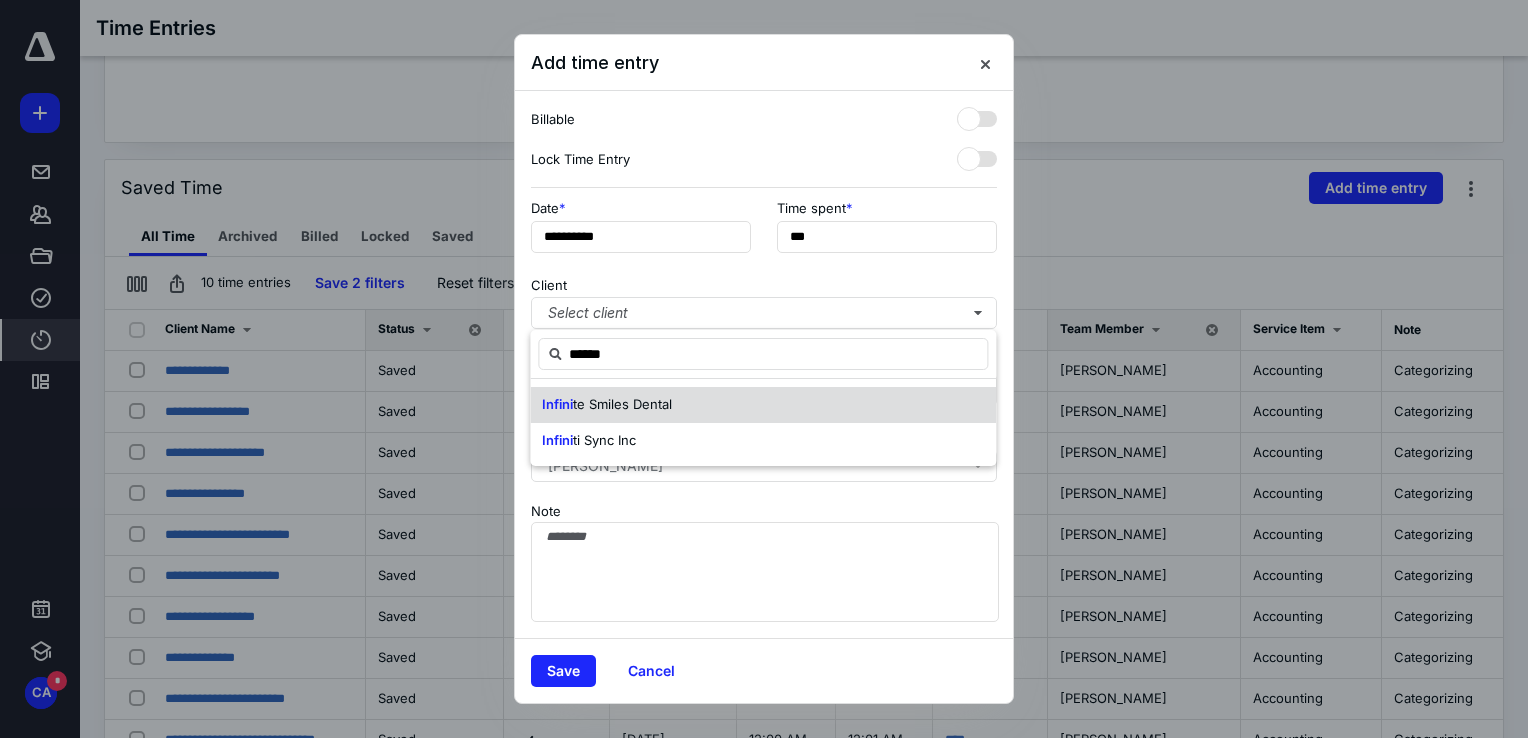 drag, startPoint x: 648, startPoint y: 399, endPoint x: 562, endPoint y: 392, distance: 86.28442 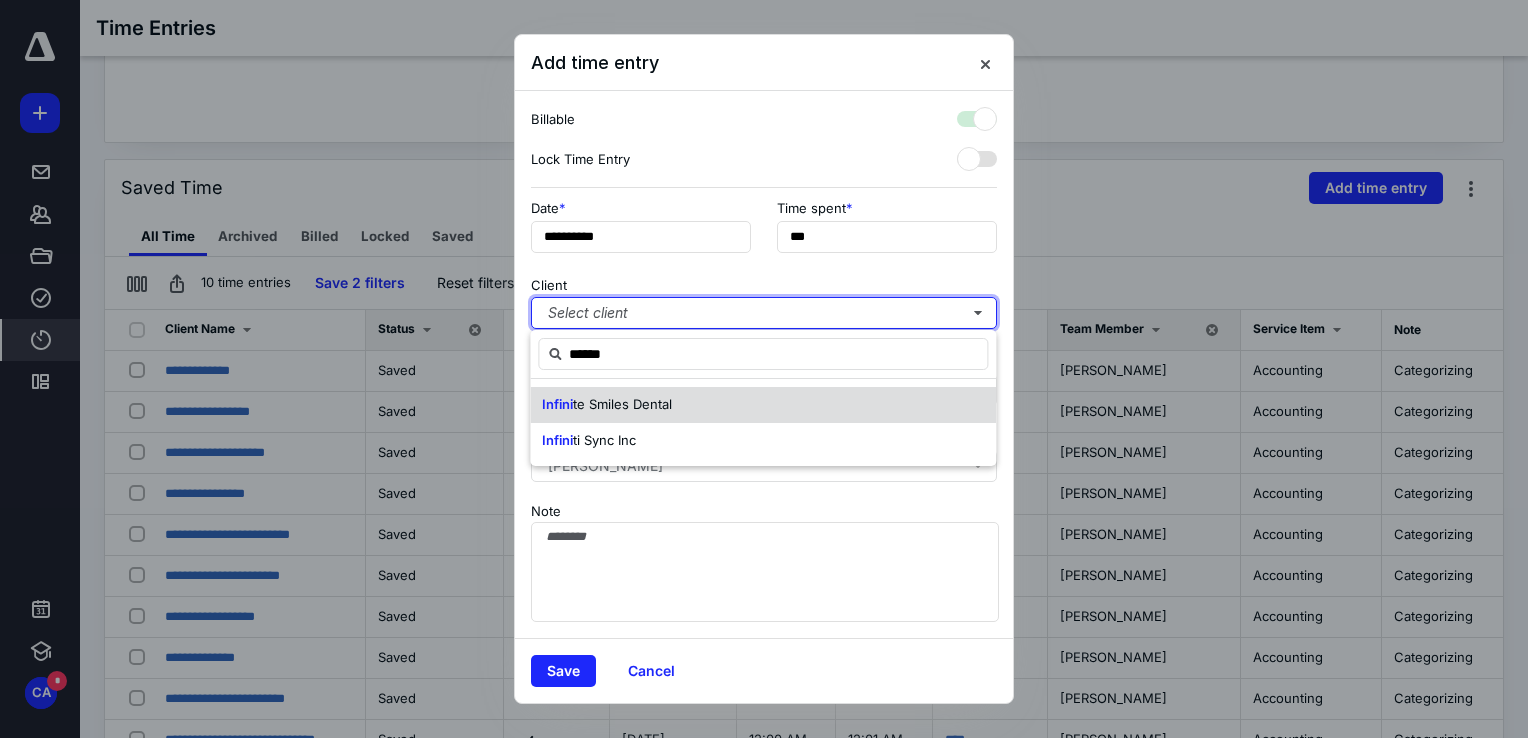 checkbox on "true" 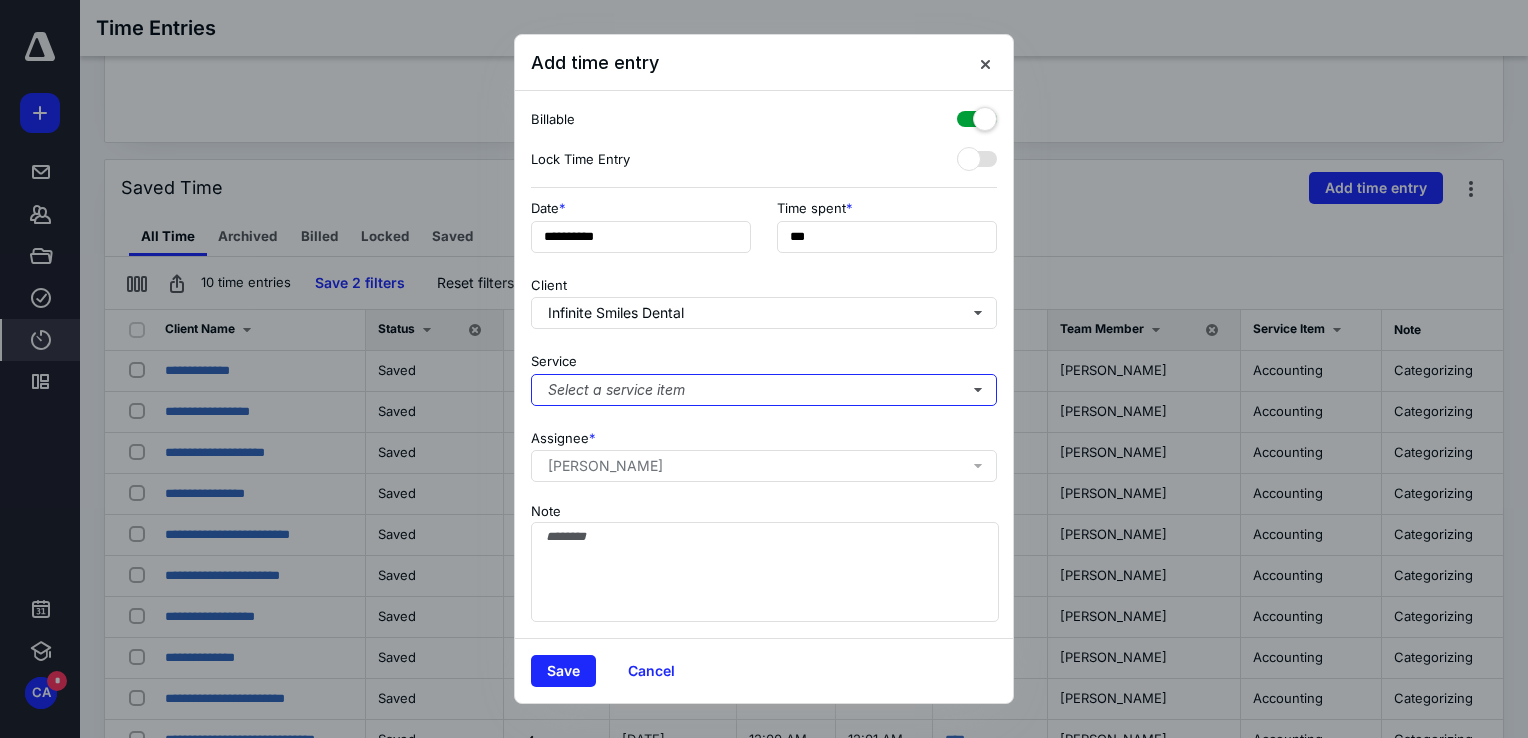 click on "Select a service item" at bounding box center (764, 390) 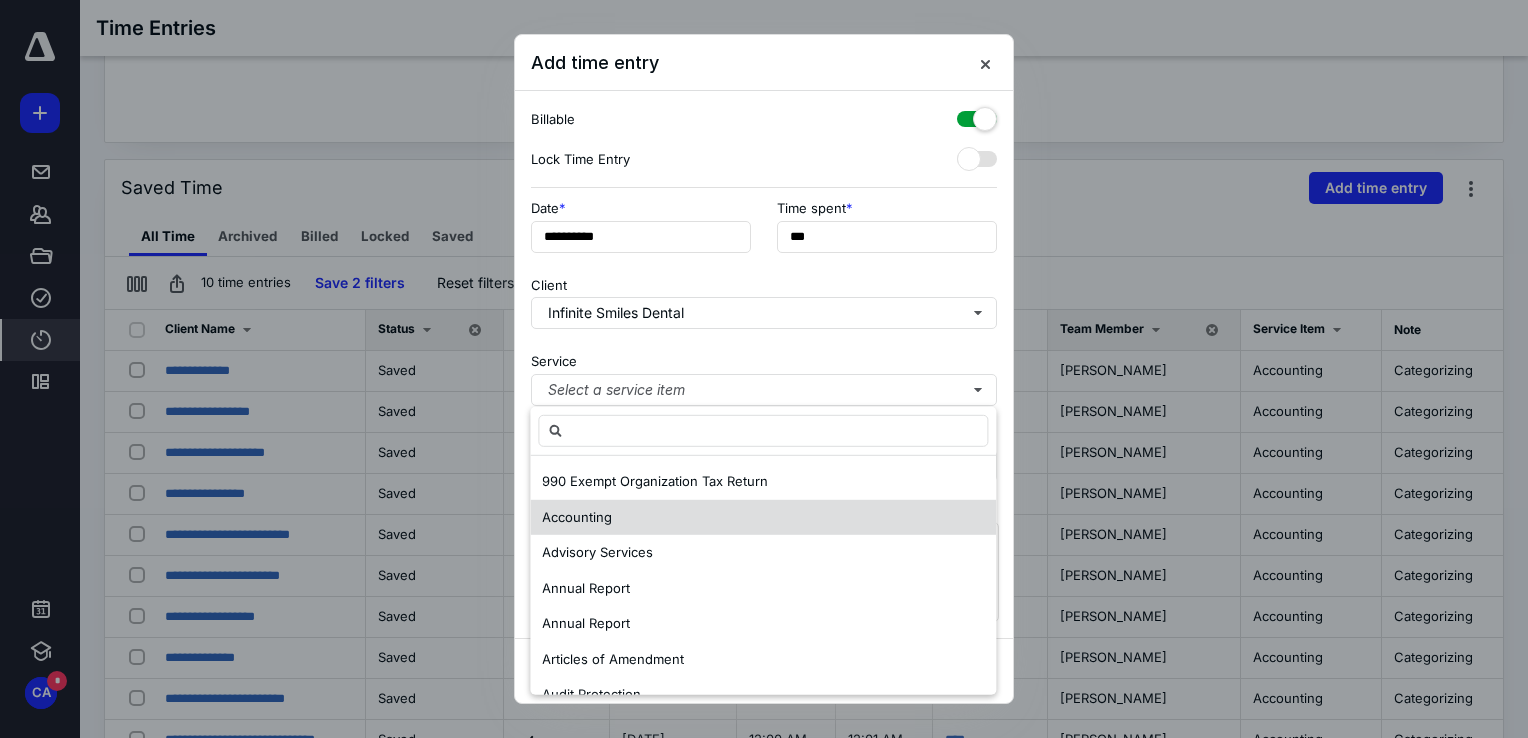 click on "Accounting" at bounding box center [577, 516] 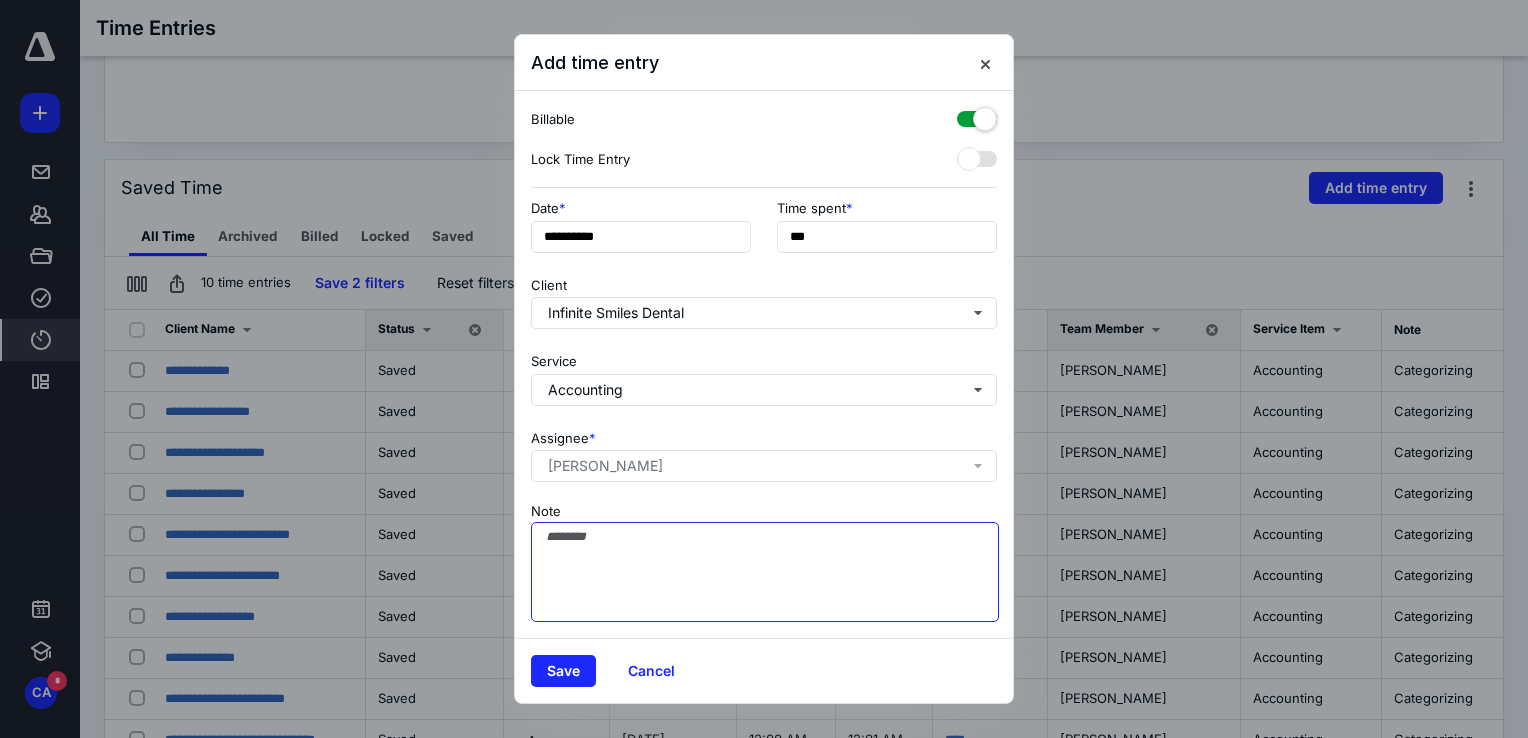 click on "Note" at bounding box center [765, 572] 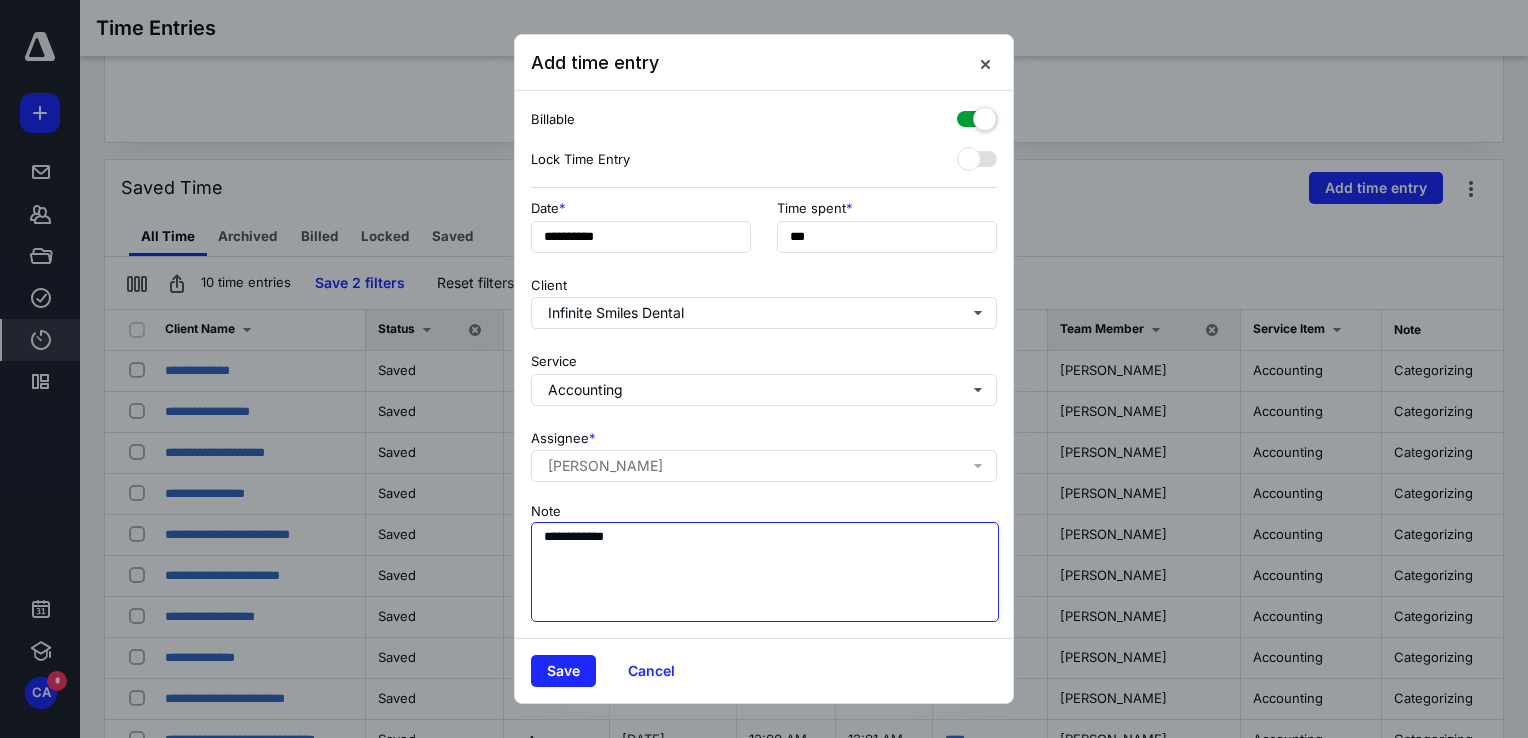 type on "**********" 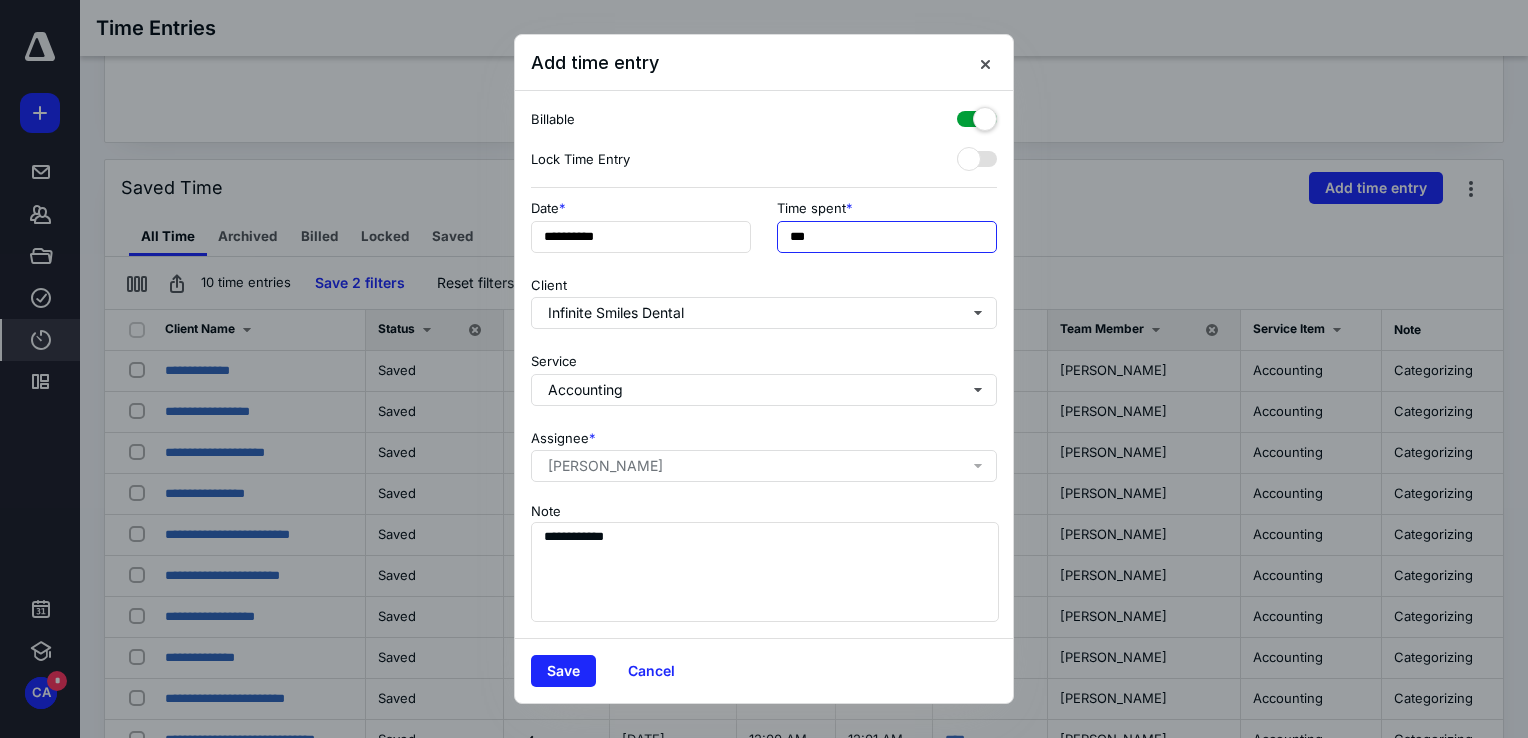 click on "***" at bounding box center (887, 237) 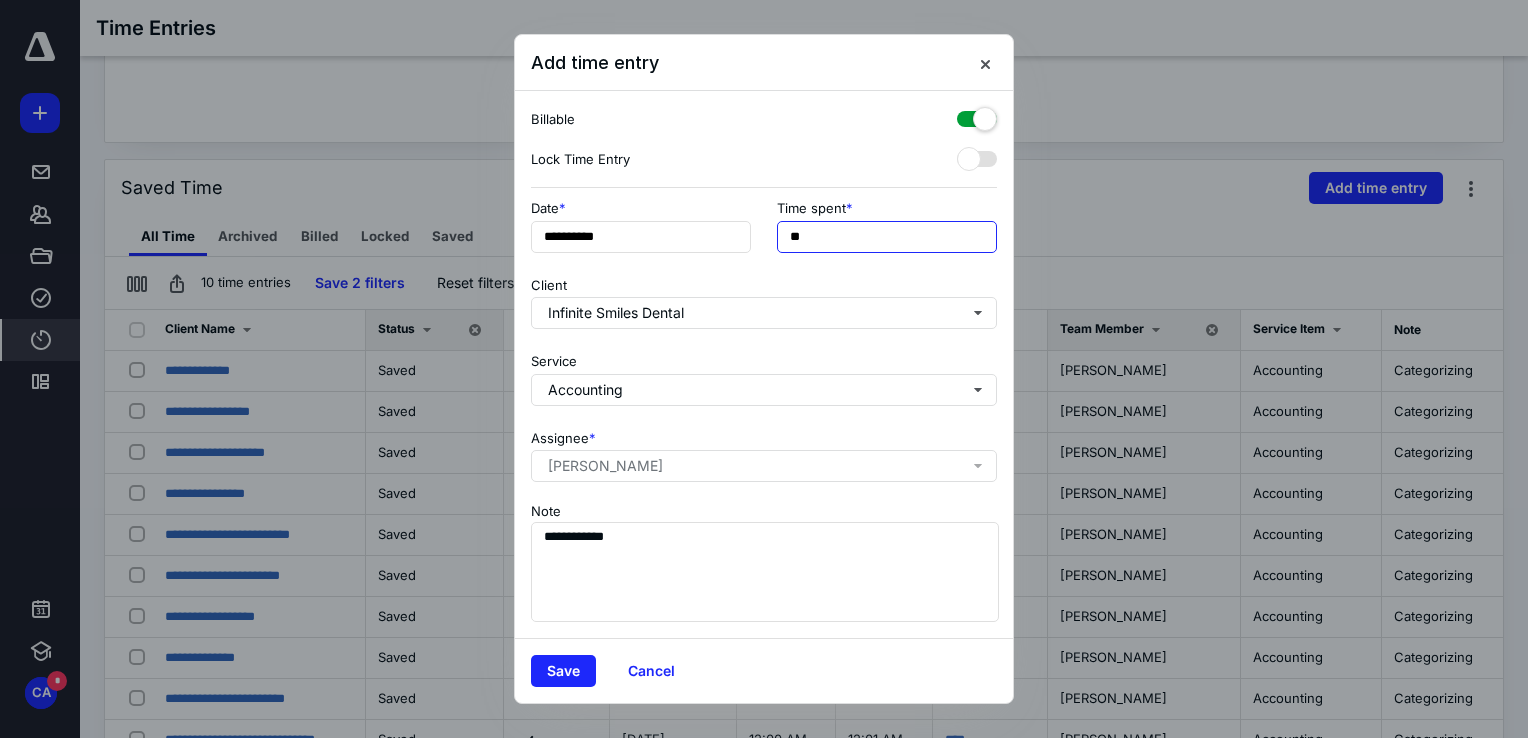 type on "*" 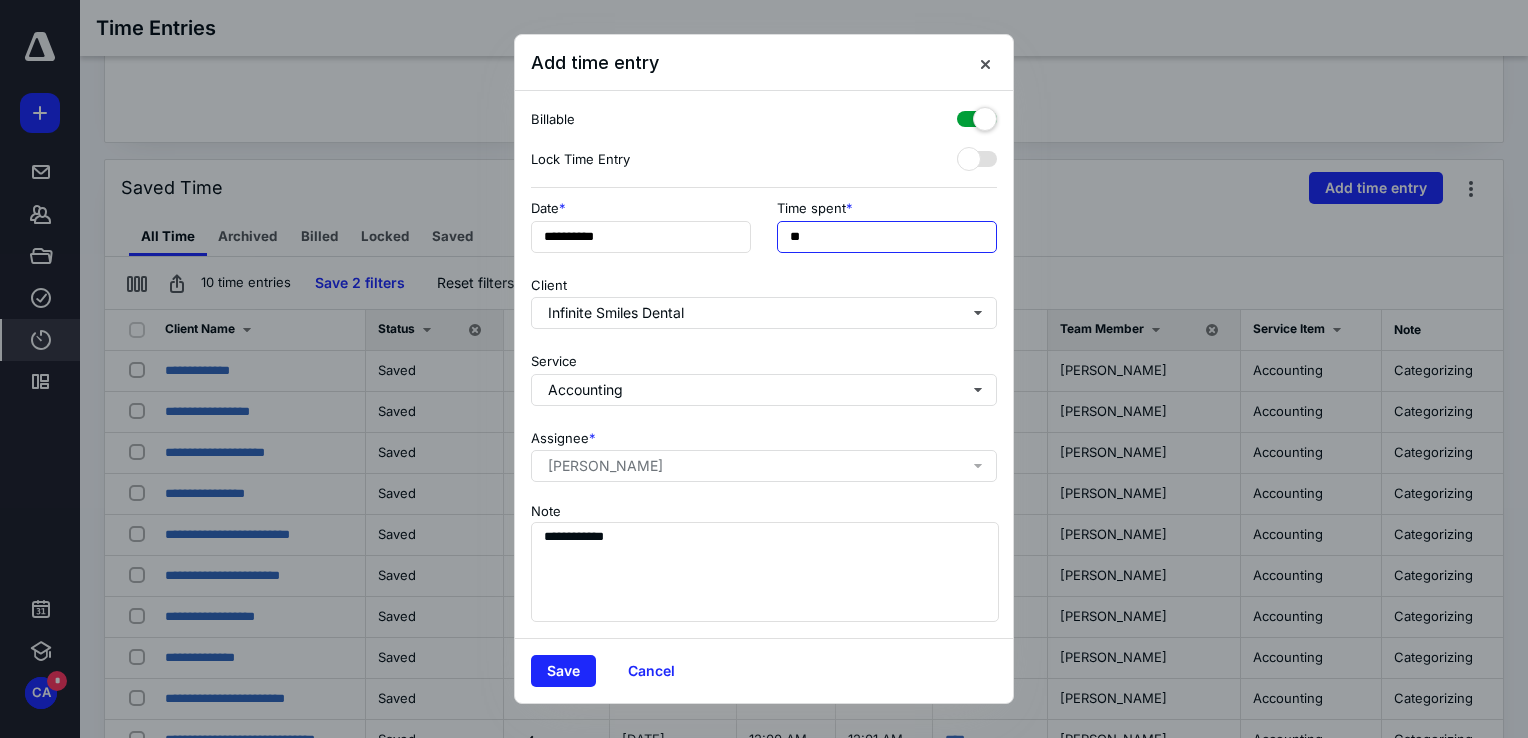 type on "**" 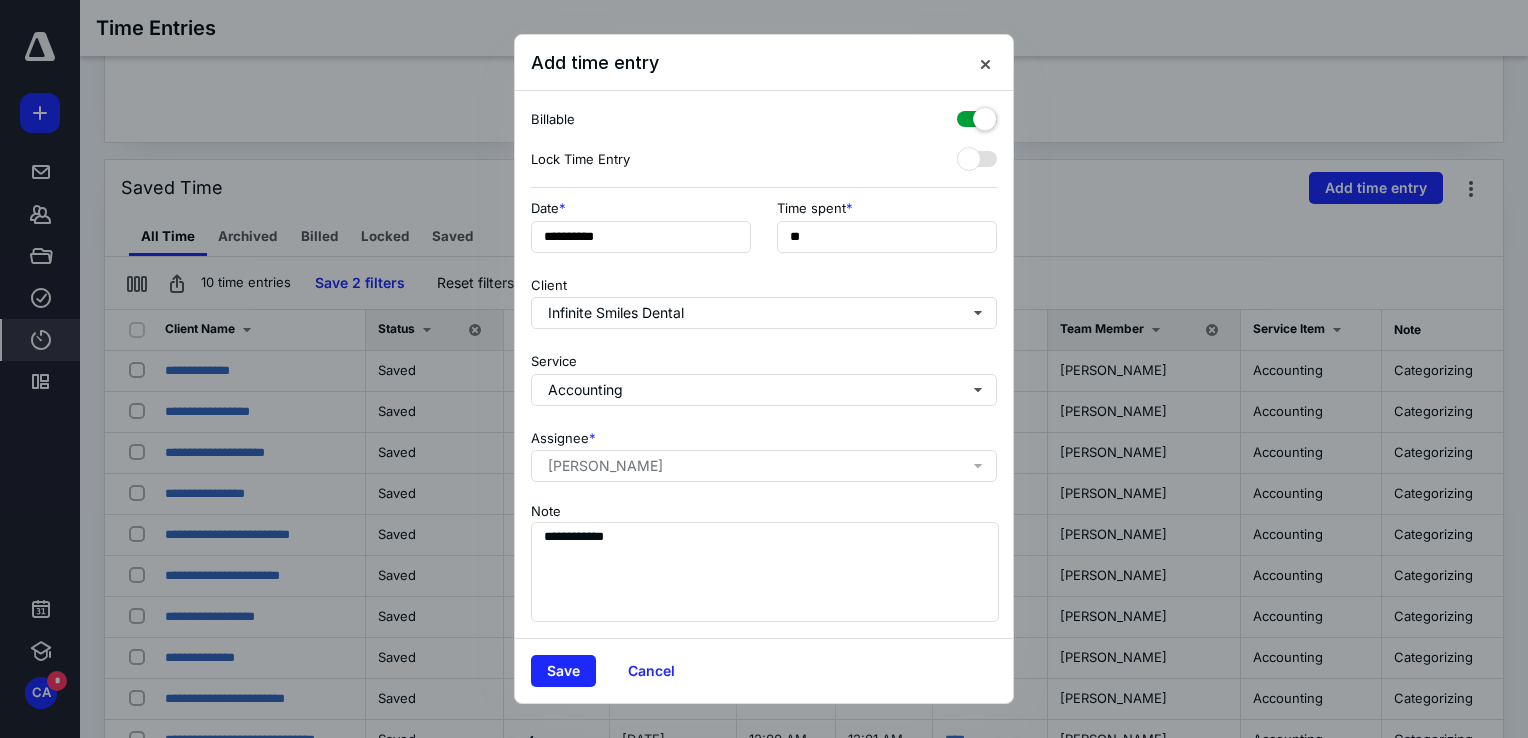 click on "Save Cancel" at bounding box center (764, 670) 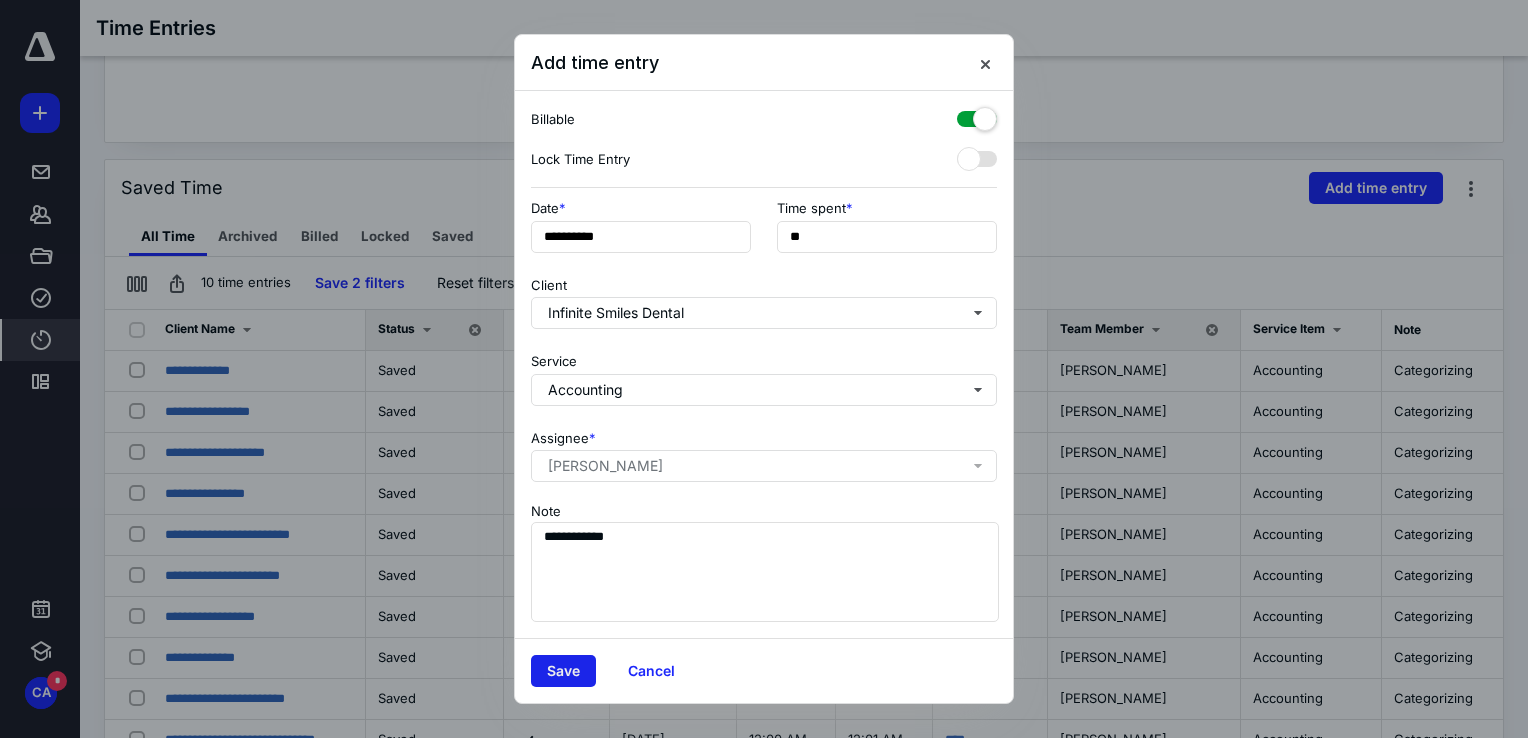 click on "Save" at bounding box center (563, 671) 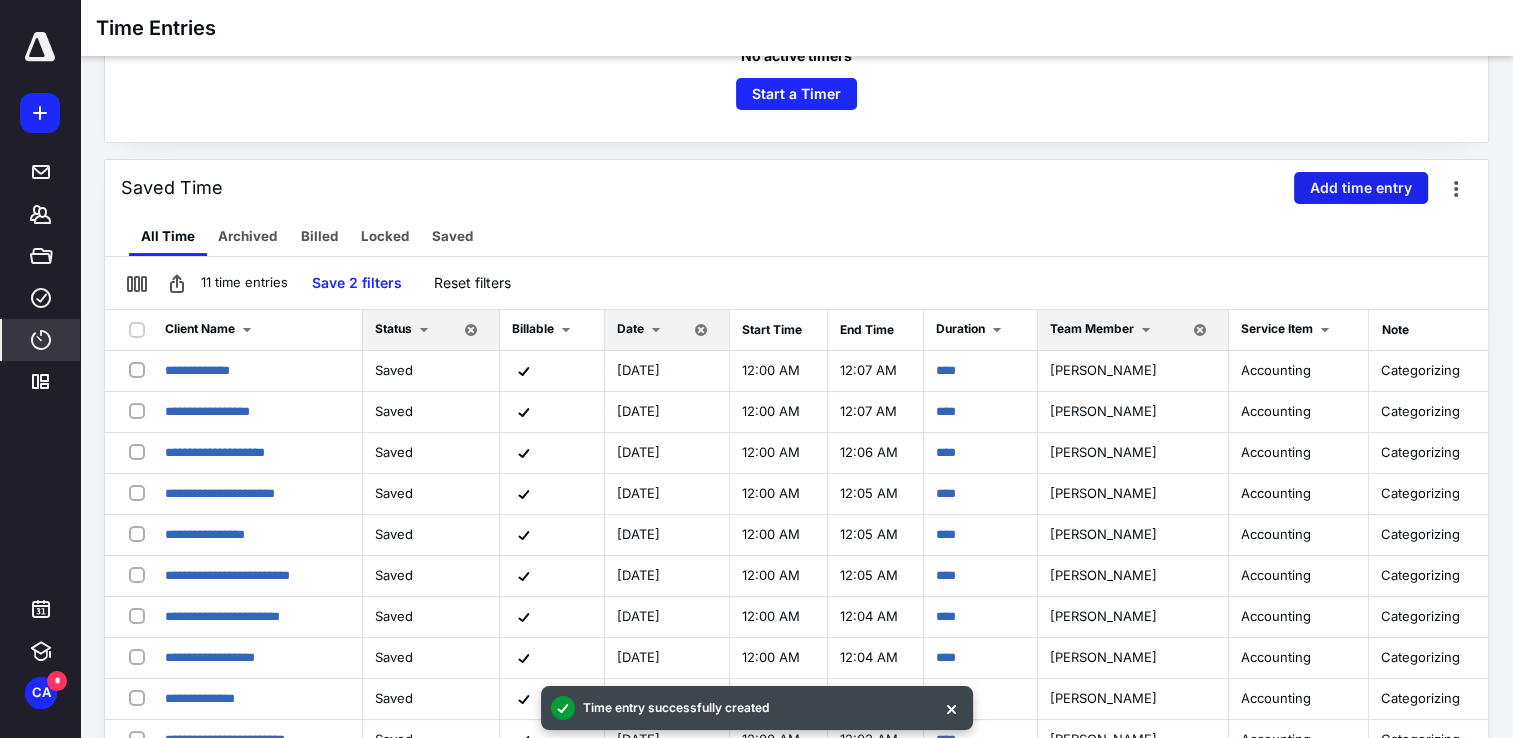 click on "Add time entry" at bounding box center (1361, 188) 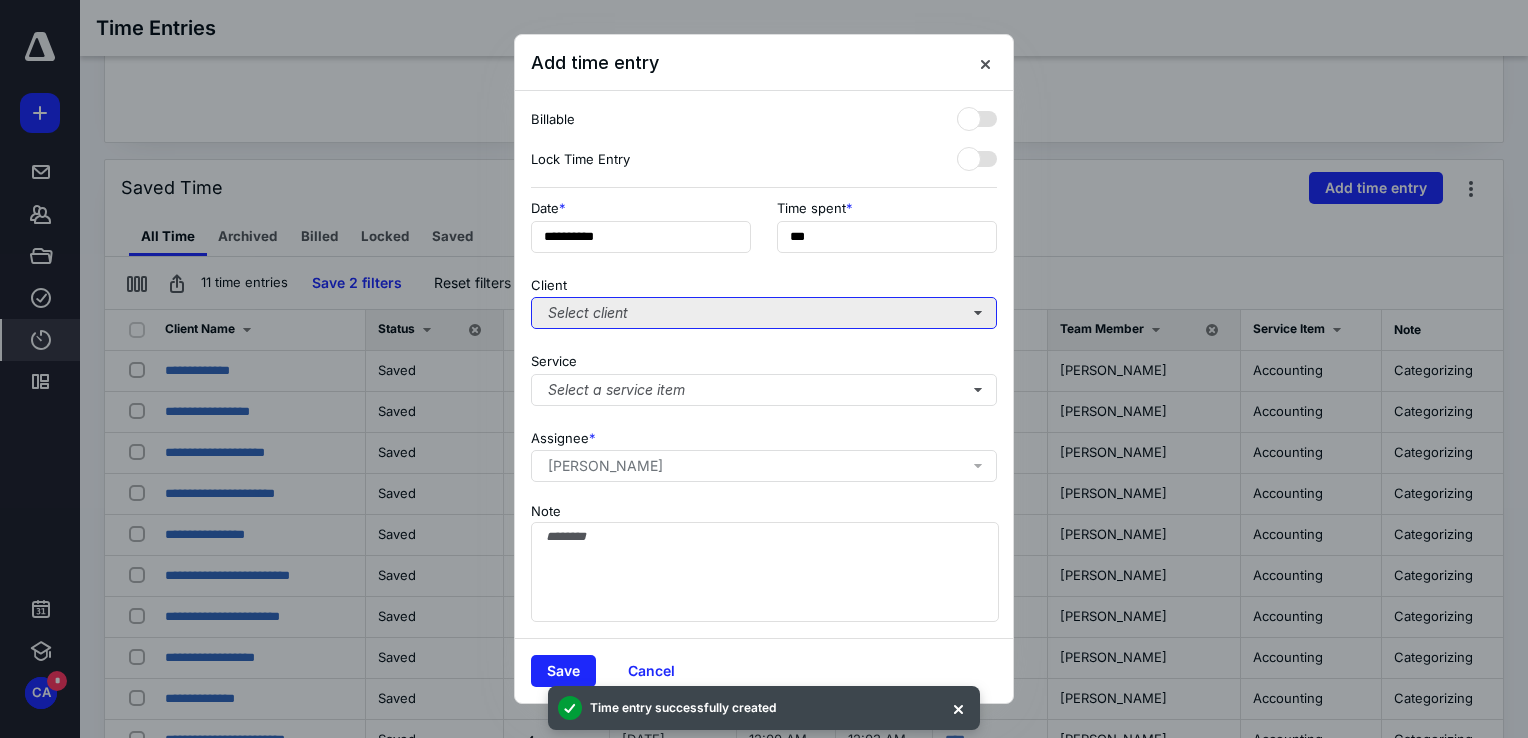 click on "Select client" at bounding box center (764, 313) 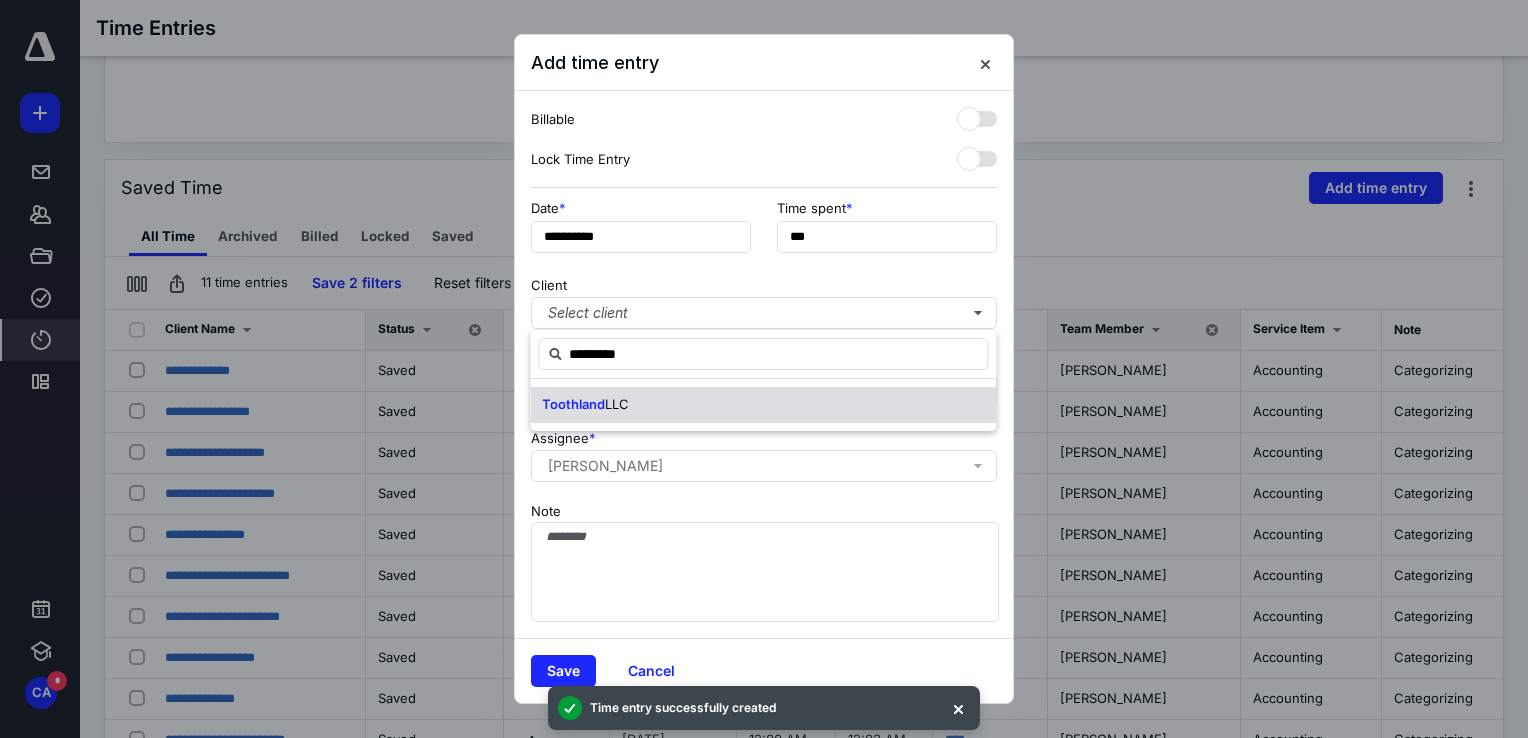 click on "Toothland" at bounding box center [573, 404] 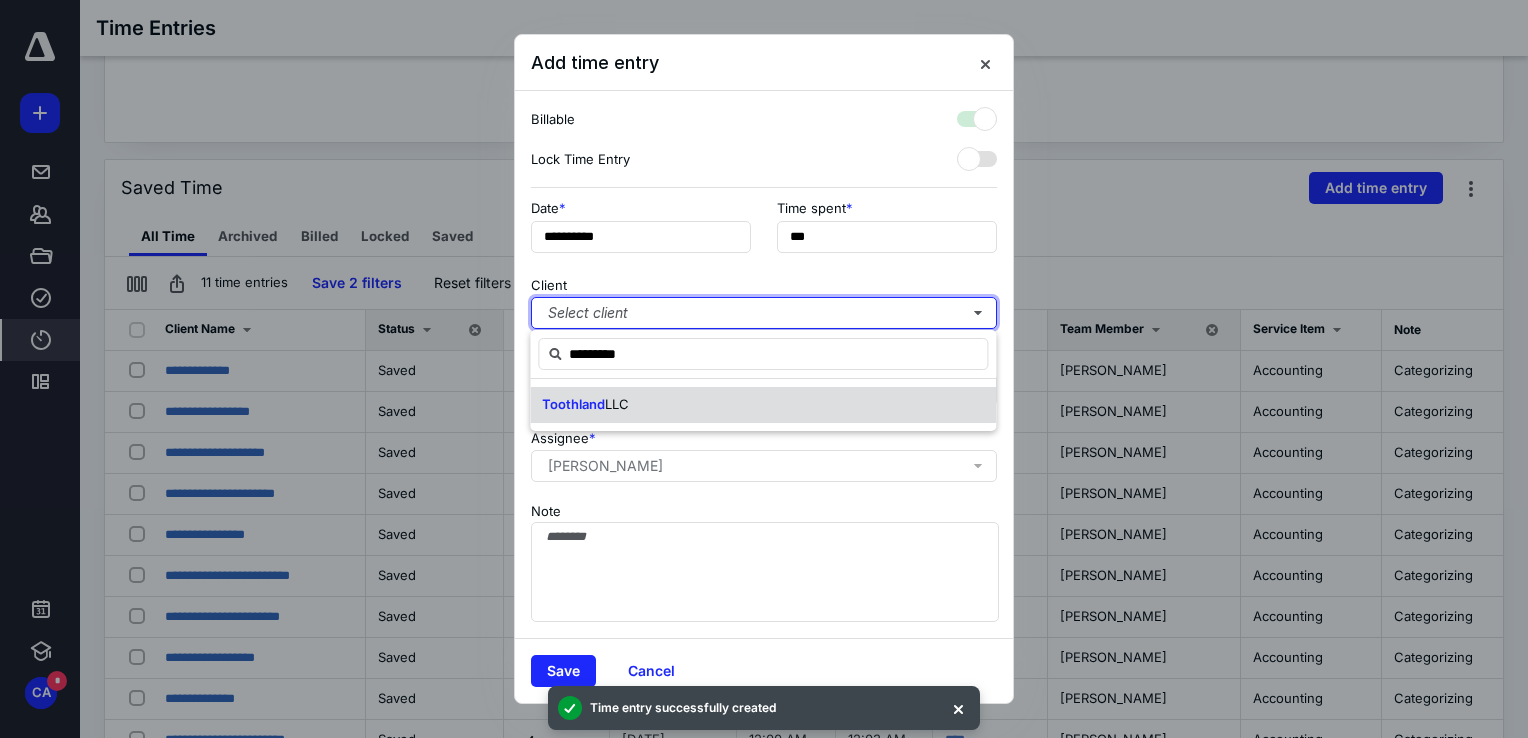 checkbox on "true" 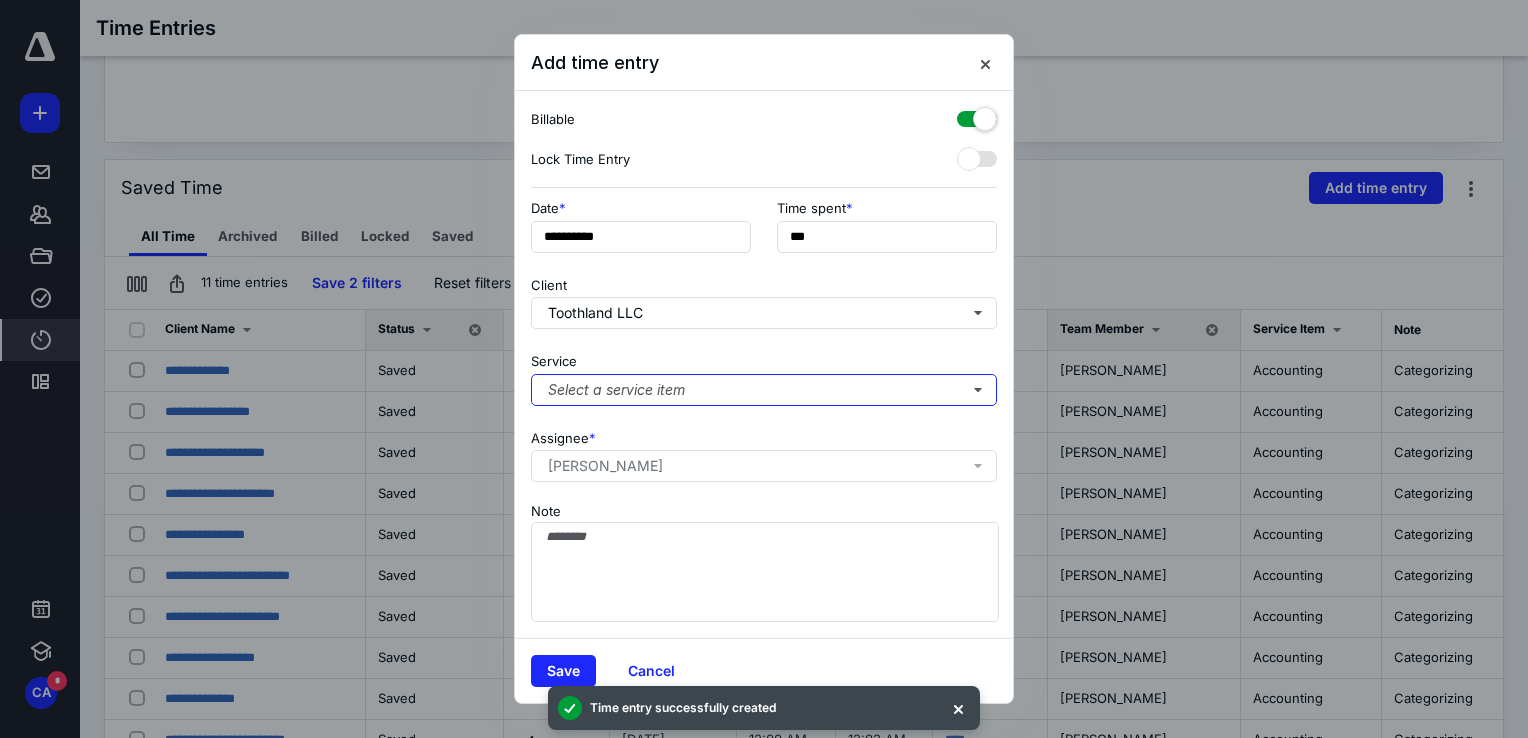 click on "Select a service item" at bounding box center [764, 390] 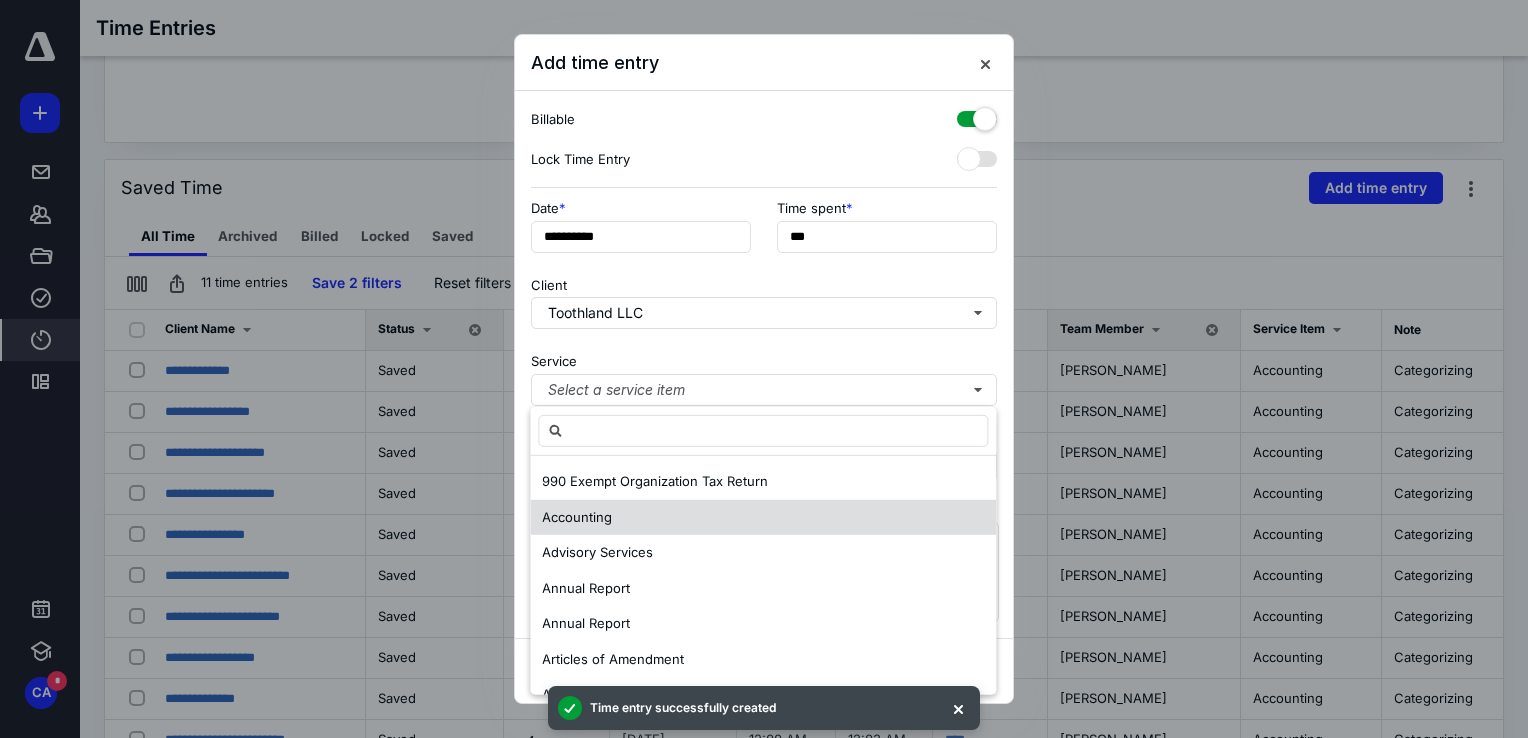 click on "Accounting" at bounding box center (577, 516) 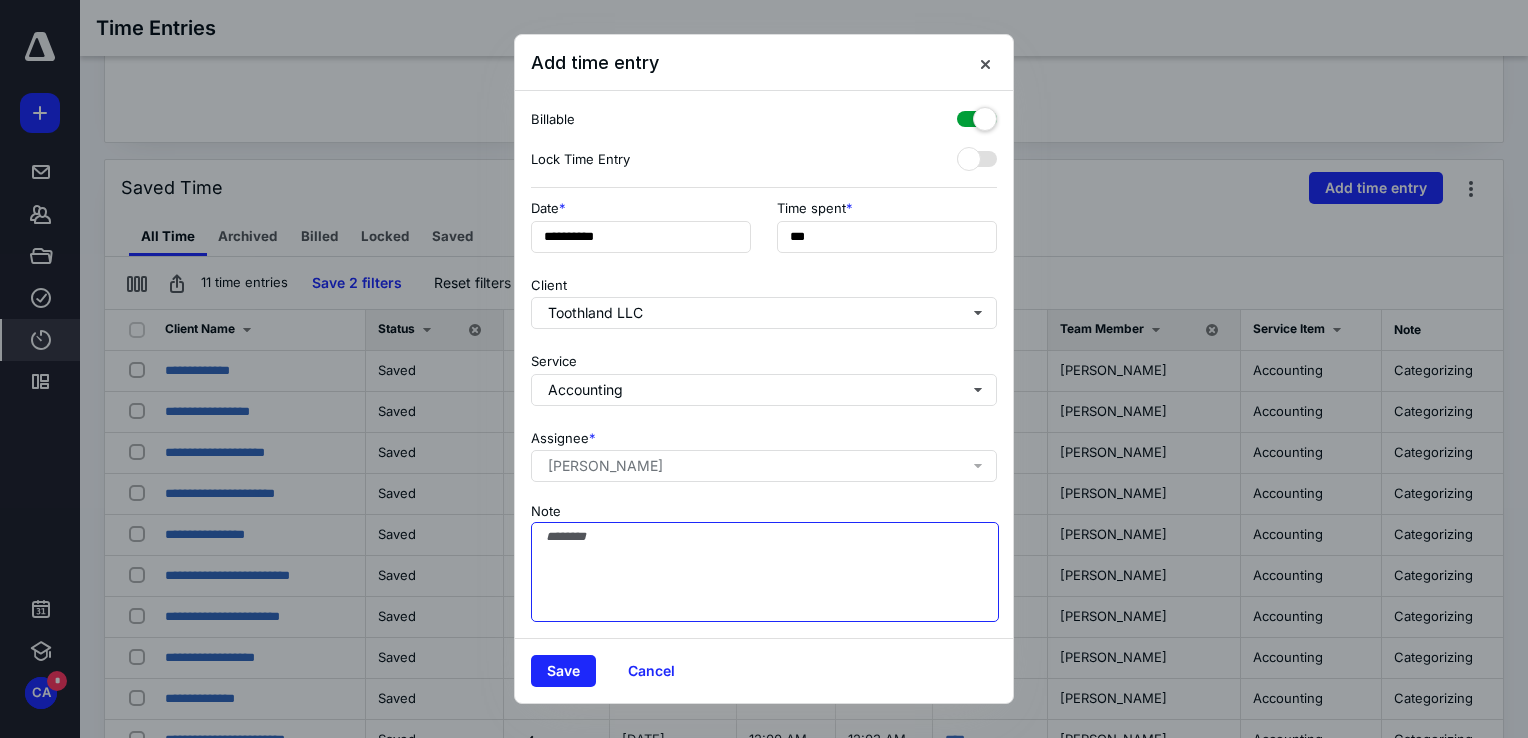 click on "Note" at bounding box center (765, 572) 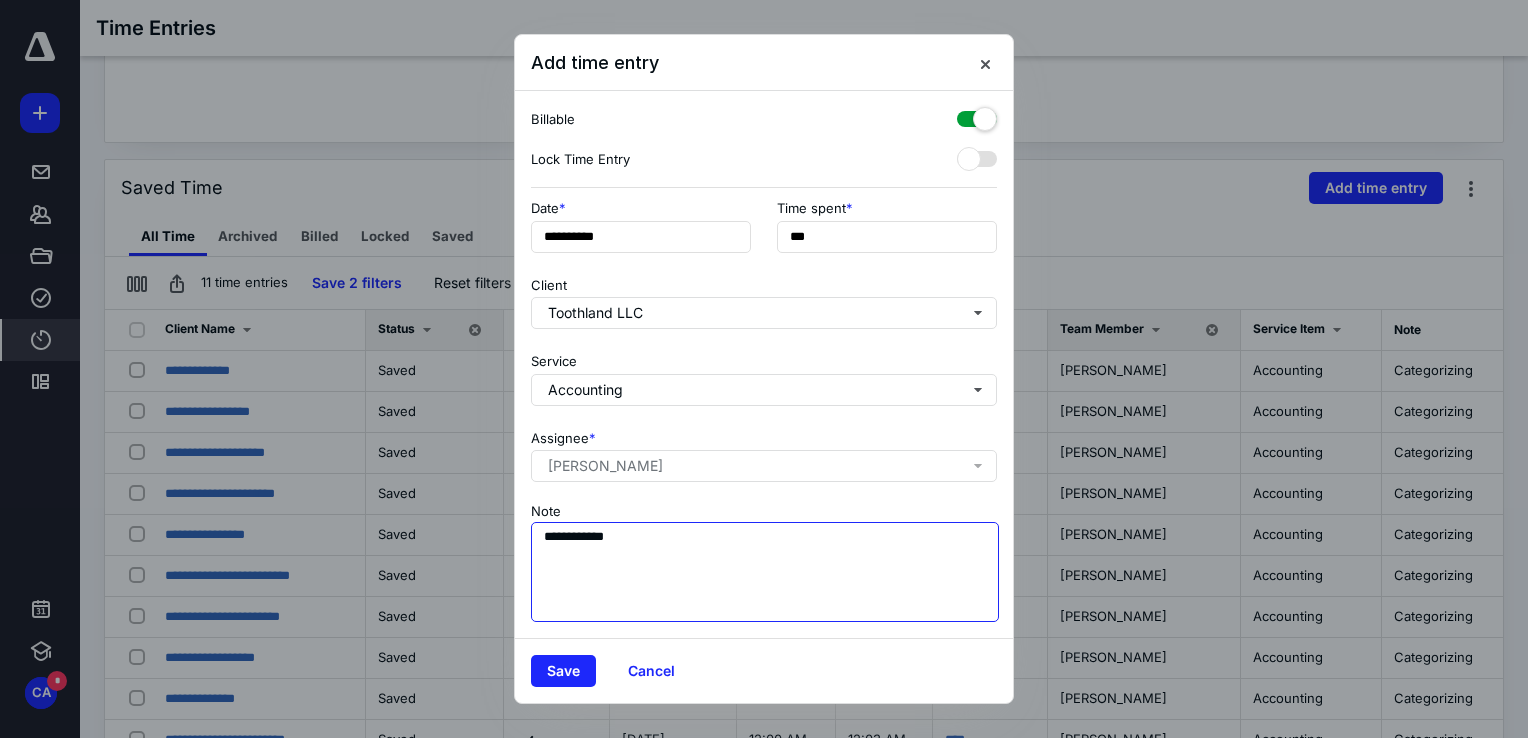 type on "**********" 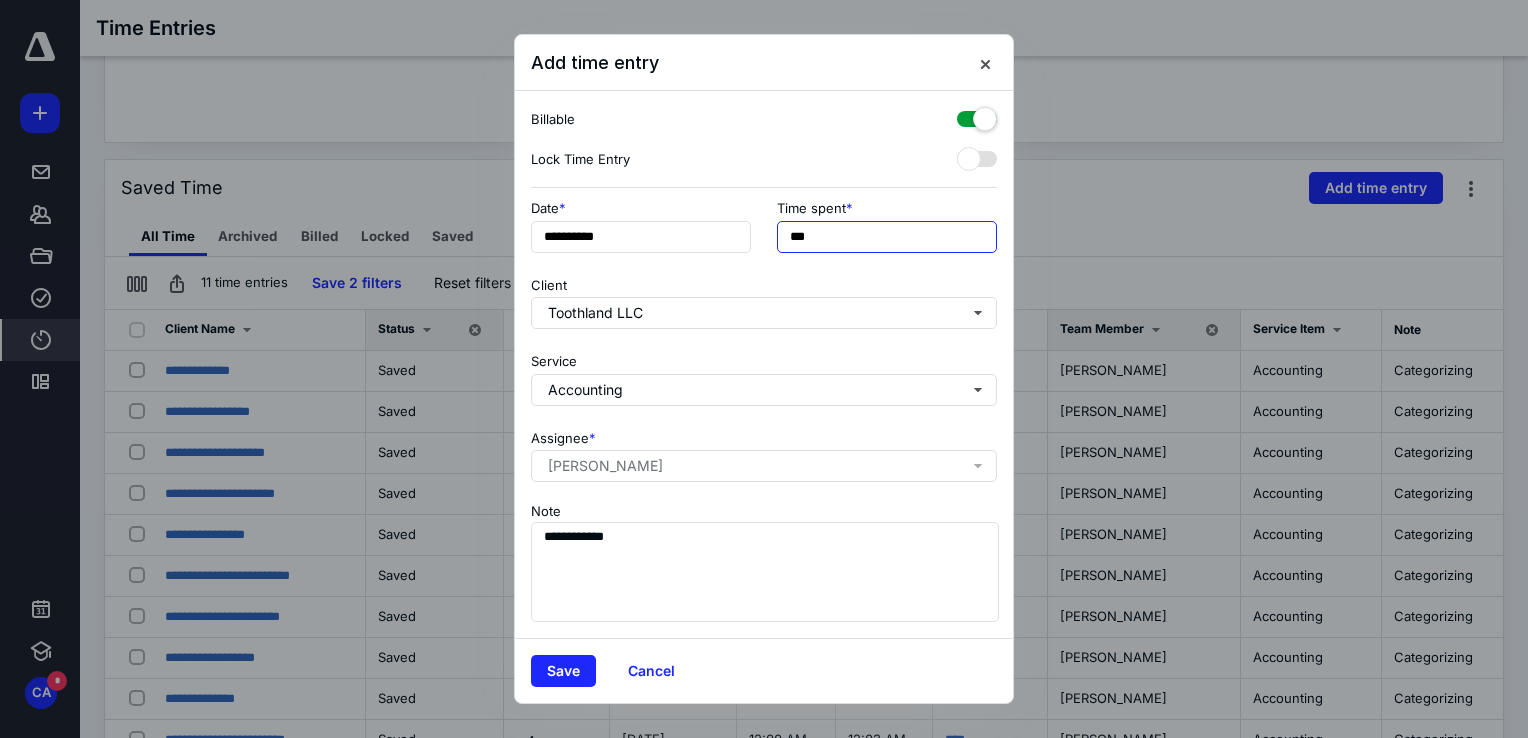 click on "***" at bounding box center (887, 237) 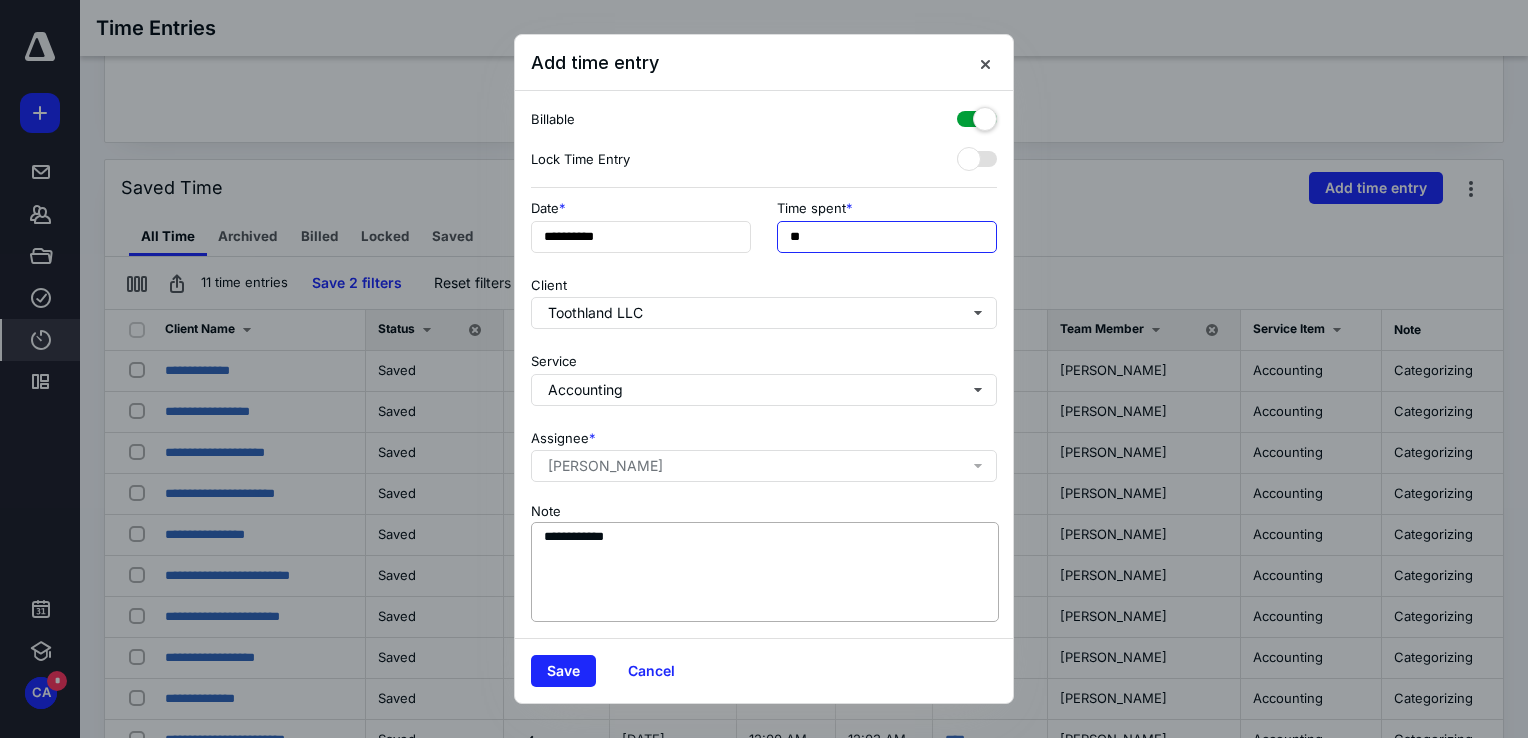 type on "**" 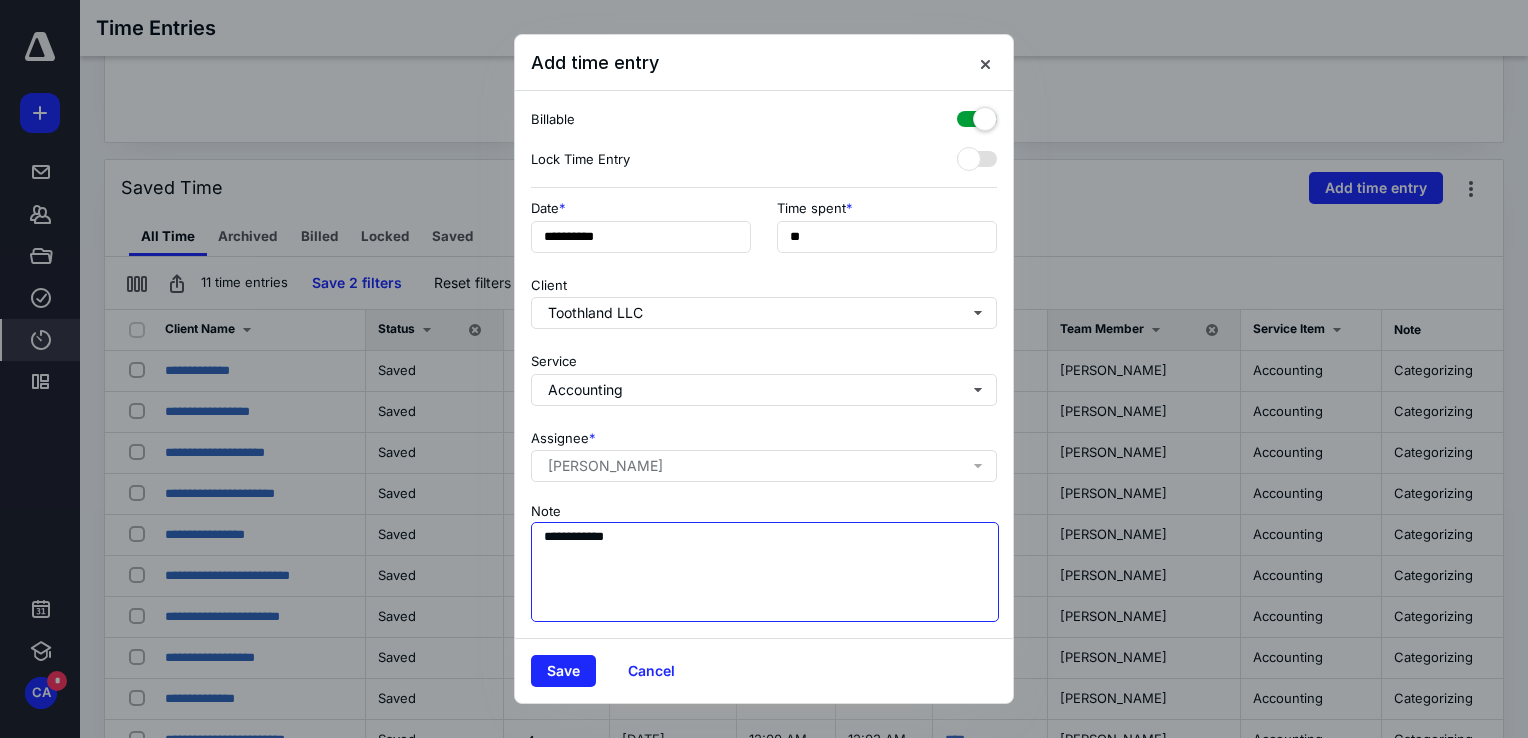 click on "**********" at bounding box center [765, 572] 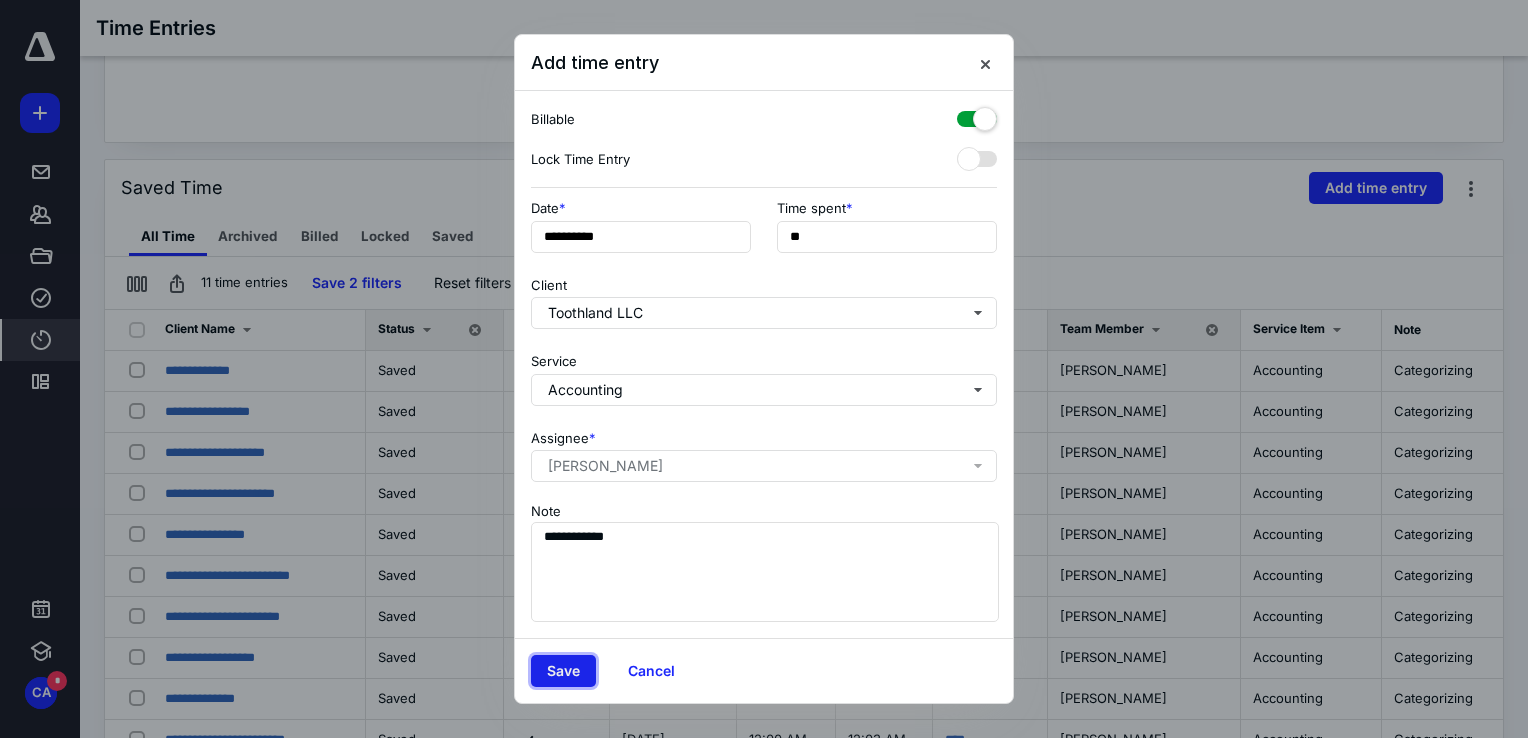 click on "Save" at bounding box center [563, 671] 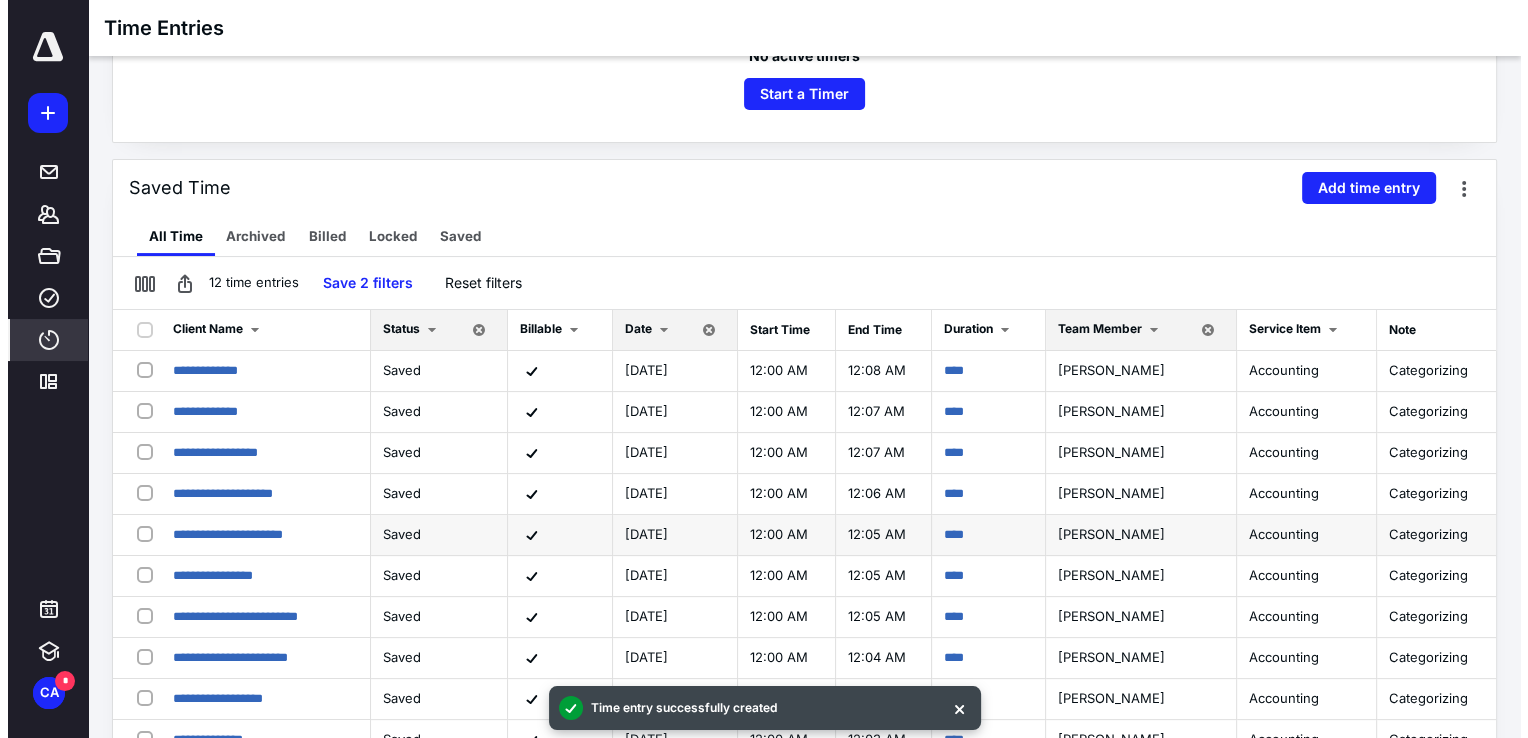 scroll, scrollTop: 42, scrollLeft: 0, axis: vertical 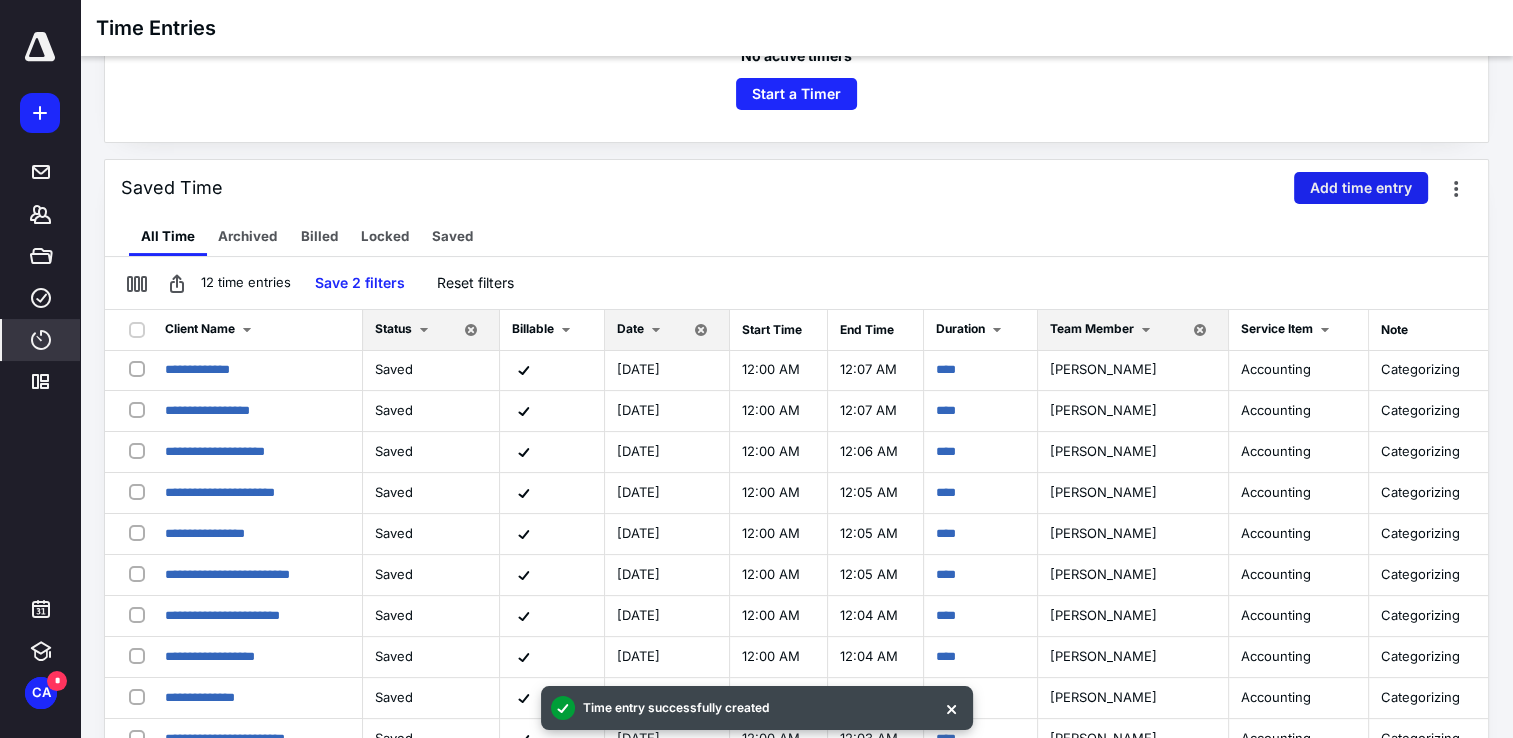 click on "Add time entry" at bounding box center (1361, 188) 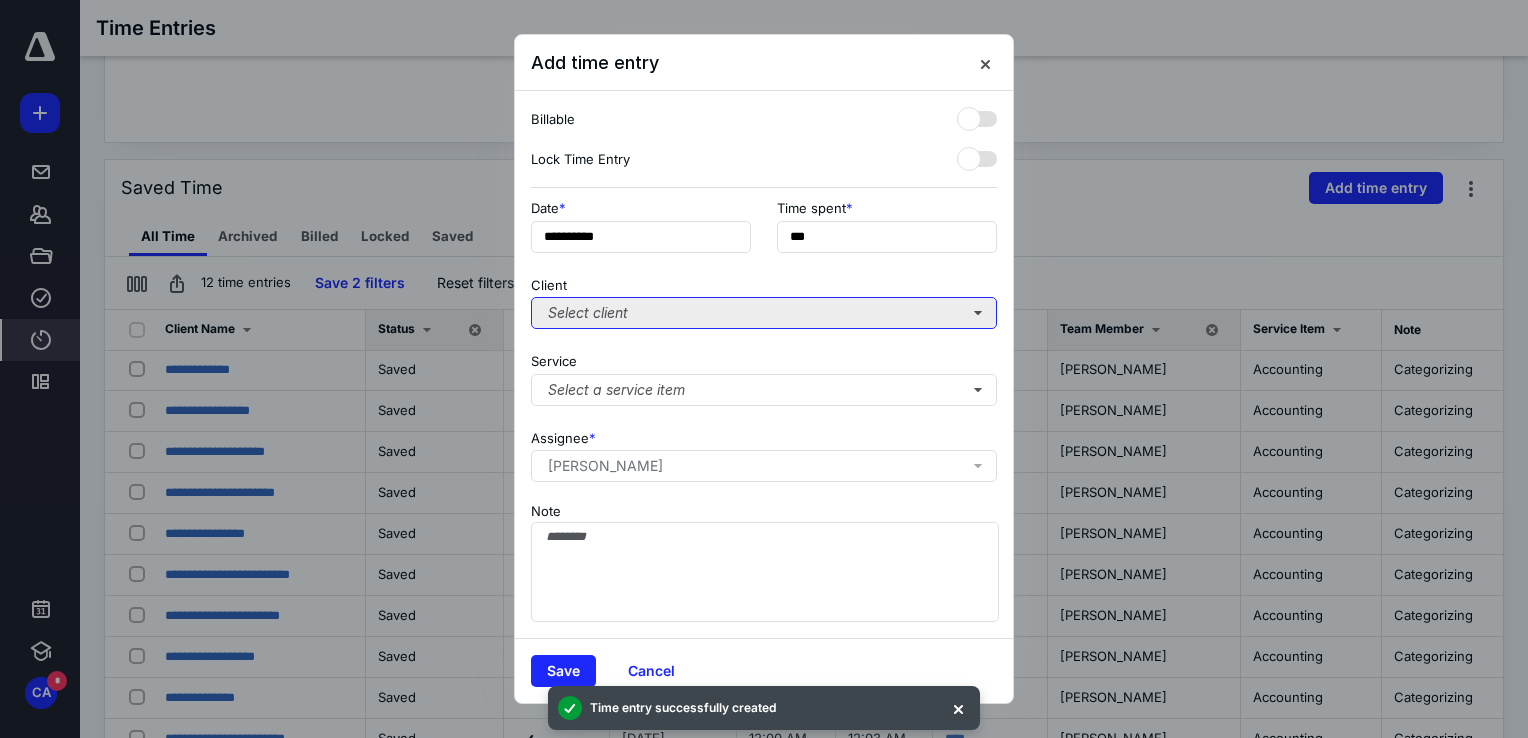 click on "Select client" at bounding box center [764, 313] 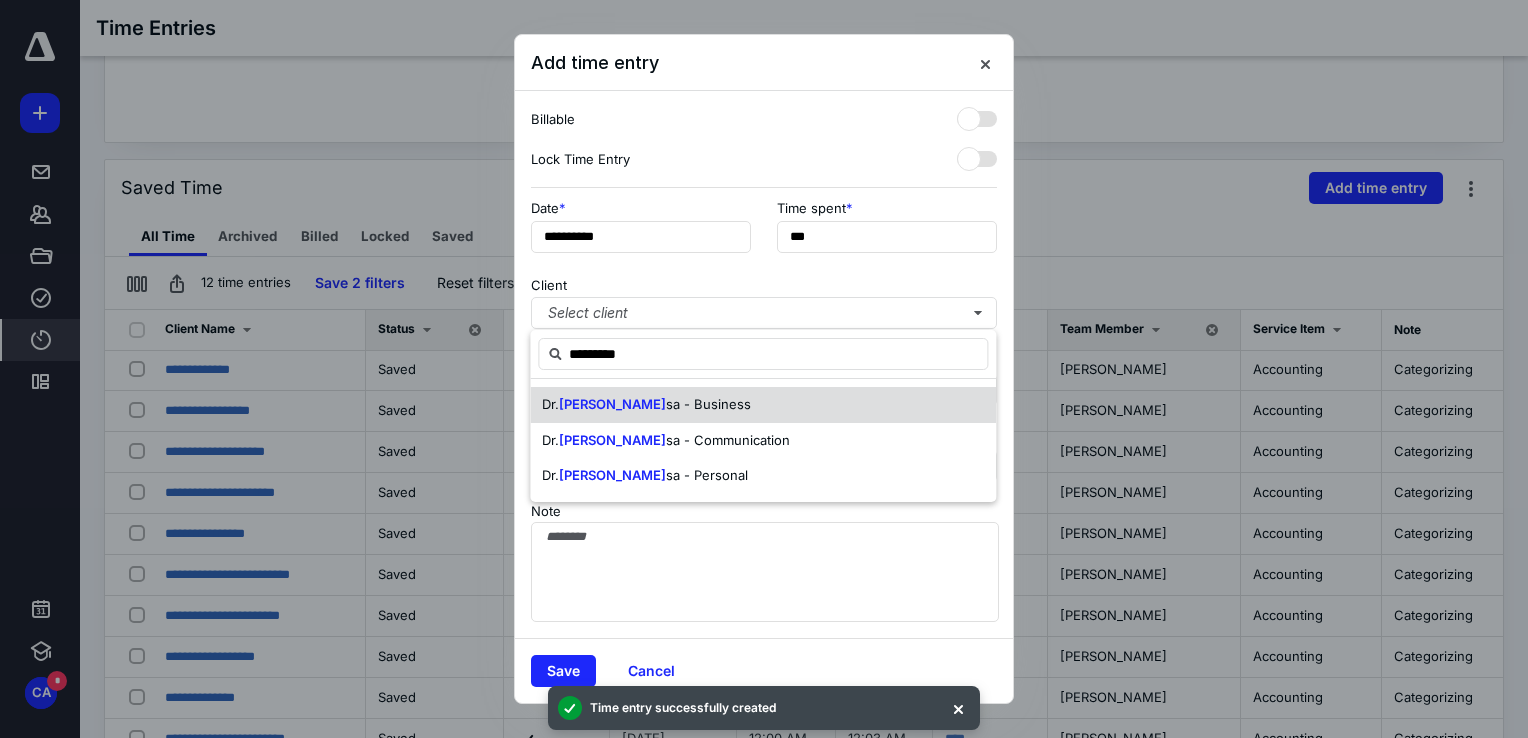 click on "[PERSON_NAME] Mou sa - Business" at bounding box center (646, 405) 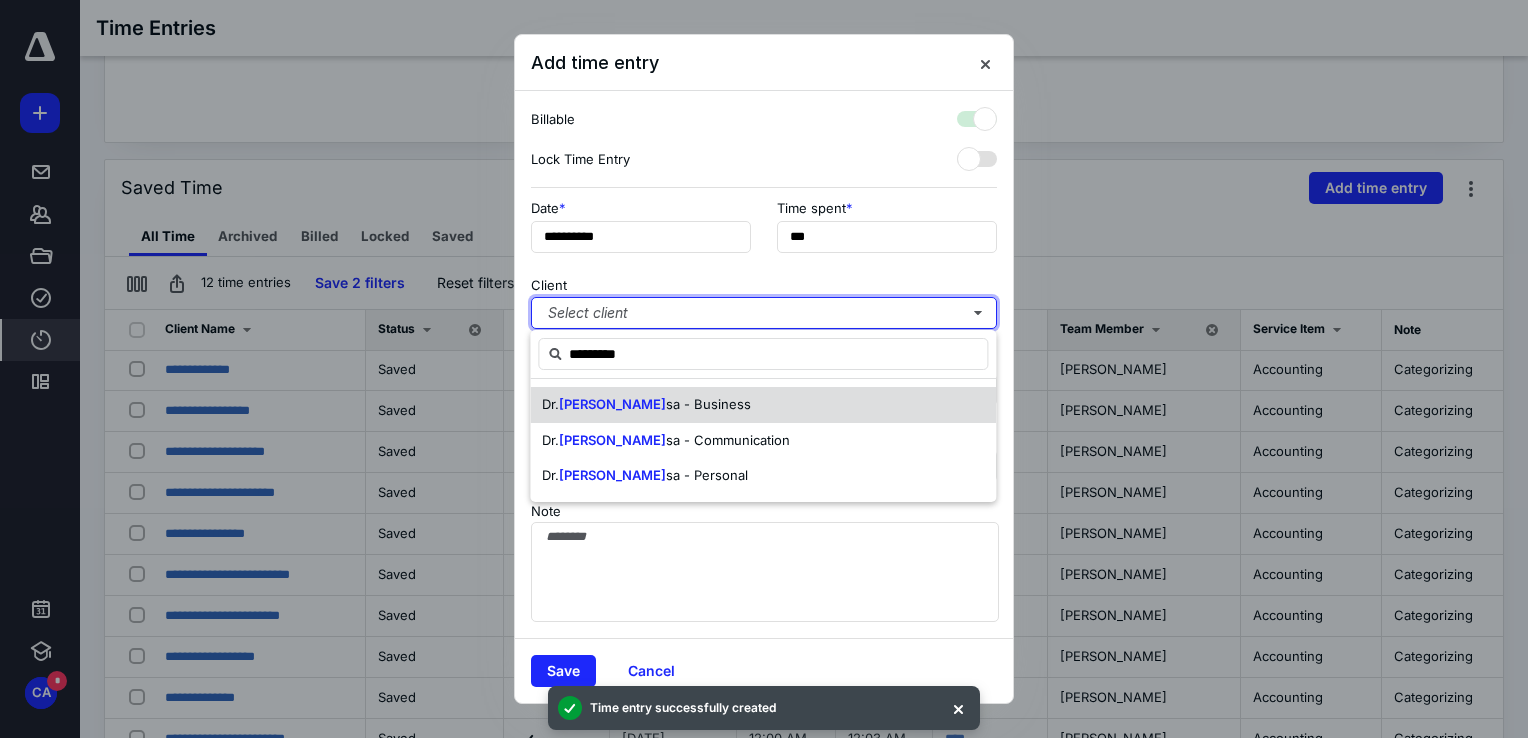 checkbox on "true" 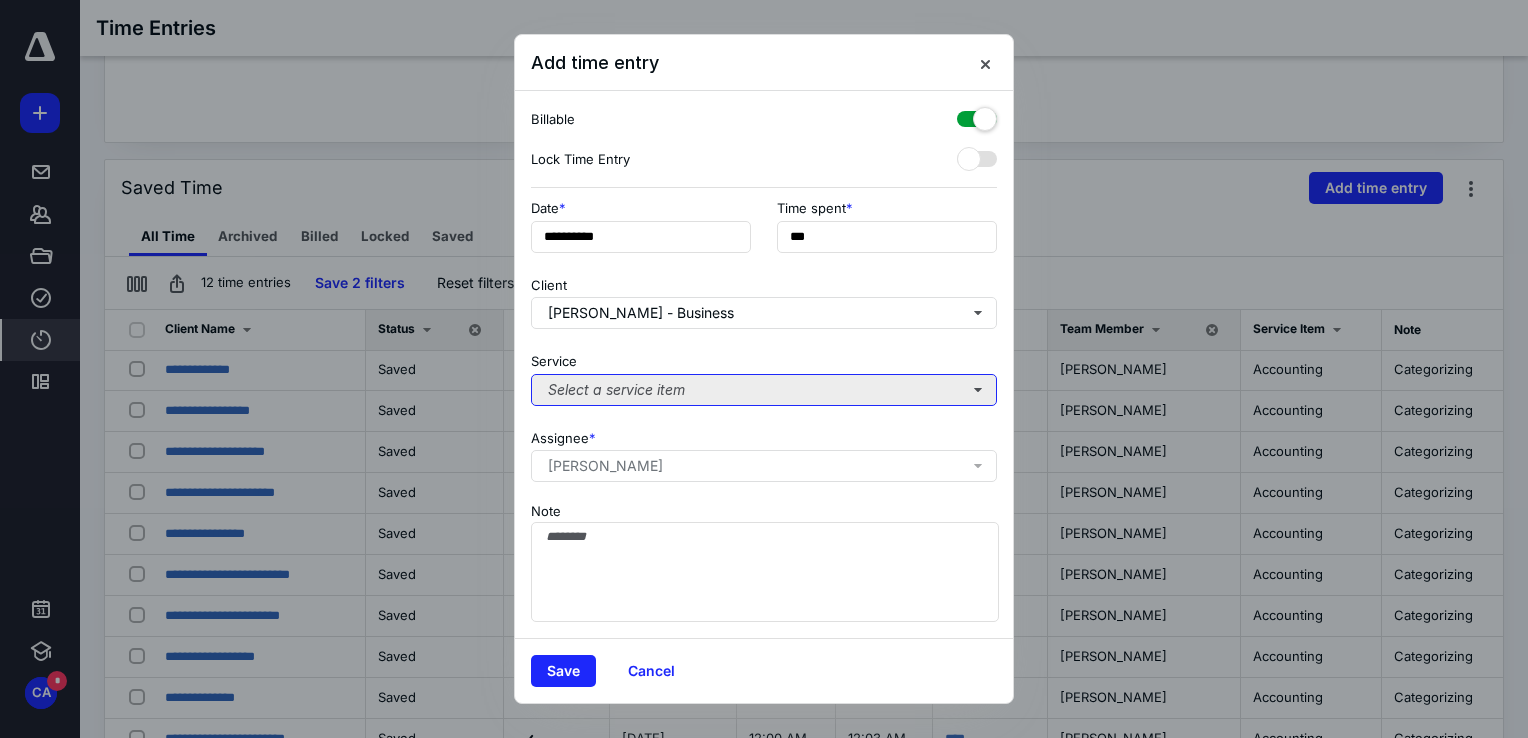click on "Select a service item" at bounding box center [764, 390] 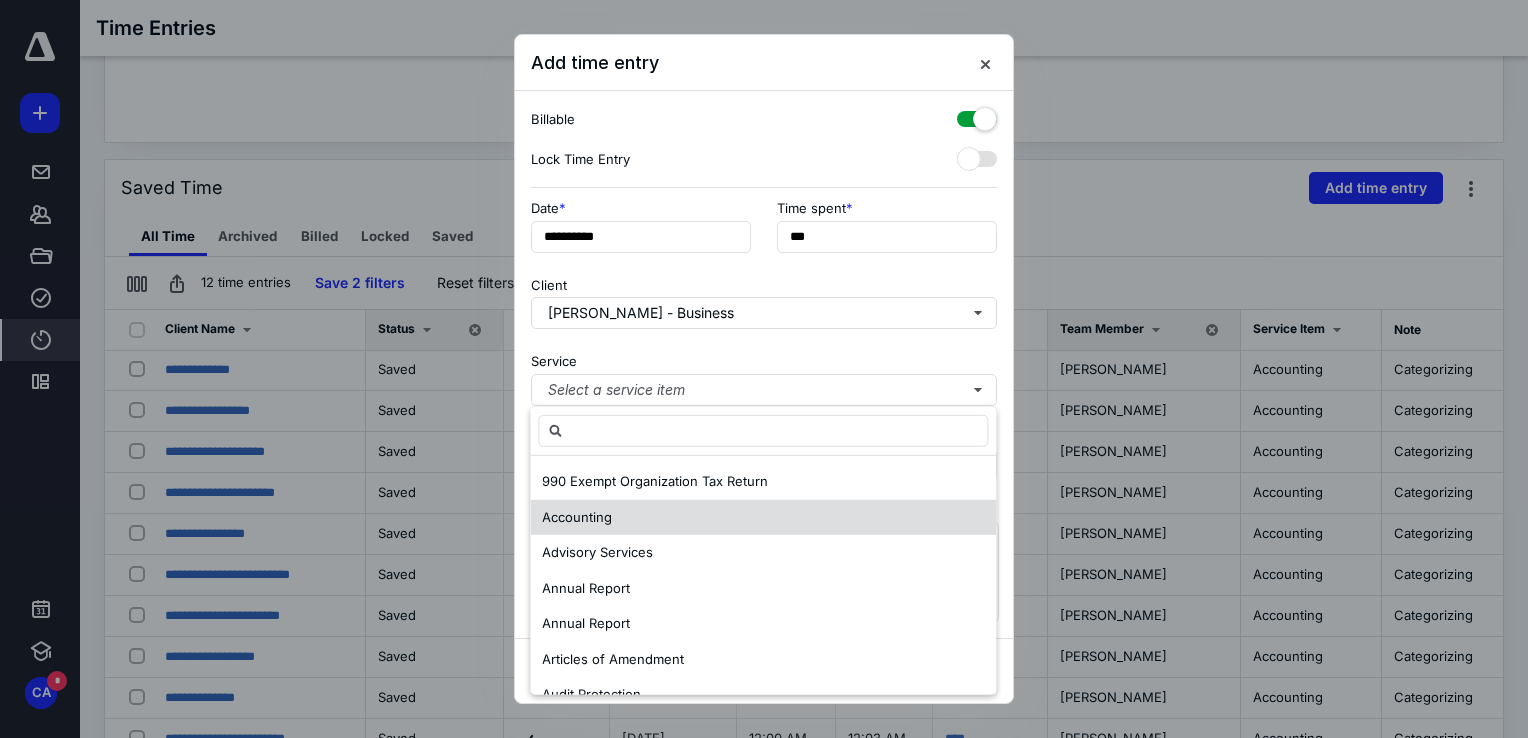 click on "Accounting" at bounding box center (763, 517) 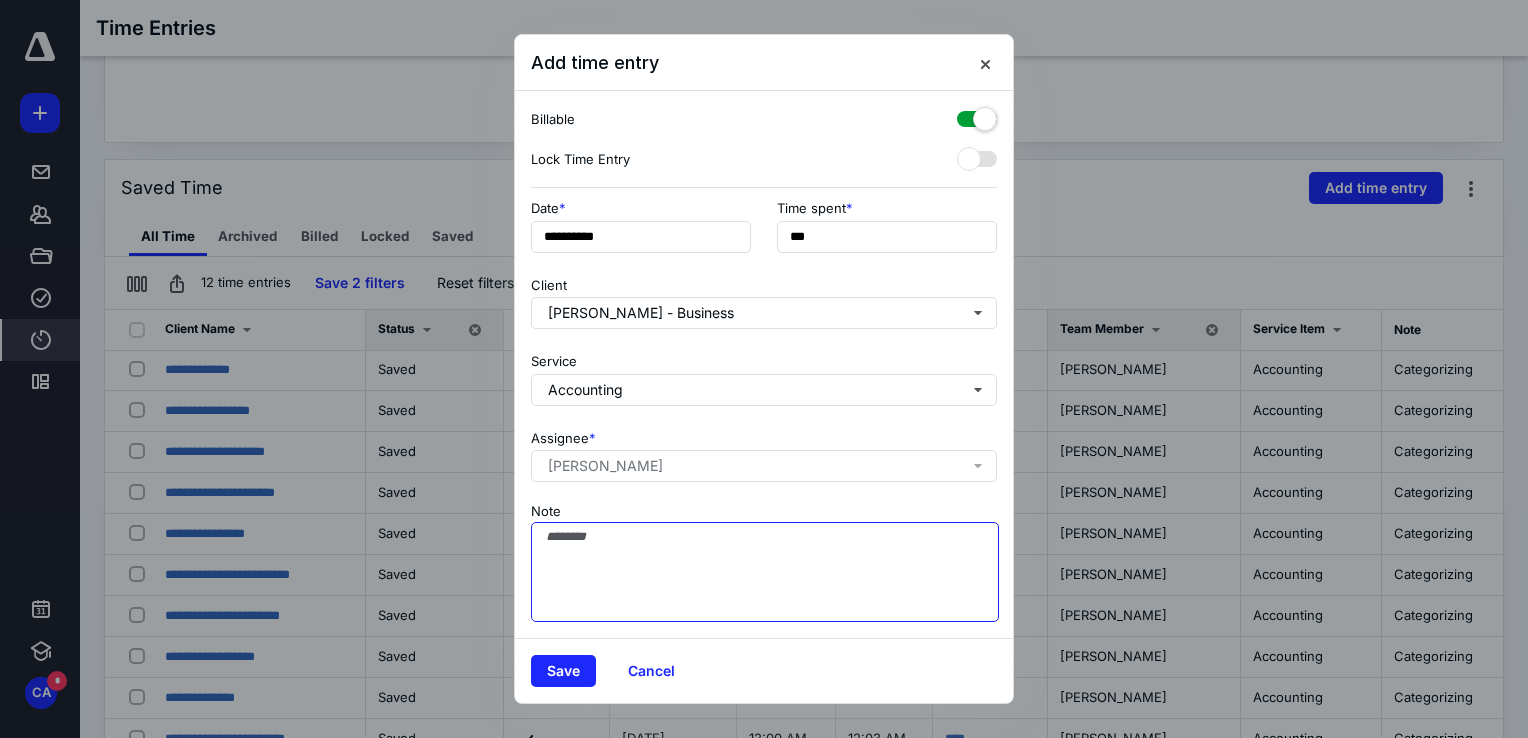 click on "Note" at bounding box center [765, 572] 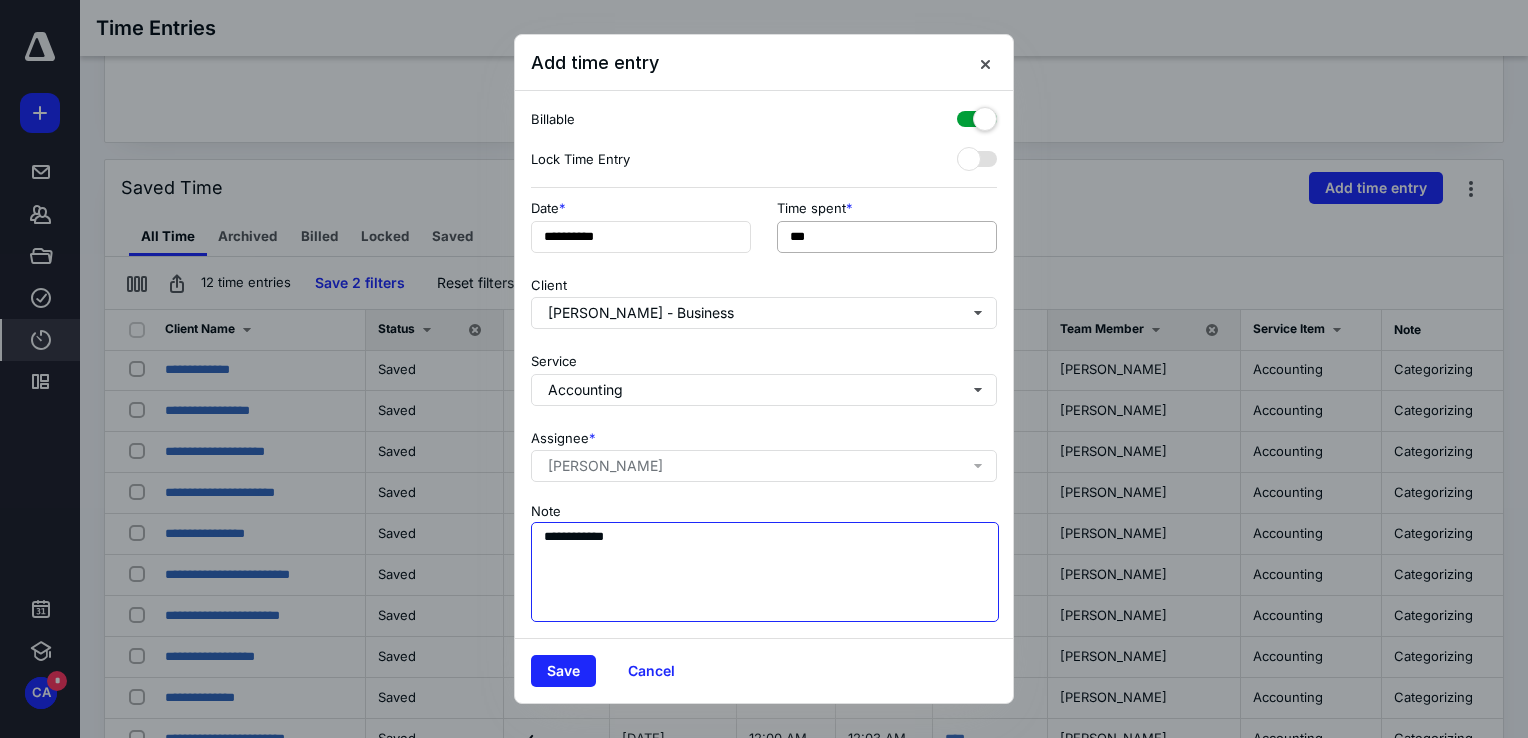 type on "**********" 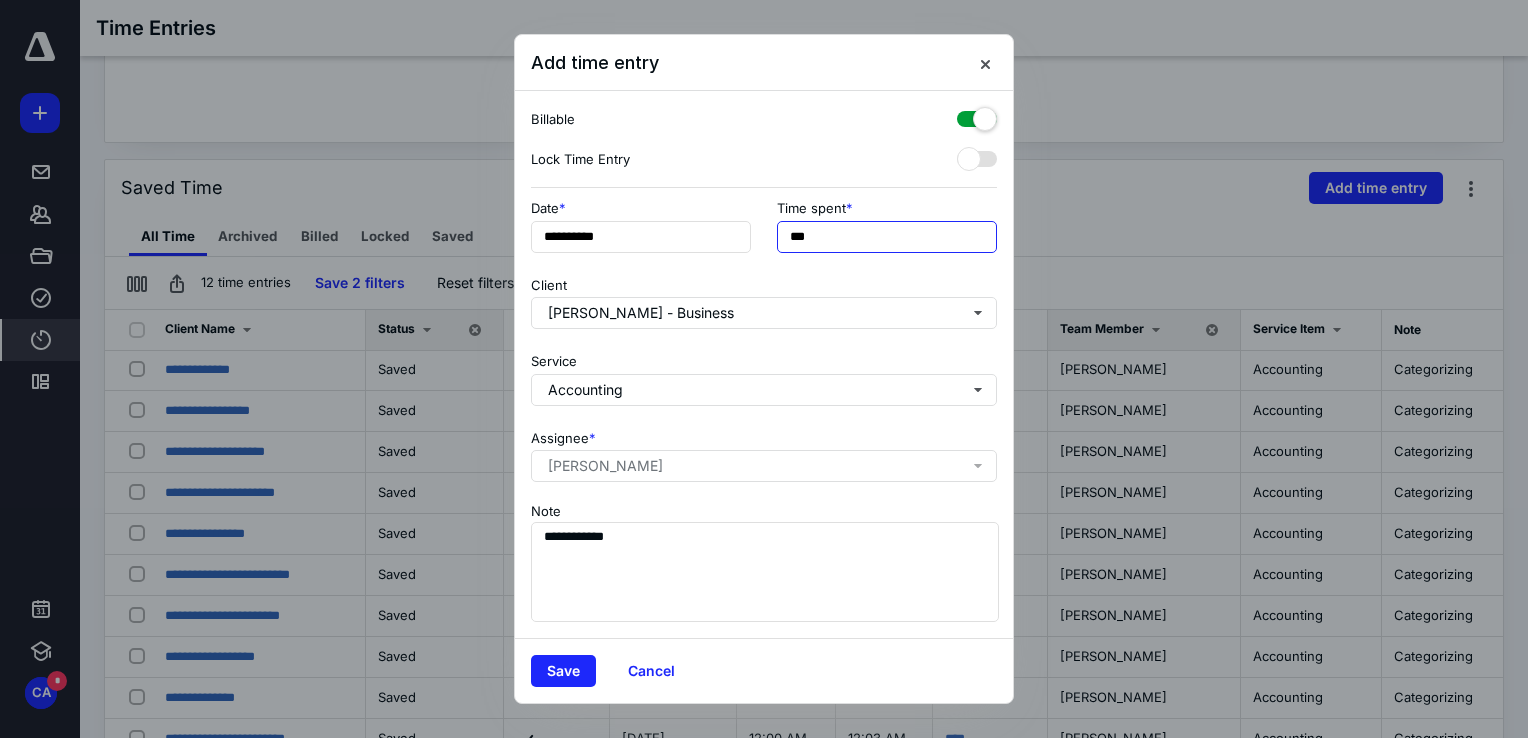 click on "***" at bounding box center (887, 237) 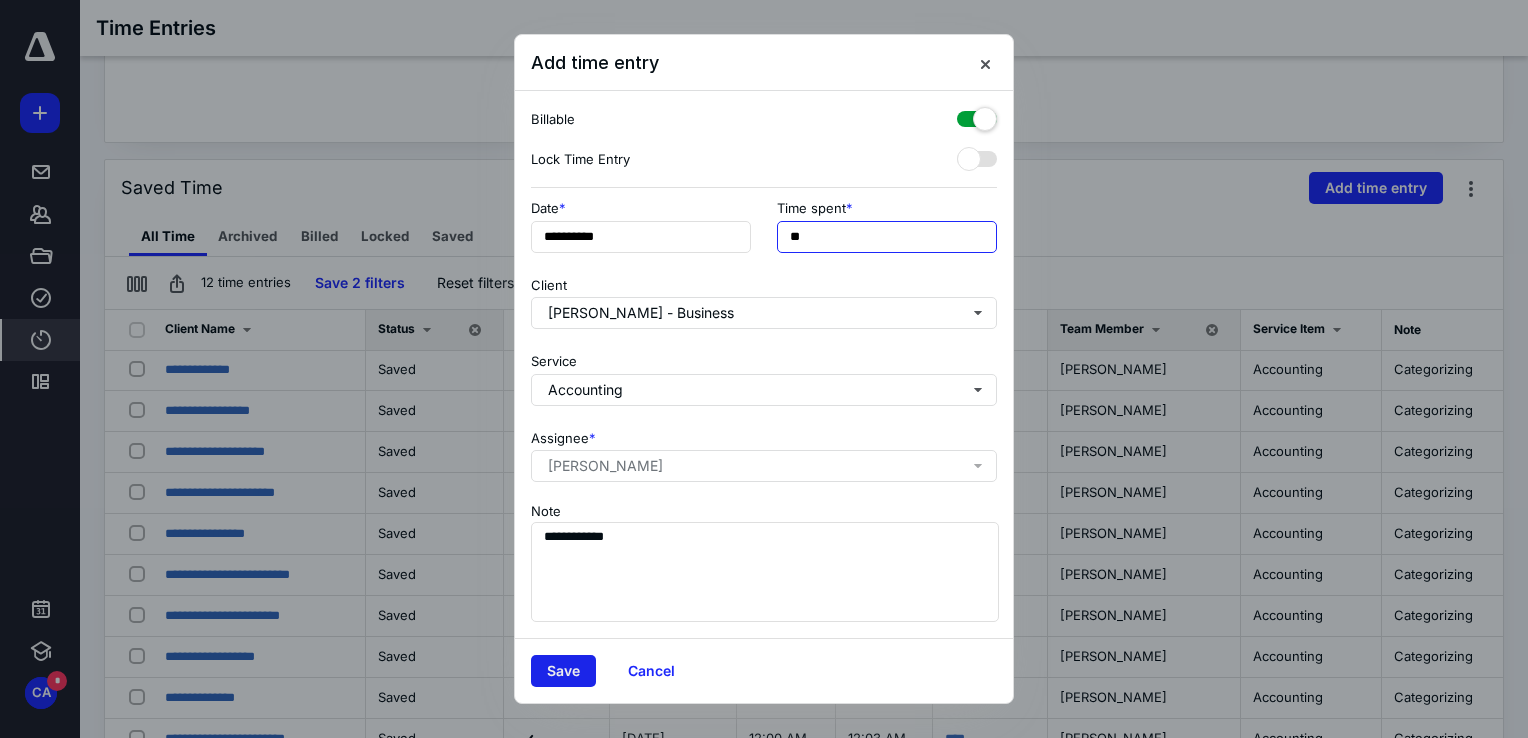 type on "**" 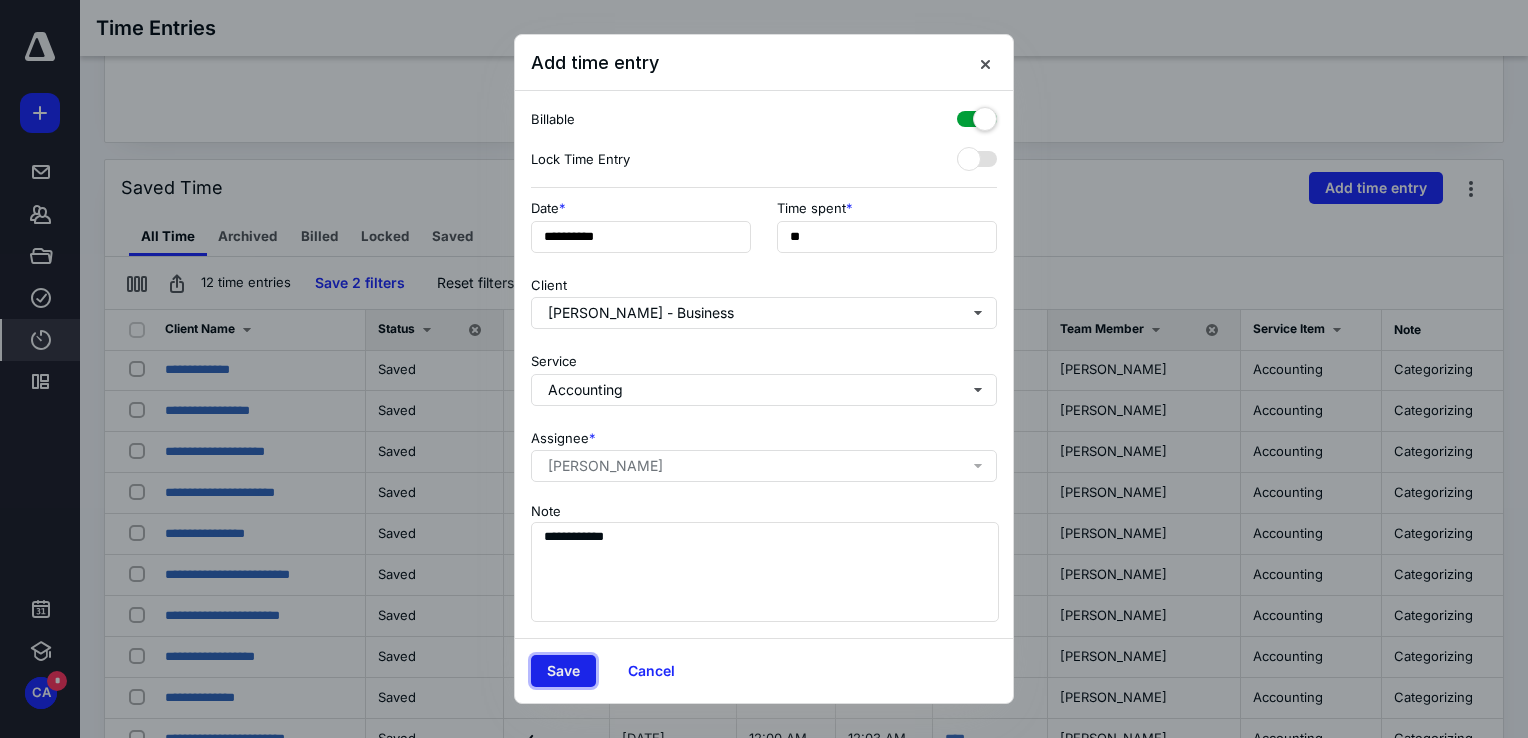 click on "Save" at bounding box center [563, 671] 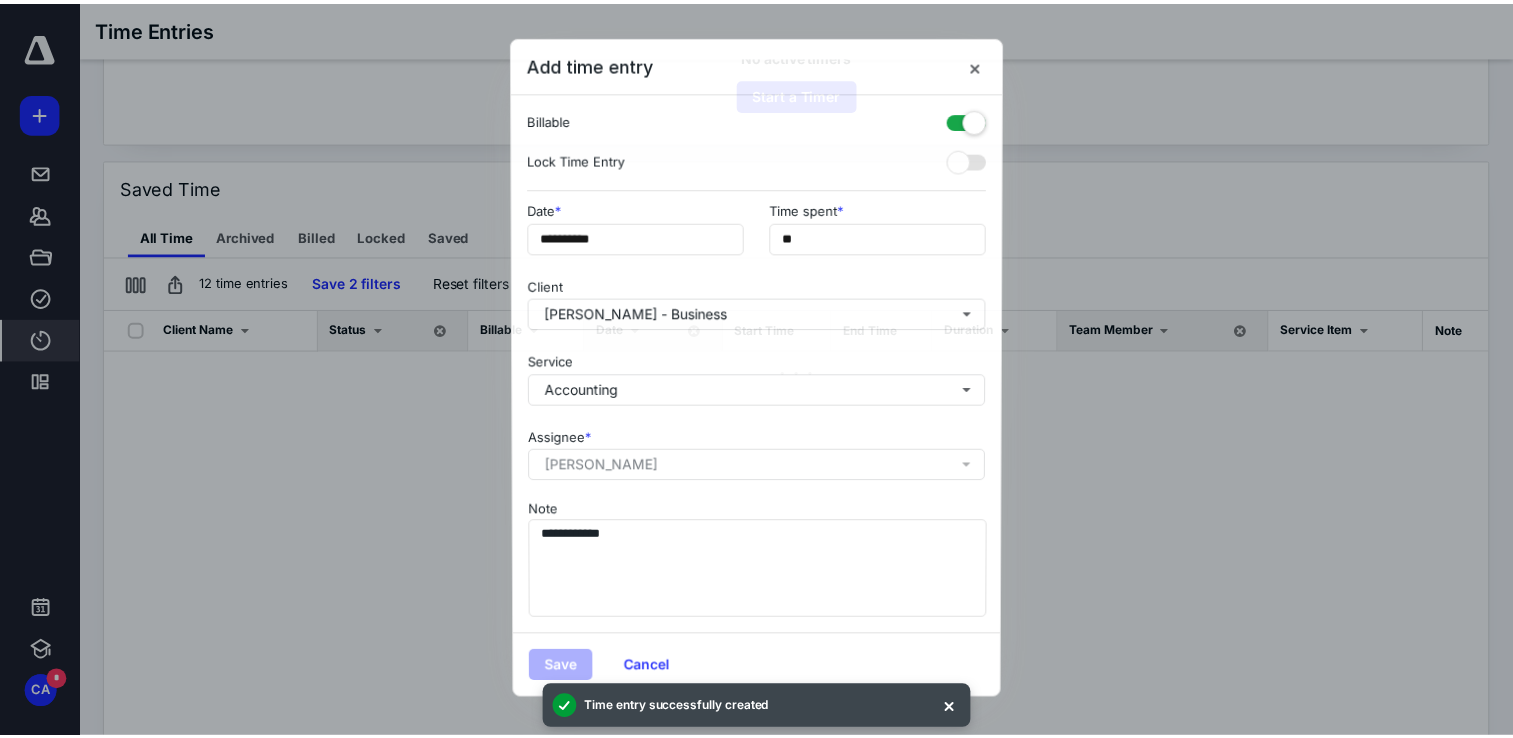 scroll, scrollTop: 0, scrollLeft: 0, axis: both 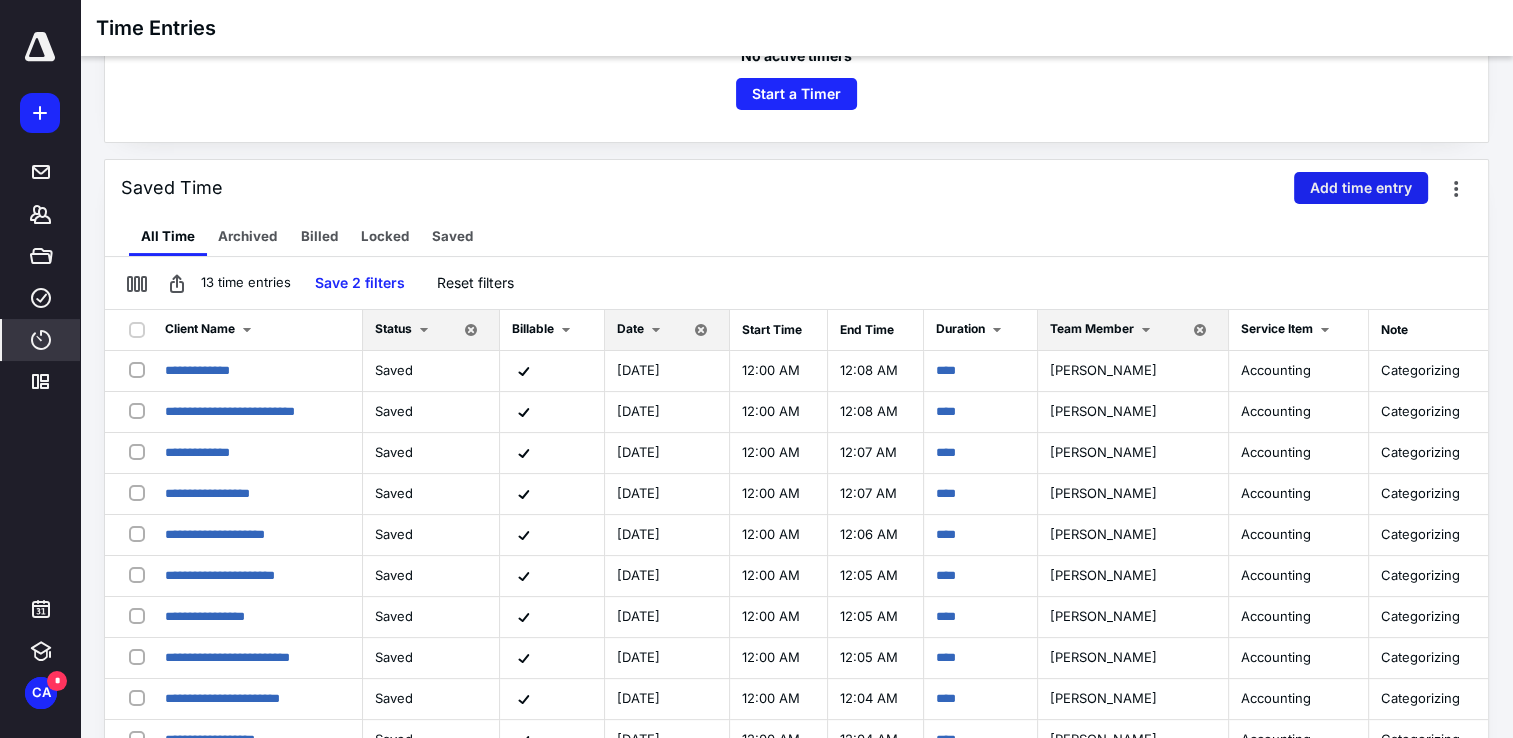 click on "Add time entry" at bounding box center (1361, 188) 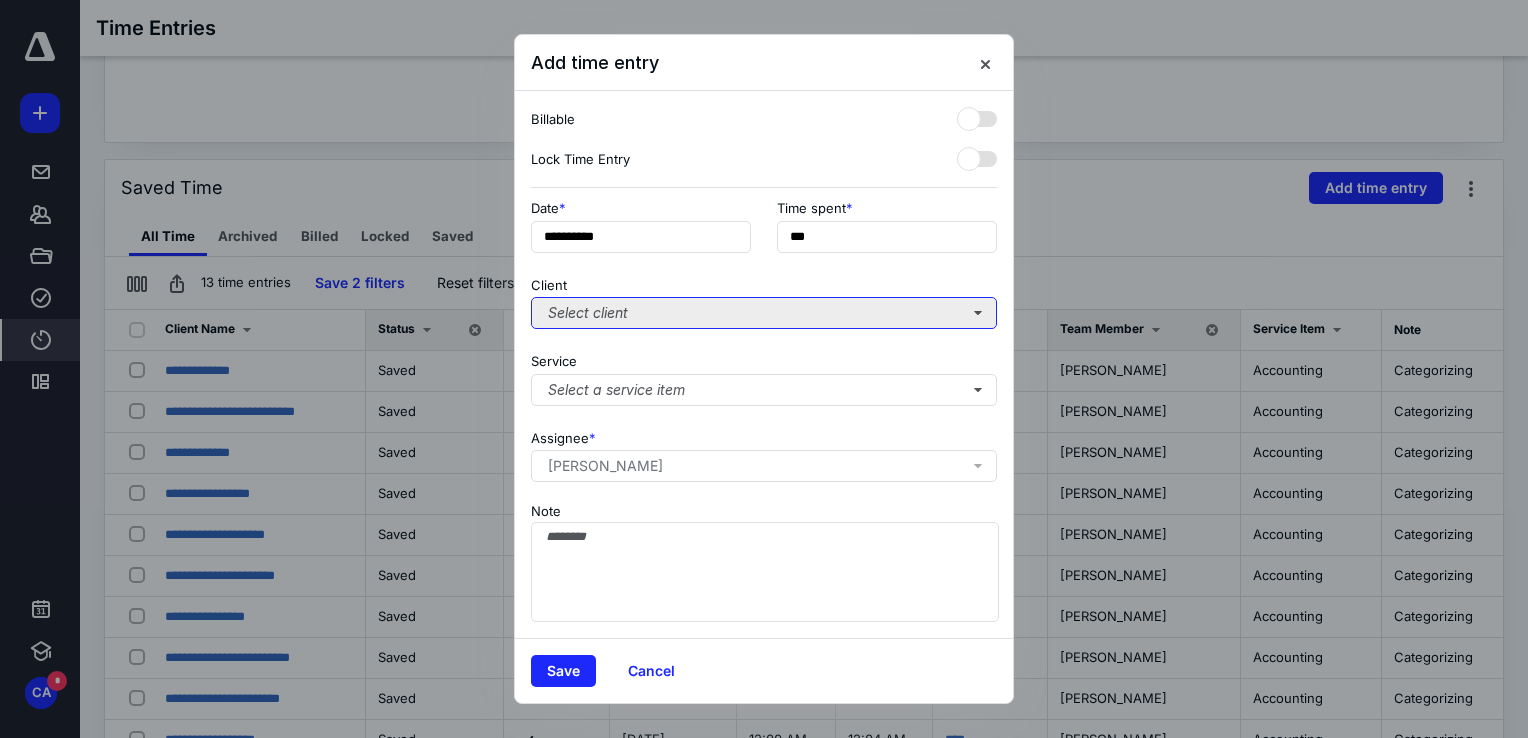 click on "Select client" at bounding box center (764, 313) 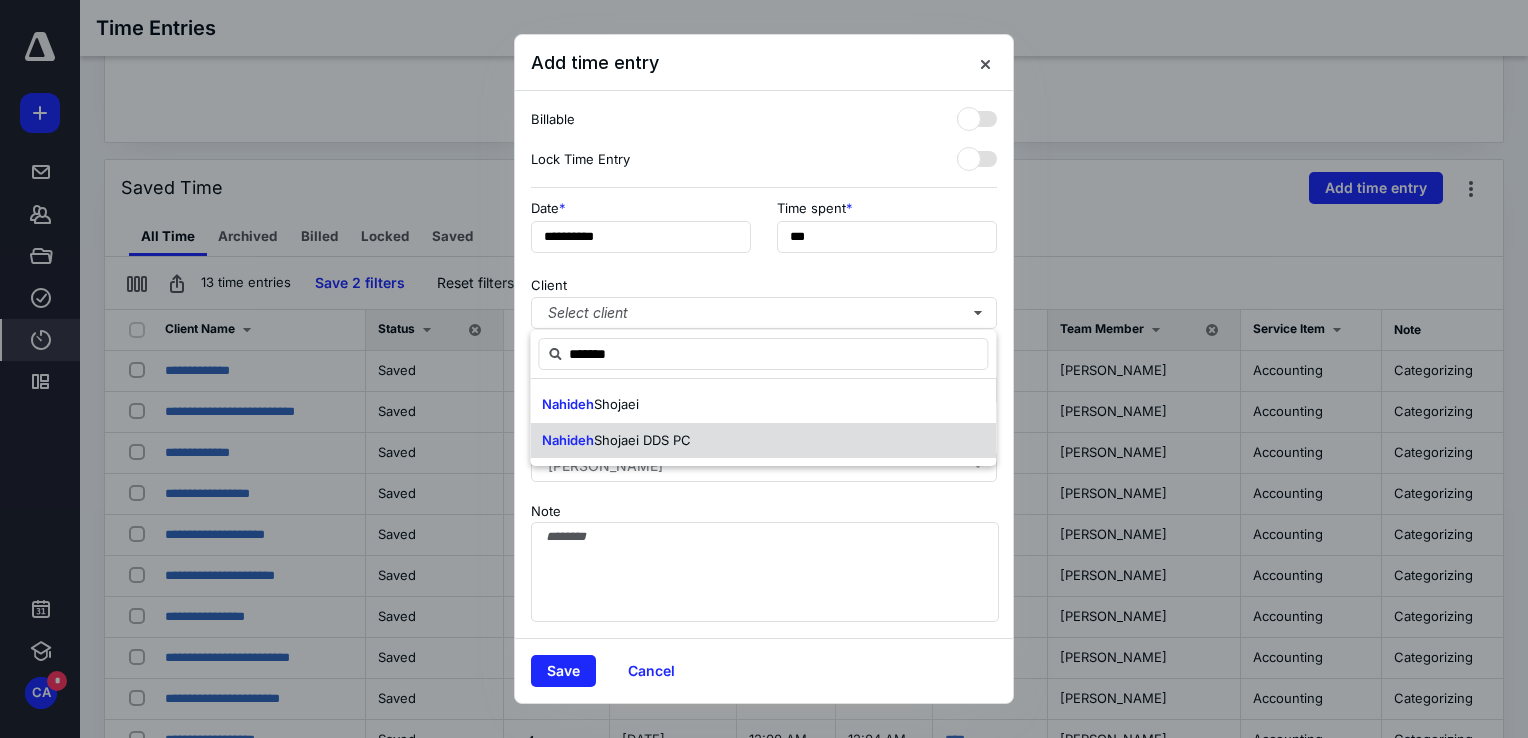 click on "Shojaei DDS PC" at bounding box center [642, 440] 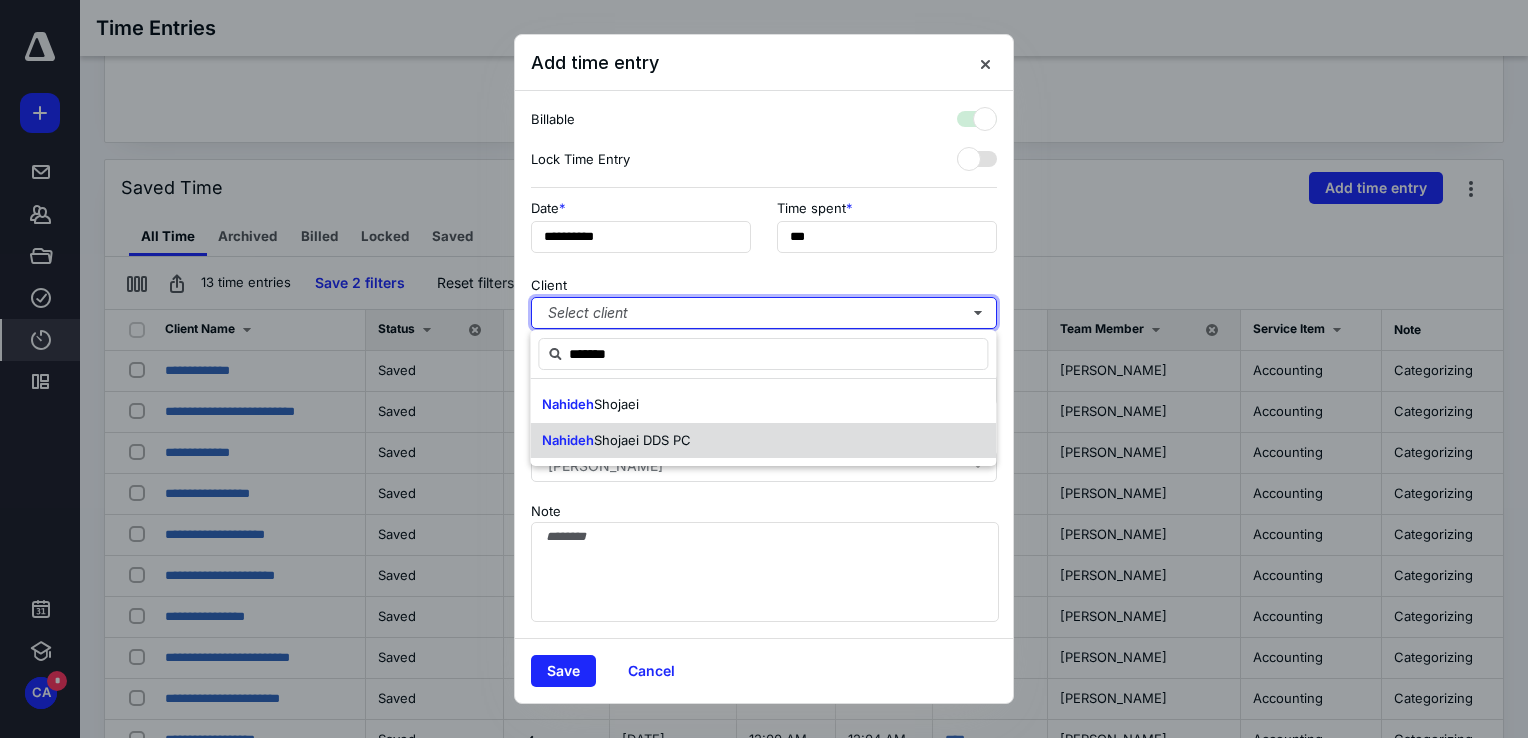 checkbox on "true" 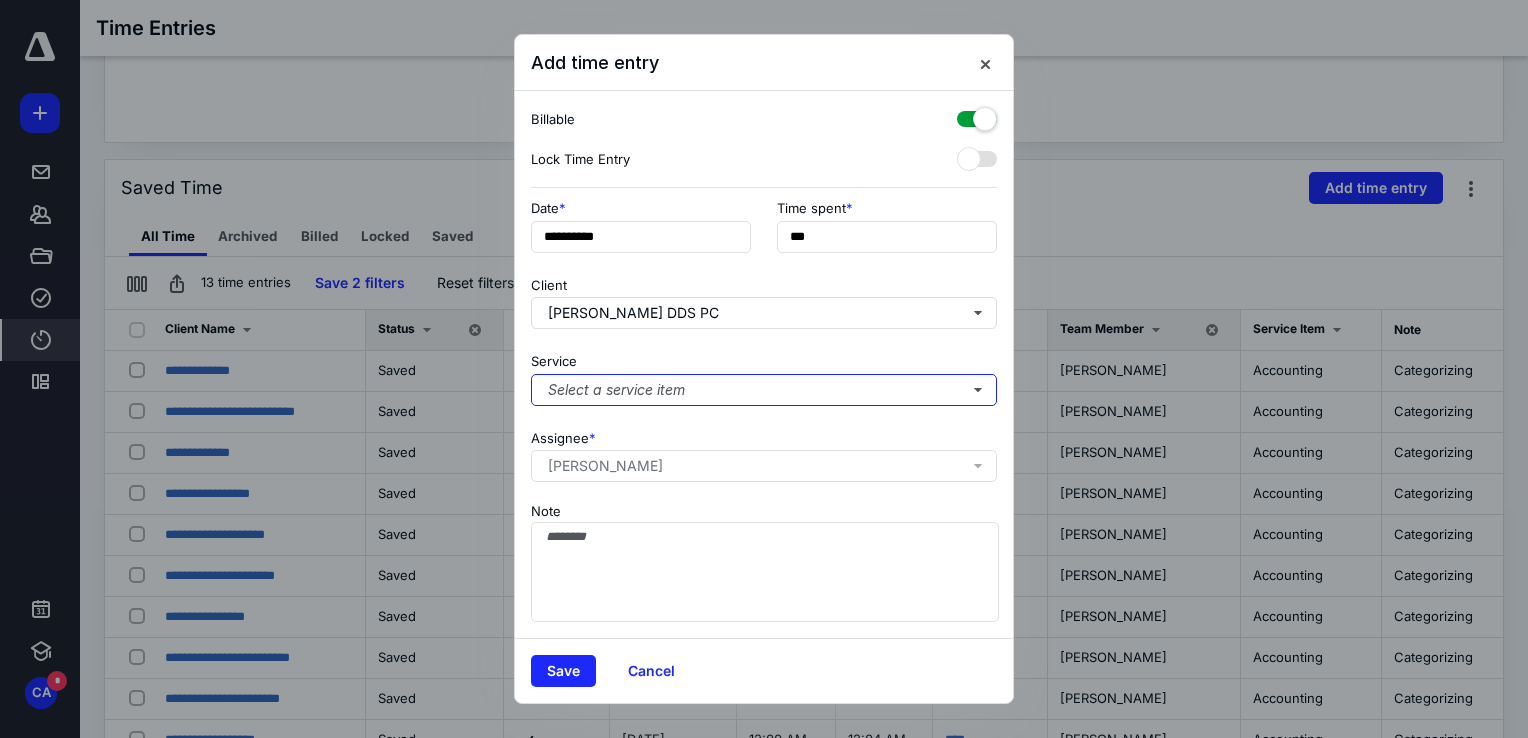 click on "Select a service item" at bounding box center [764, 390] 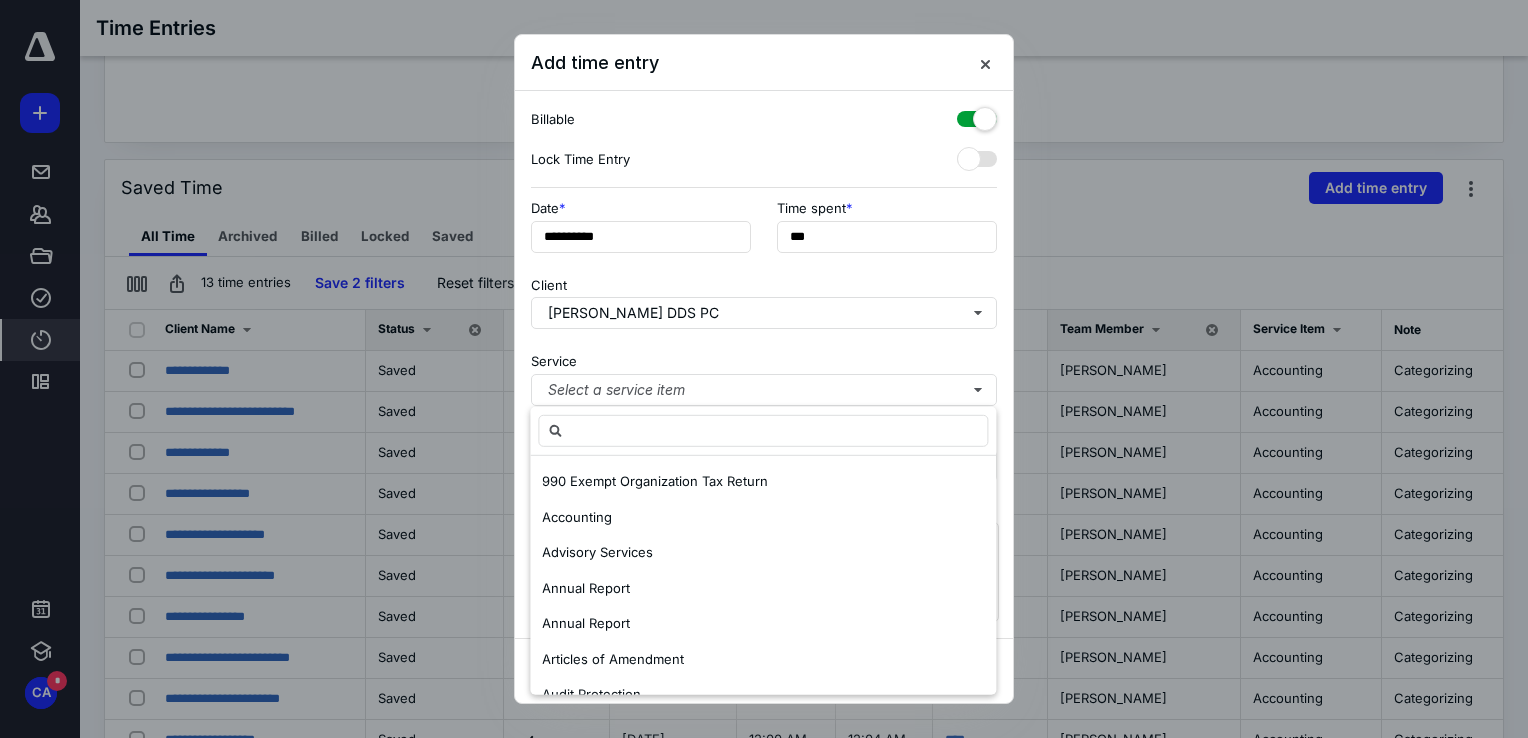 click on "Accounting" at bounding box center [577, 516] 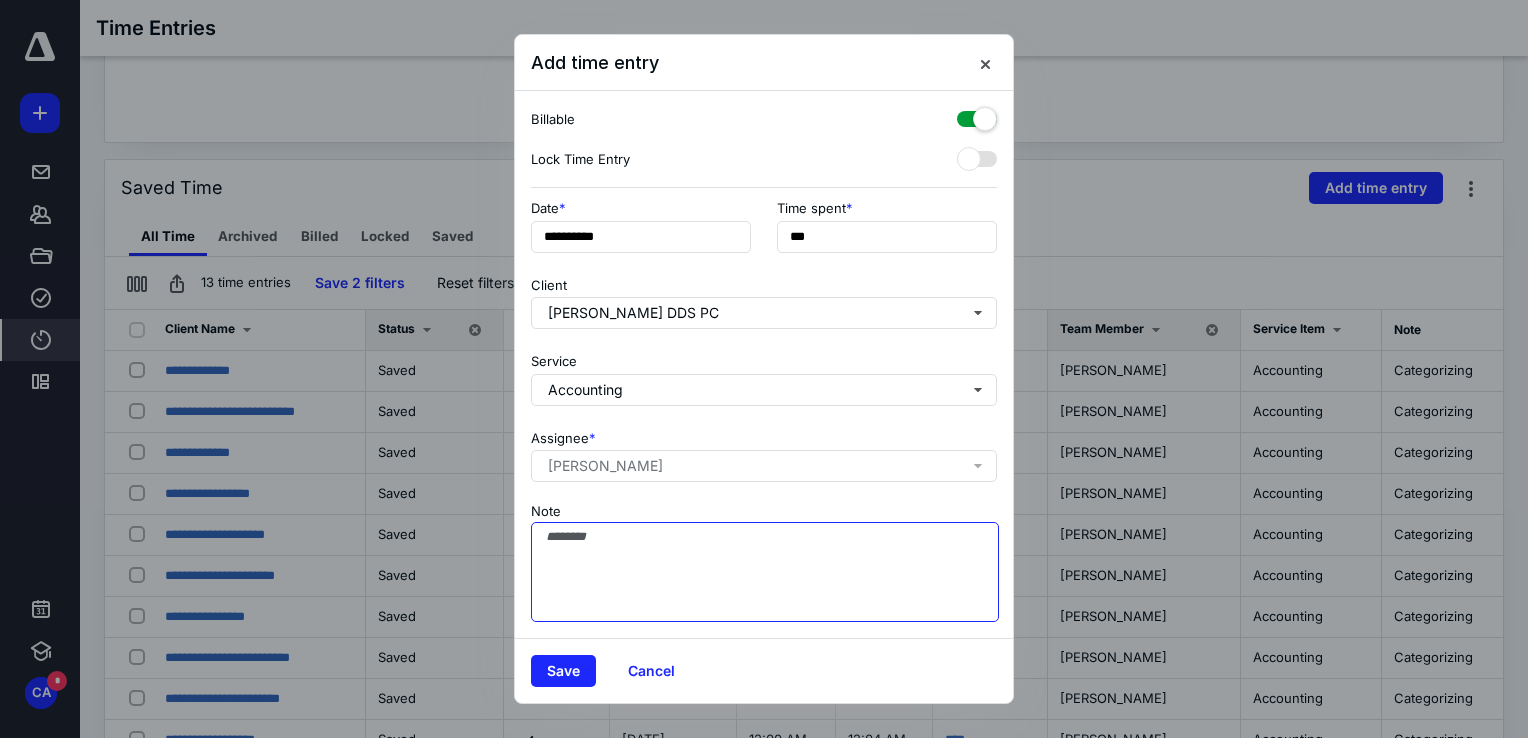 click on "Note" at bounding box center [765, 572] 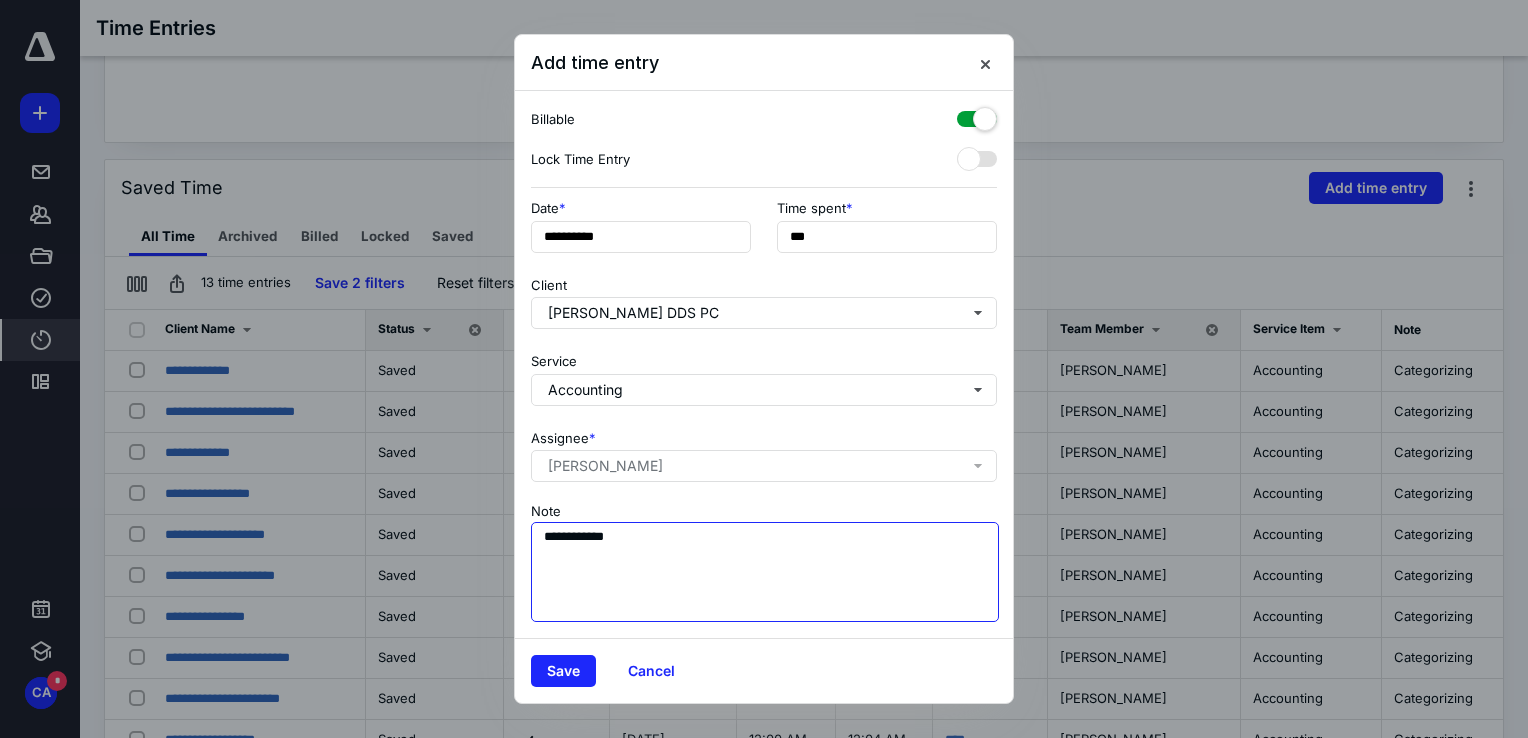 click on "**********" at bounding box center (765, 572) 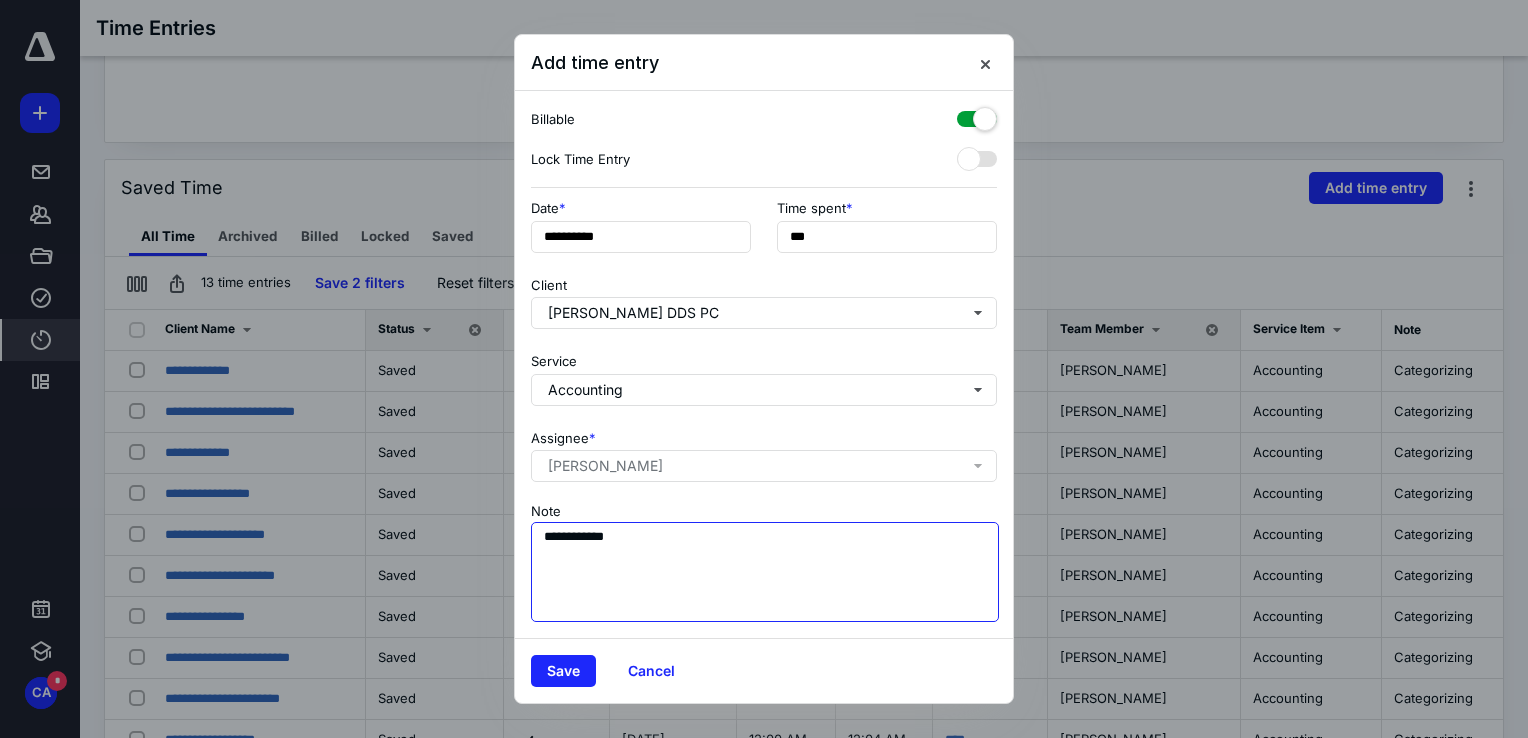 click on "**********" at bounding box center (765, 572) 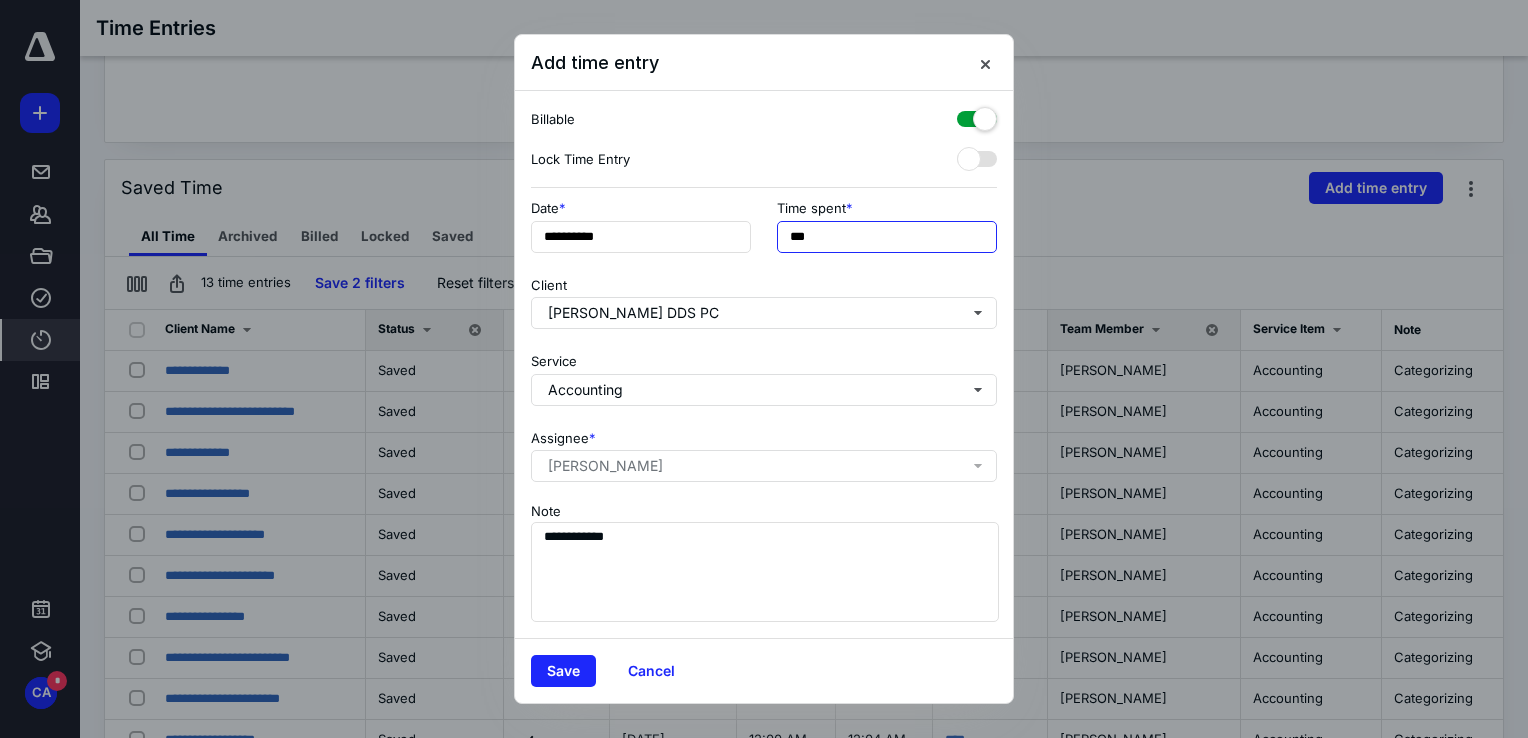 click on "***" at bounding box center (887, 237) 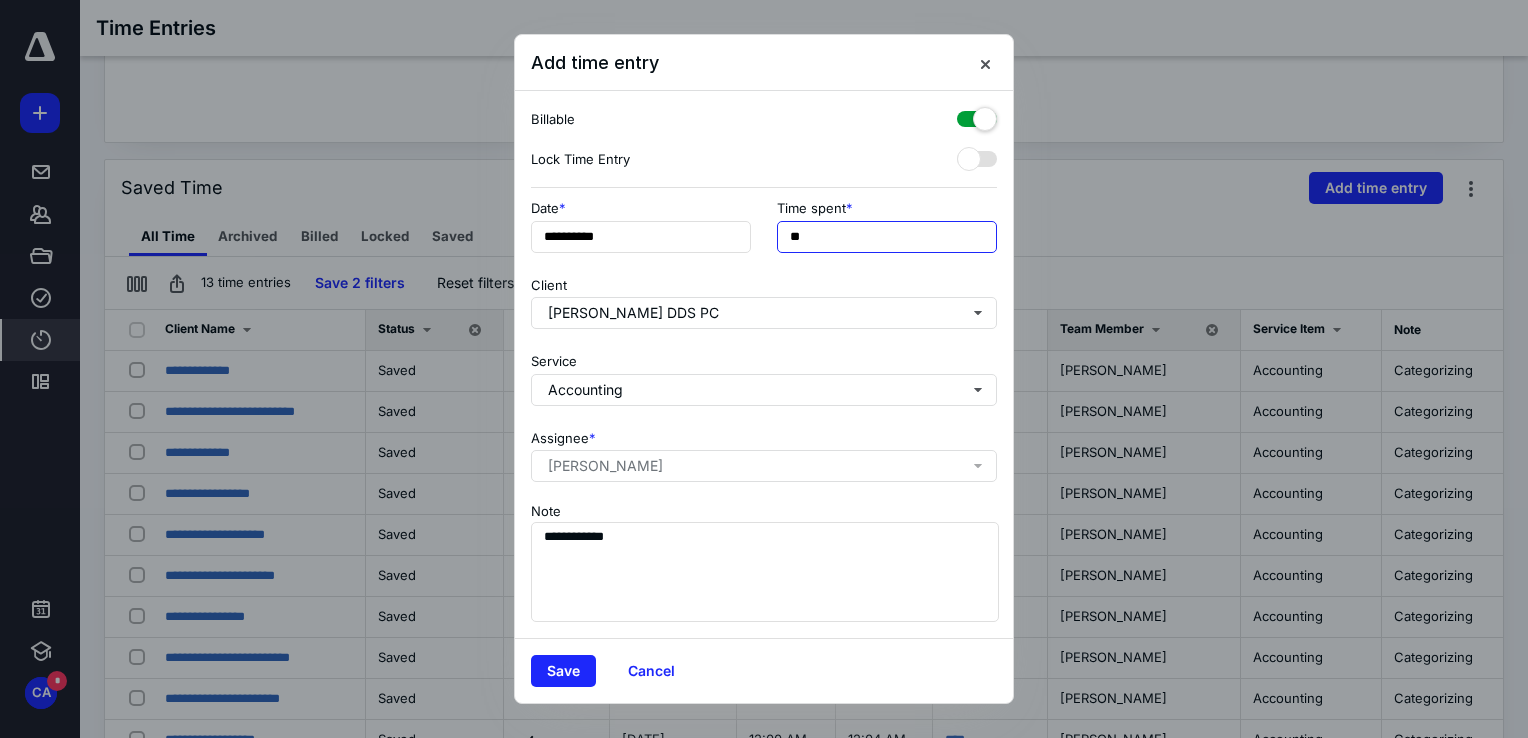 type on "*" 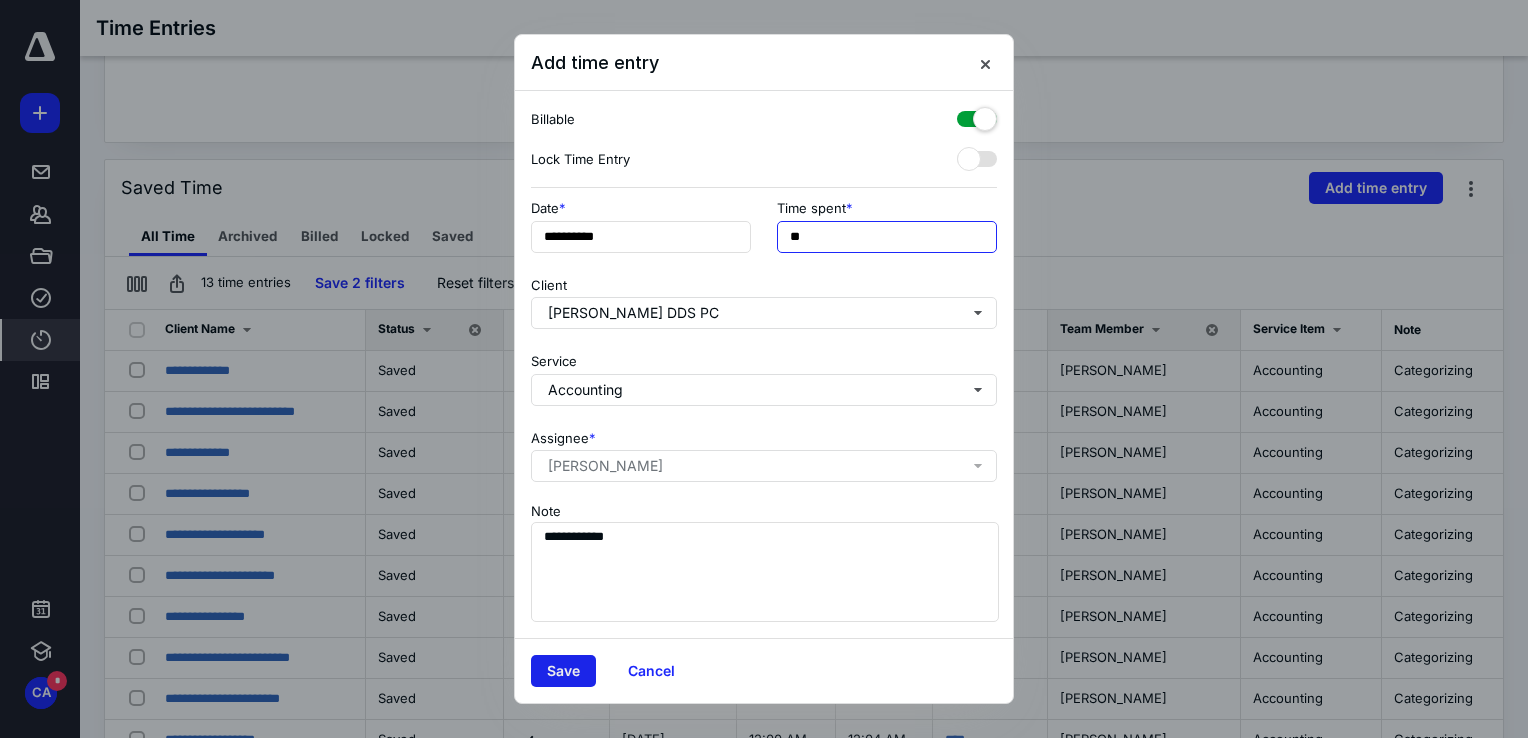 type on "**" 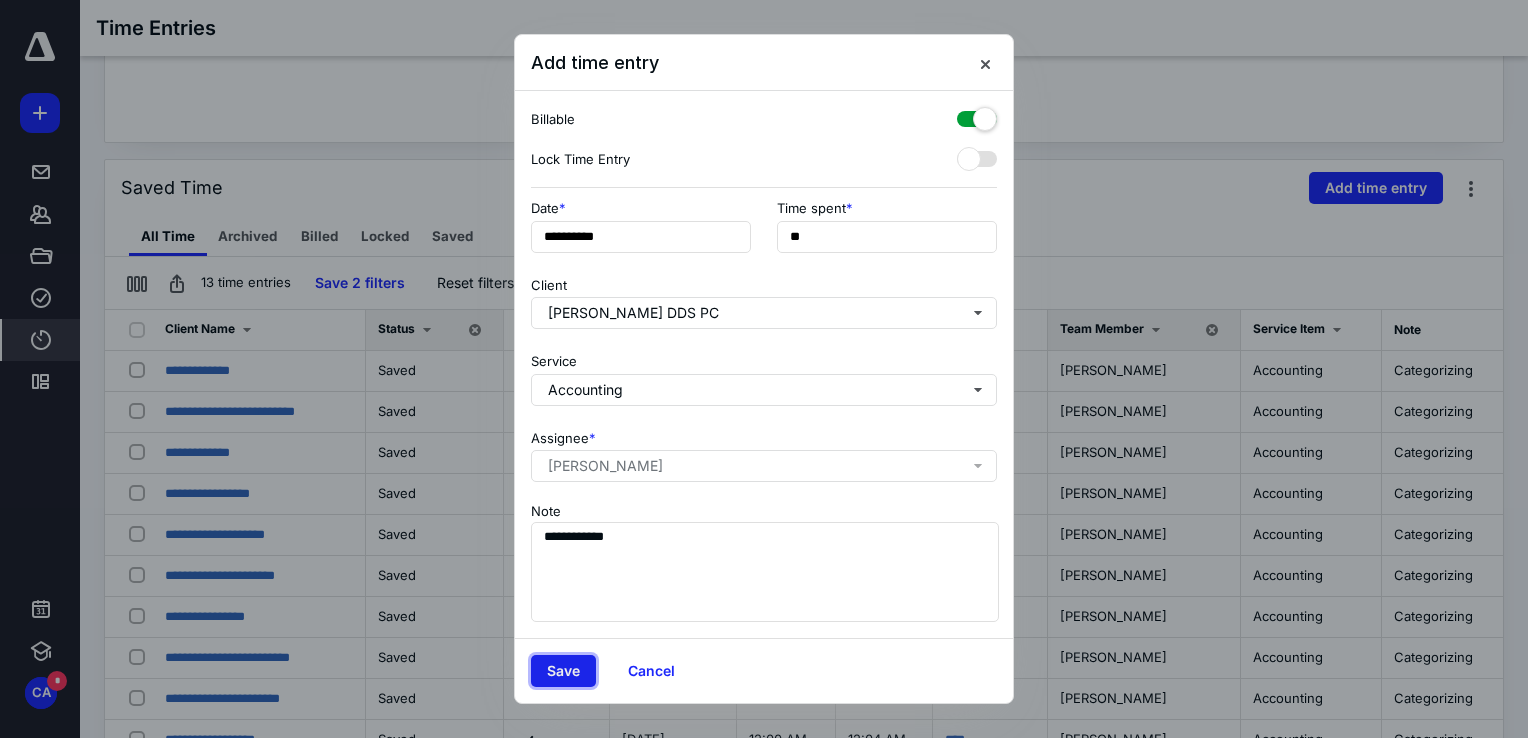 click on "Save" at bounding box center [563, 671] 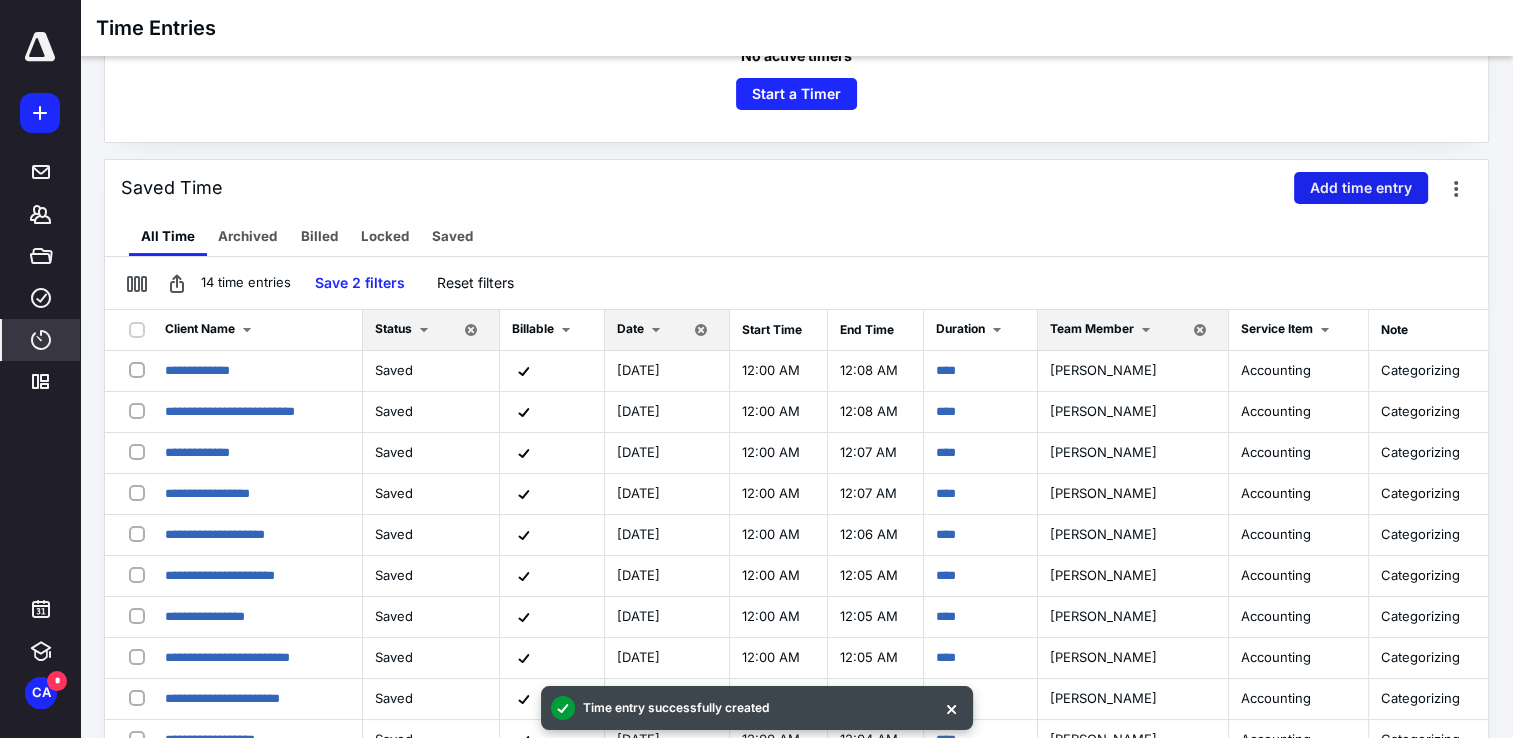 click on "Add time entry" at bounding box center [1361, 188] 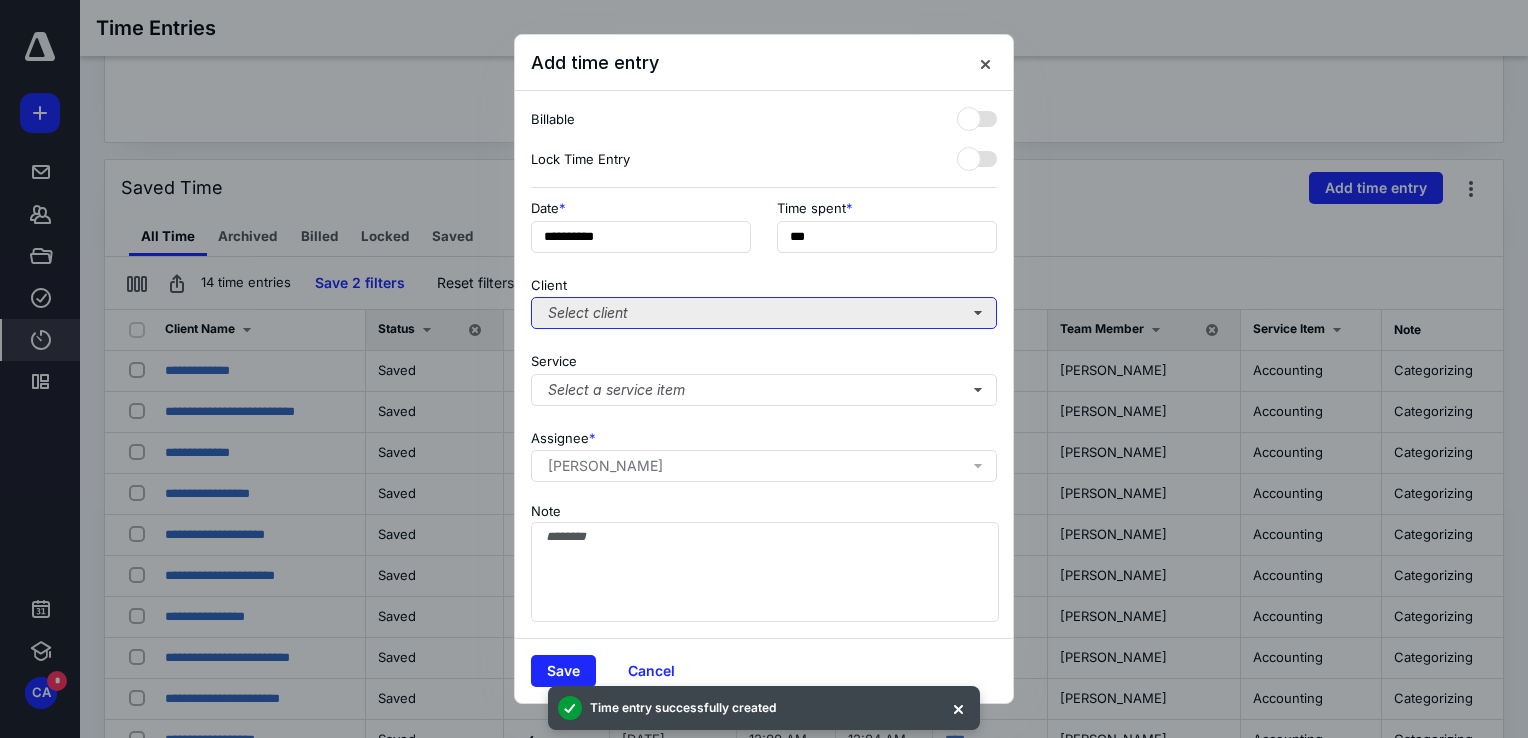 click on "Select client" at bounding box center (764, 313) 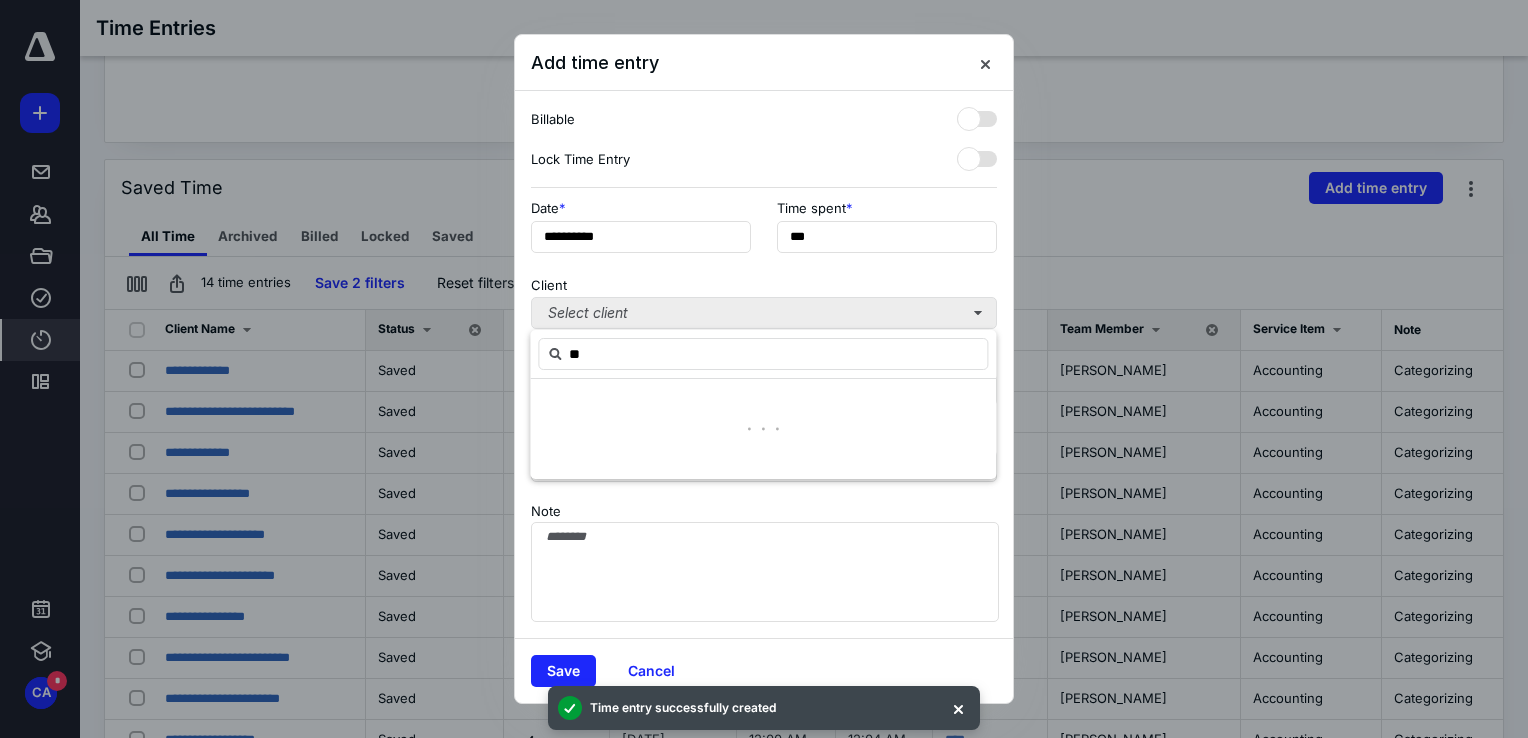 type on "*" 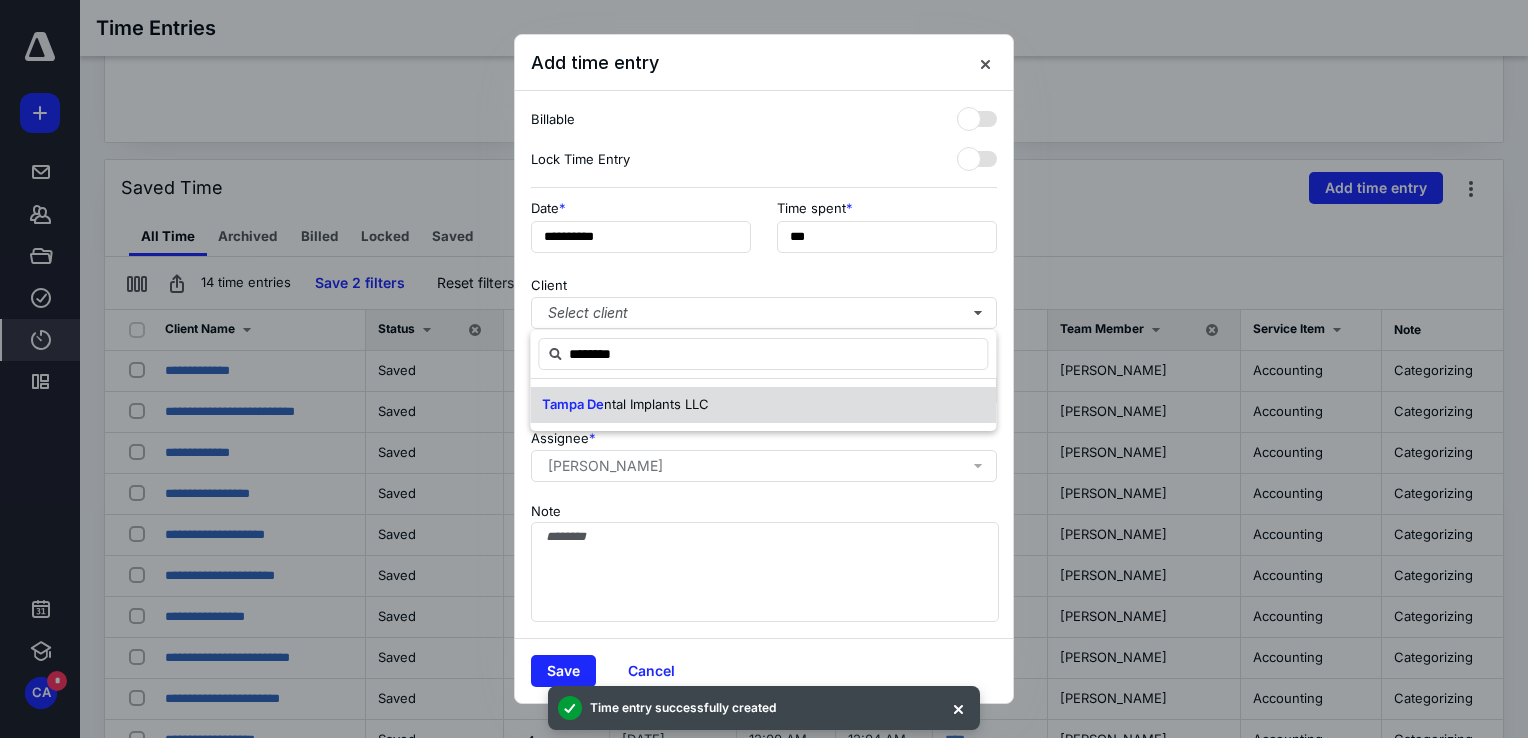 click on "Tampa De ntal Implants LLC" at bounding box center (763, 405) 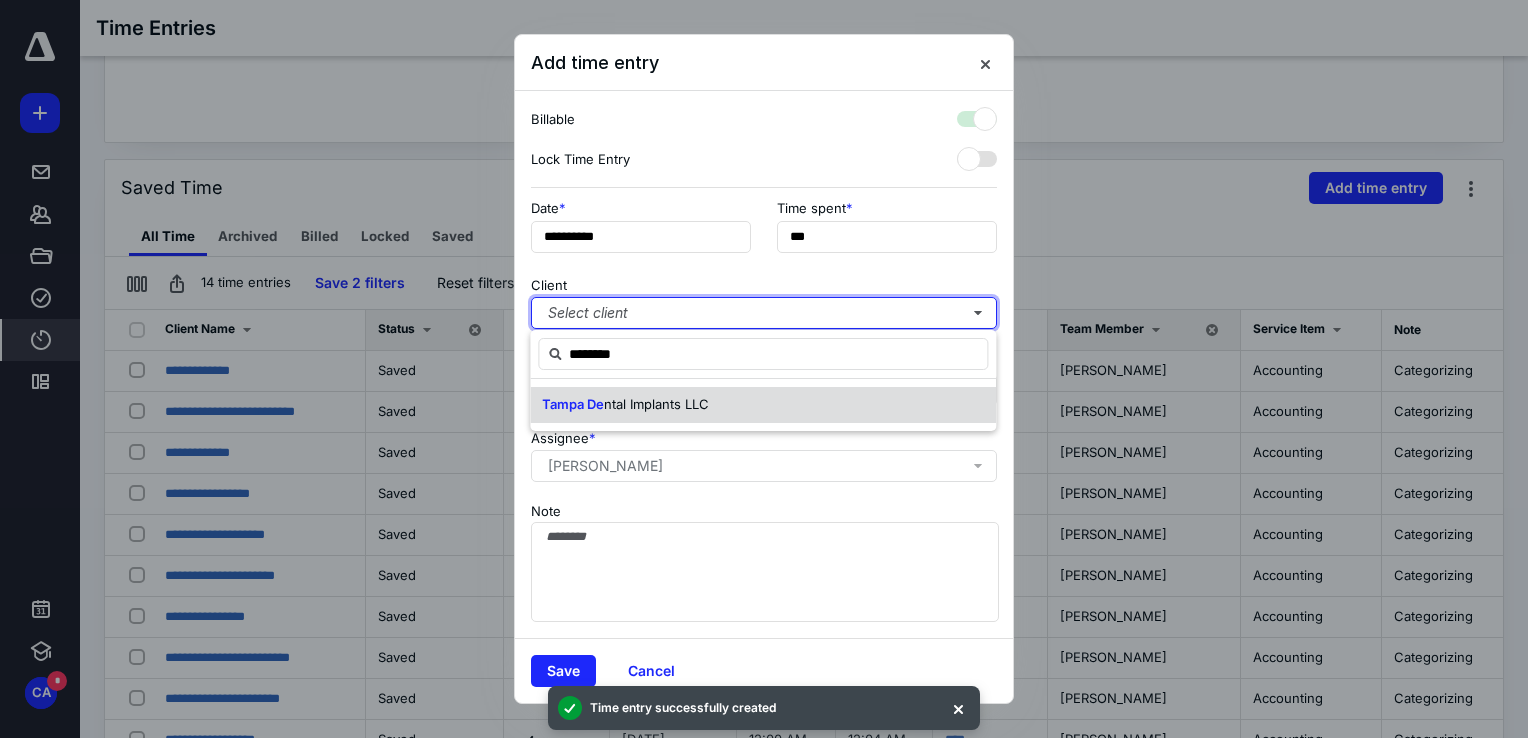 checkbox on "true" 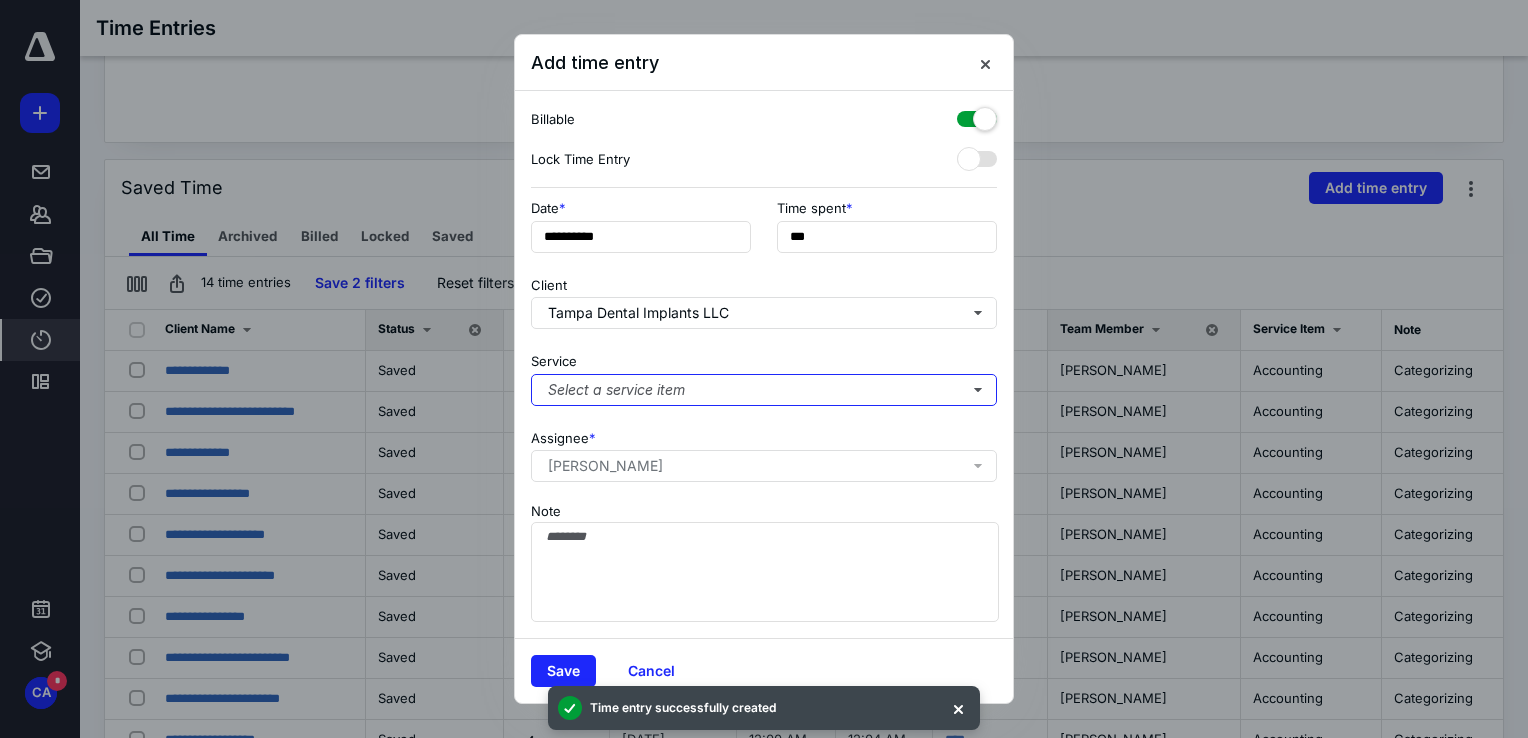 click on "Select a service item" at bounding box center [764, 390] 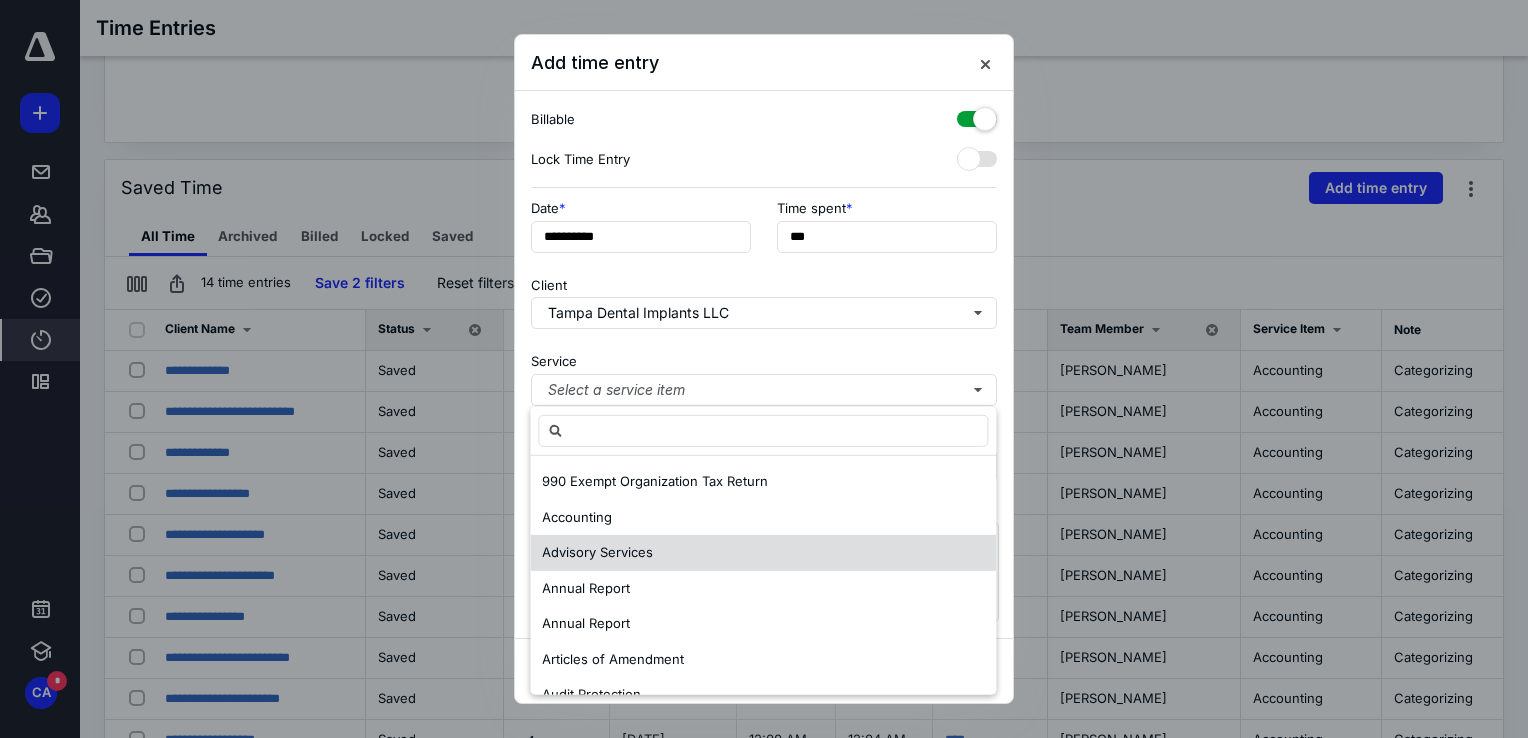 click on "Accounting" at bounding box center [577, 516] 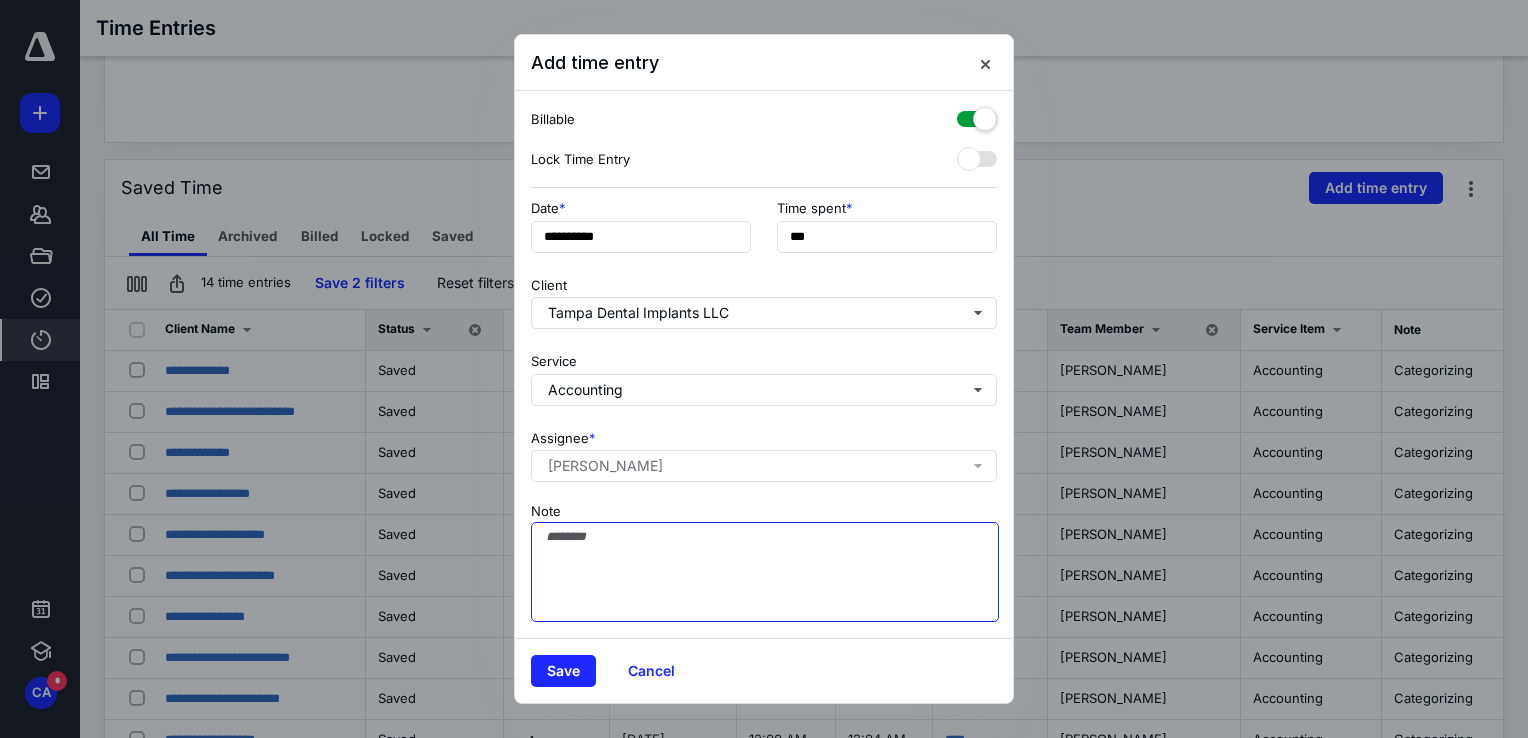 click on "Note" at bounding box center (765, 572) 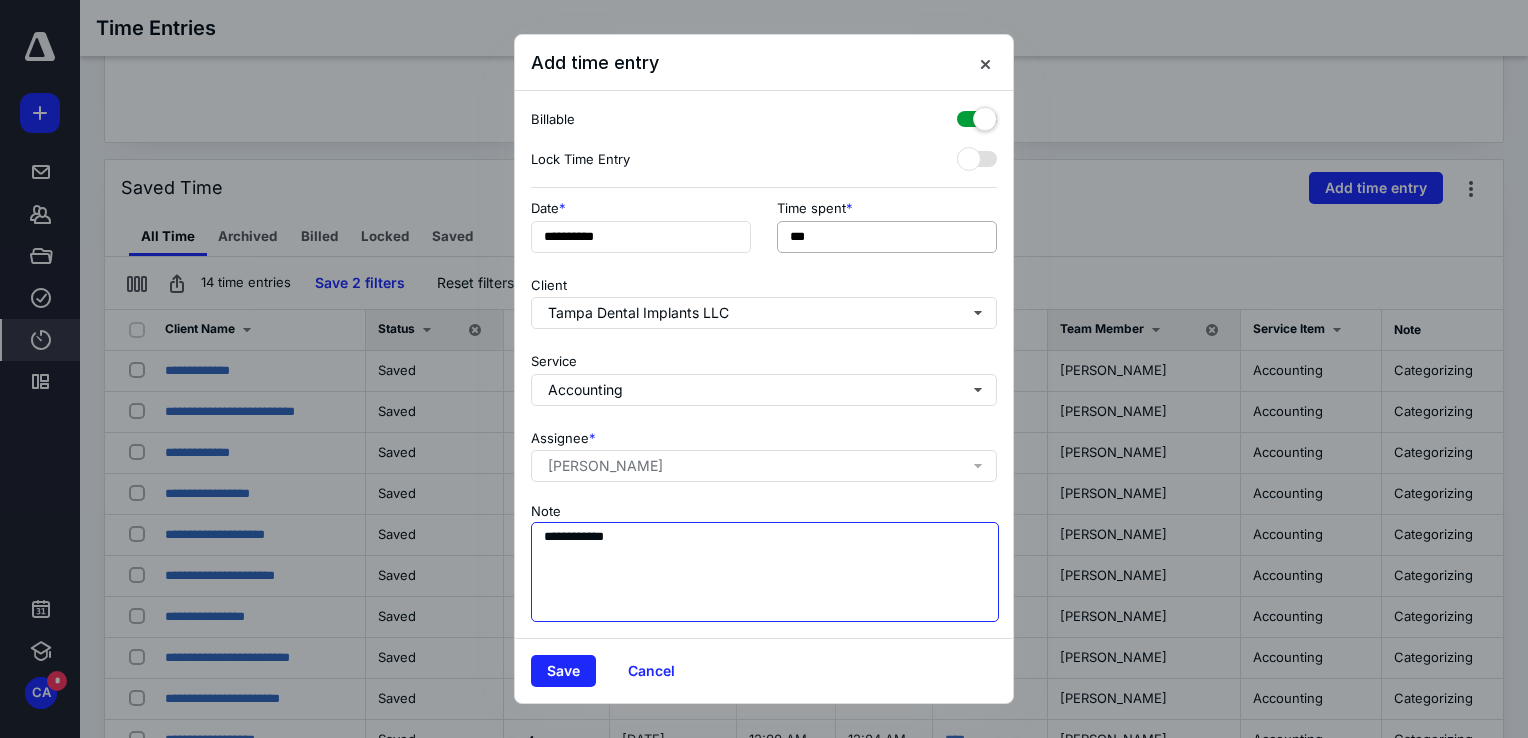 type on "**********" 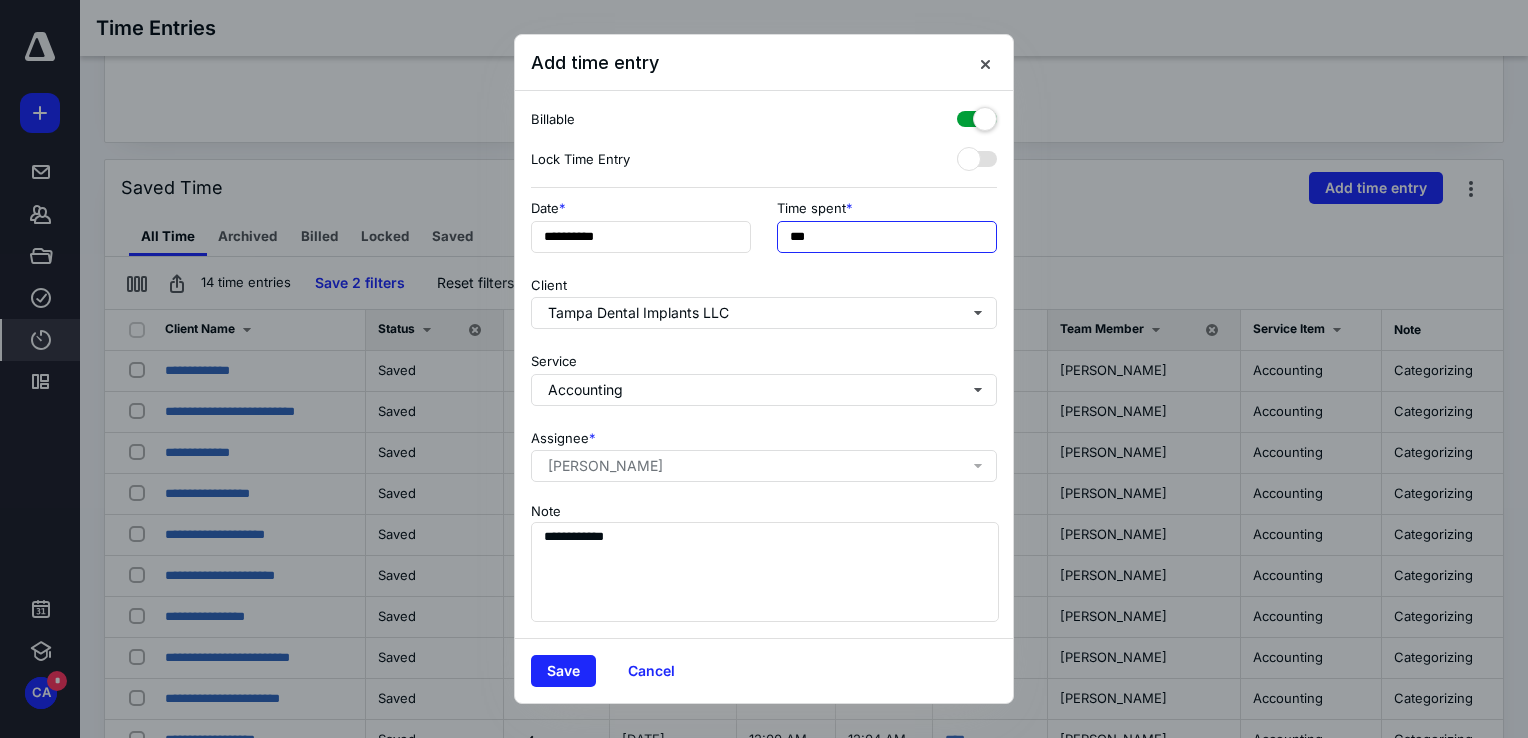 click on "***" at bounding box center (887, 237) 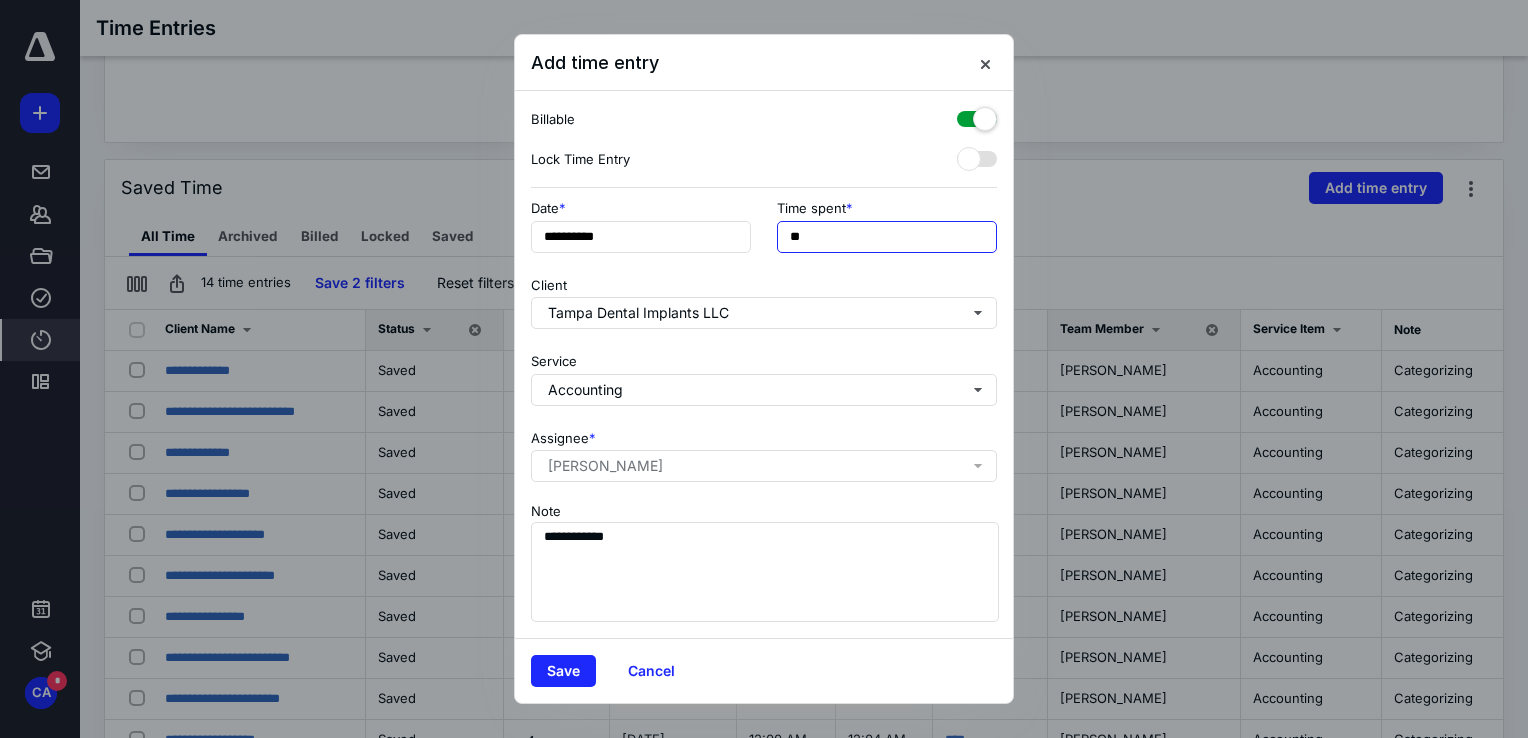 click on "**" at bounding box center (887, 237) 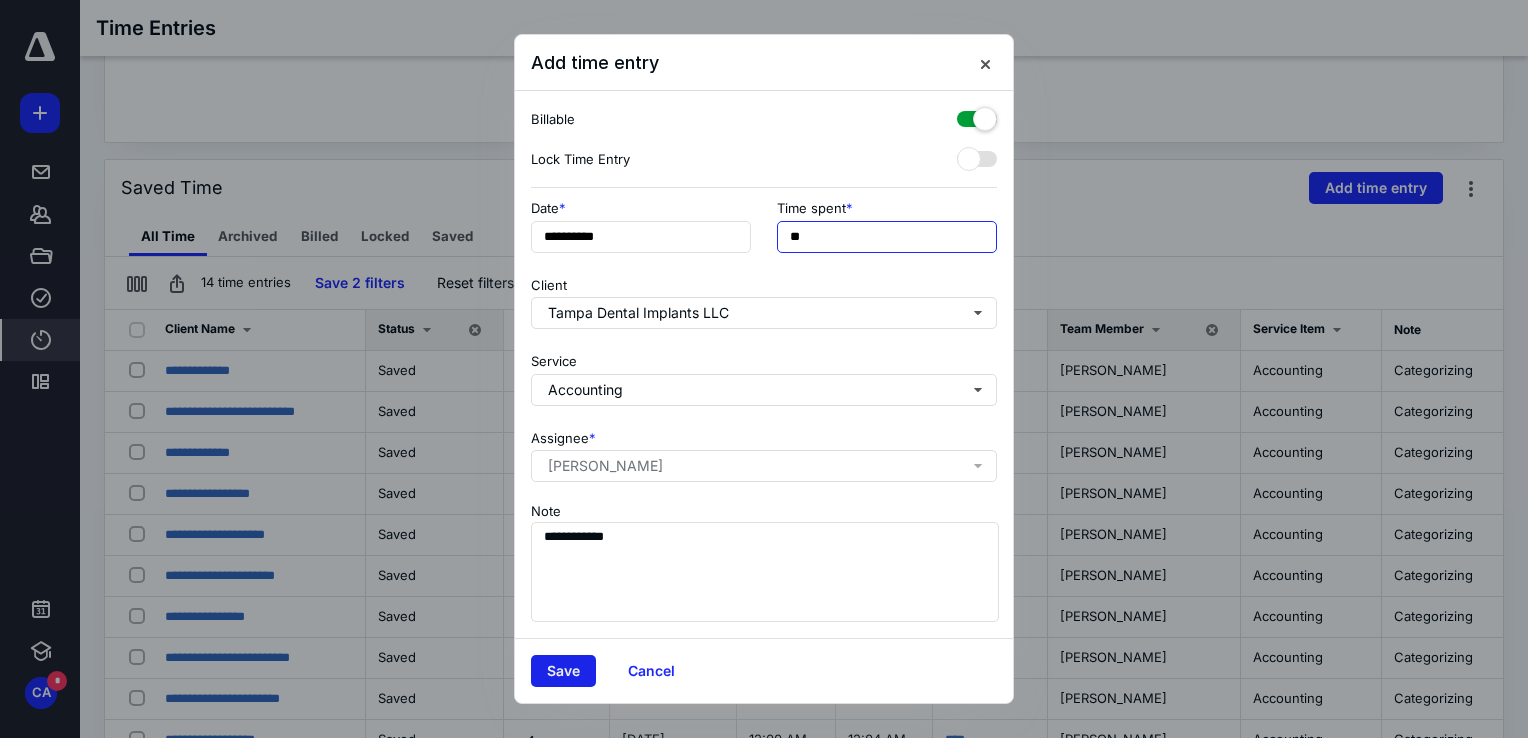 type on "**" 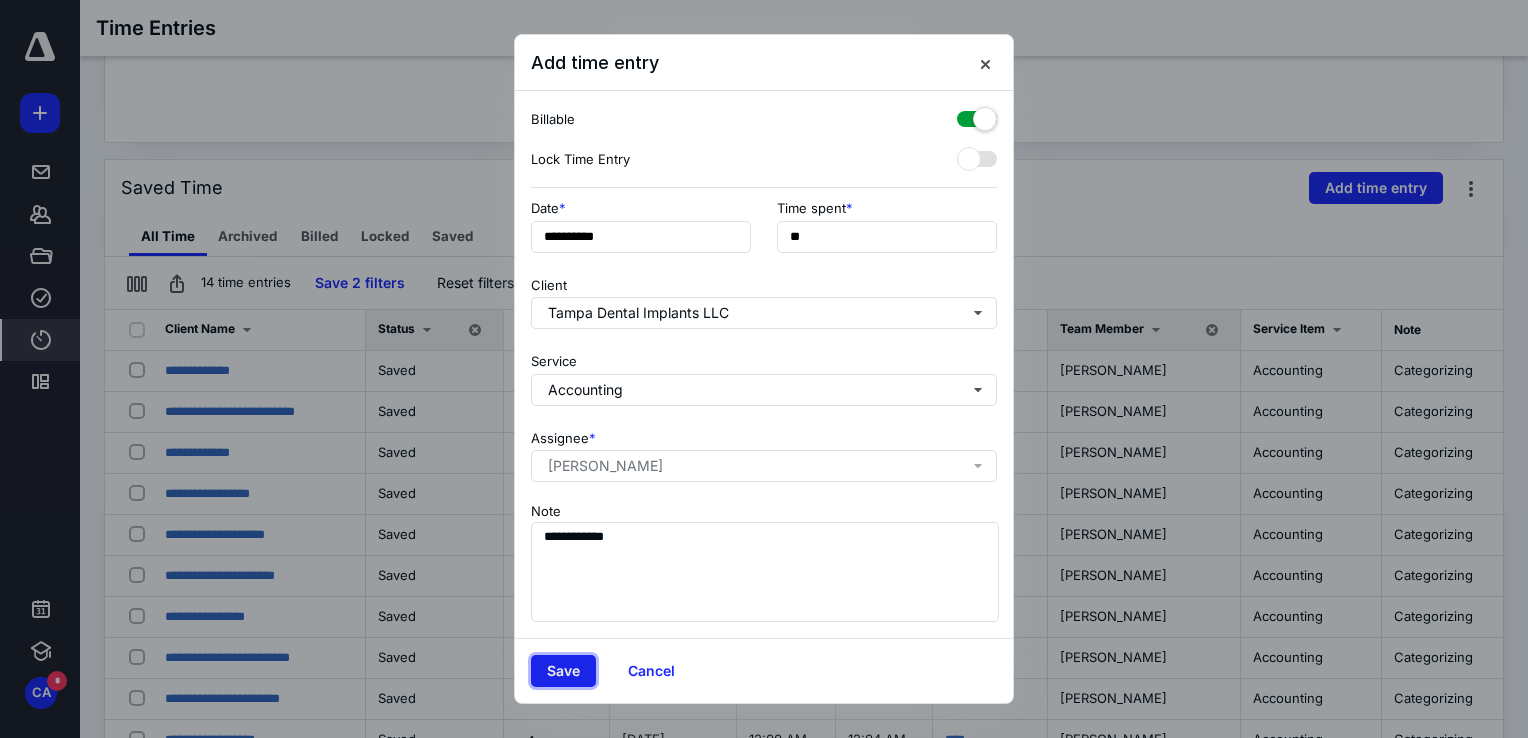 click on "Save" at bounding box center (563, 671) 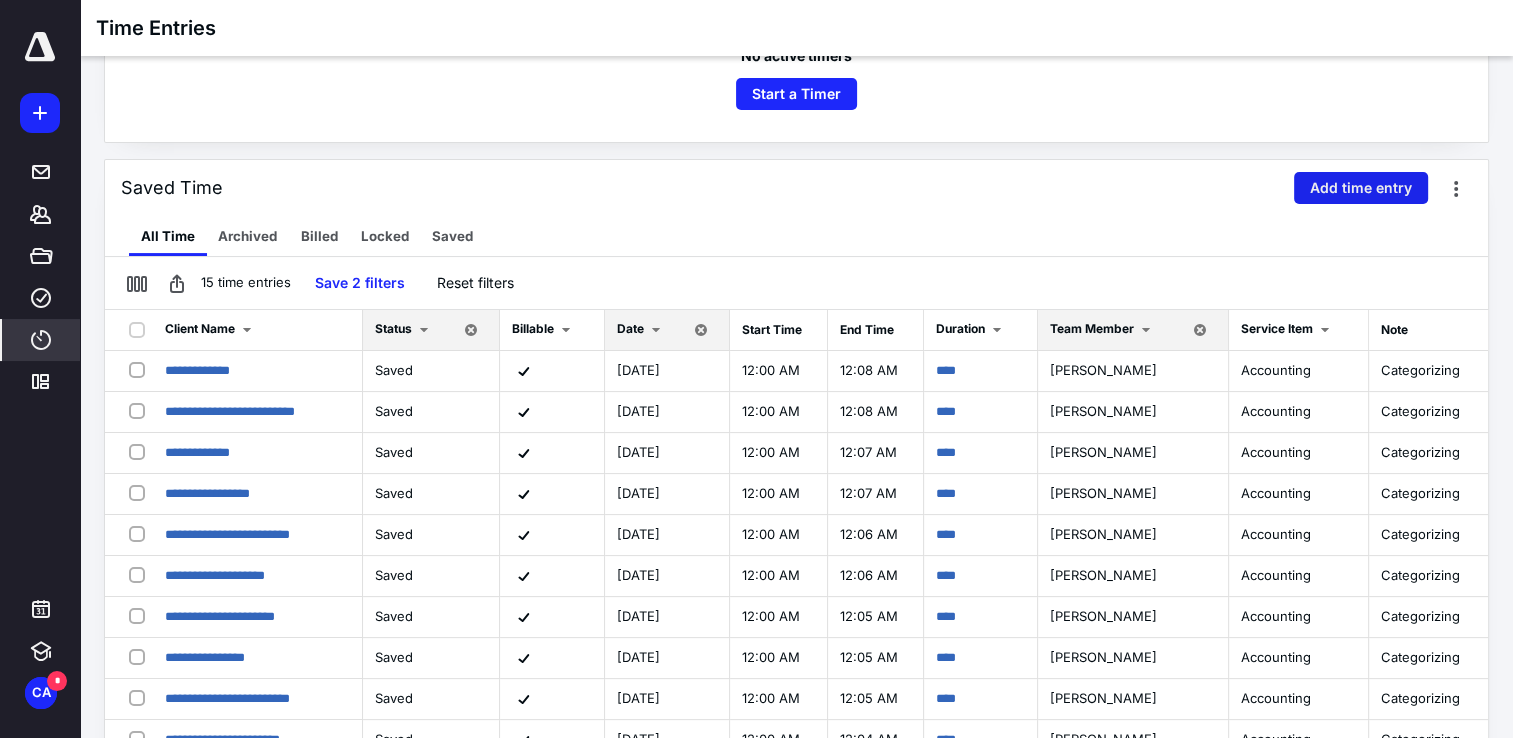 click on "Add time entry" at bounding box center (1361, 188) 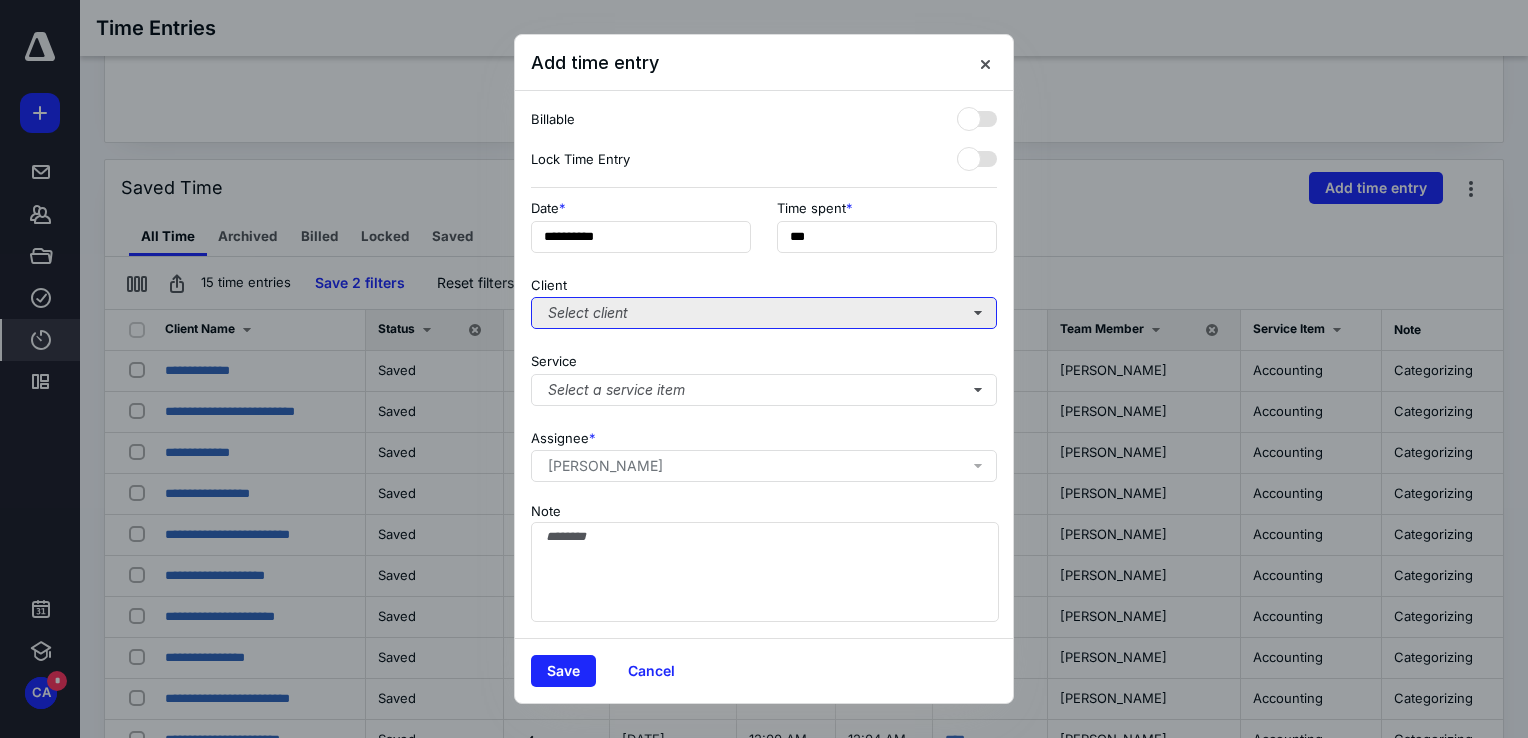 click on "Select client" at bounding box center (764, 313) 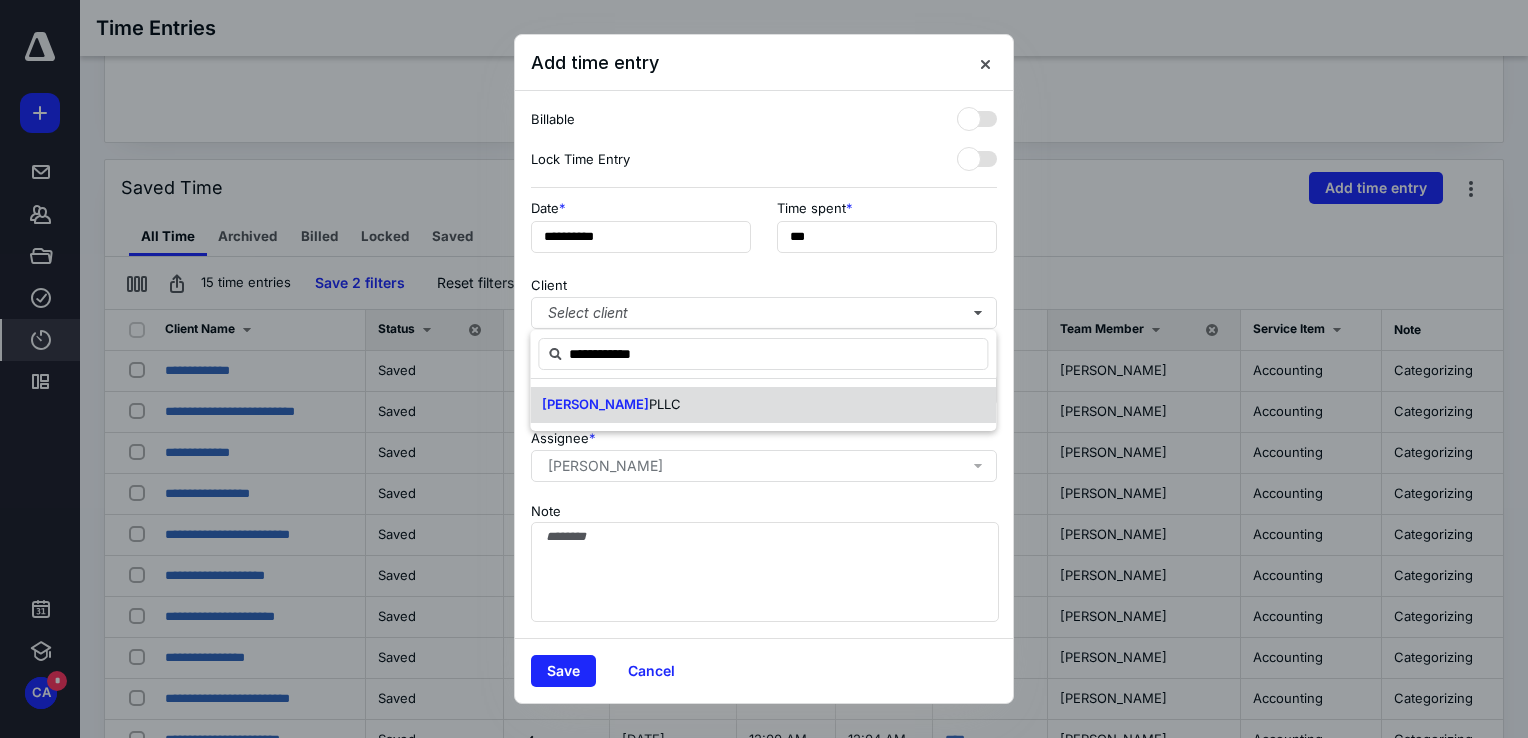 click on "PLLC" at bounding box center (665, 404) 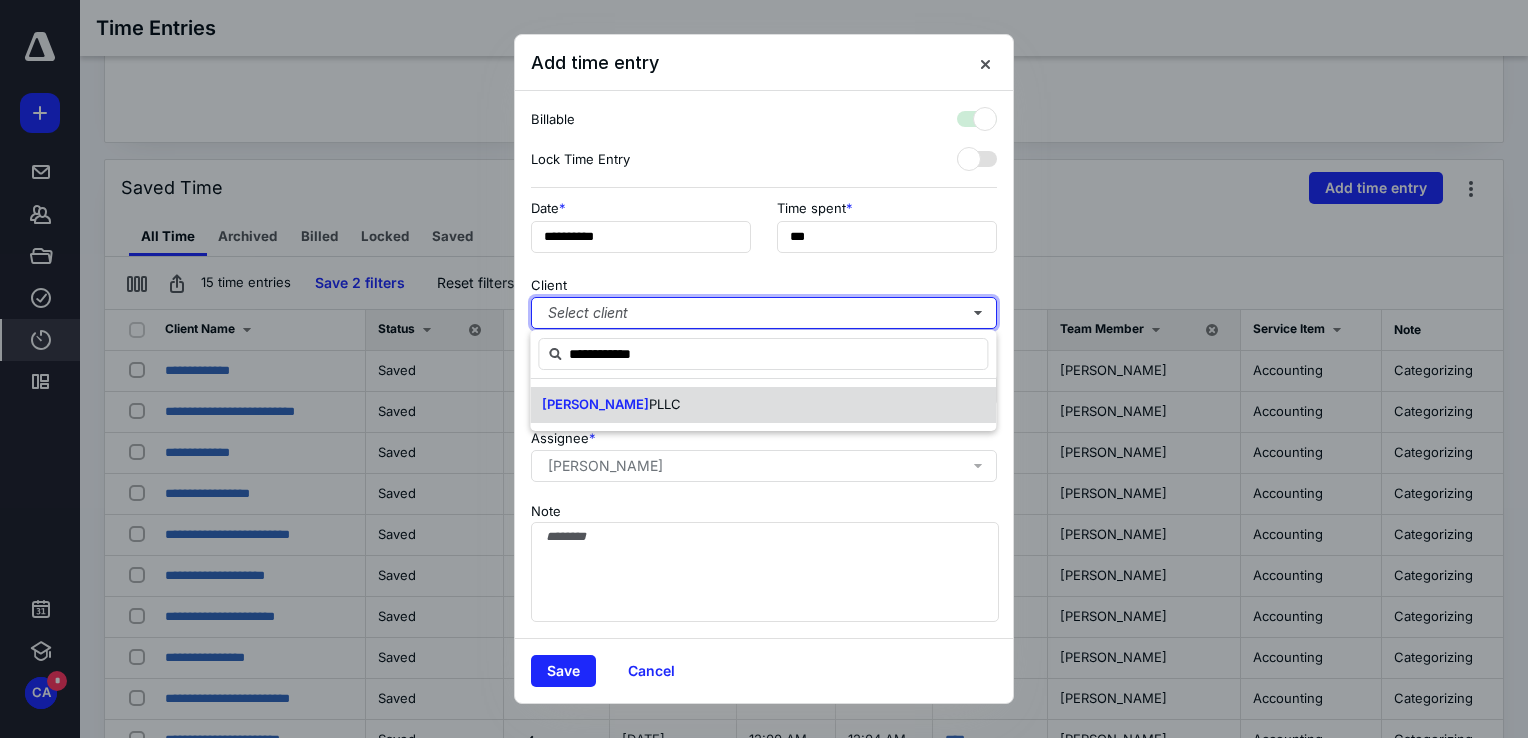 checkbox on "true" 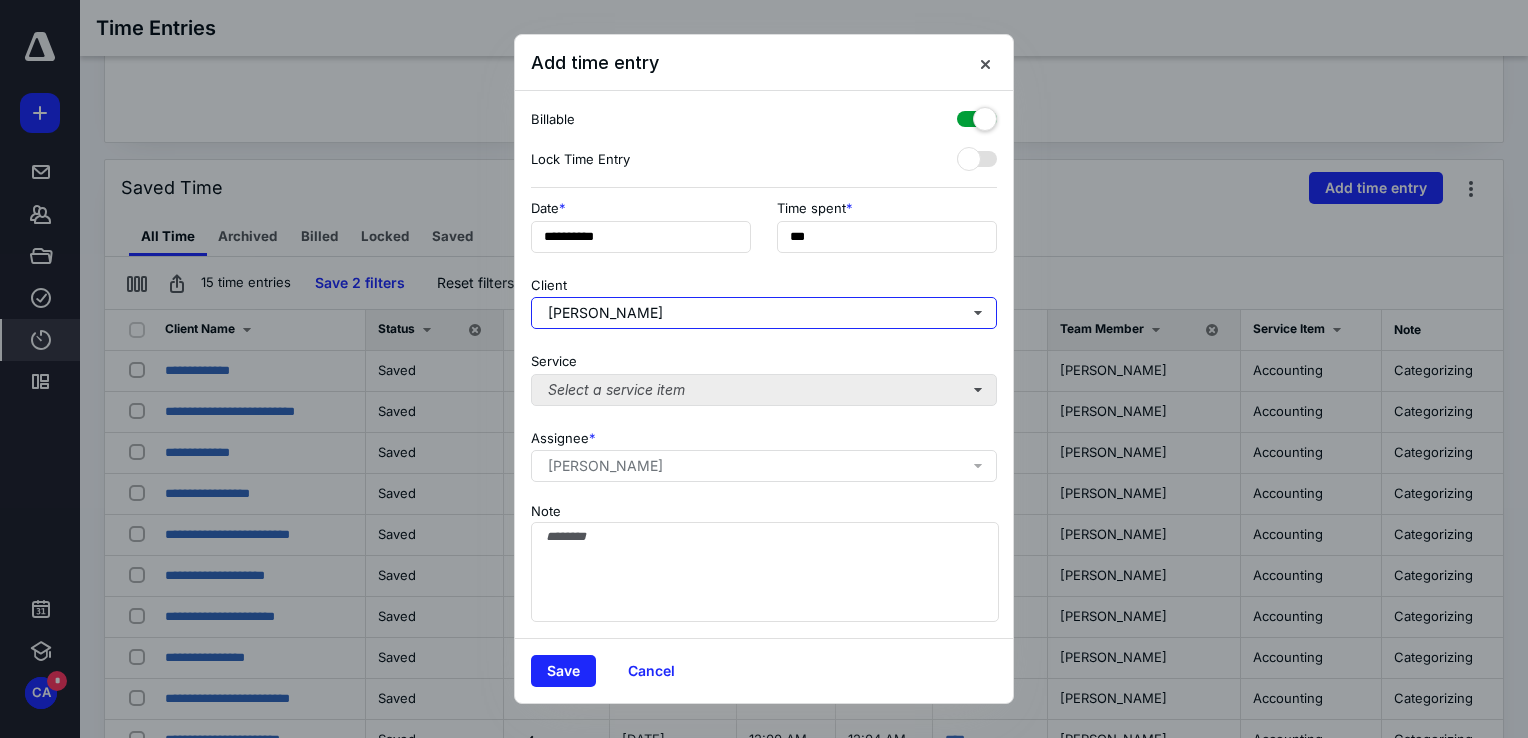 click on "Select a service item" at bounding box center (764, 390) 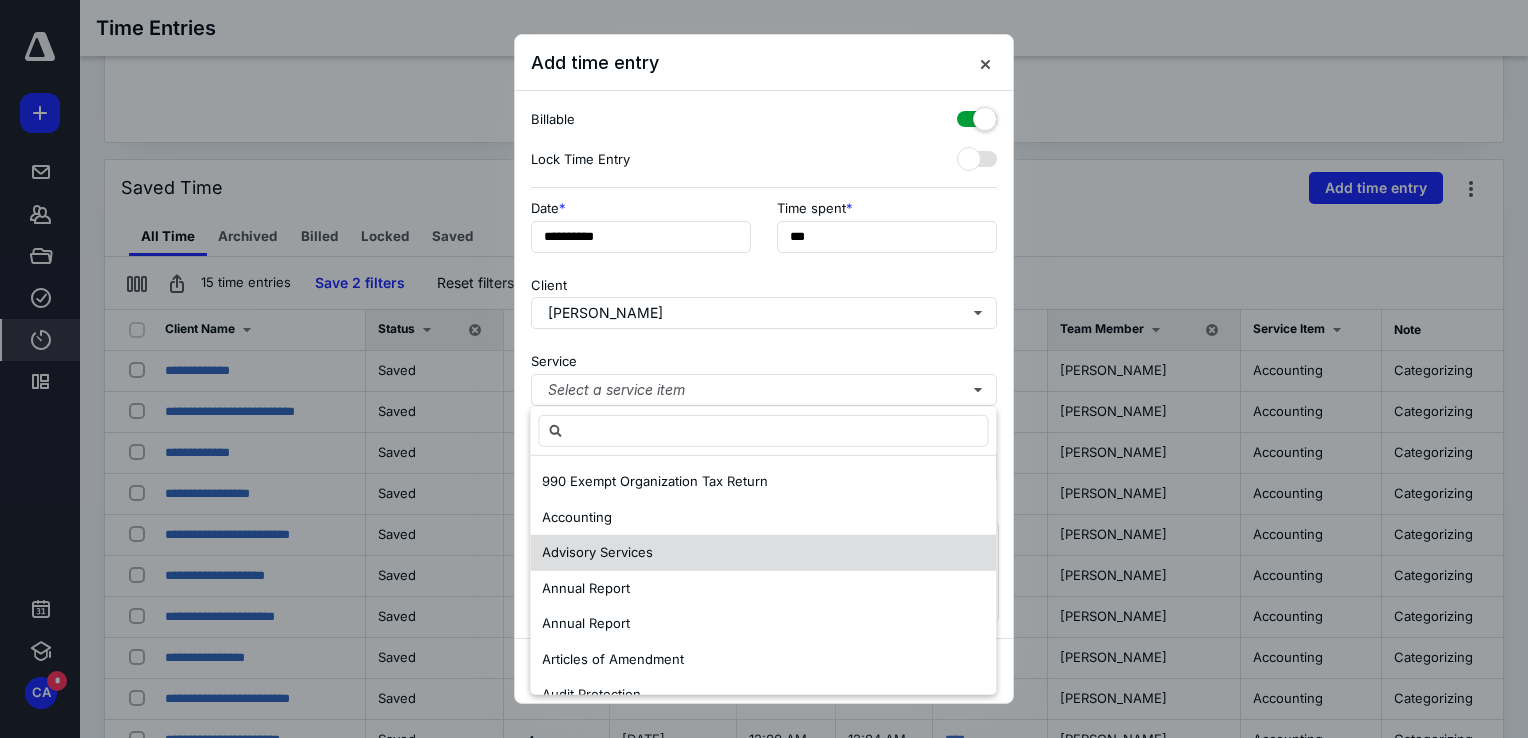 drag, startPoint x: 589, startPoint y: 525, endPoint x: 673, endPoint y: 540, distance: 85.32877 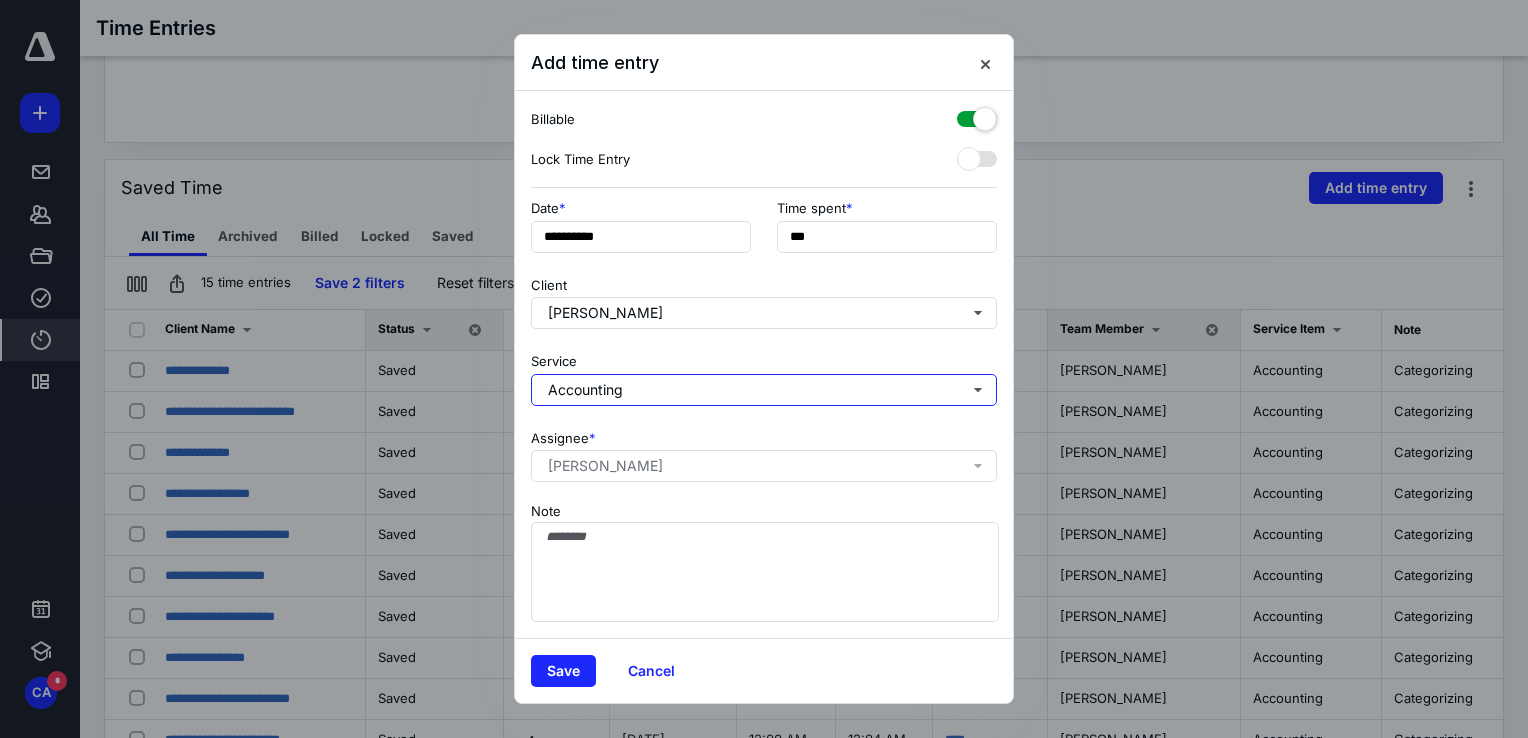 click on "Advisory Services" at bounding box center [763, 553] 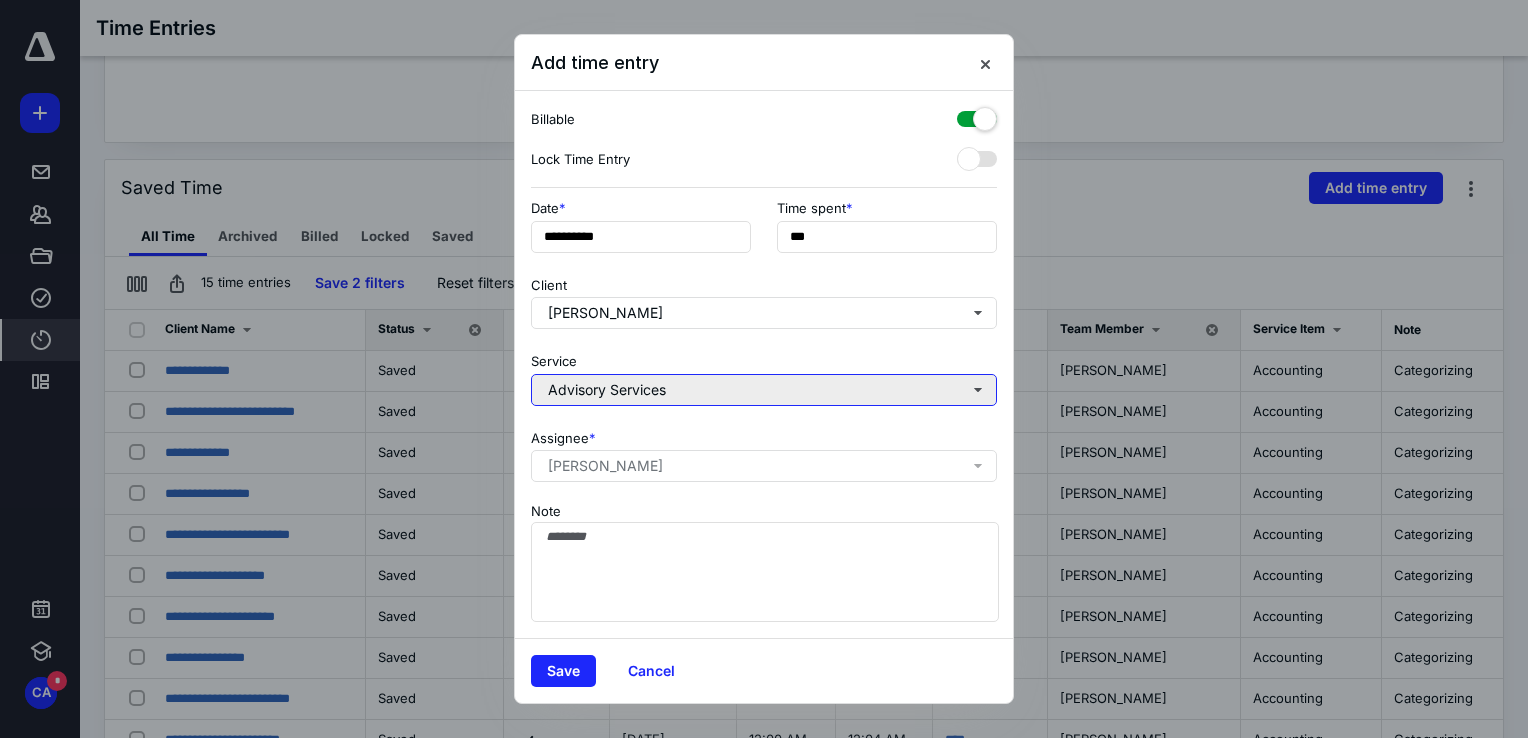 click on "Advisory Services" at bounding box center [764, 390] 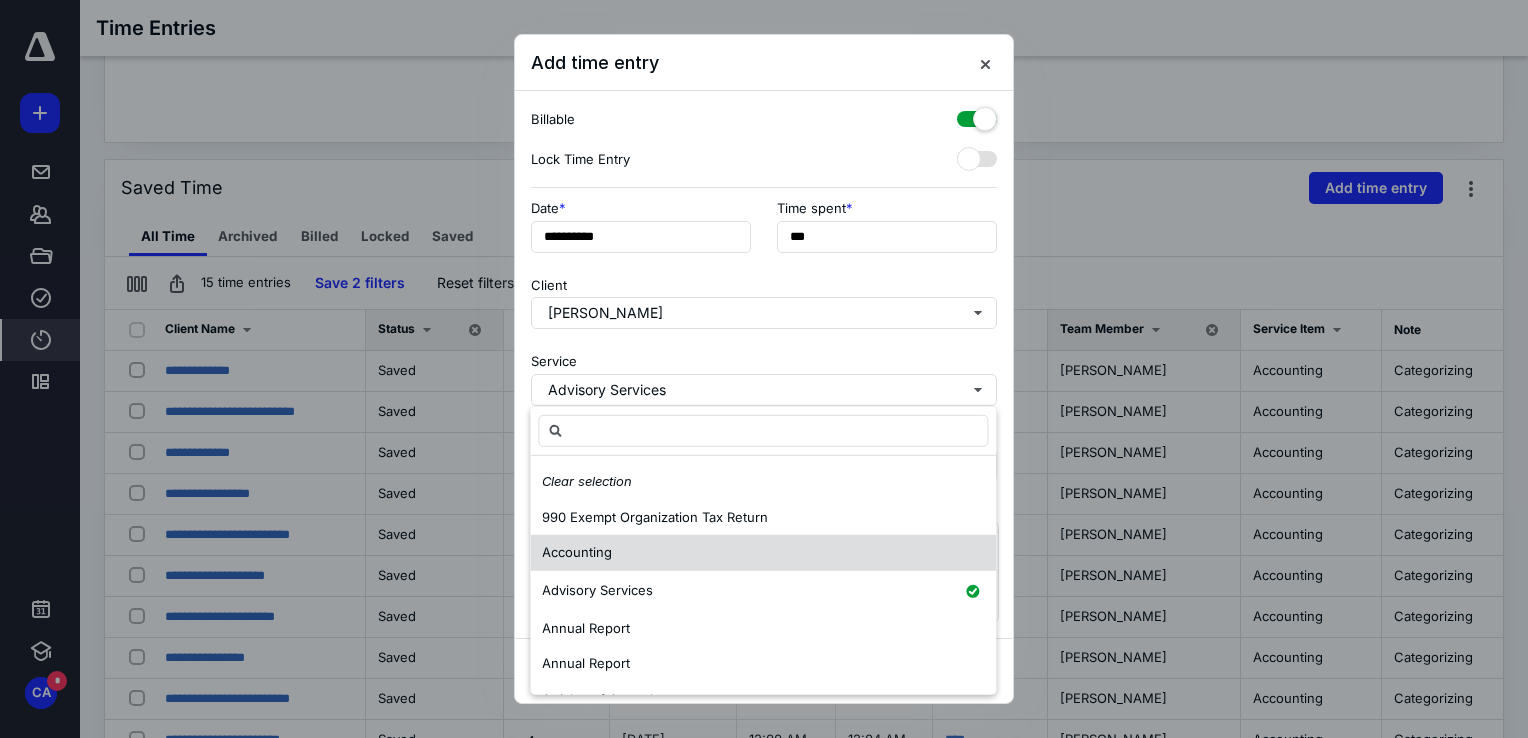 click on "Accounting" at bounding box center (577, 552) 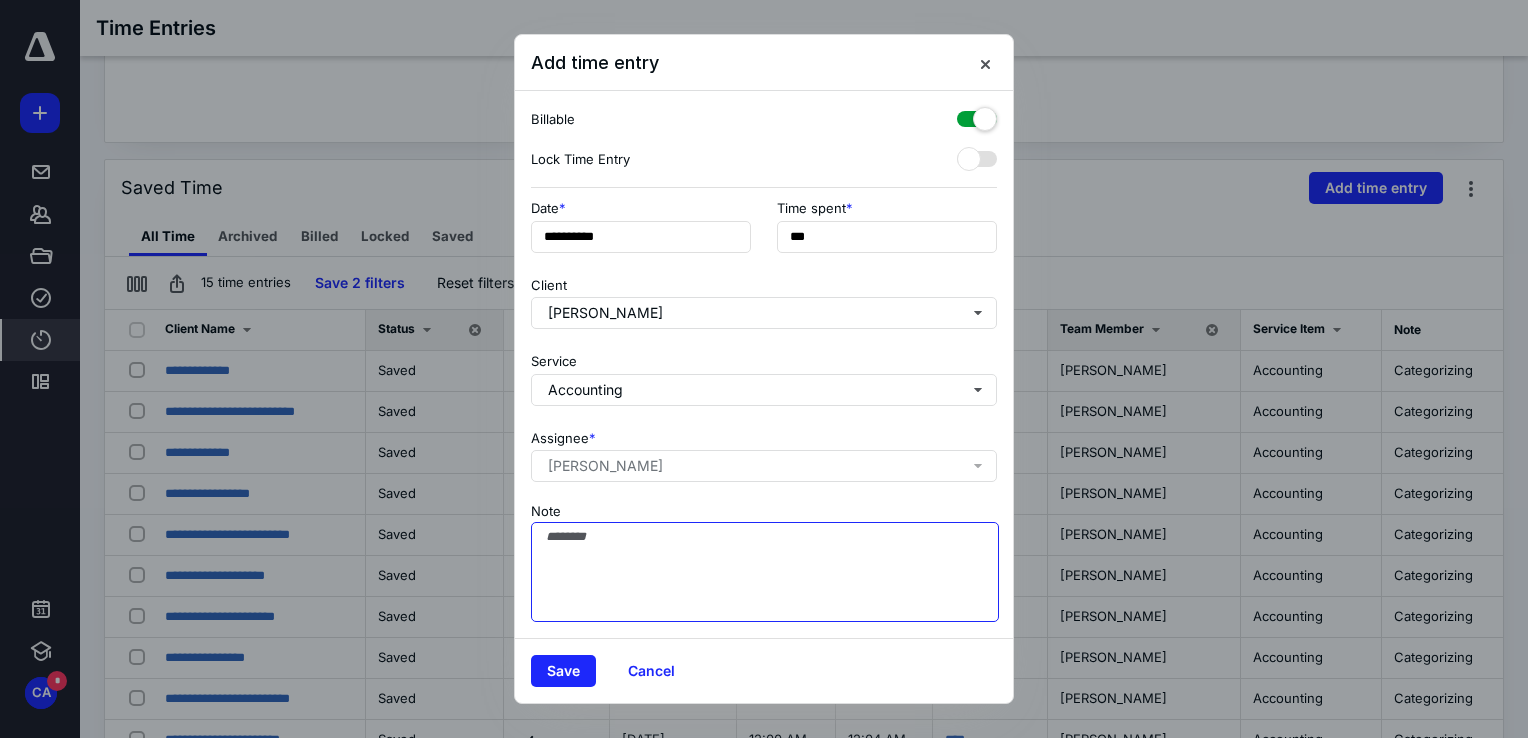 click on "Note" at bounding box center [765, 572] 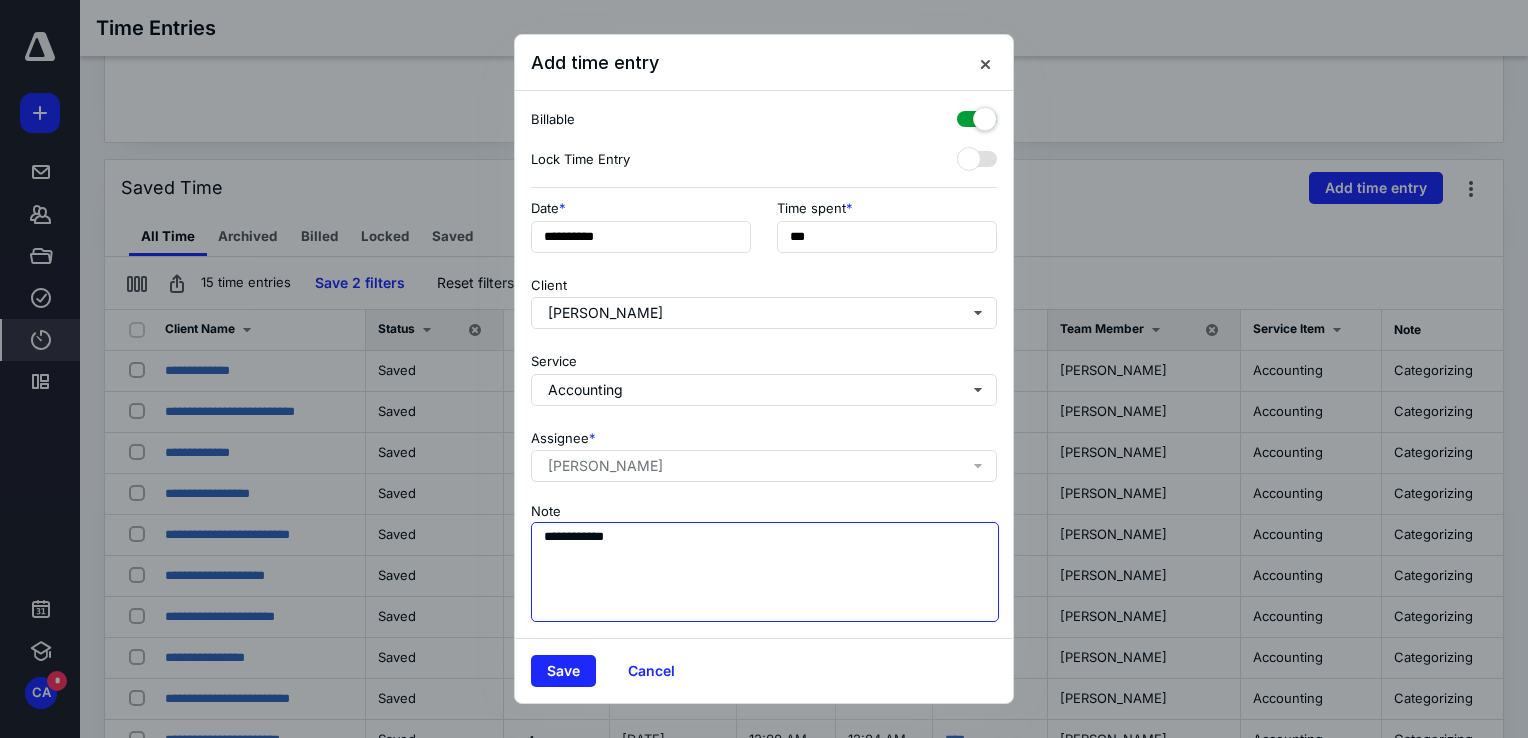 type on "**********" 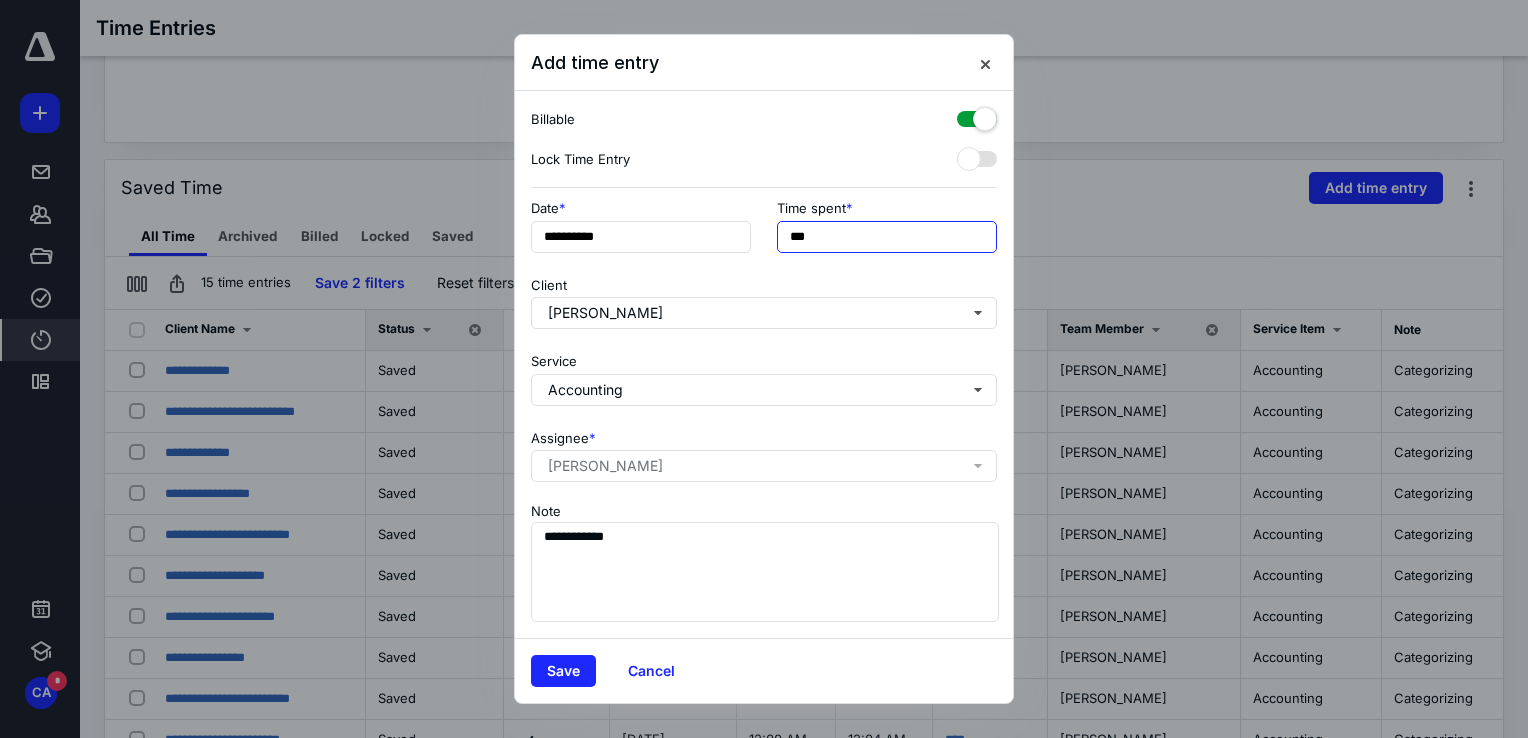 click on "***" at bounding box center [887, 237] 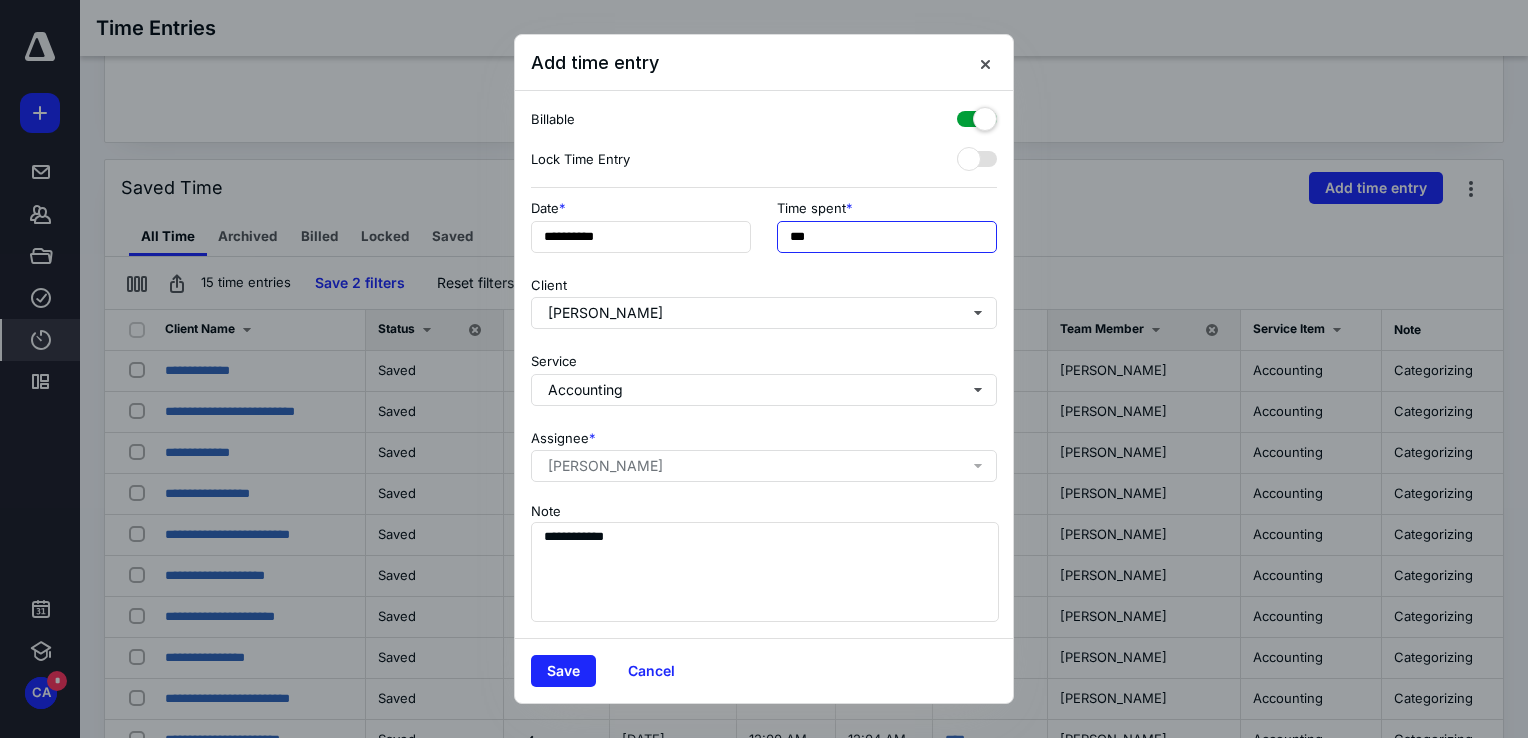 click on "***" at bounding box center (887, 237) 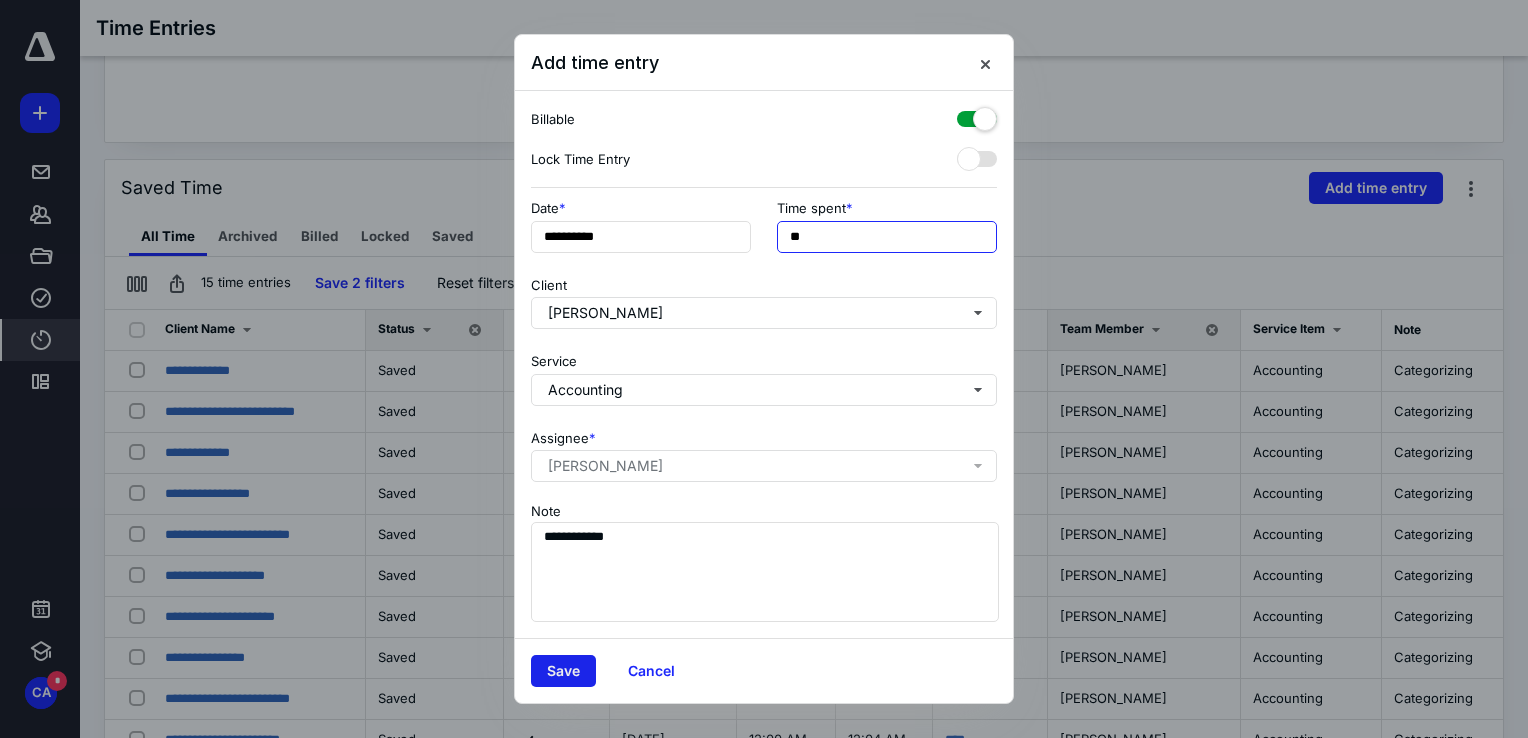type on "**" 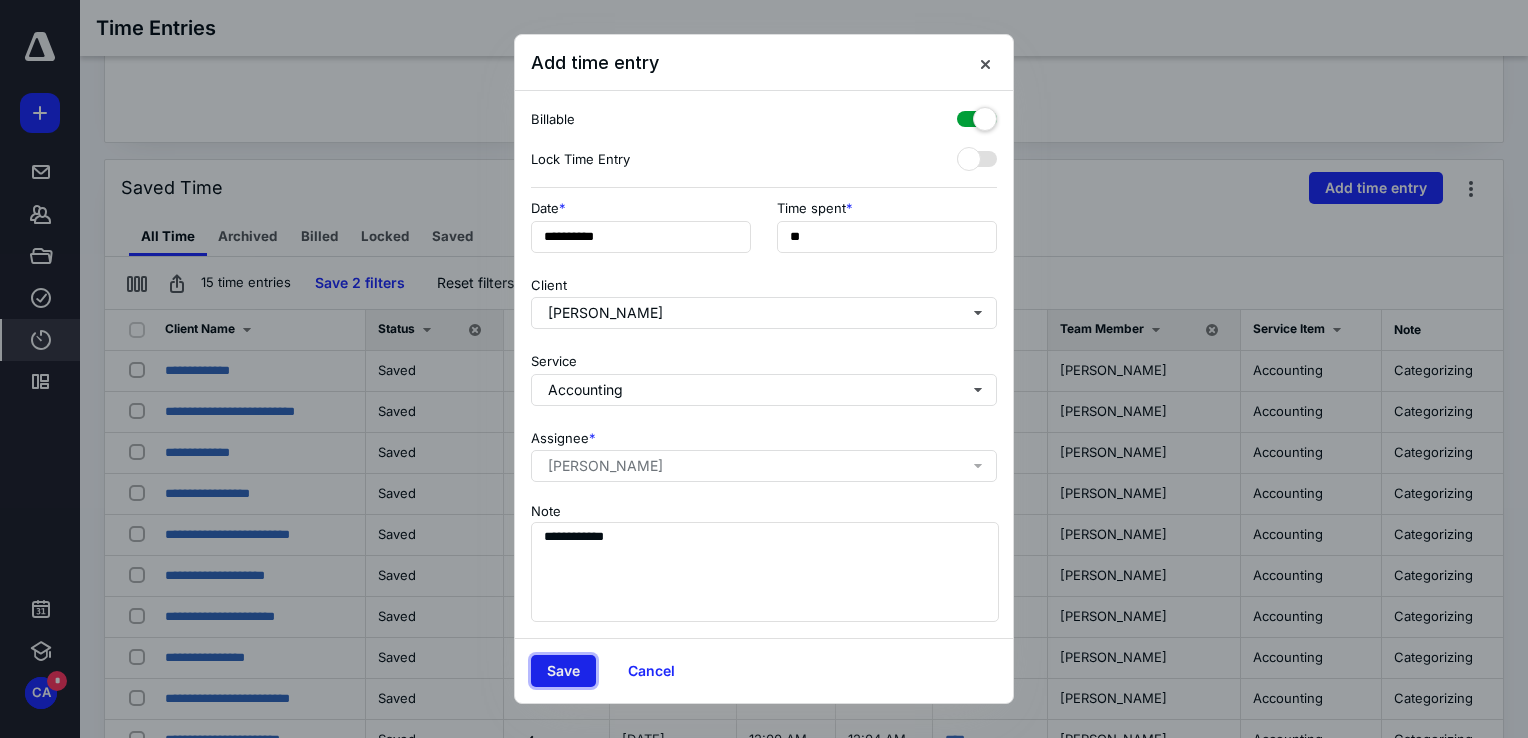 click on "Save" at bounding box center (563, 671) 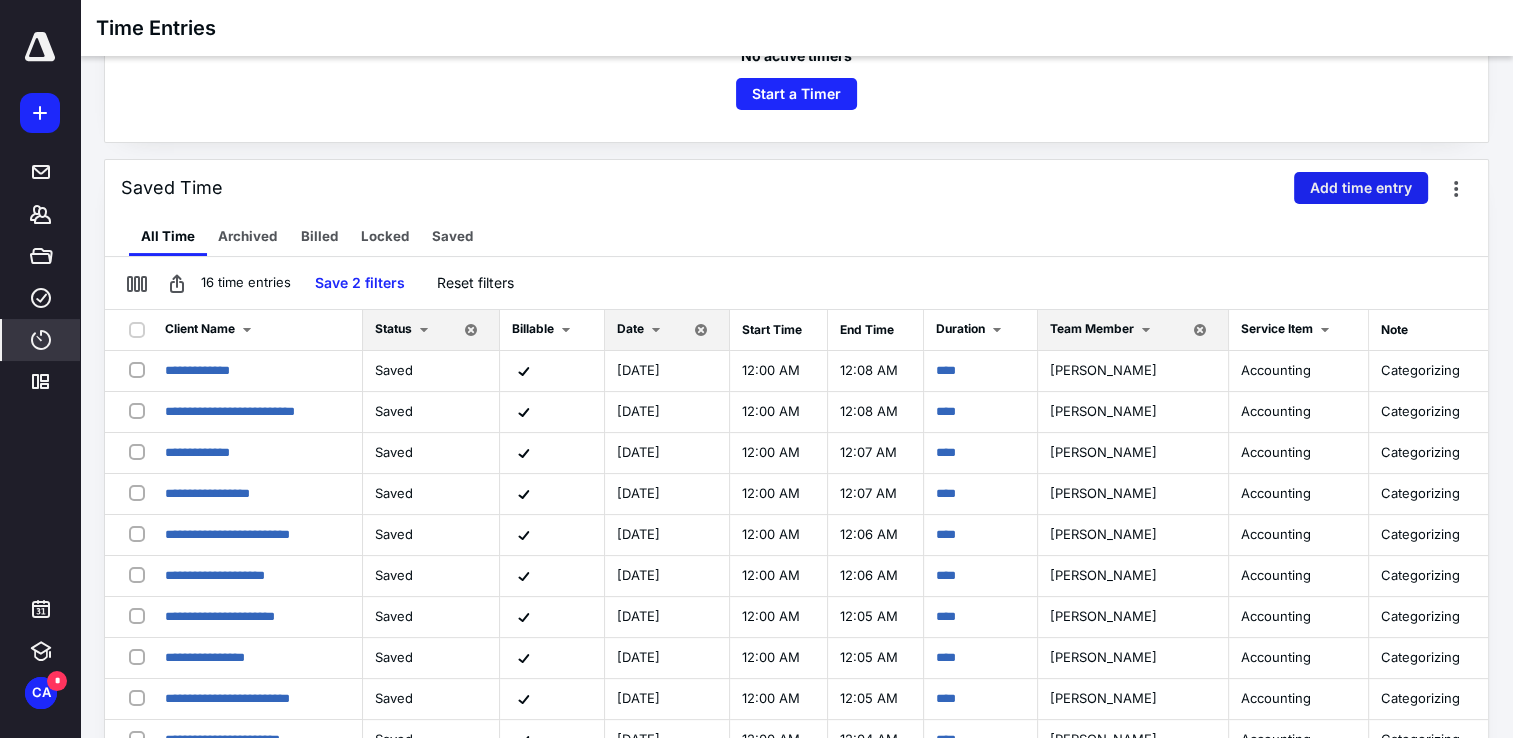 click on "Add time entry" at bounding box center [1361, 188] 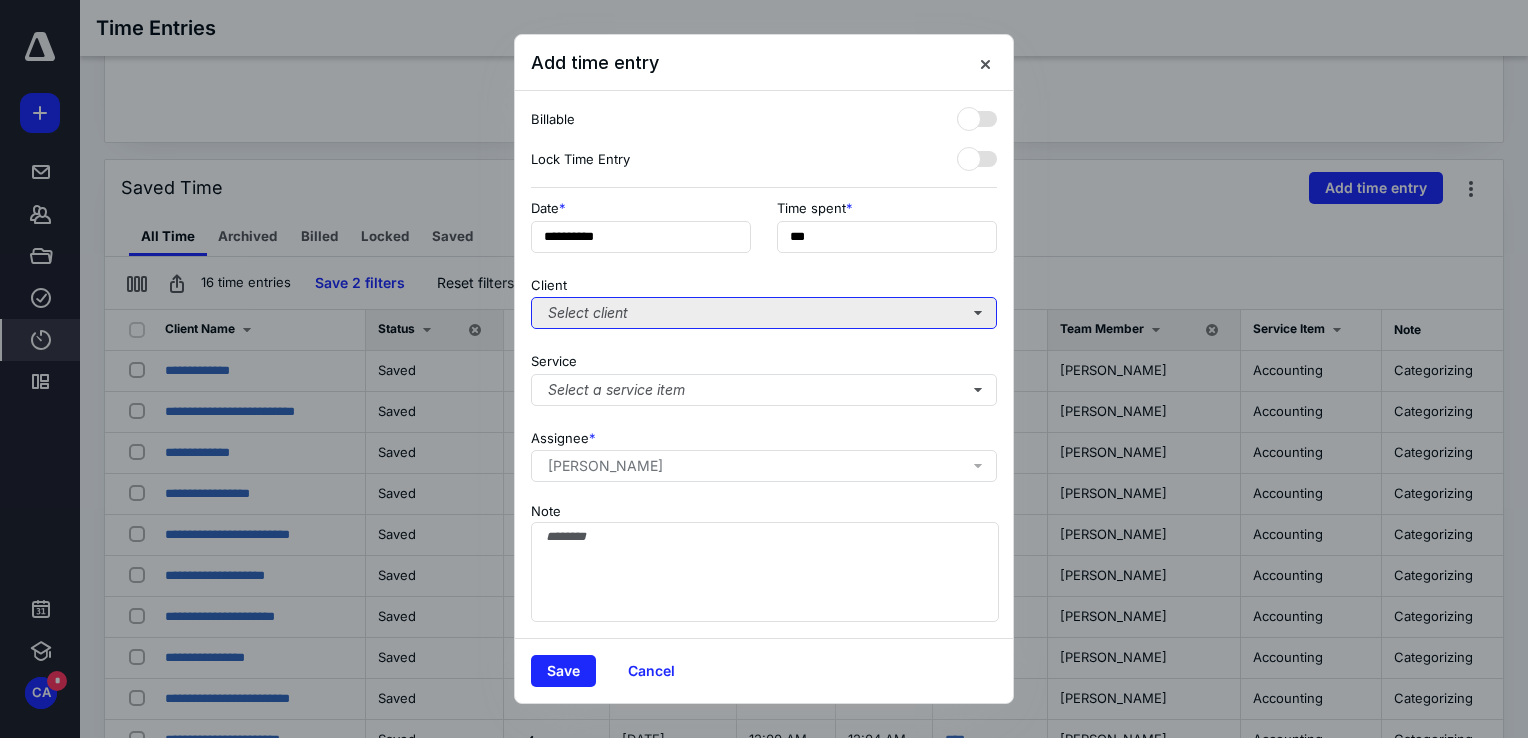 click on "Select client" at bounding box center (764, 313) 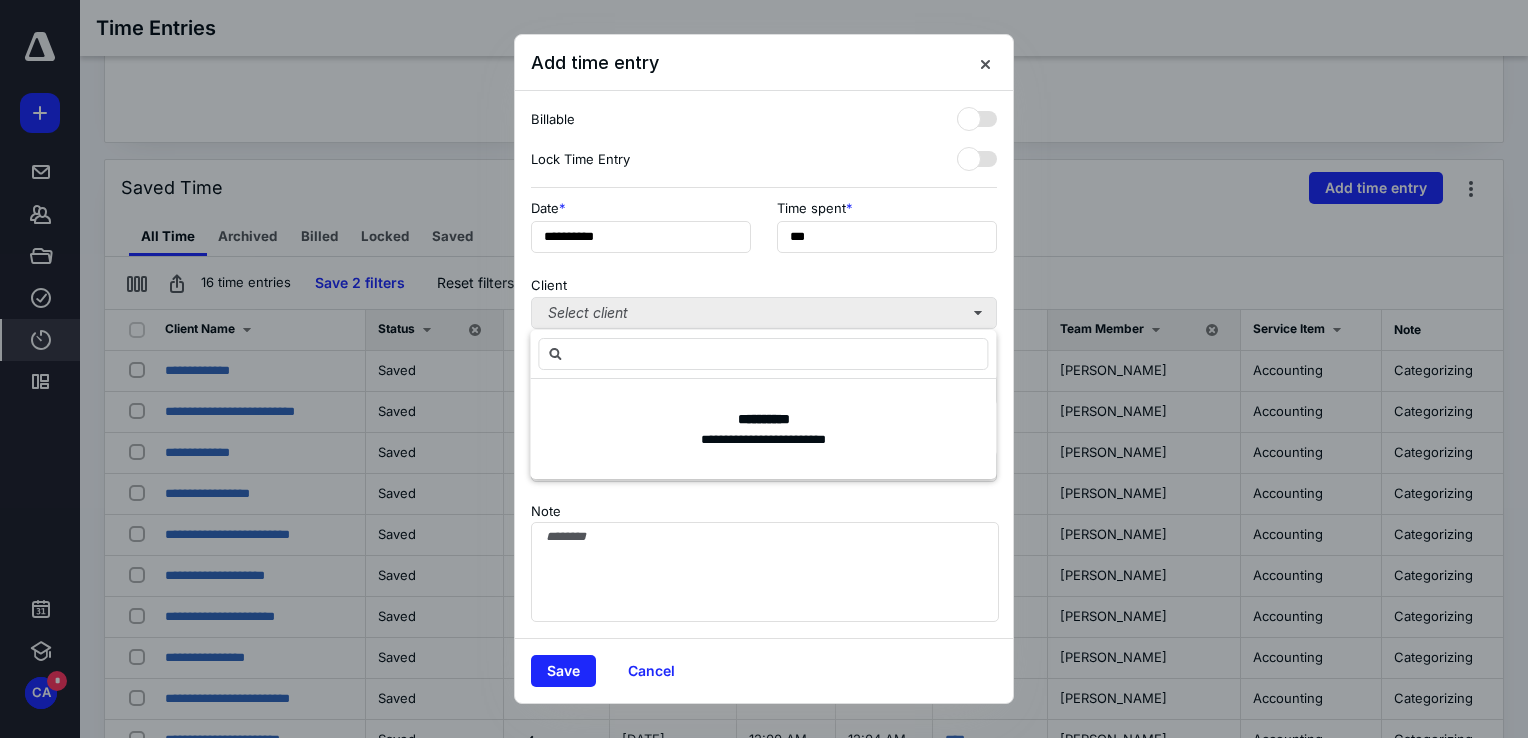 type on "*" 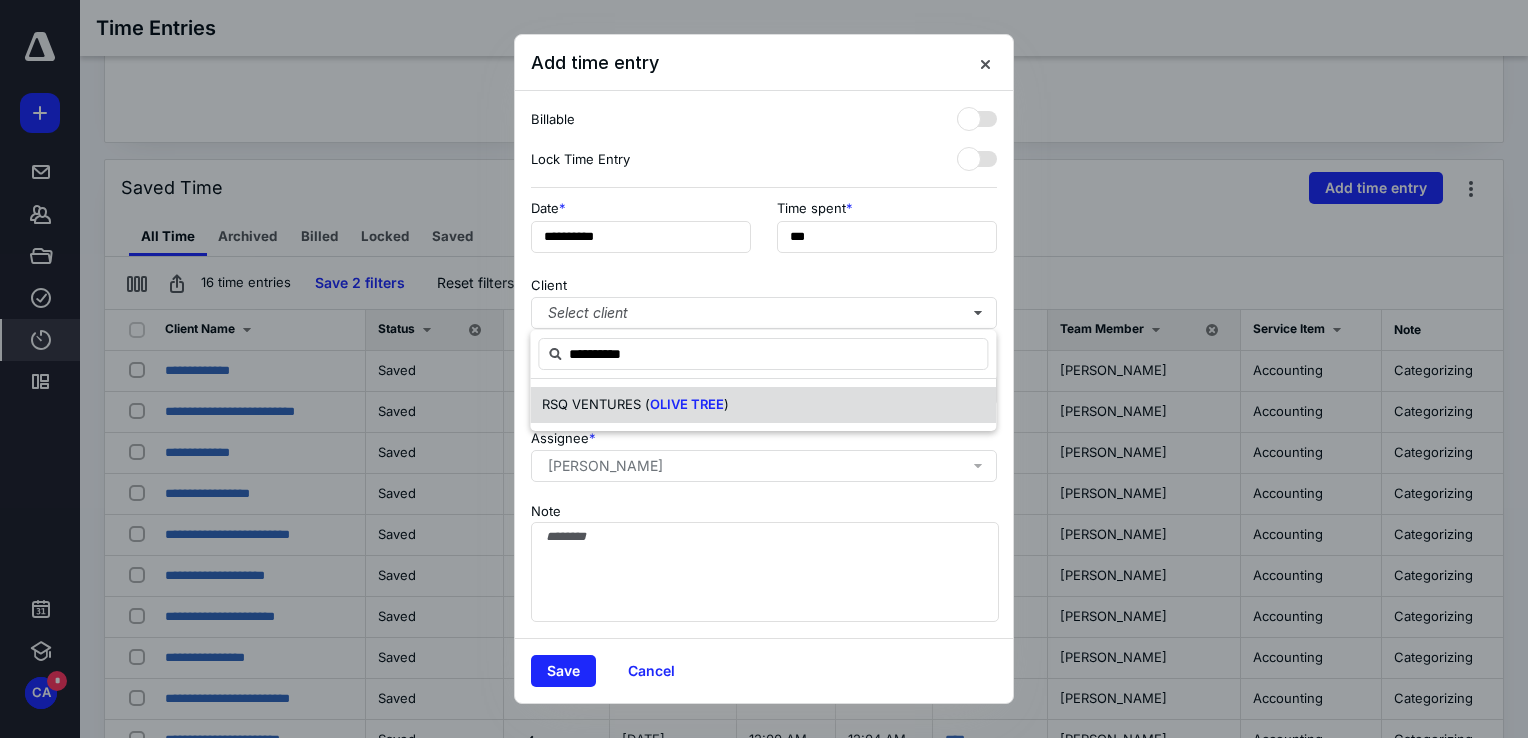 click on "RSQ VENTURES (" at bounding box center (596, 404) 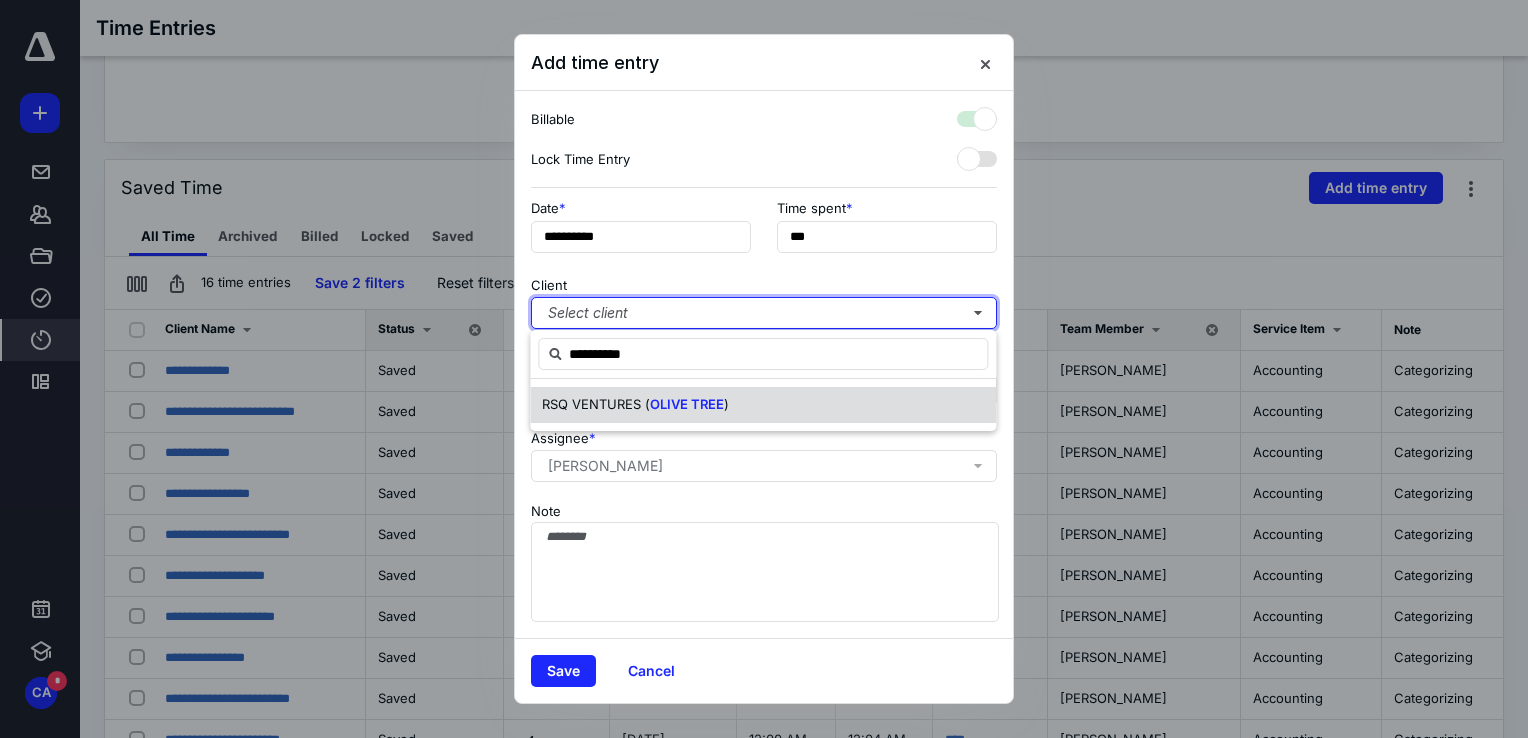 checkbox on "true" 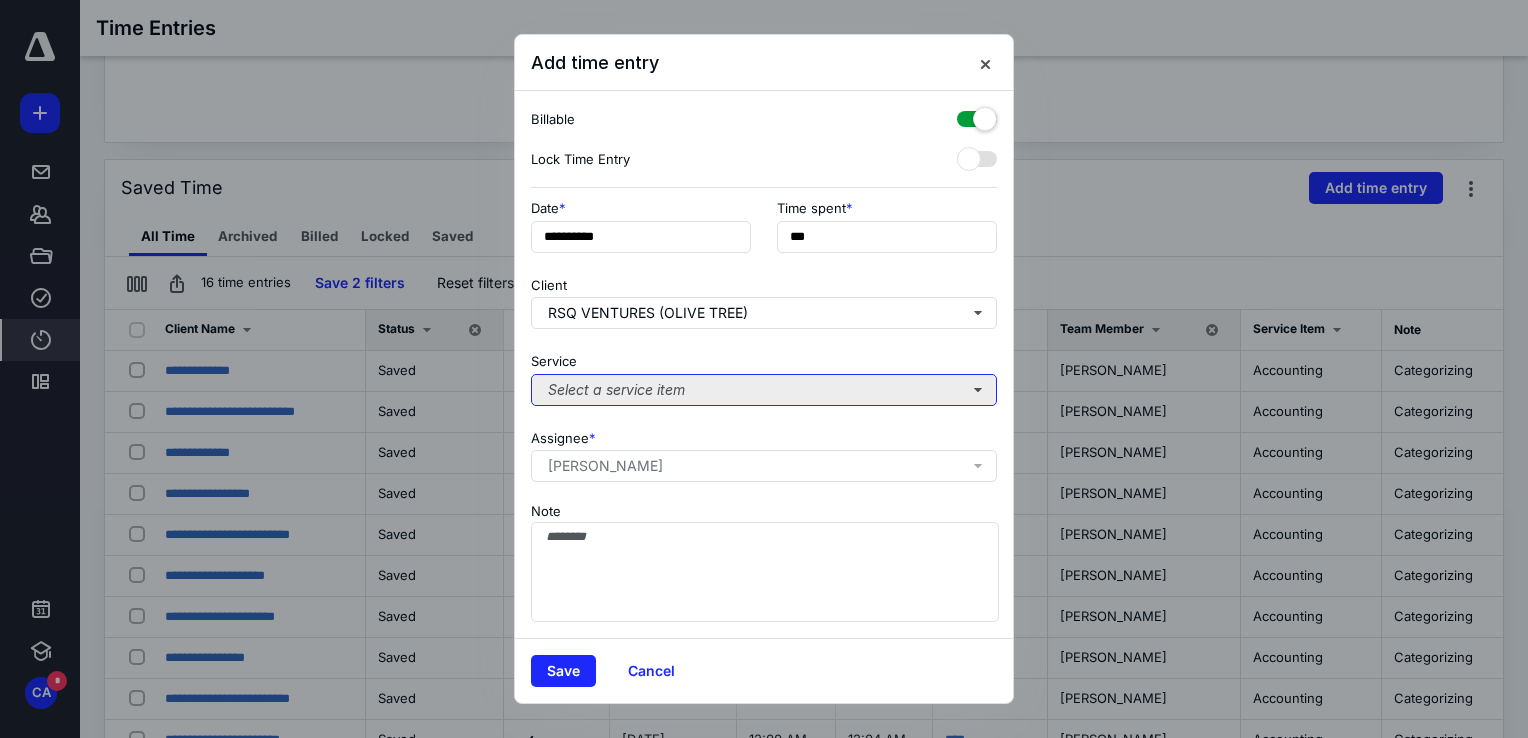 click on "Select a service item" at bounding box center [764, 390] 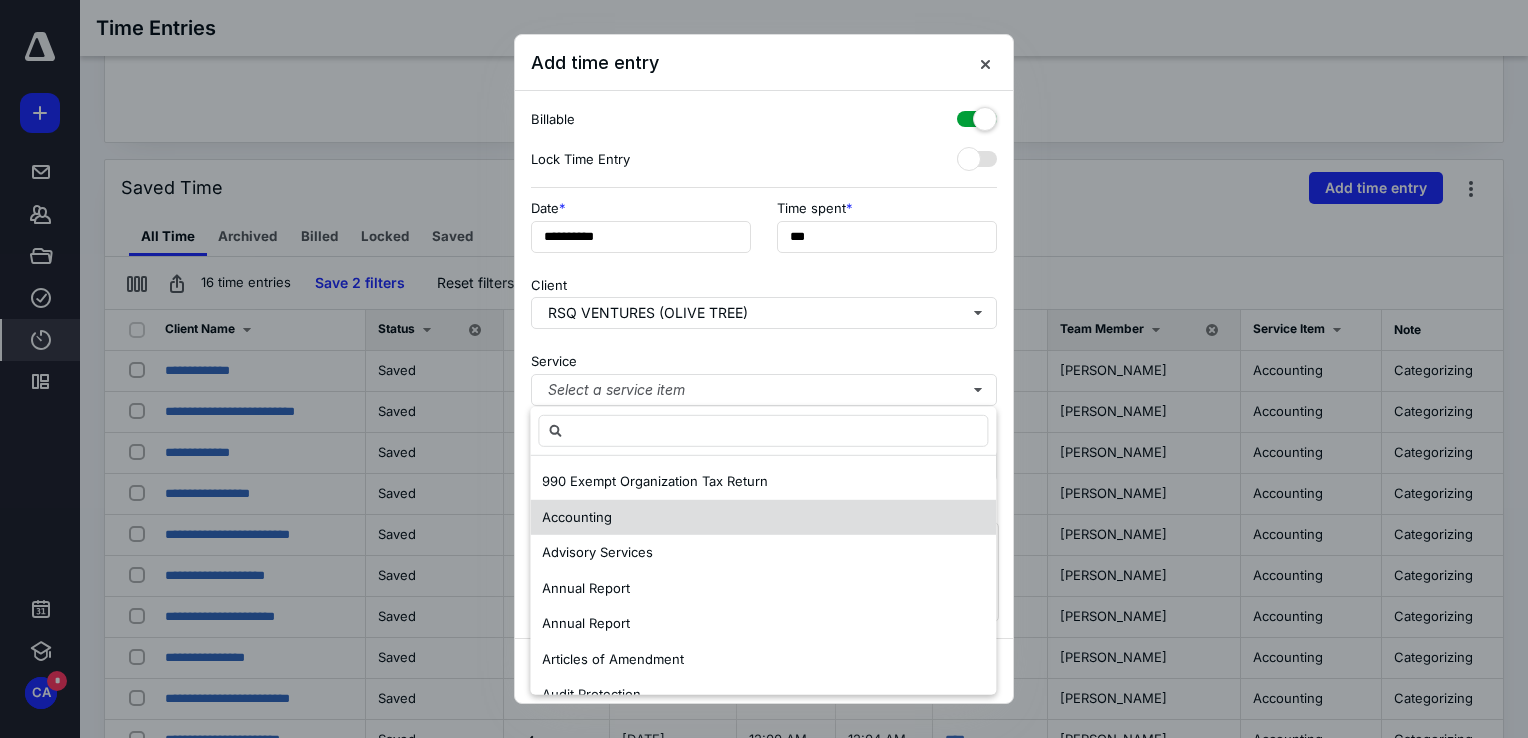 click on "Accounting" at bounding box center [763, 517] 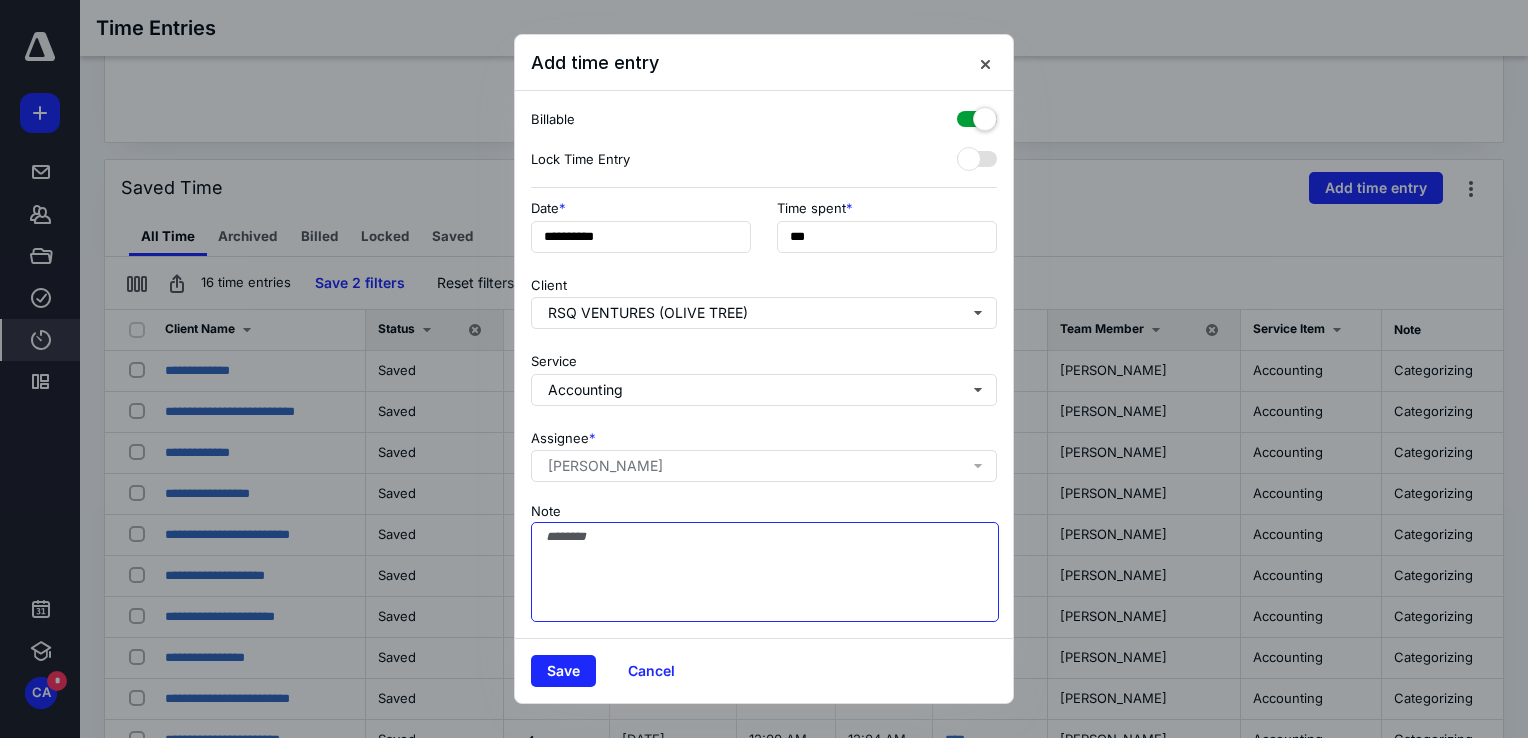 click on "Note" at bounding box center (765, 572) 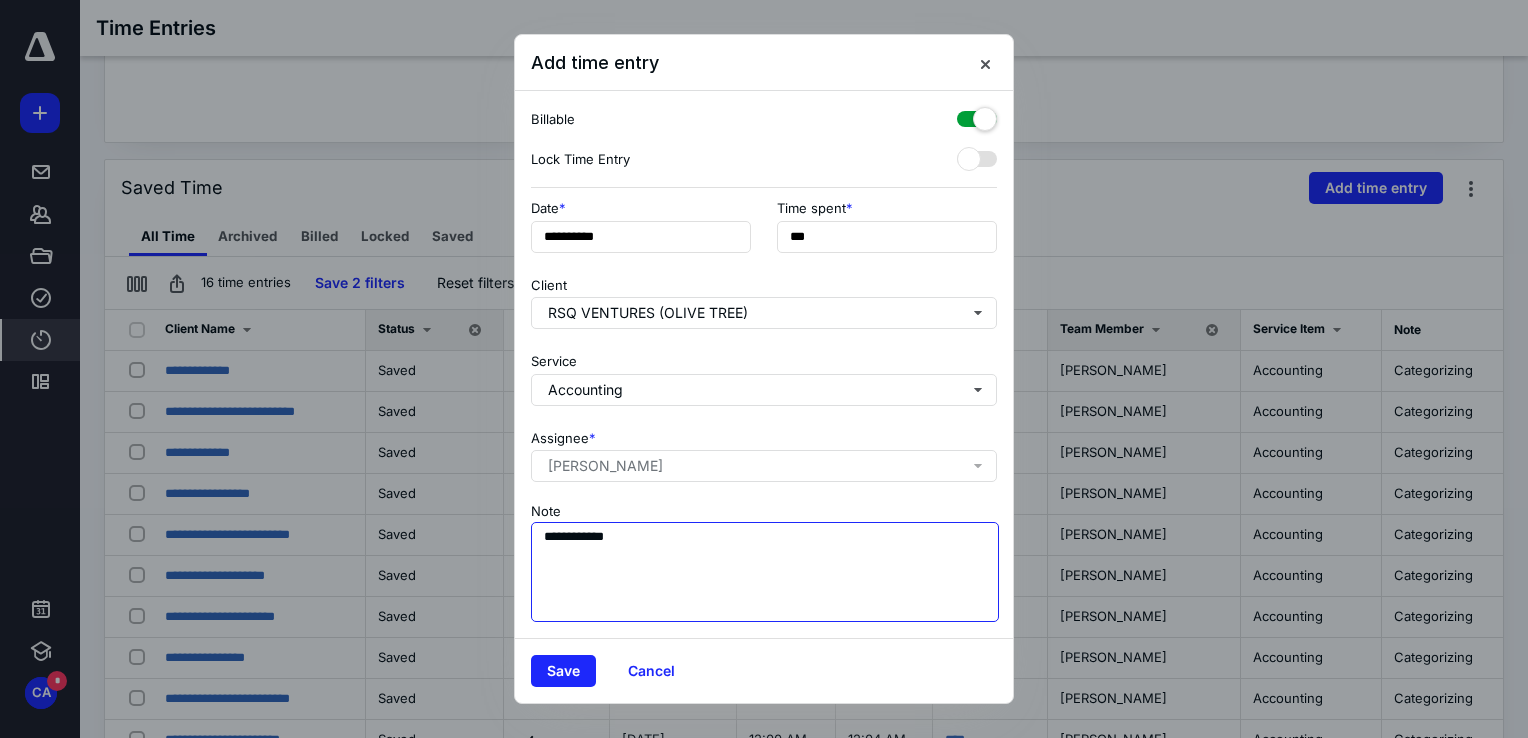 type on "**********" 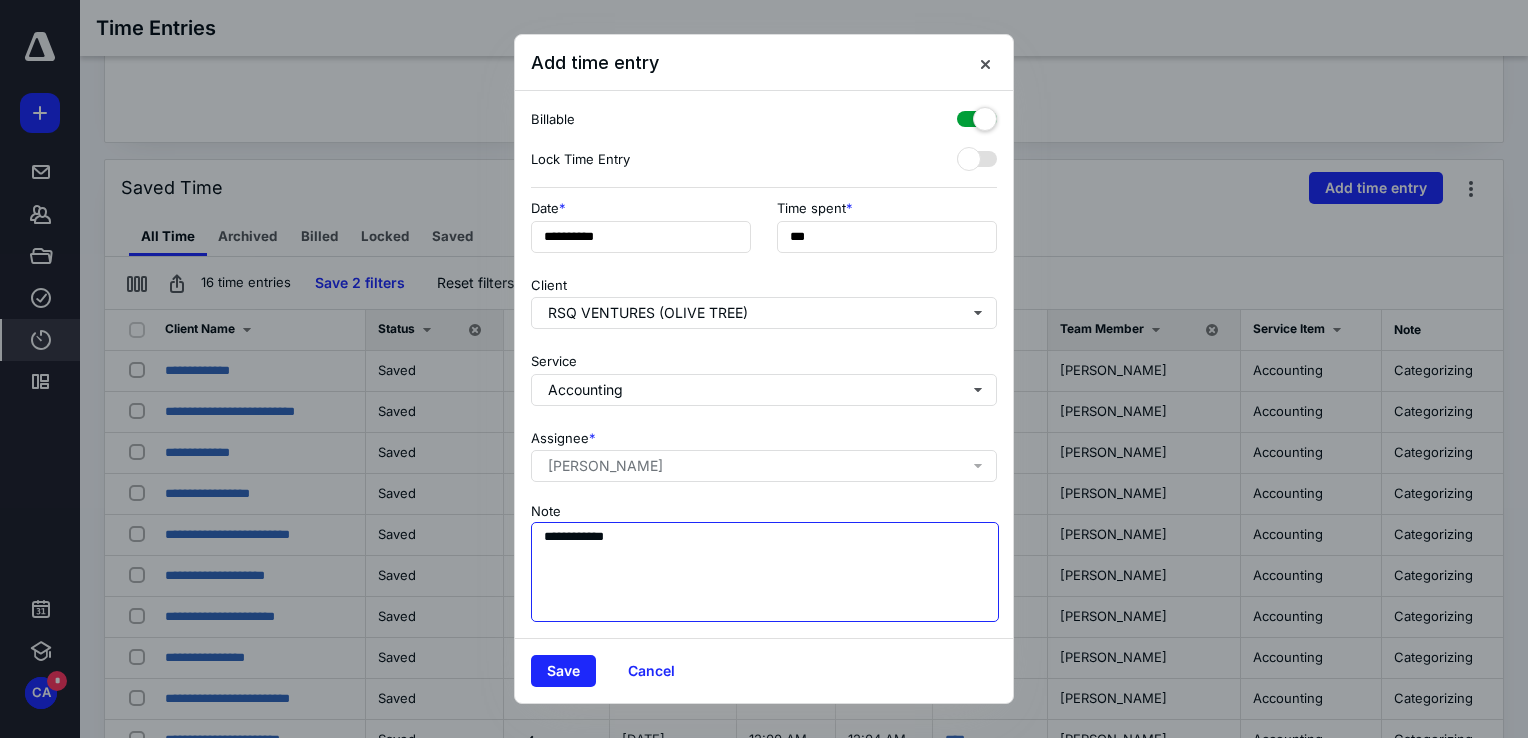 click on "**********" at bounding box center (765, 572) 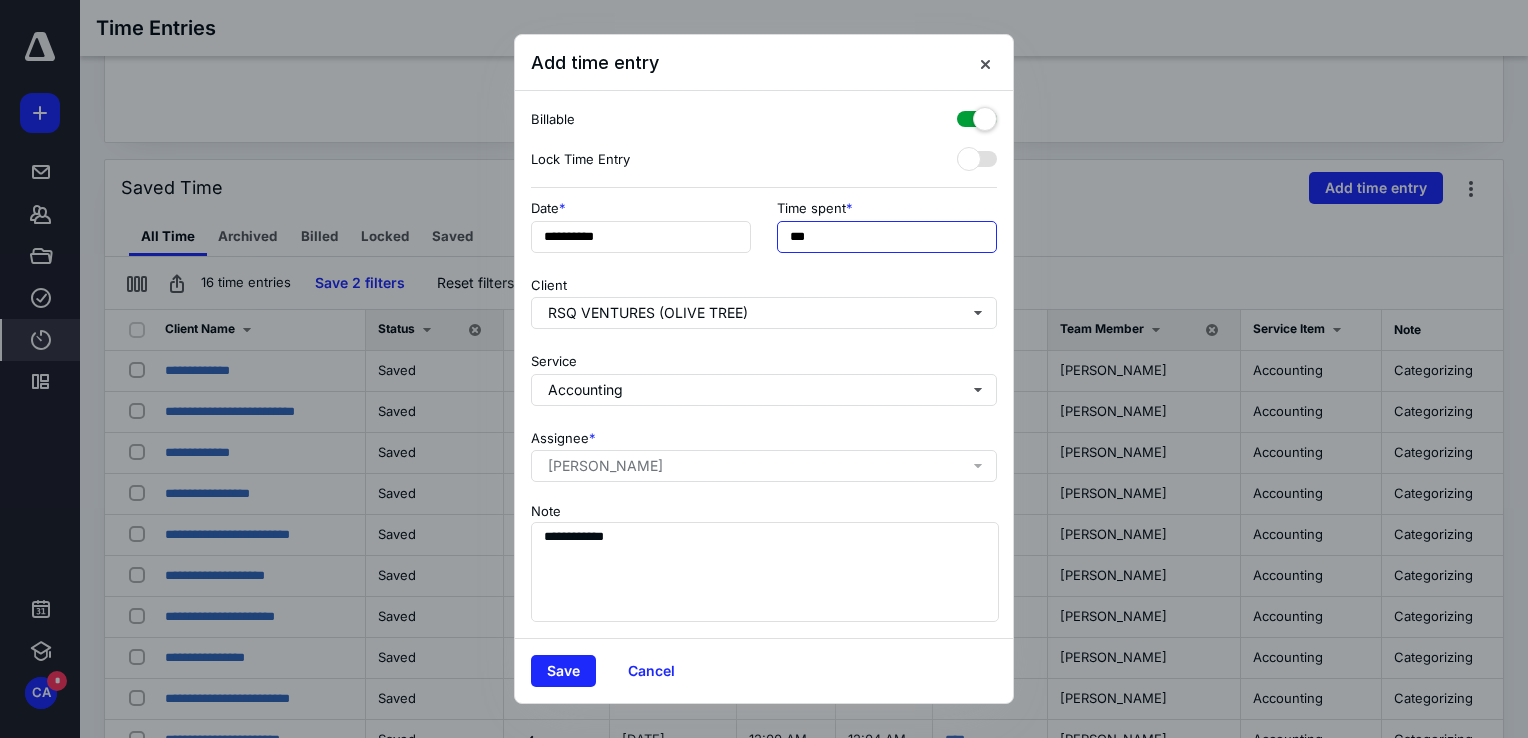 click on "***" at bounding box center (887, 237) 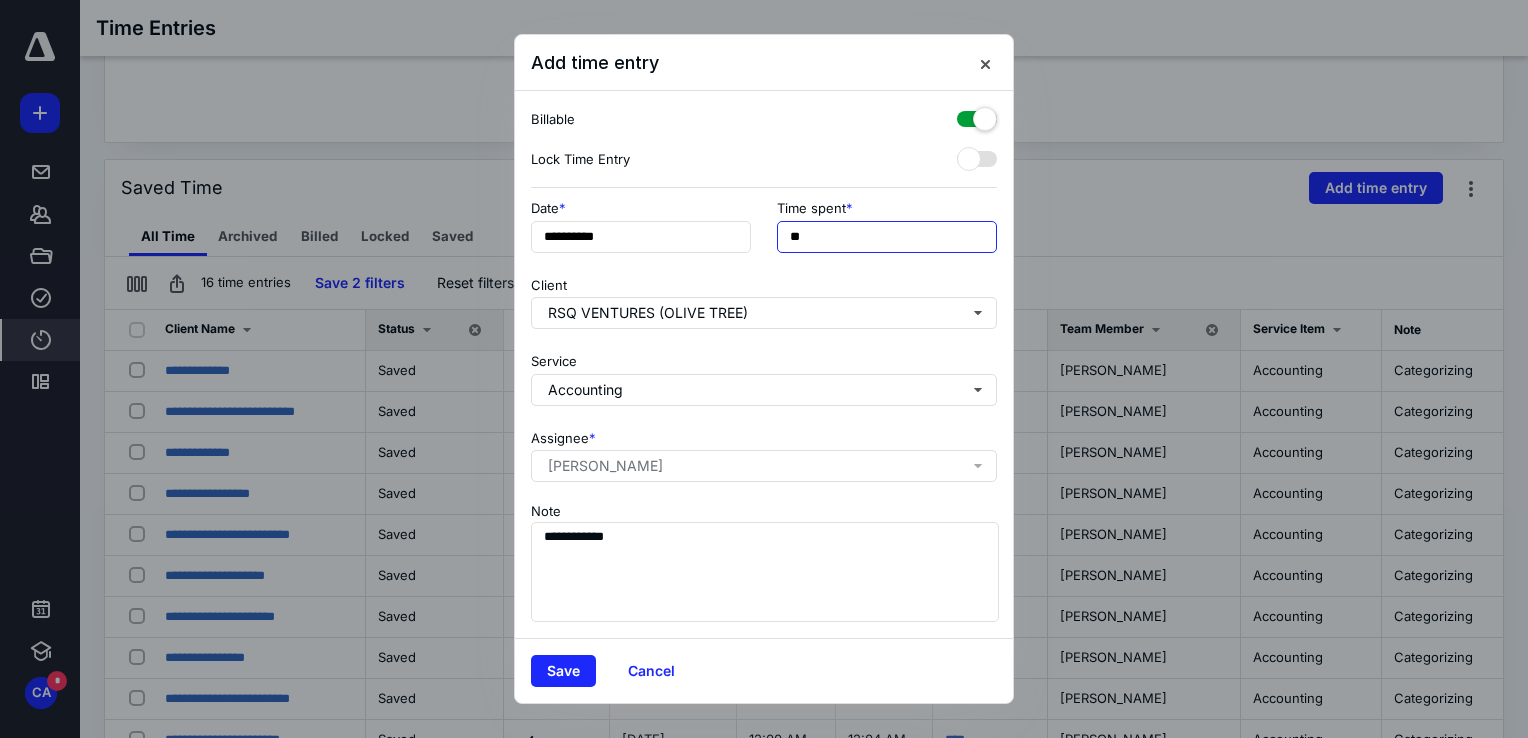 type on "*" 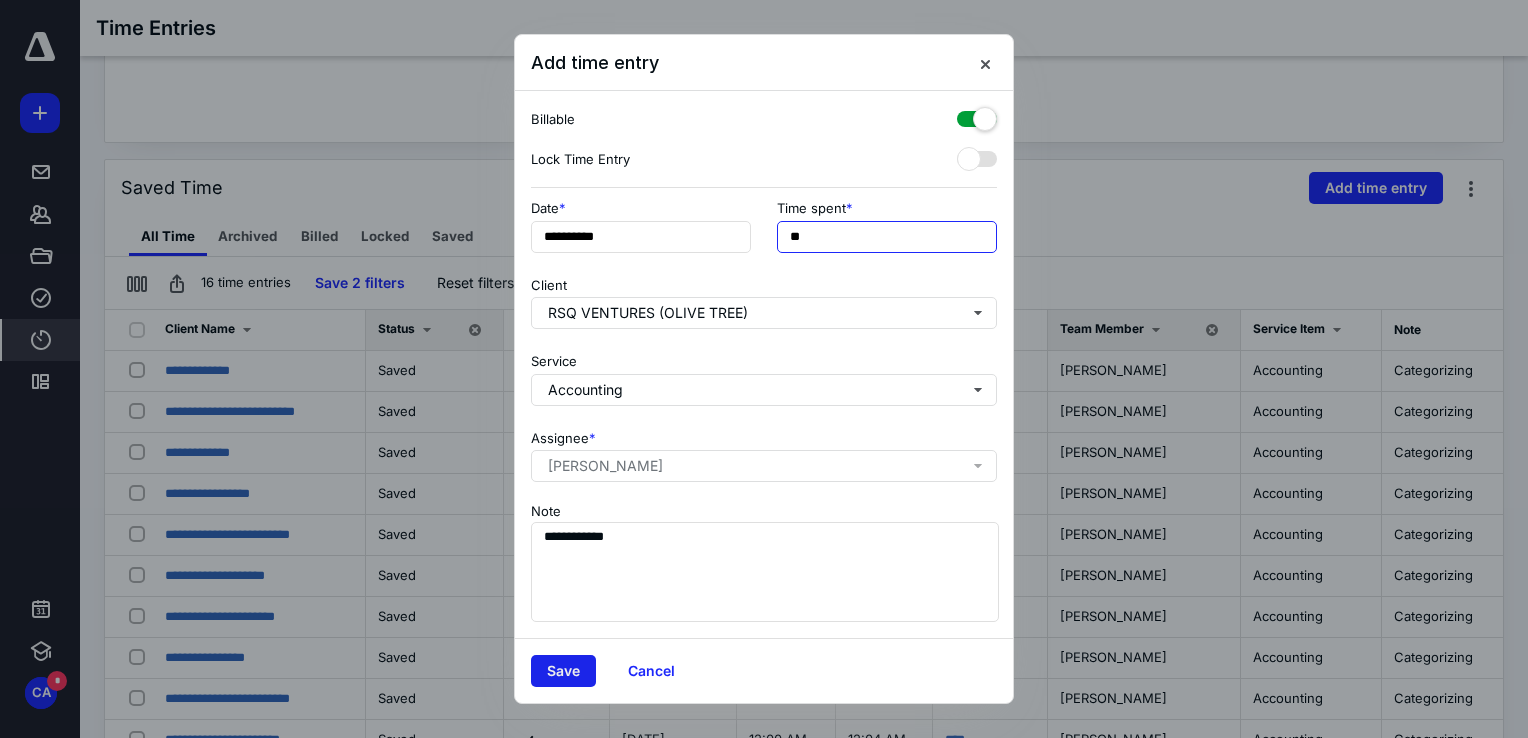 type on "**" 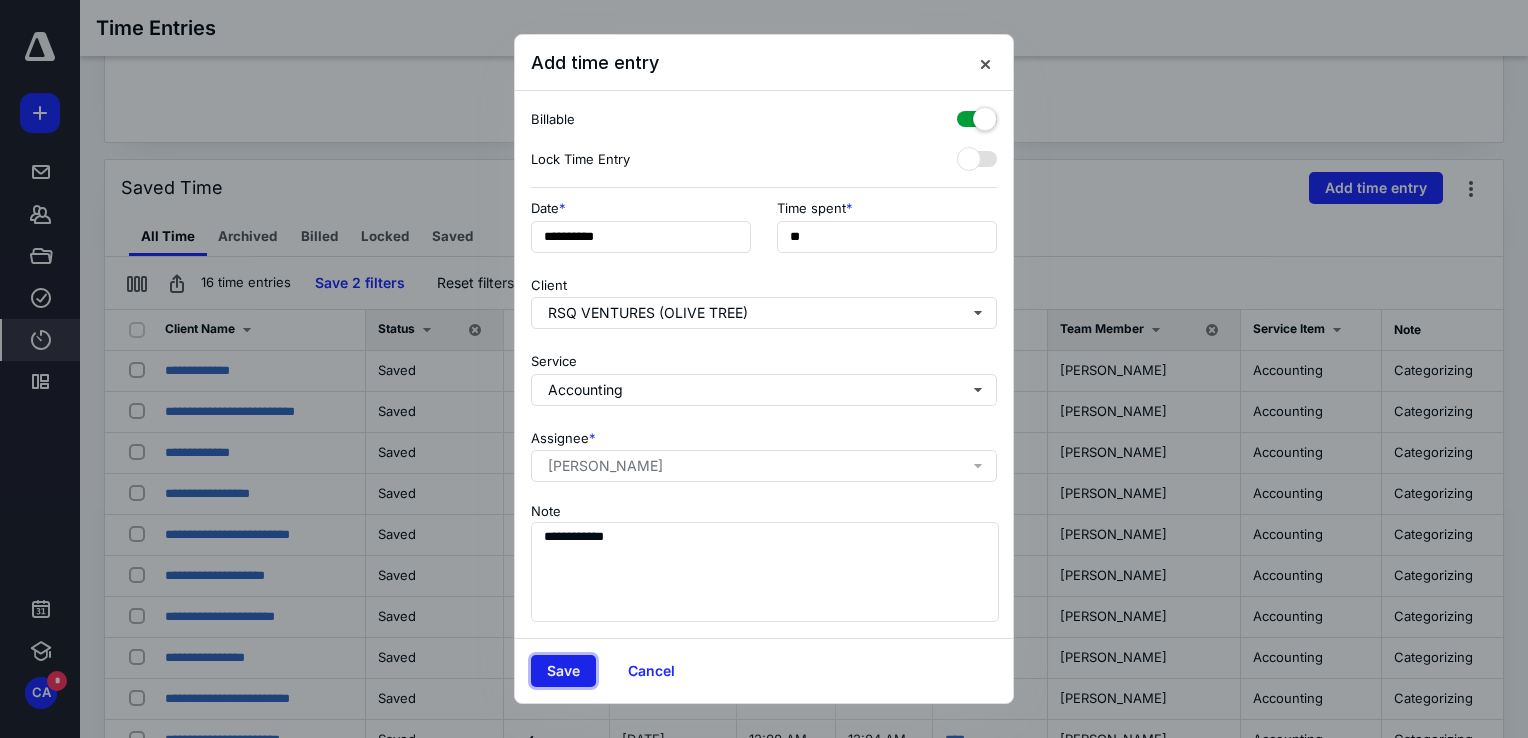 click on "Save" at bounding box center [563, 671] 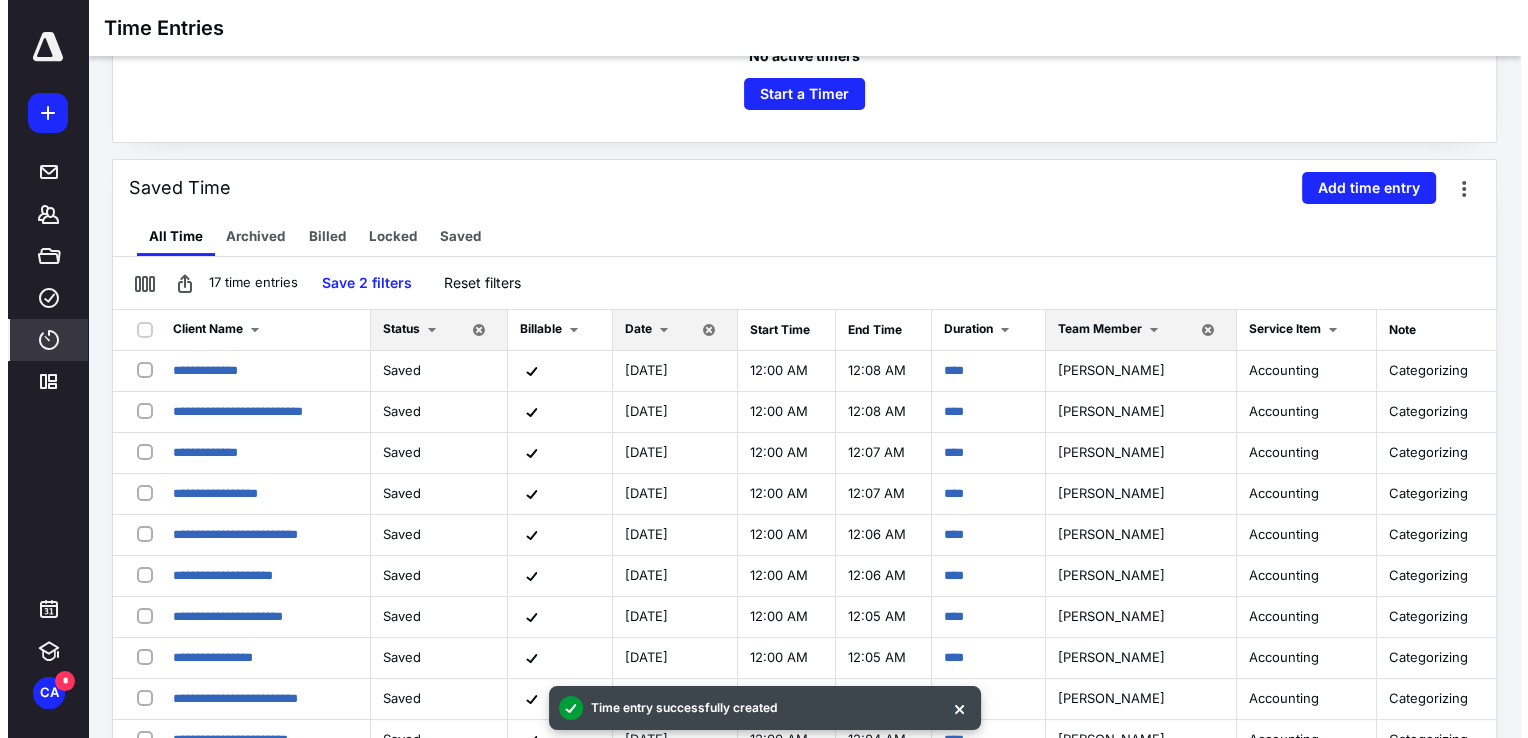 scroll, scrollTop: 0, scrollLeft: 0, axis: both 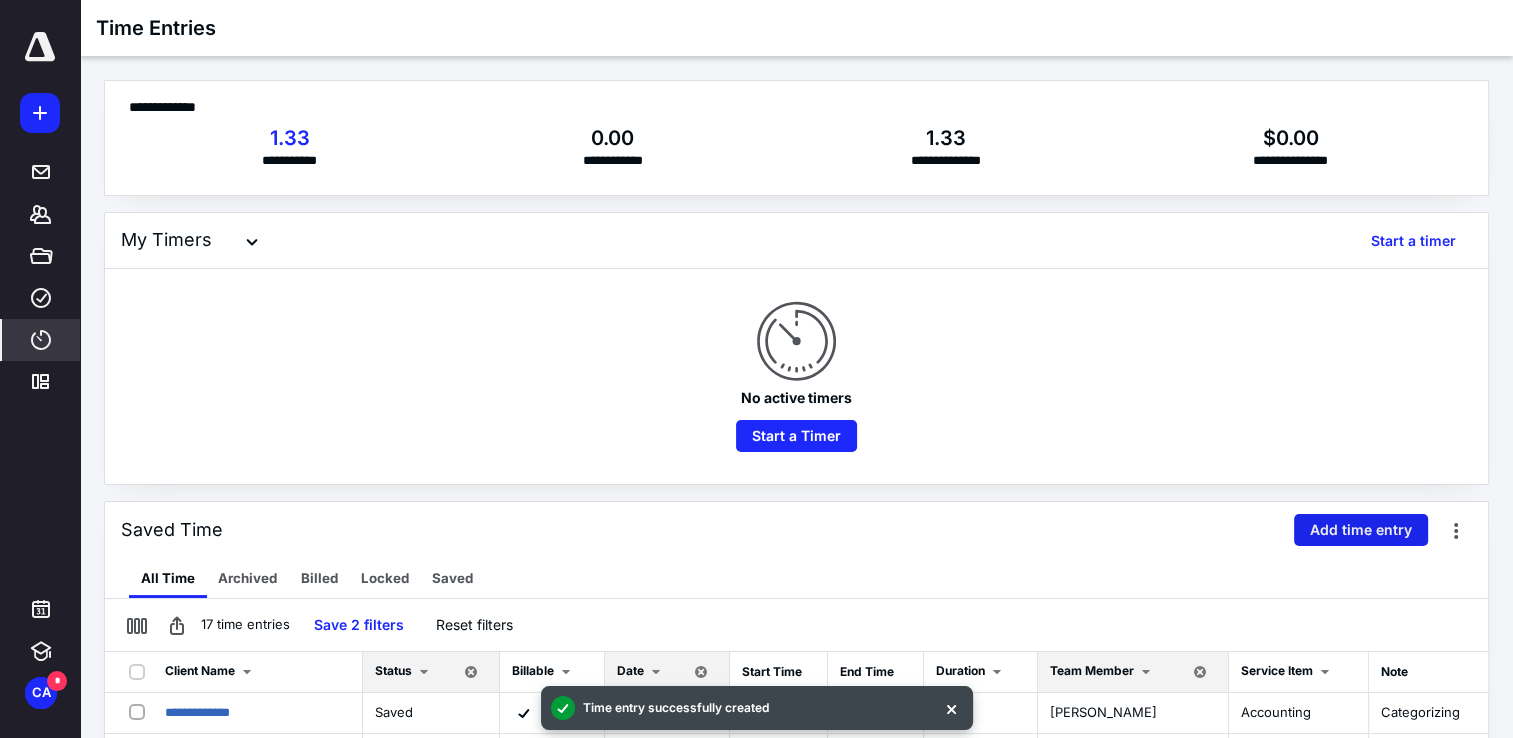 click on "Add time entry" at bounding box center (1361, 530) 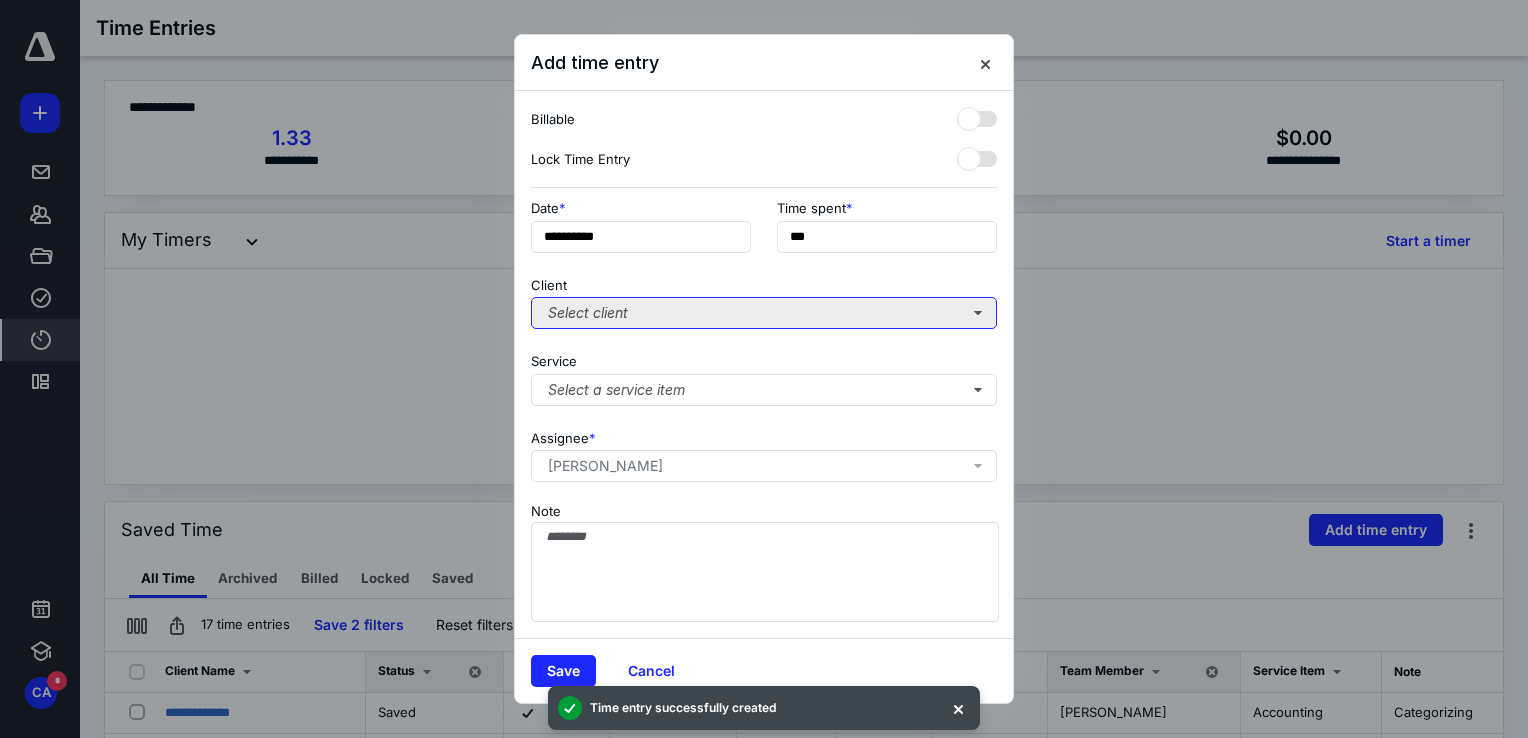 click on "Select client" at bounding box center (764, 313) 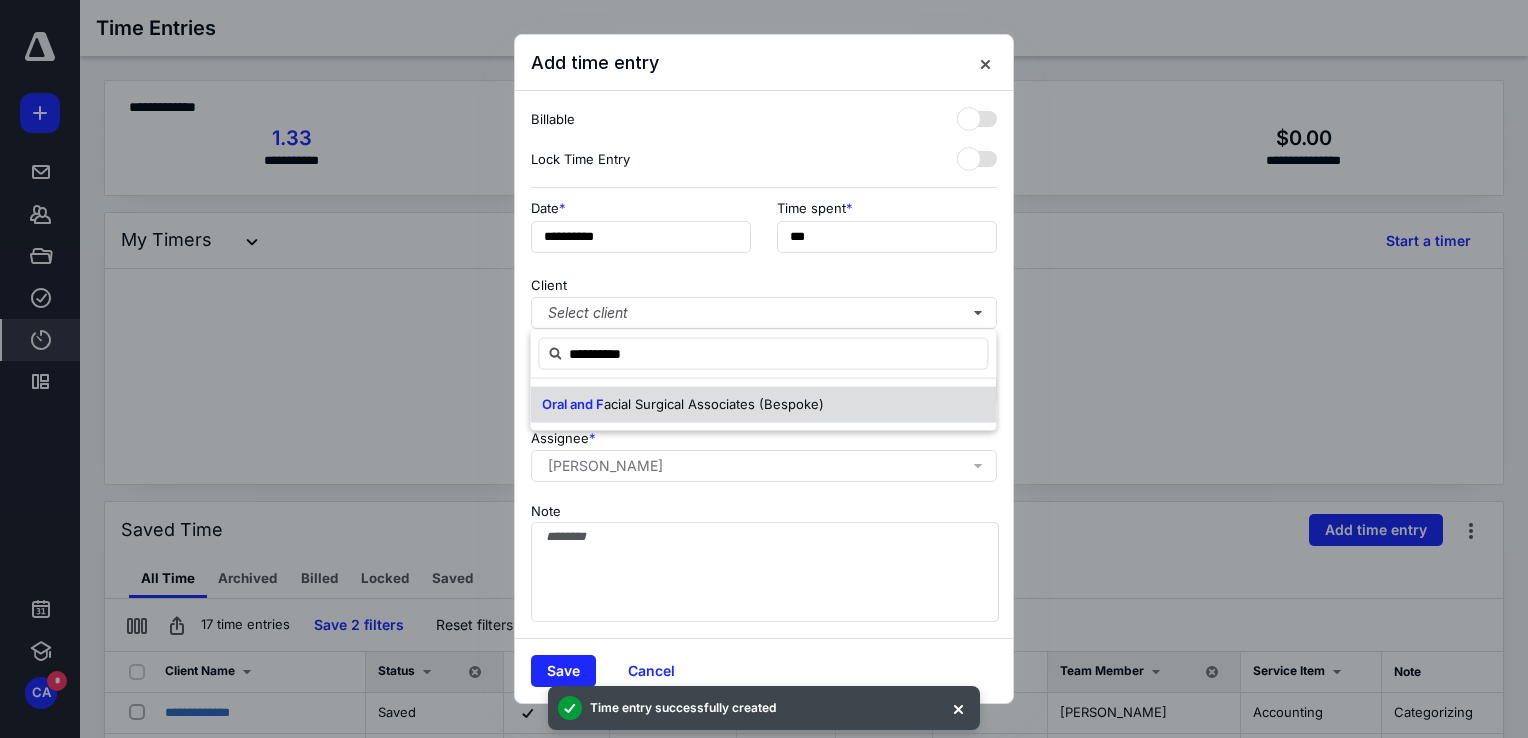 click on "acial Surgical Associates (Bespoke)" at bounding box center (714, 404) 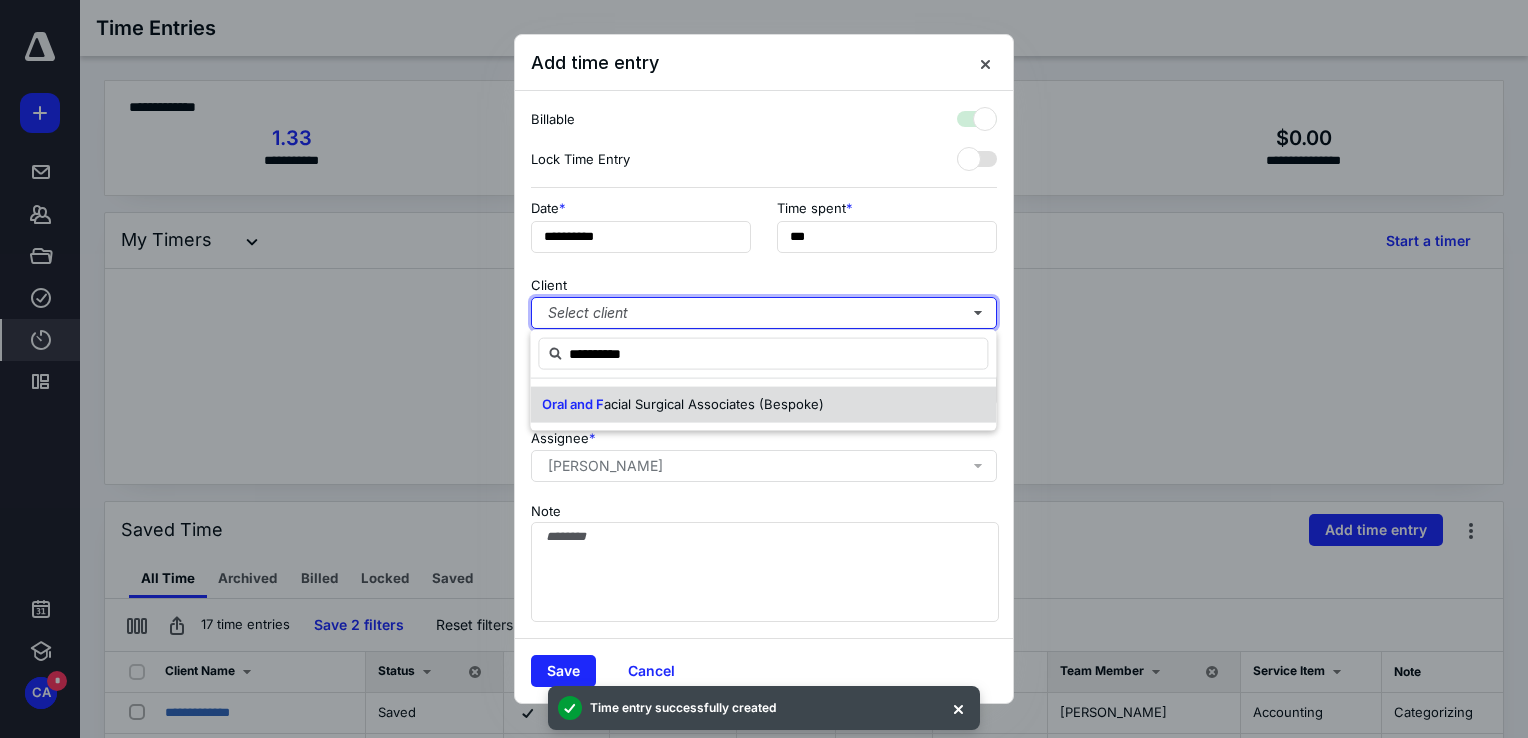 checkbox on "true" 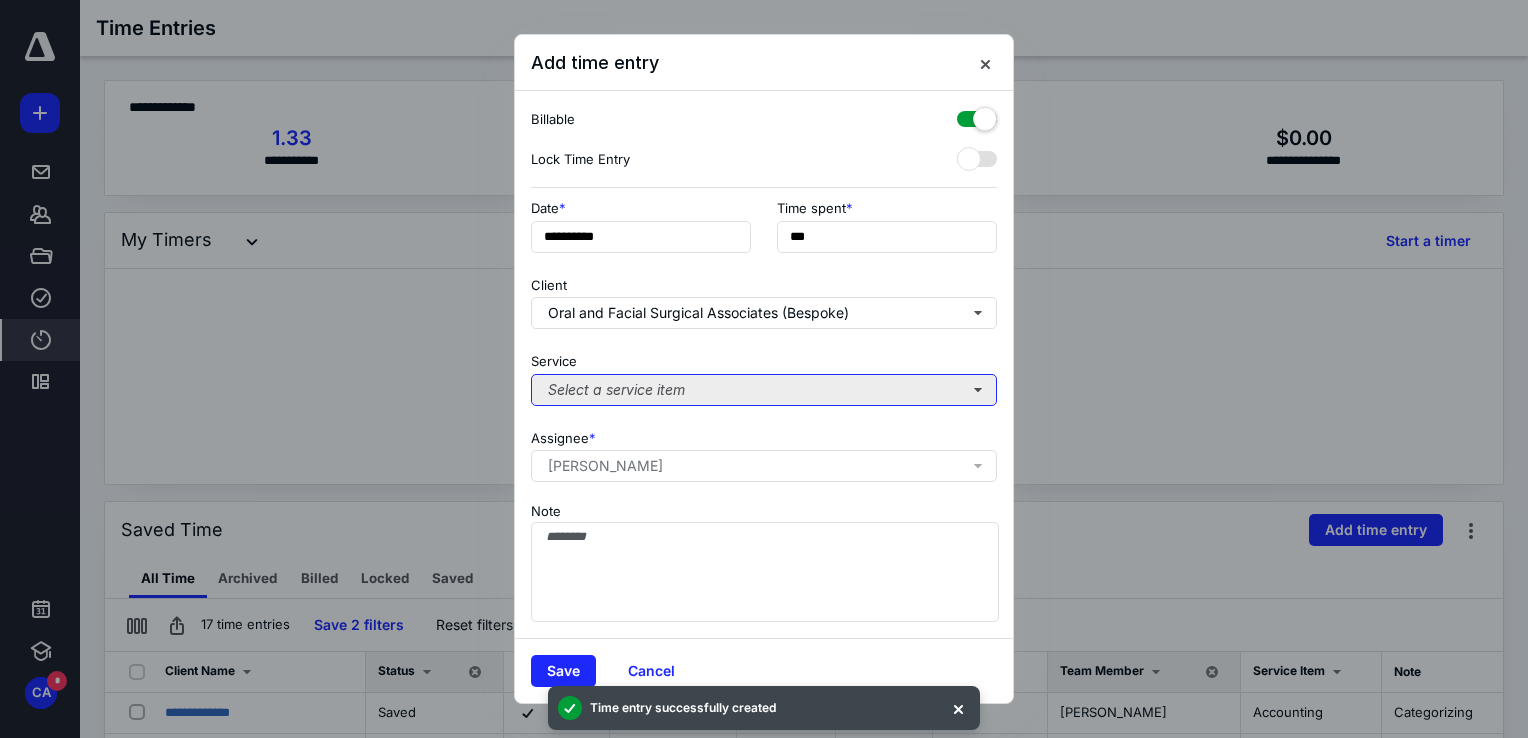 click on "Select a service item" at bounding box center [764, 390] 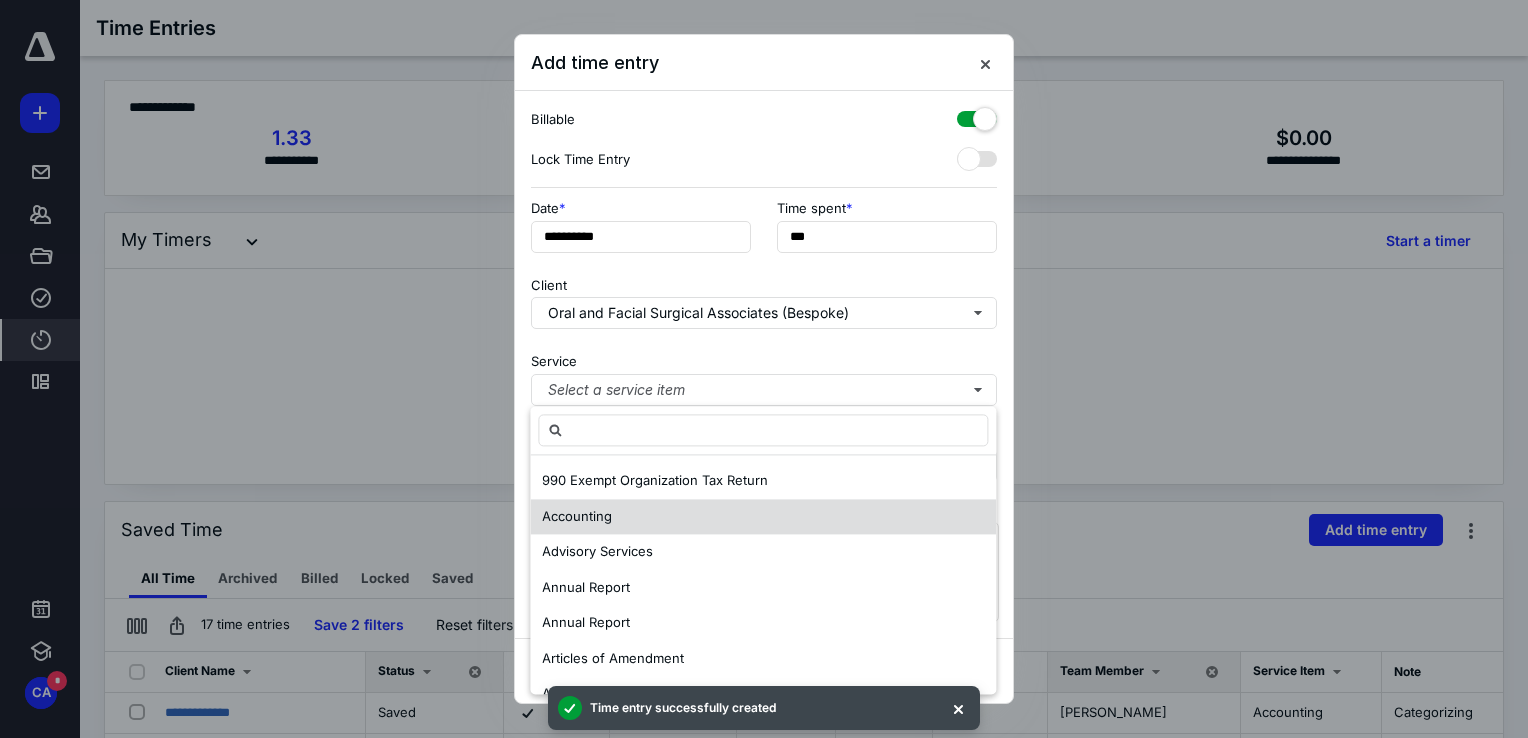 click on "Accounting" at bounding box center [763, 517] 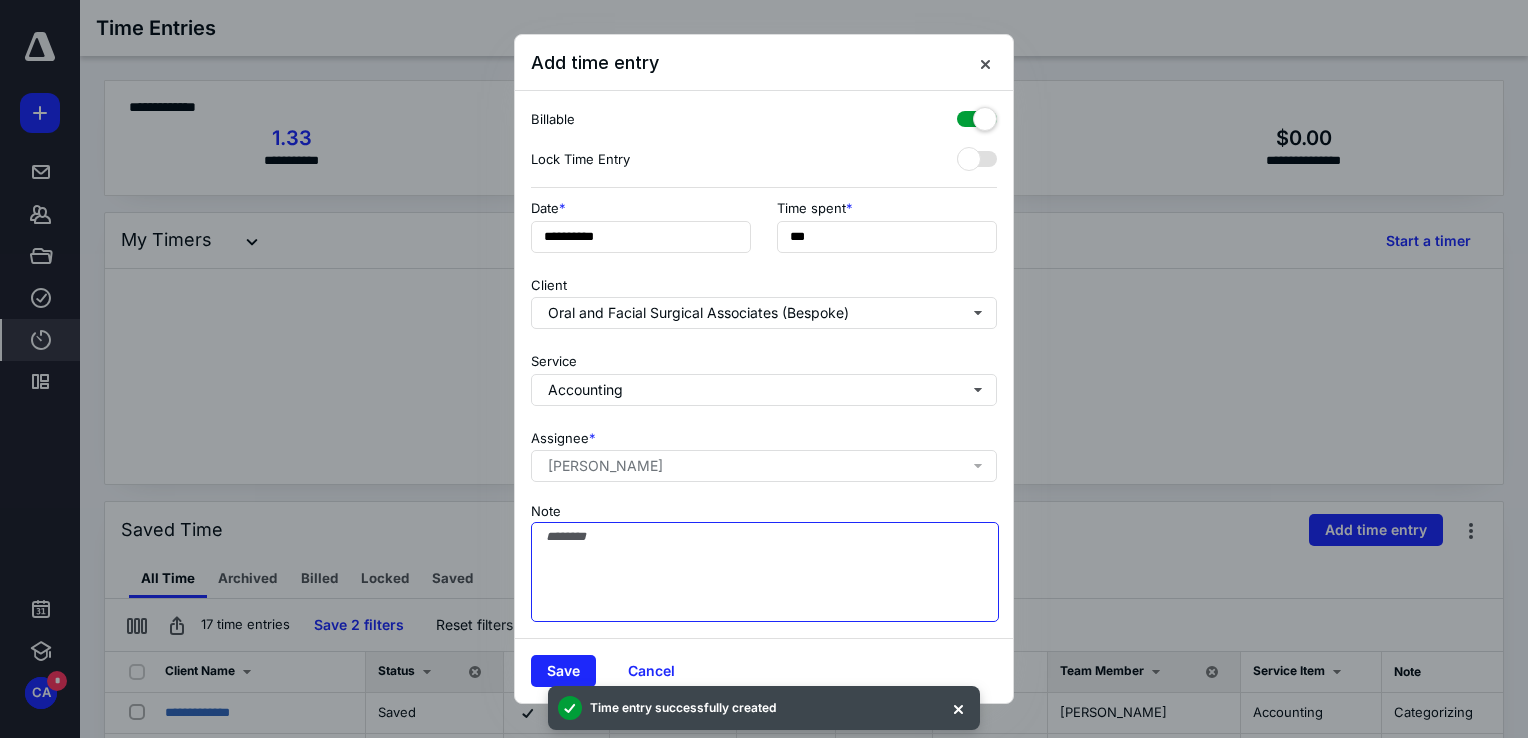 click on "Note" at bounding box center [765, 572] 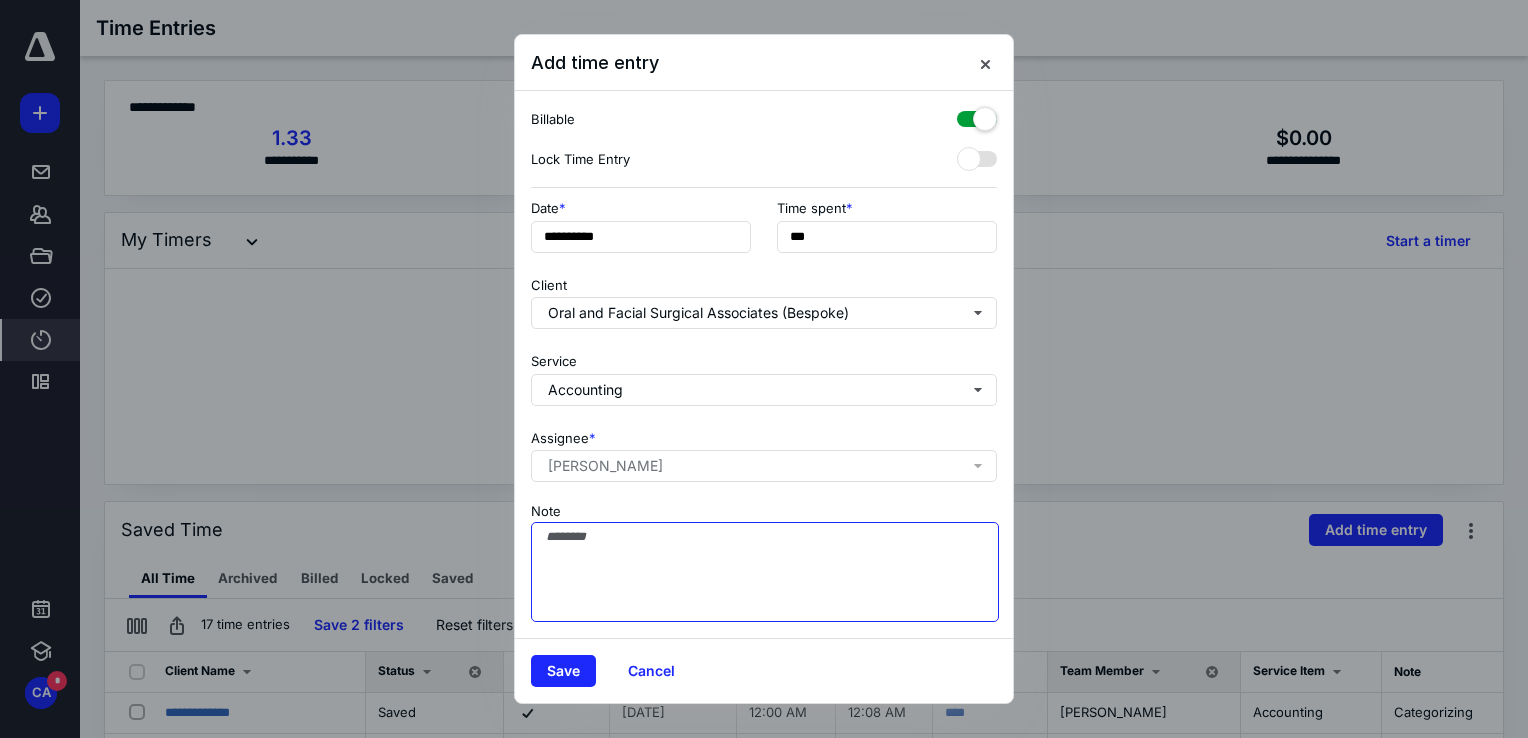 paste on "**********" 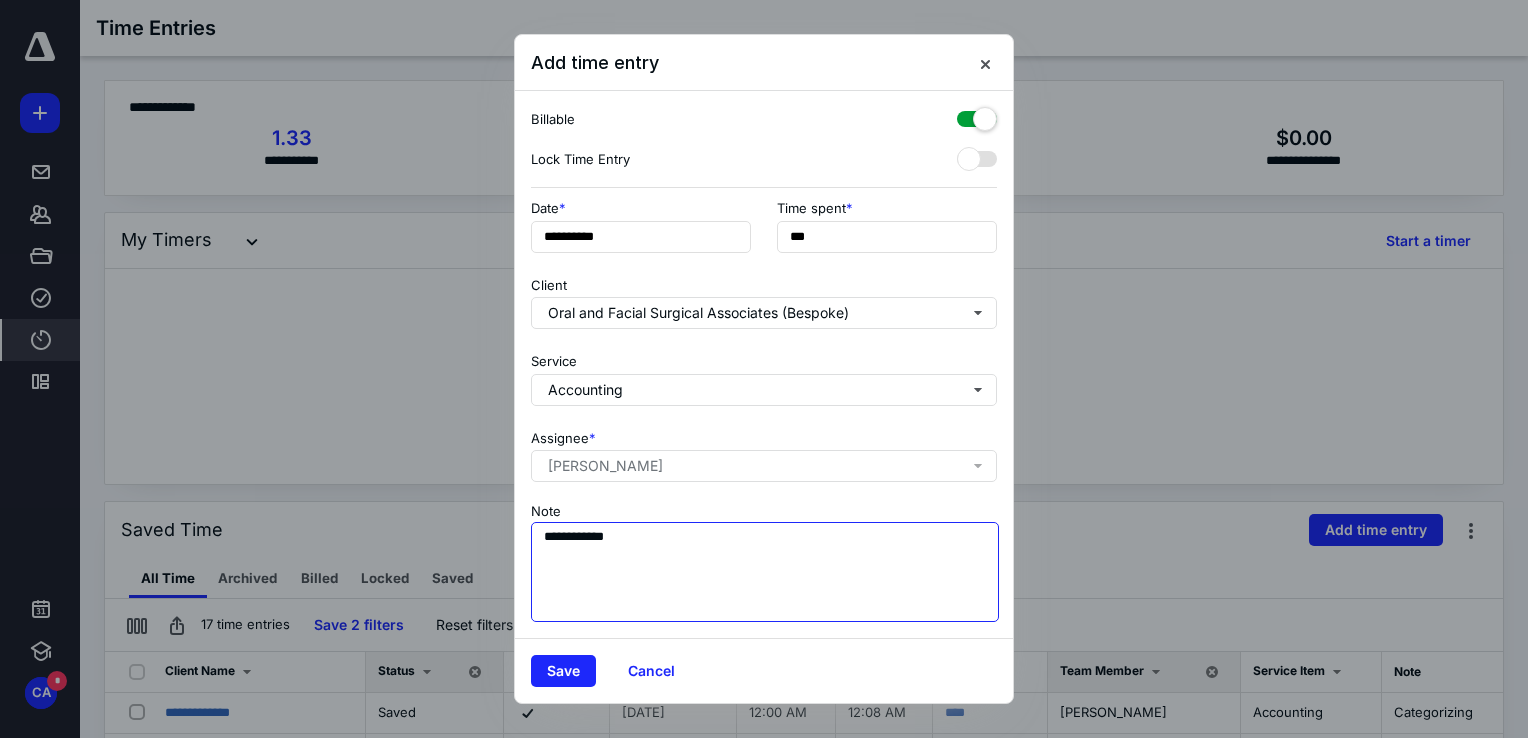 type on "**********" 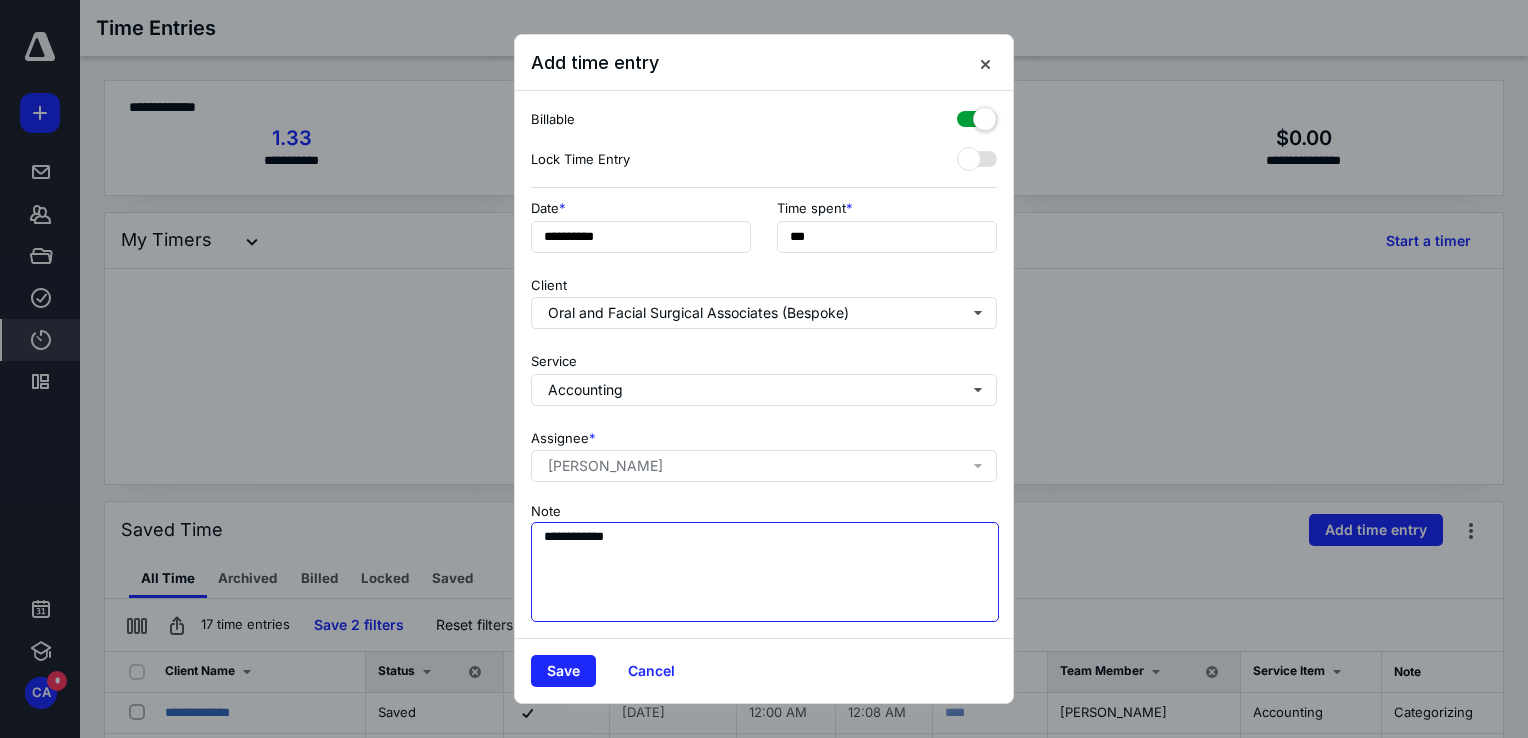 click on "**********" at bounding box center [765, 572] 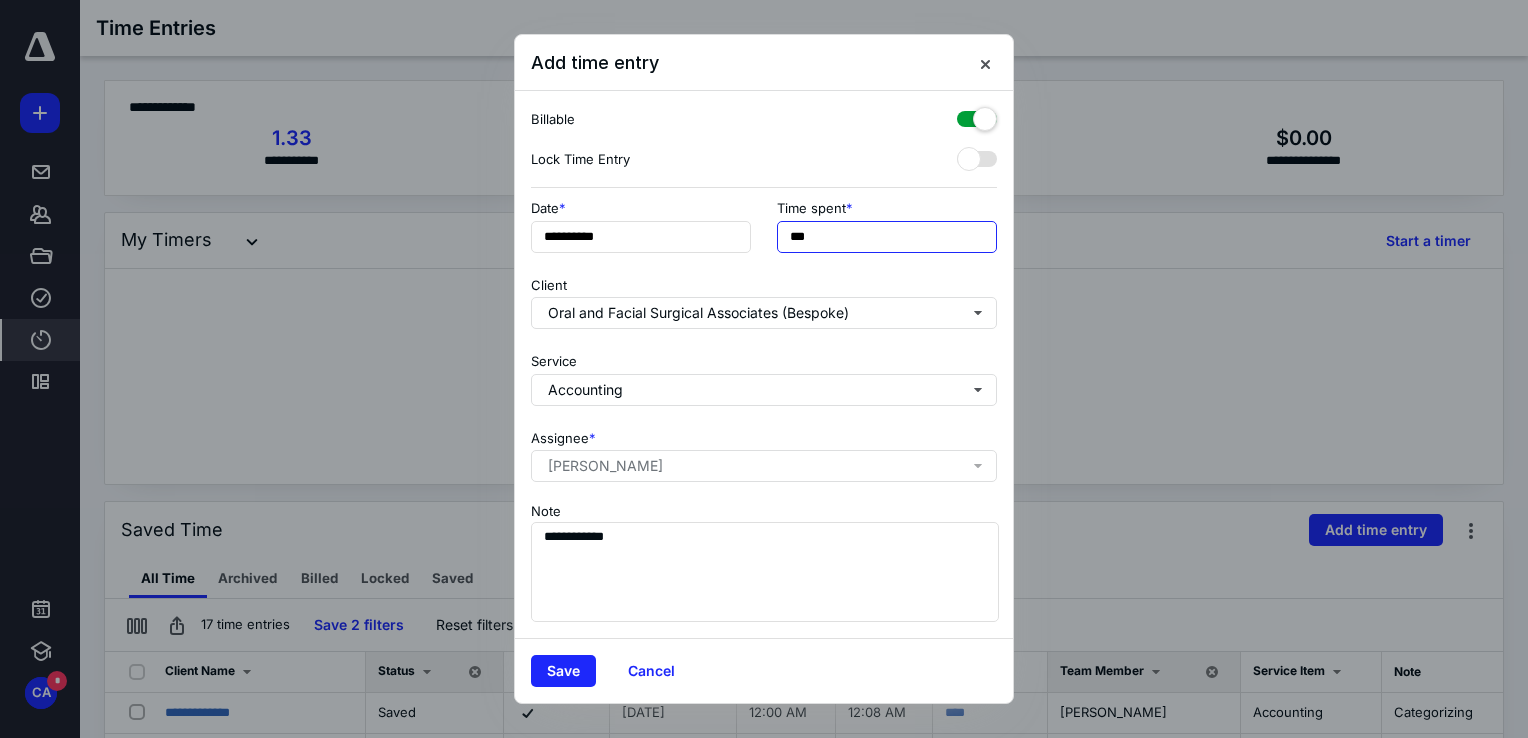 click on "***" at bounding box center [887, 237] 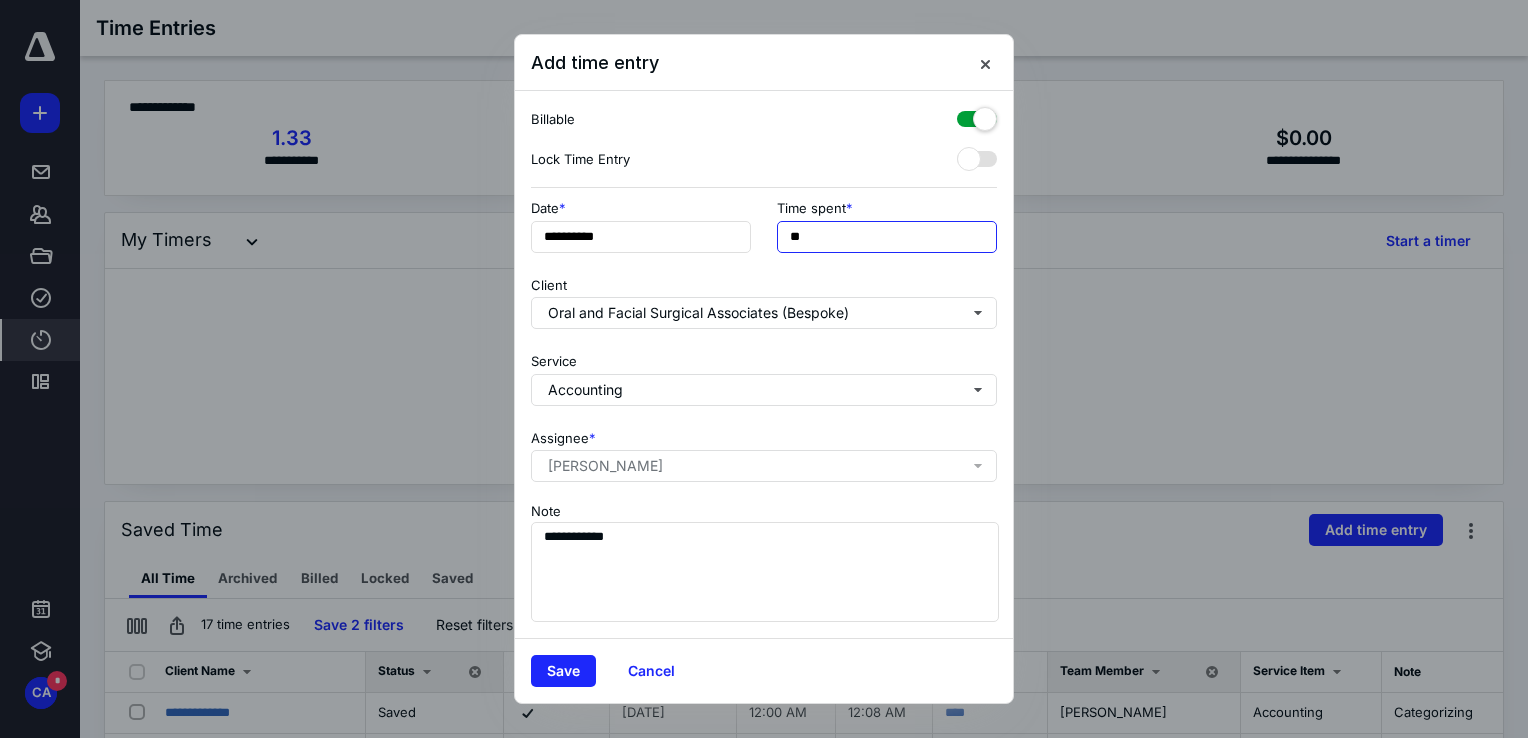 click on "**" at bounding box center [887, 237] 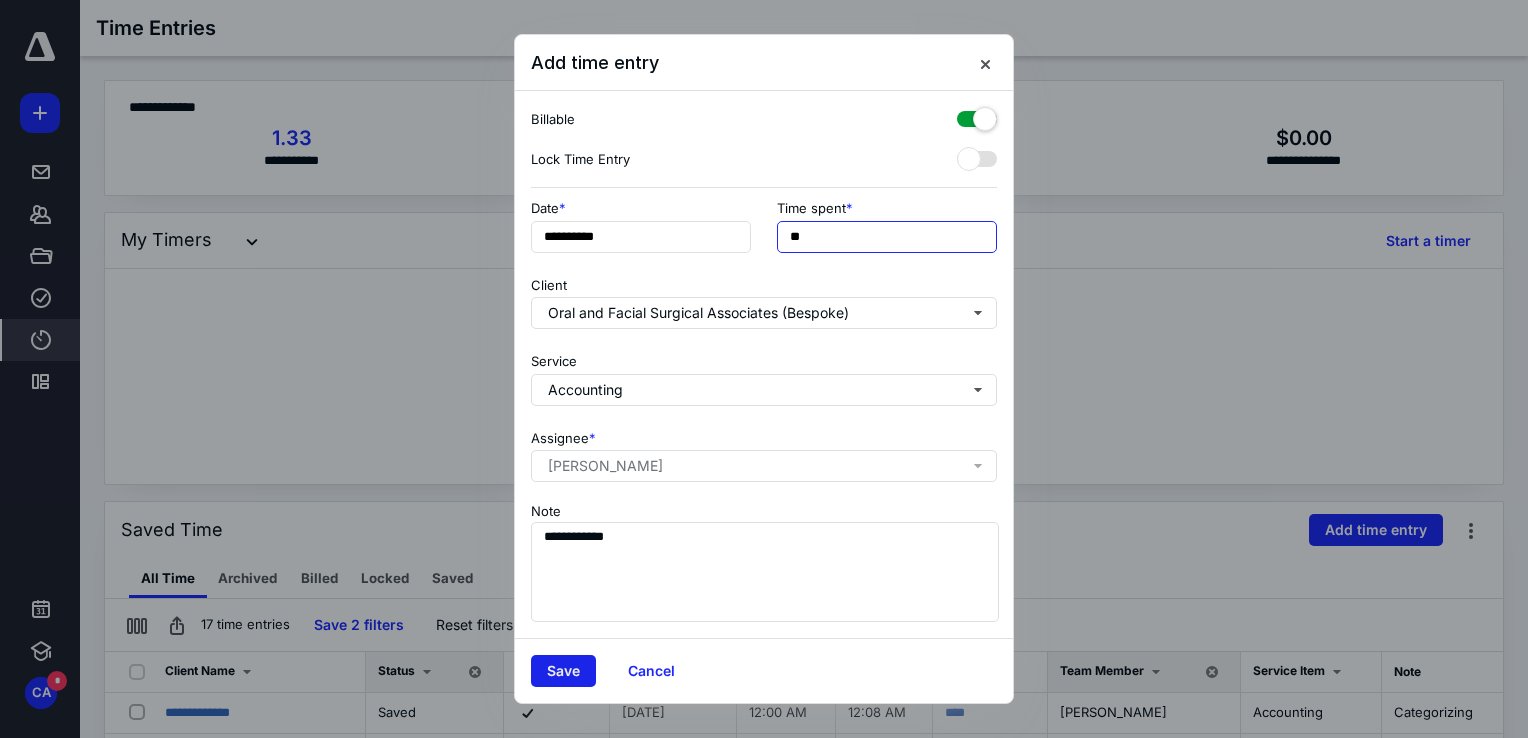 type on "**" 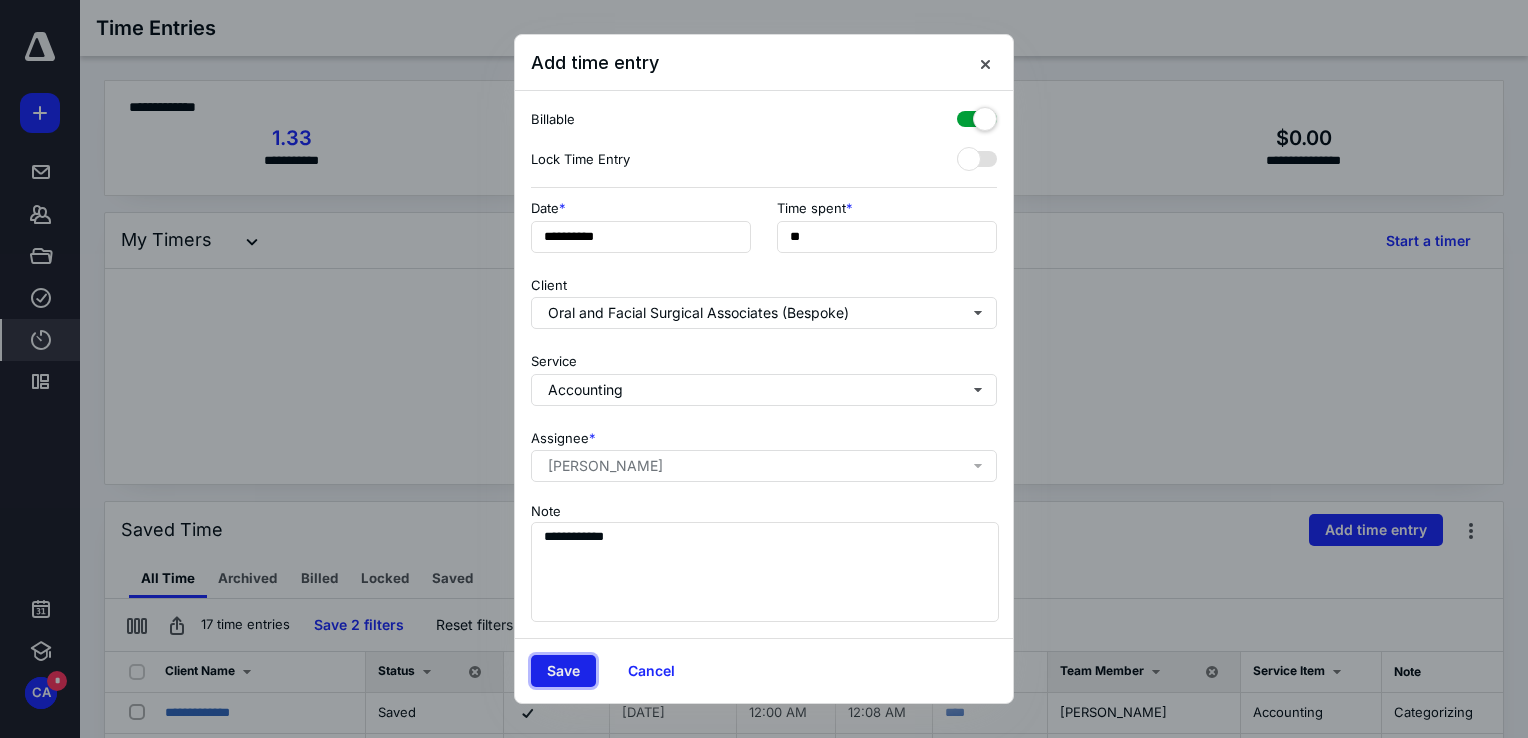click on "Save" at bounding box center [563, 671] 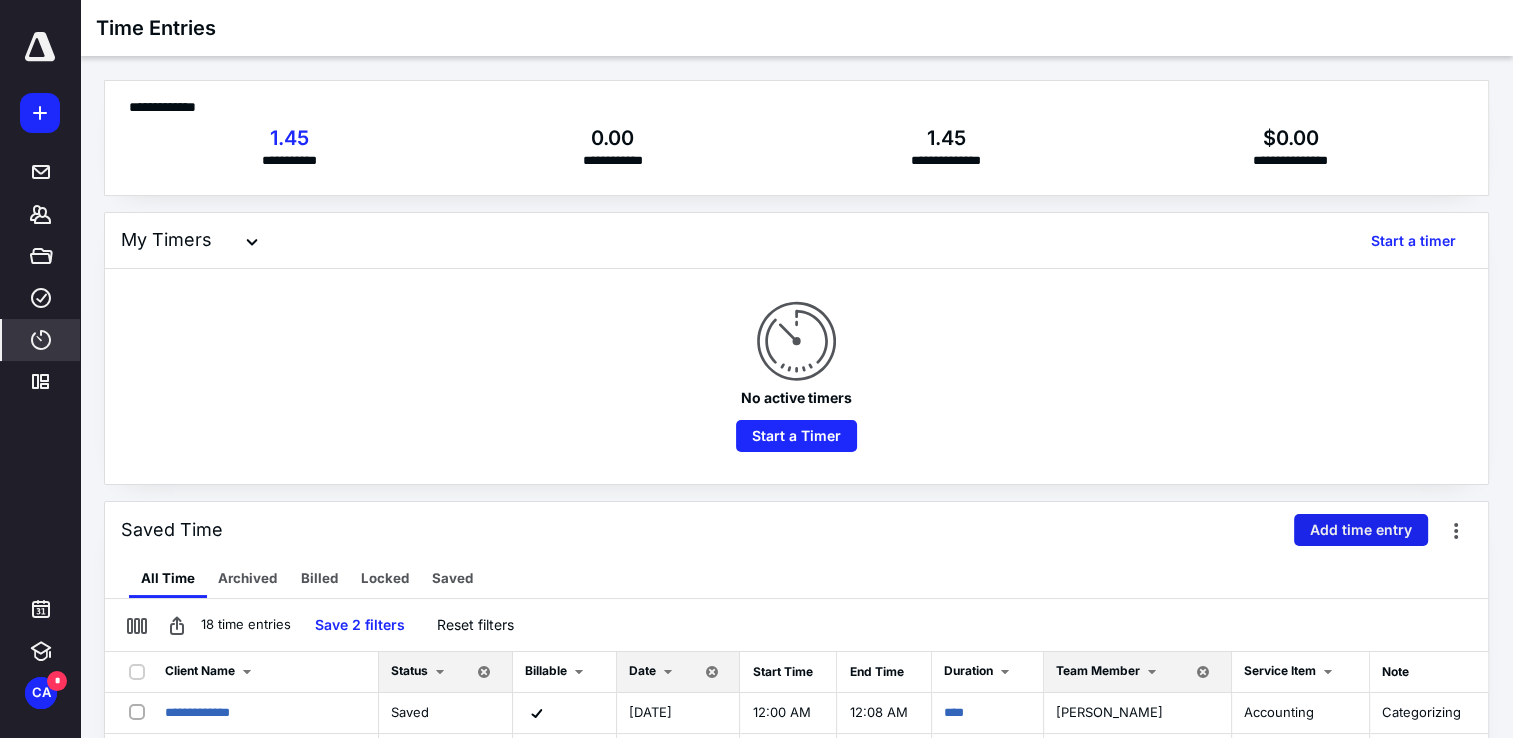 click on "Add time entry" at bounding box center (1361, 530) 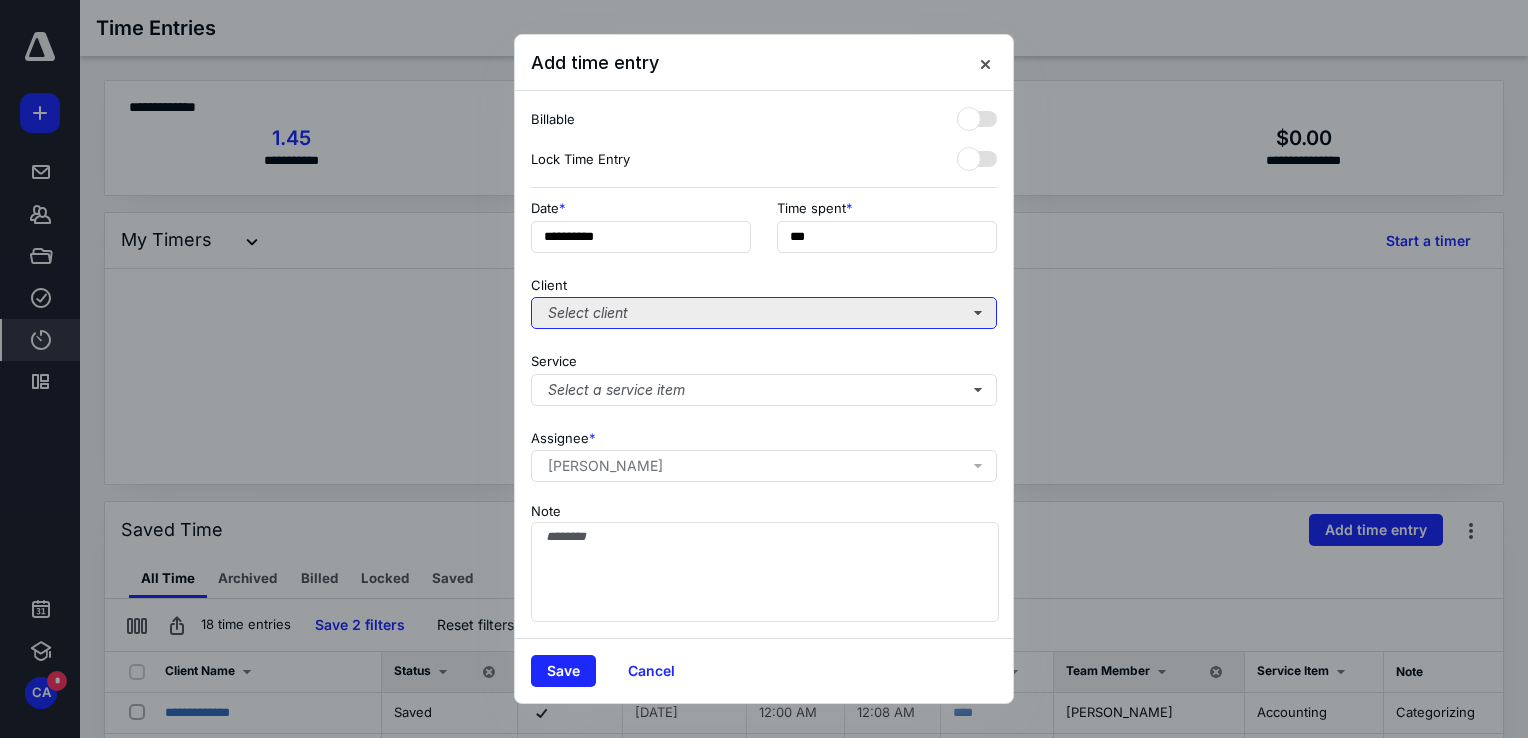 click on "Select client" at bounding box center [764, 313] 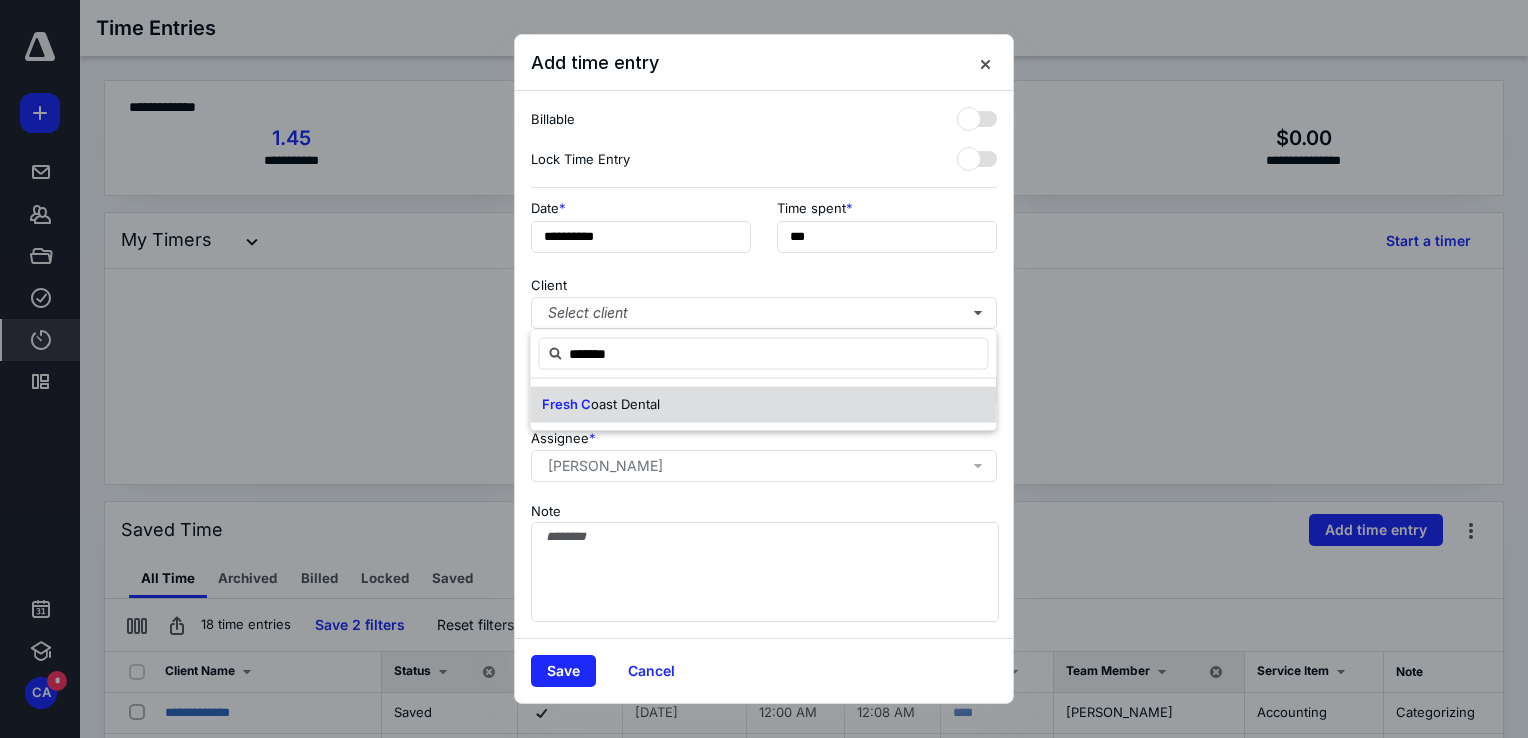 click on "oast Dental" at bounding box center [625, 404] 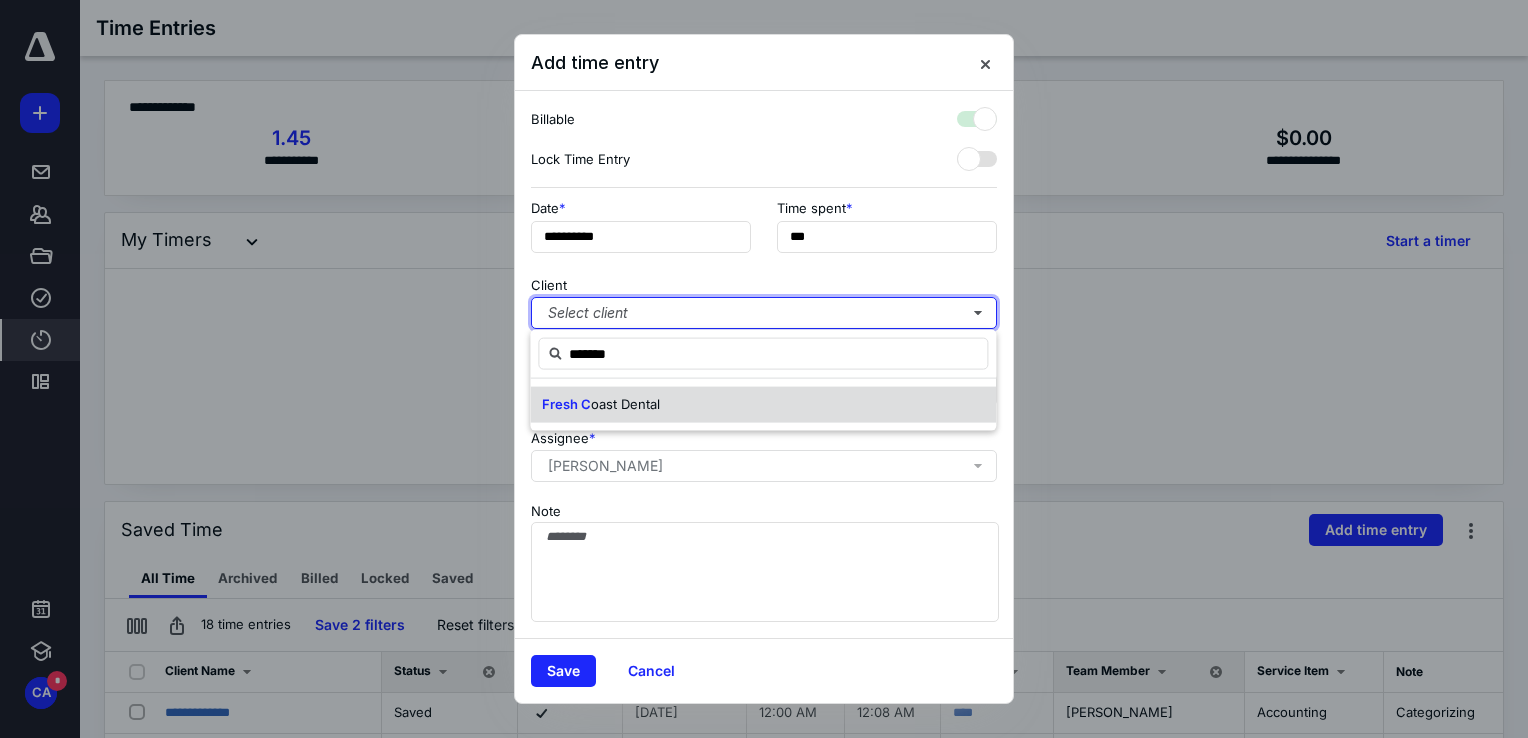 checkbox on "true" 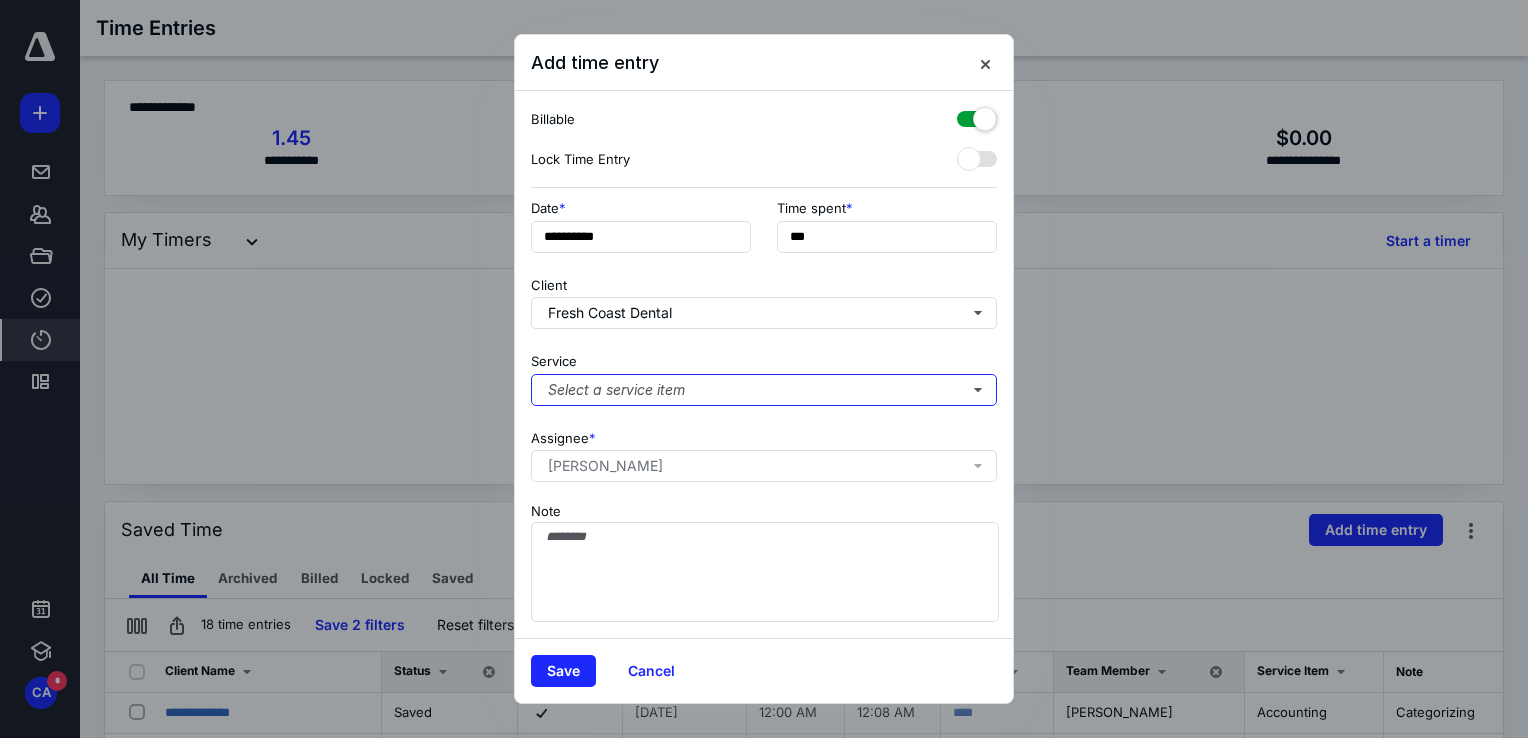 click on "Select a service item" at bounding box center (764, 390) 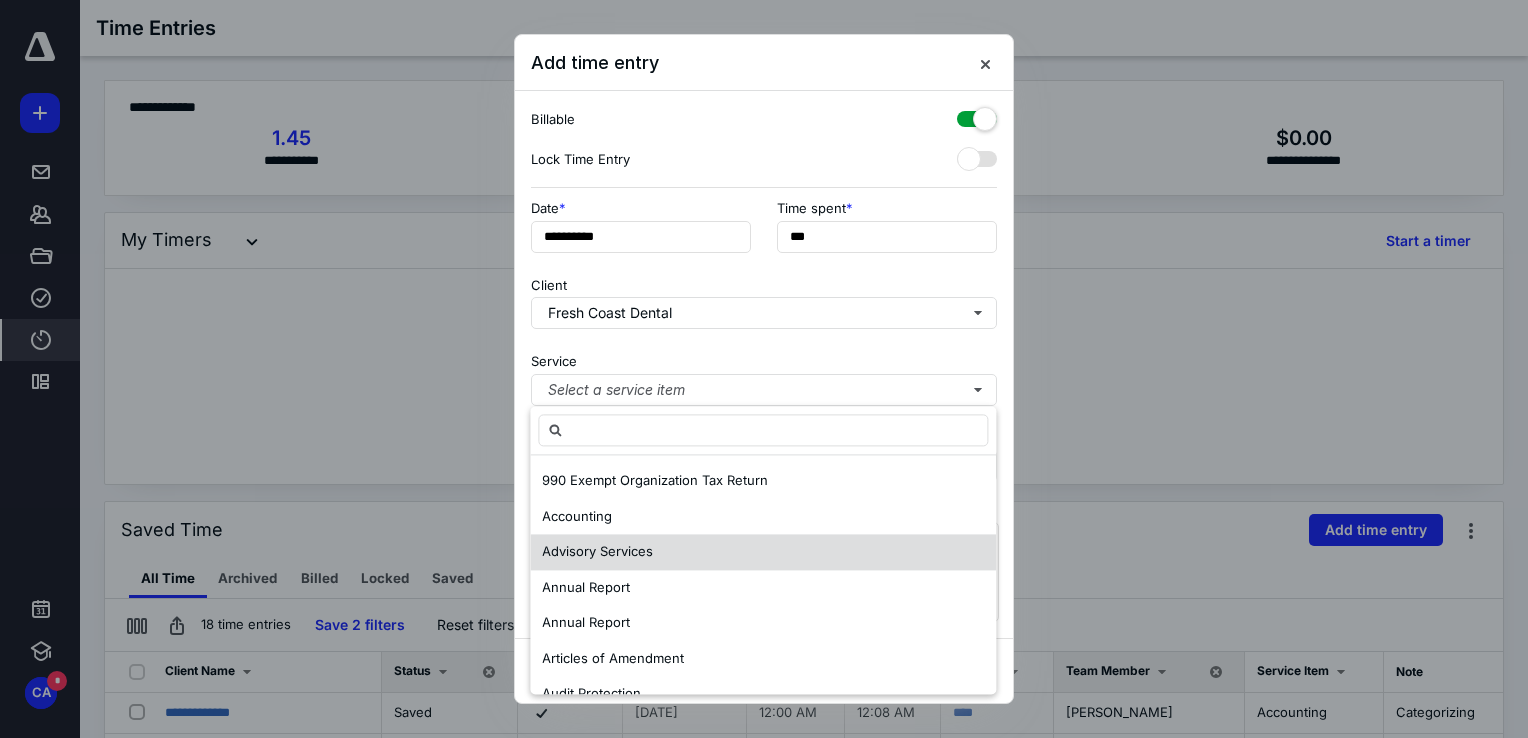 click on "Advisory Services" at bounding box center (763, 552) 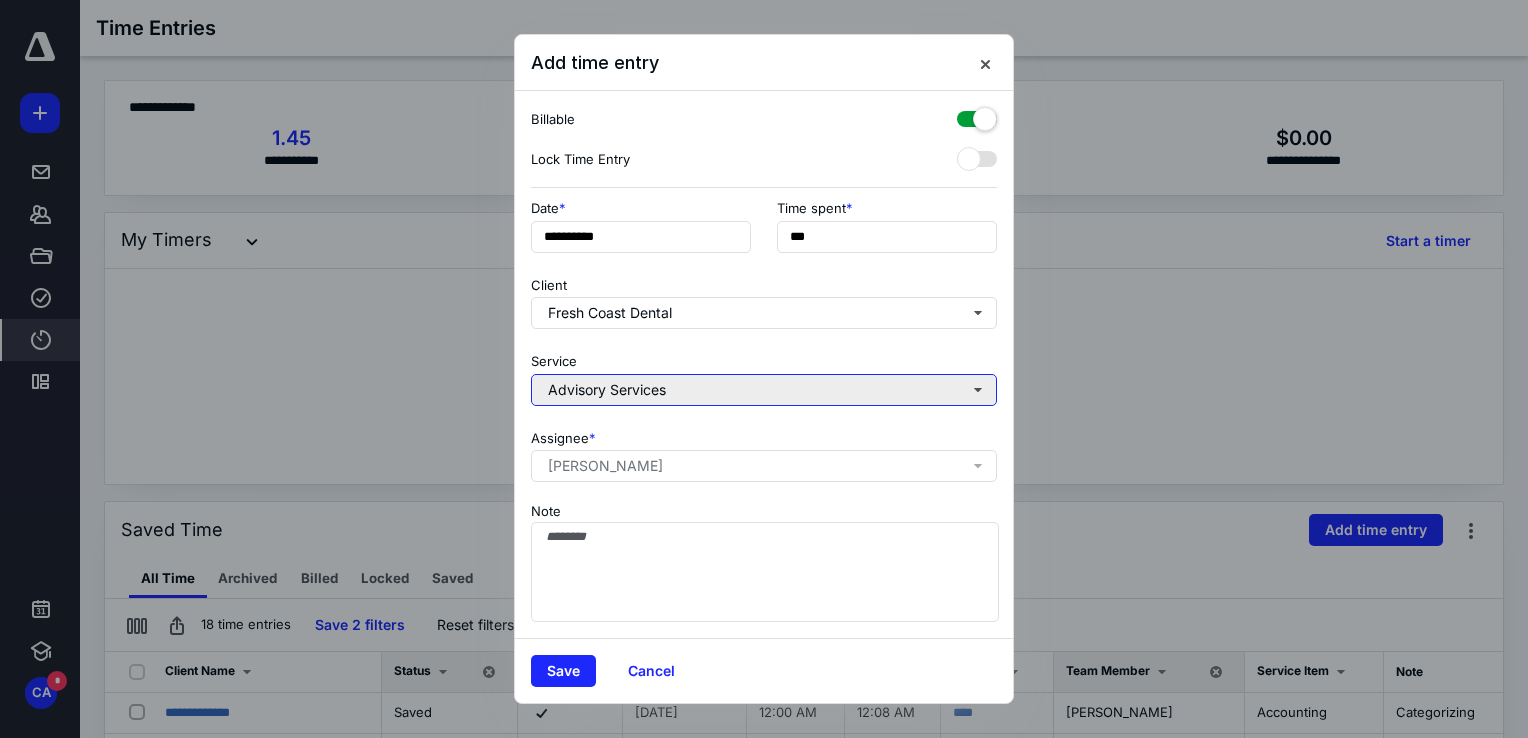 click on "Advisory Services" at bounding box center (764, 390) 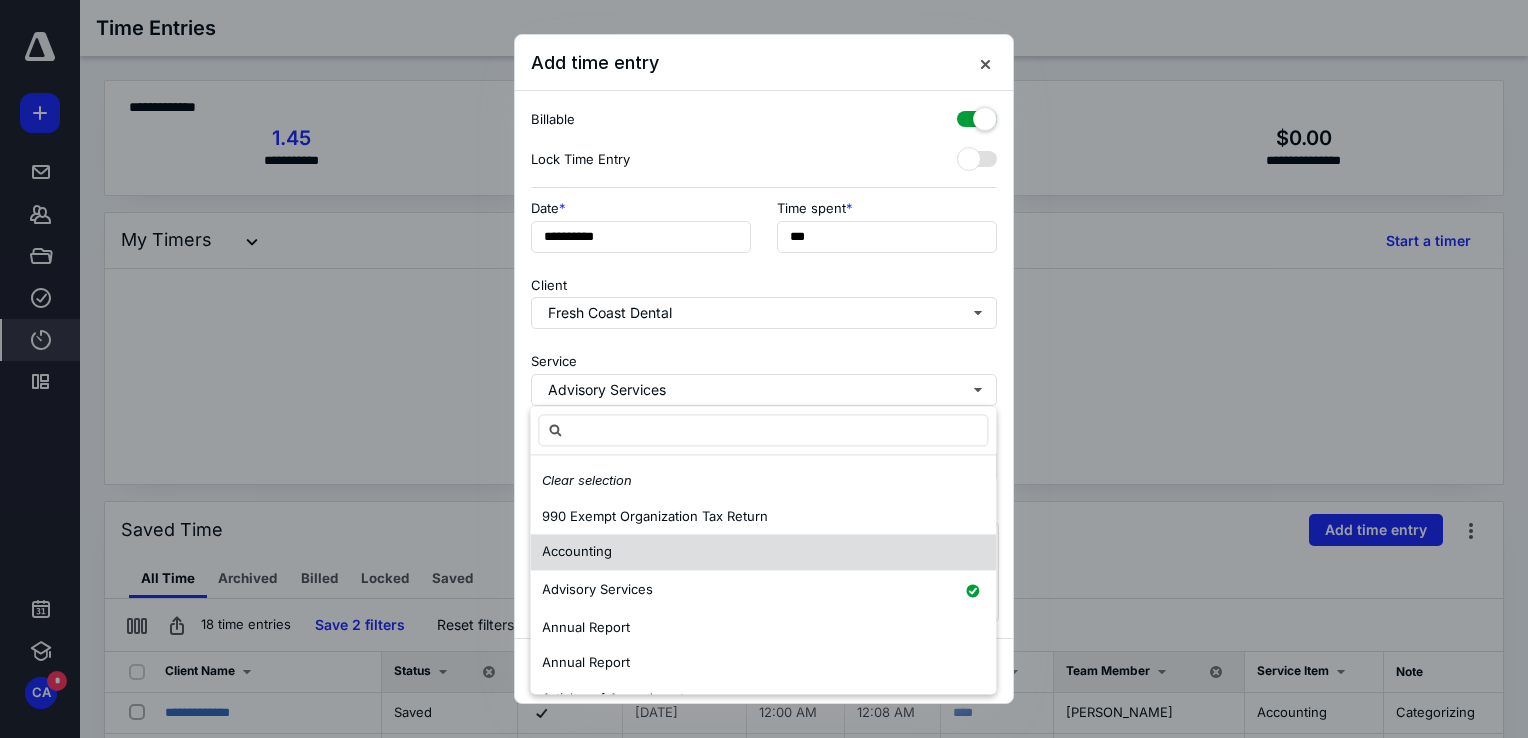 click on "Accounting" at bounding box center [577, 551] 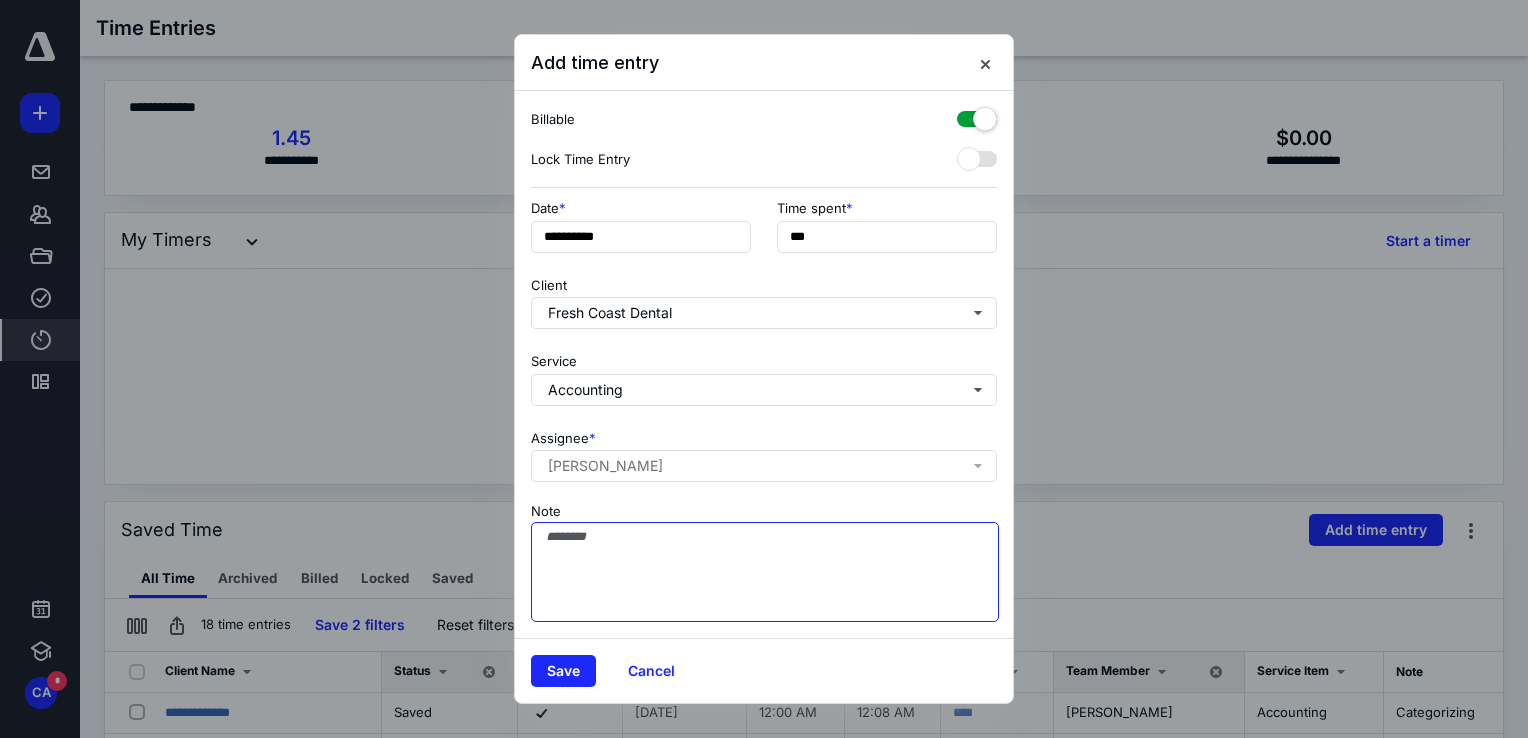 click on "Note" at bounding box center [765, 572] 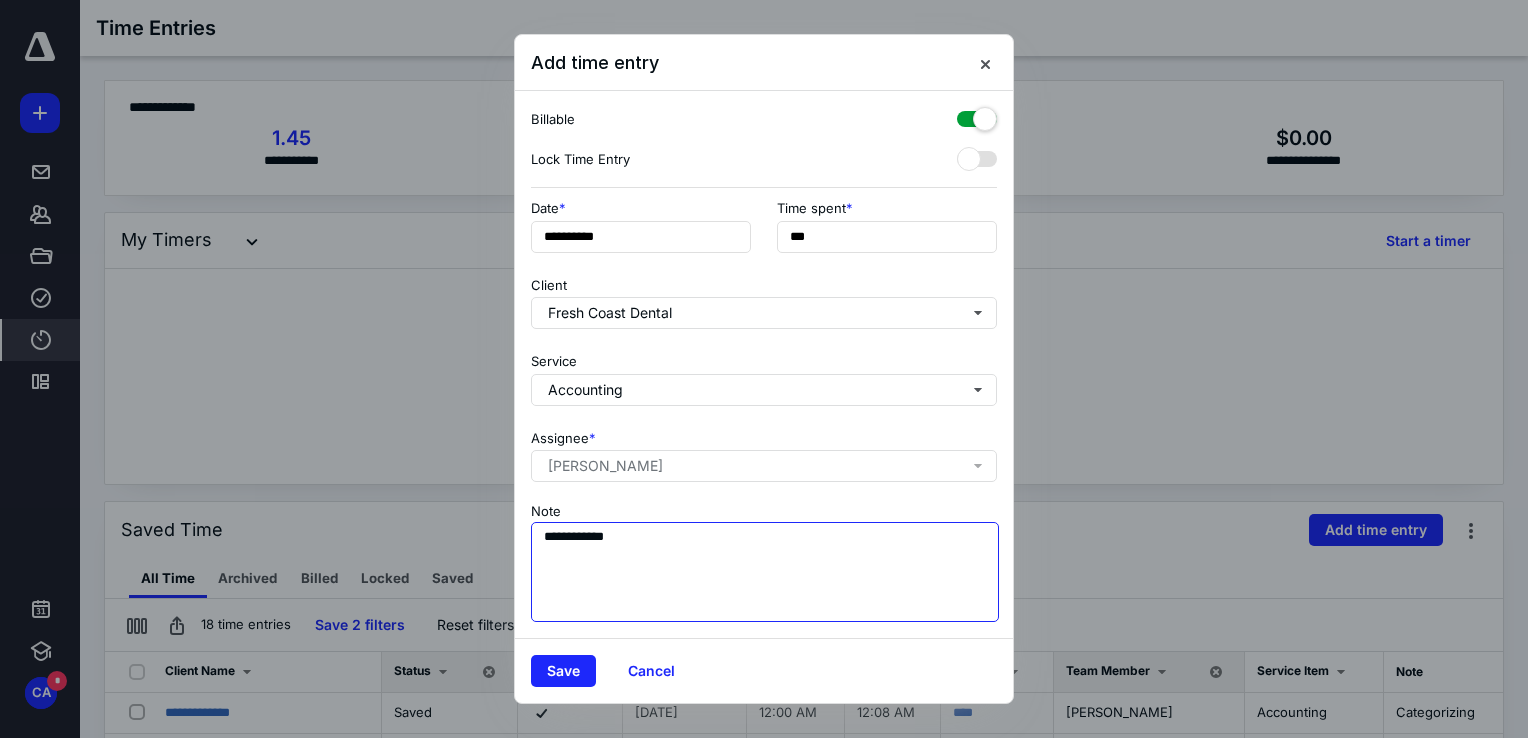 type on "**********" 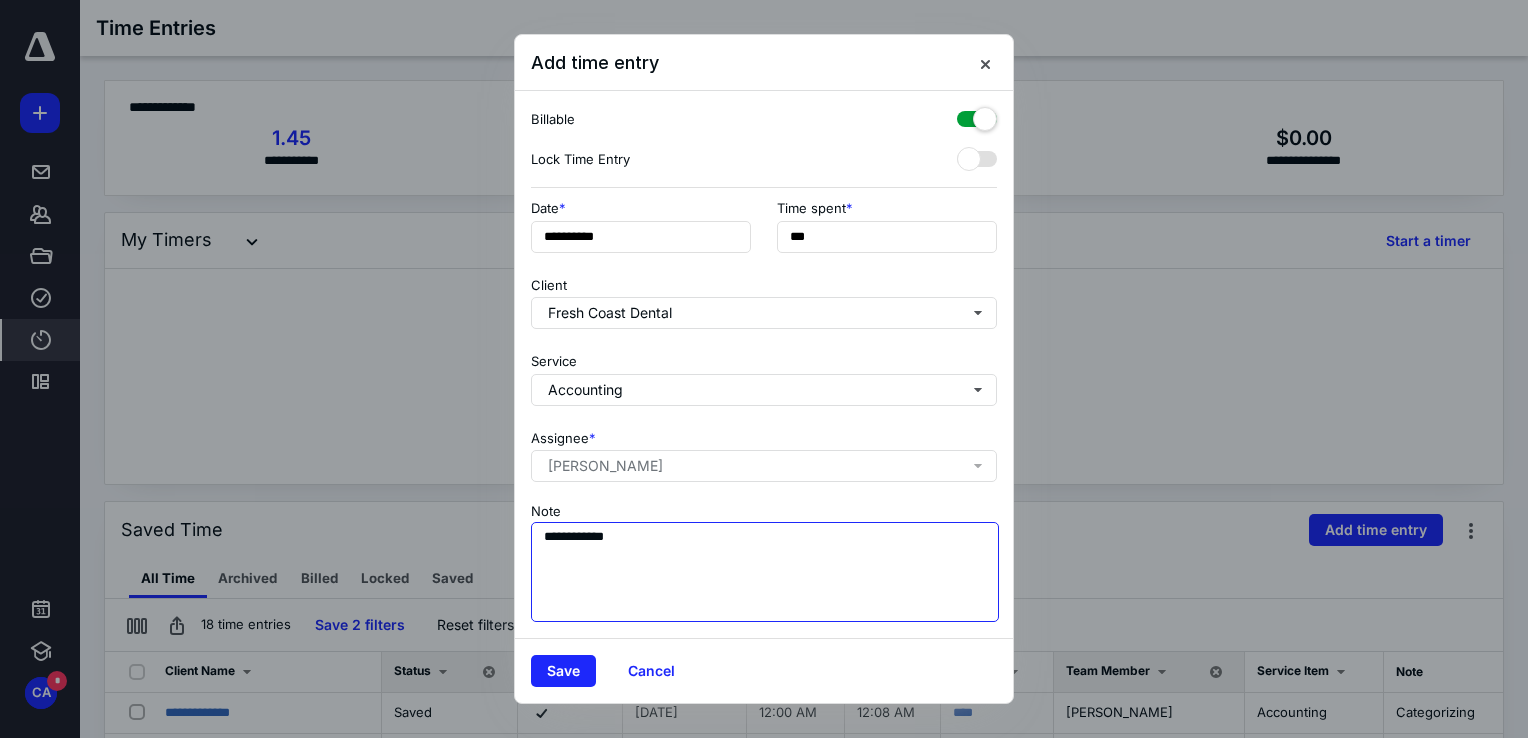 click on "**********" at bounding box center (765, 572) 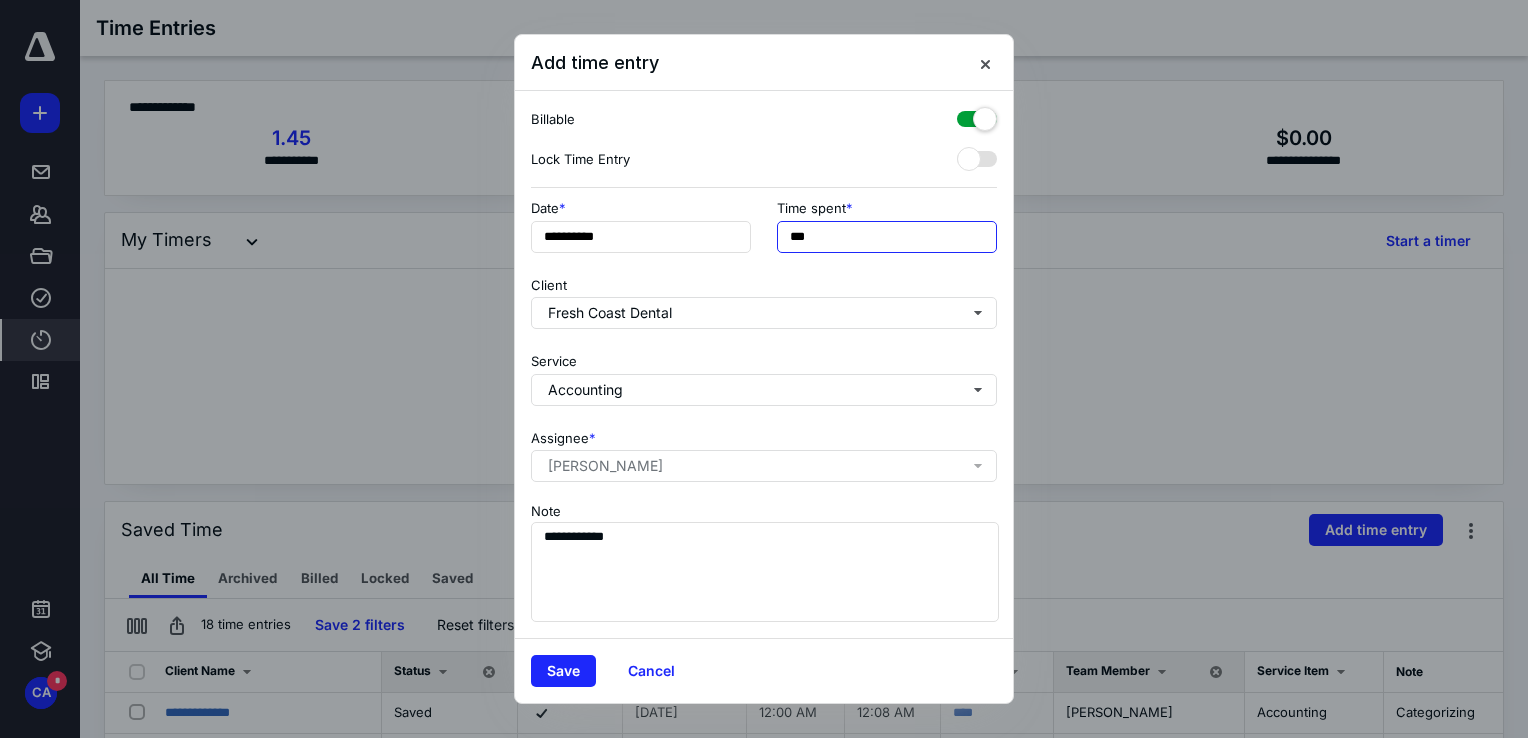 click on "***" at bounding box center [887, 237] 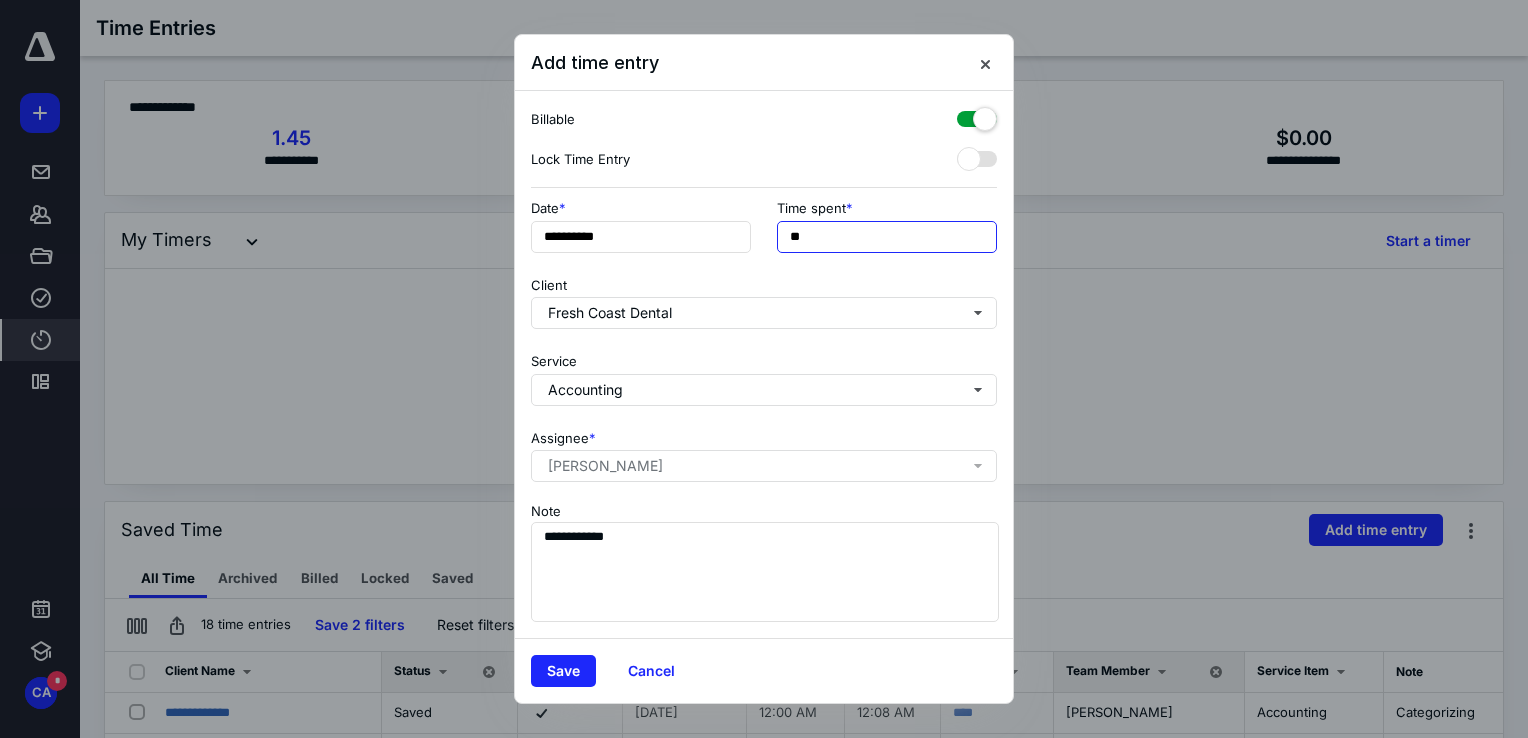 type on "**" 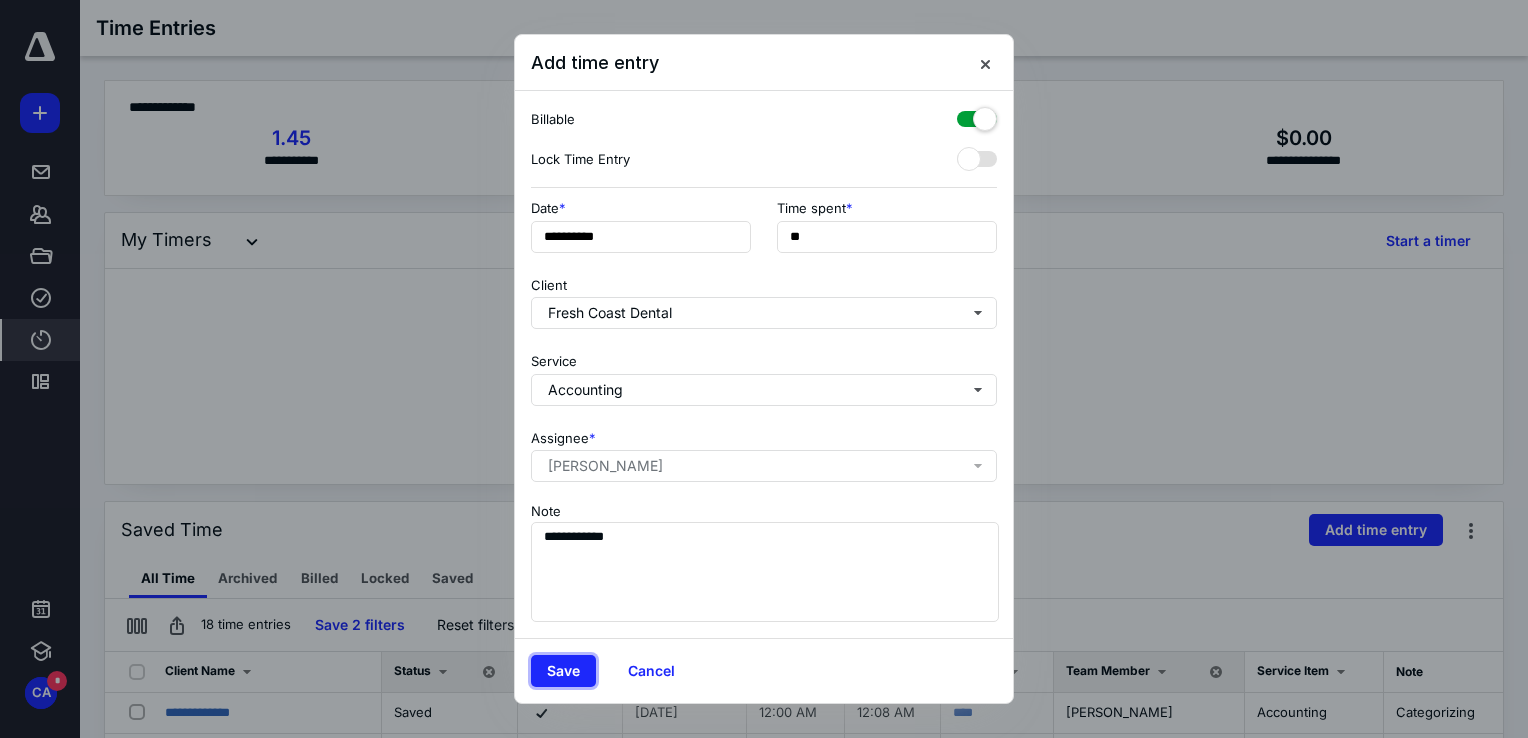 click on "Save" at bounding box center (563, 671) 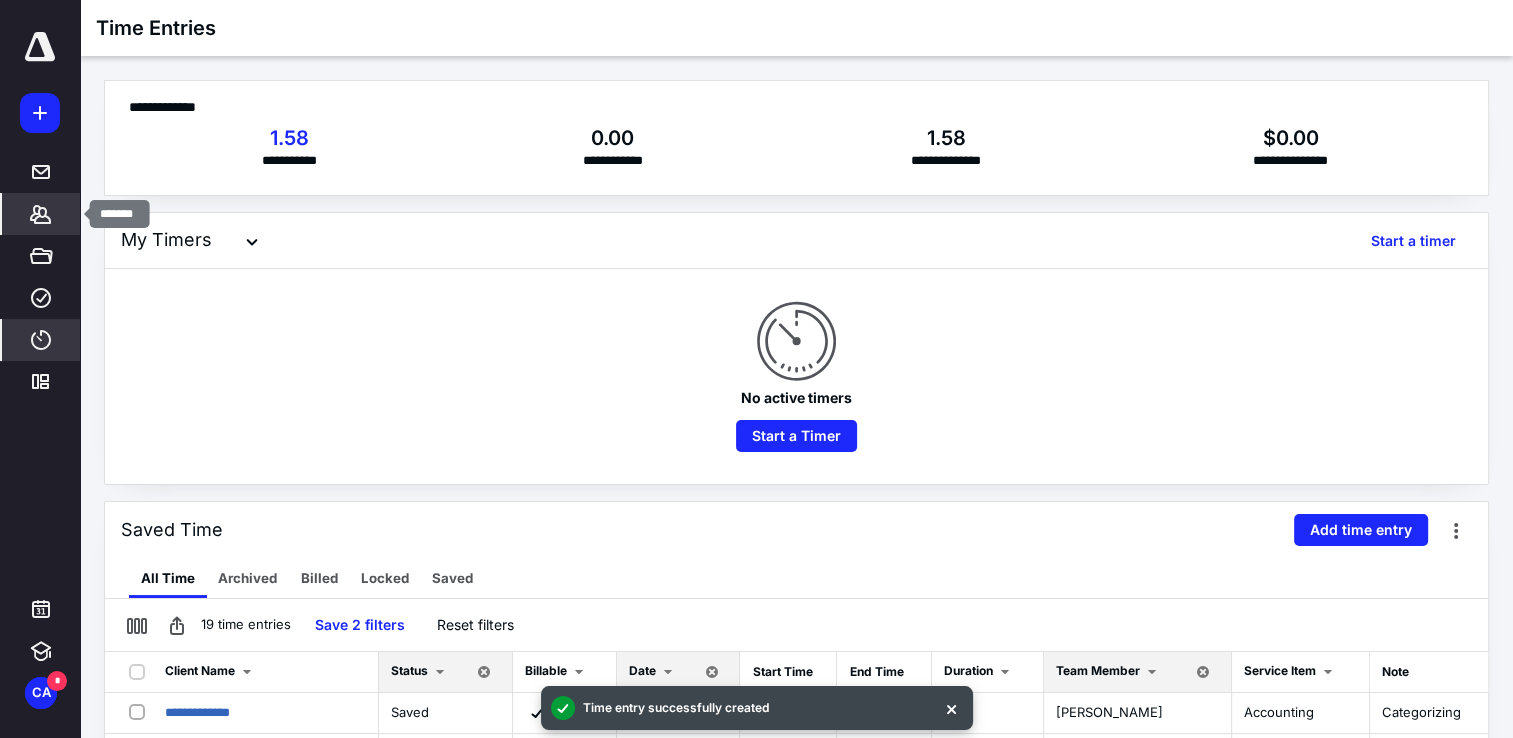 click on "*******" at bounding box center [41, 214] 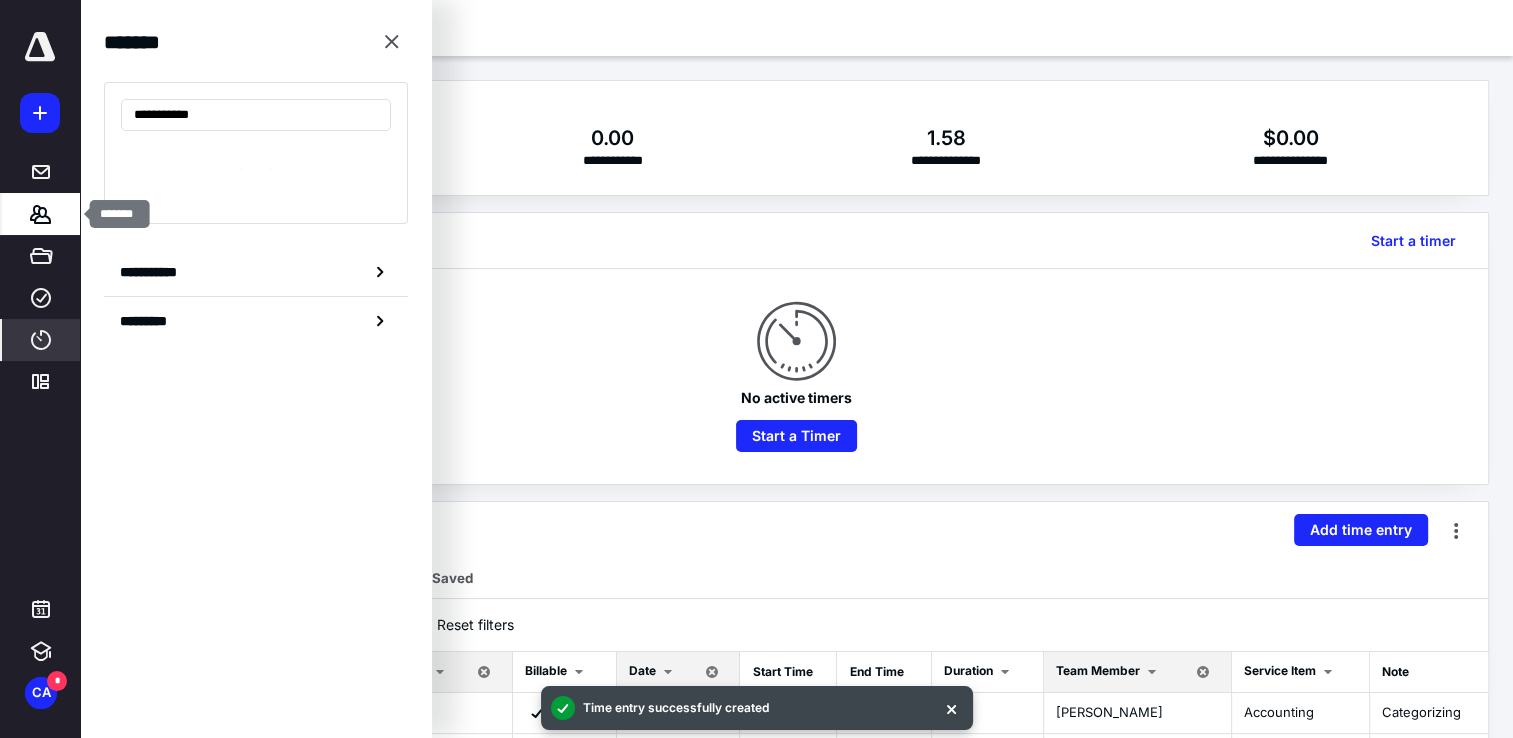 type on "**********" 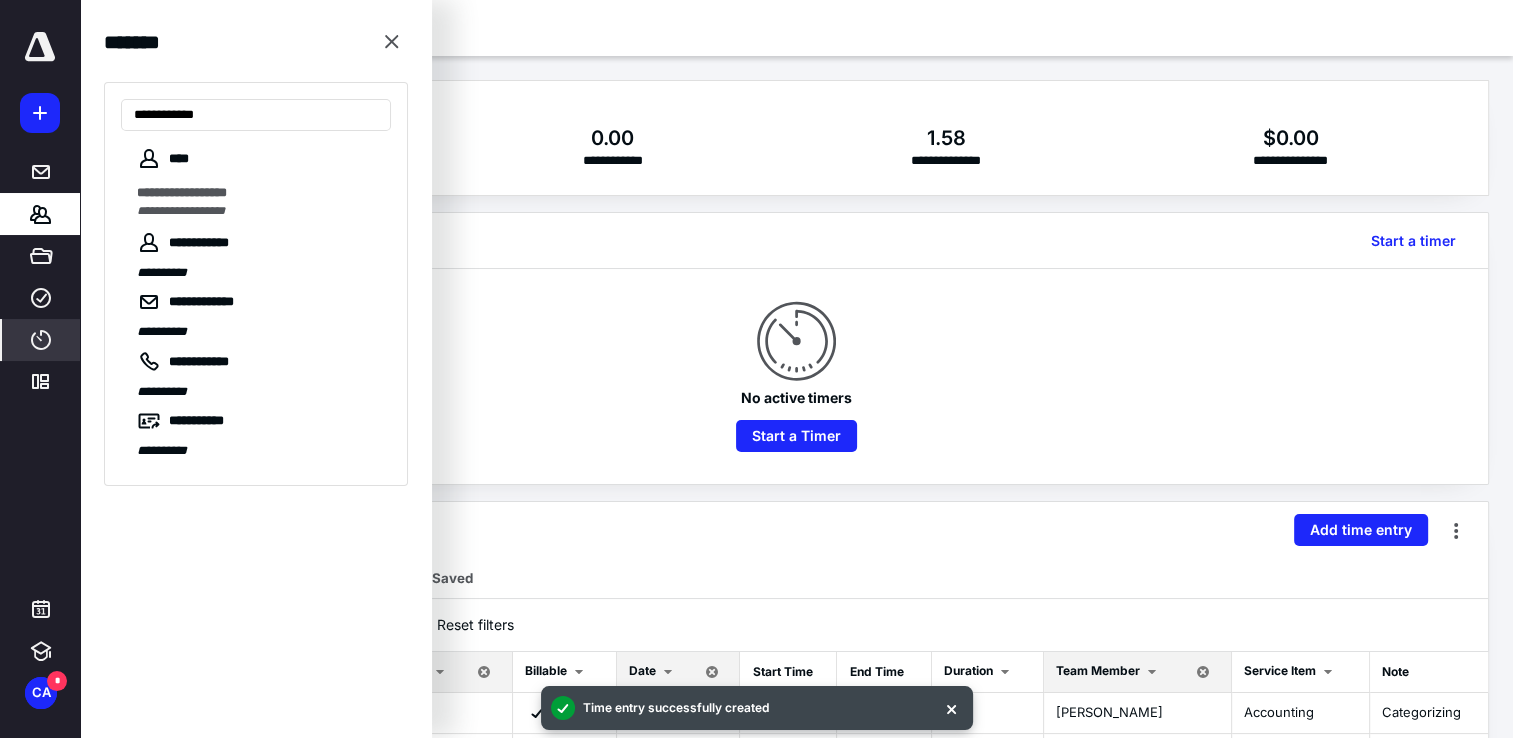 click on "******" at bounding box center [212, 192] 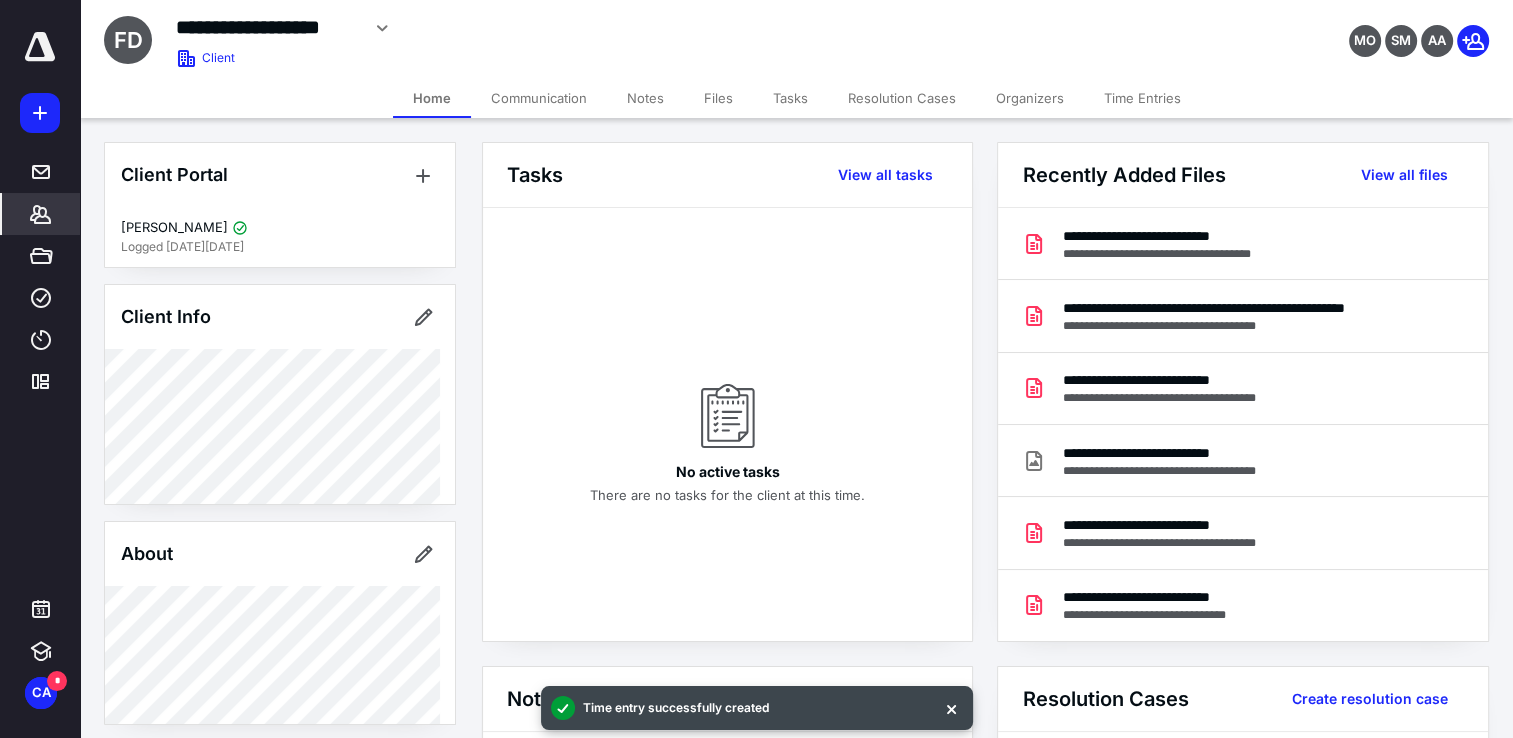click on "Notes" at bounding box center [645, 98] 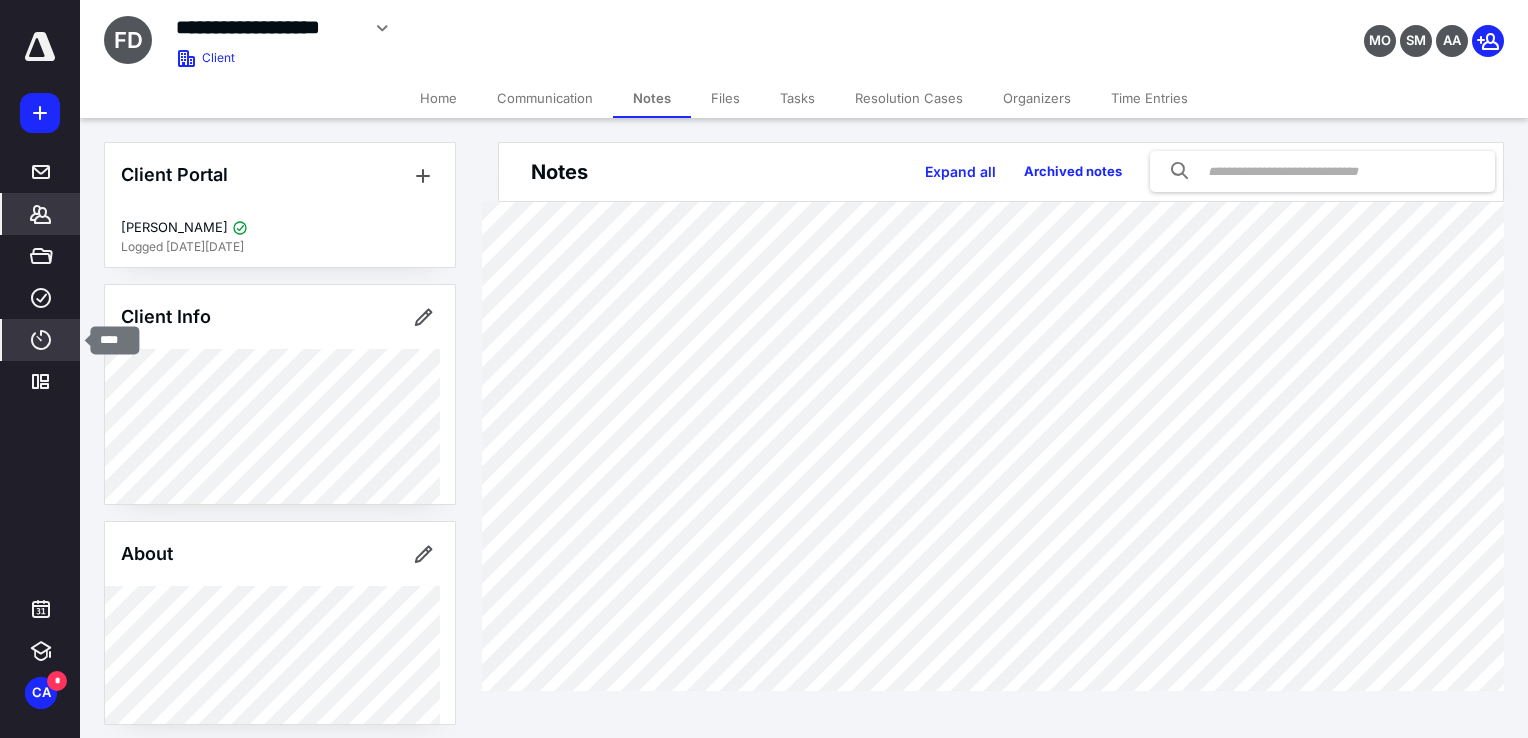 click on "****" at bounding box center (41, 340) 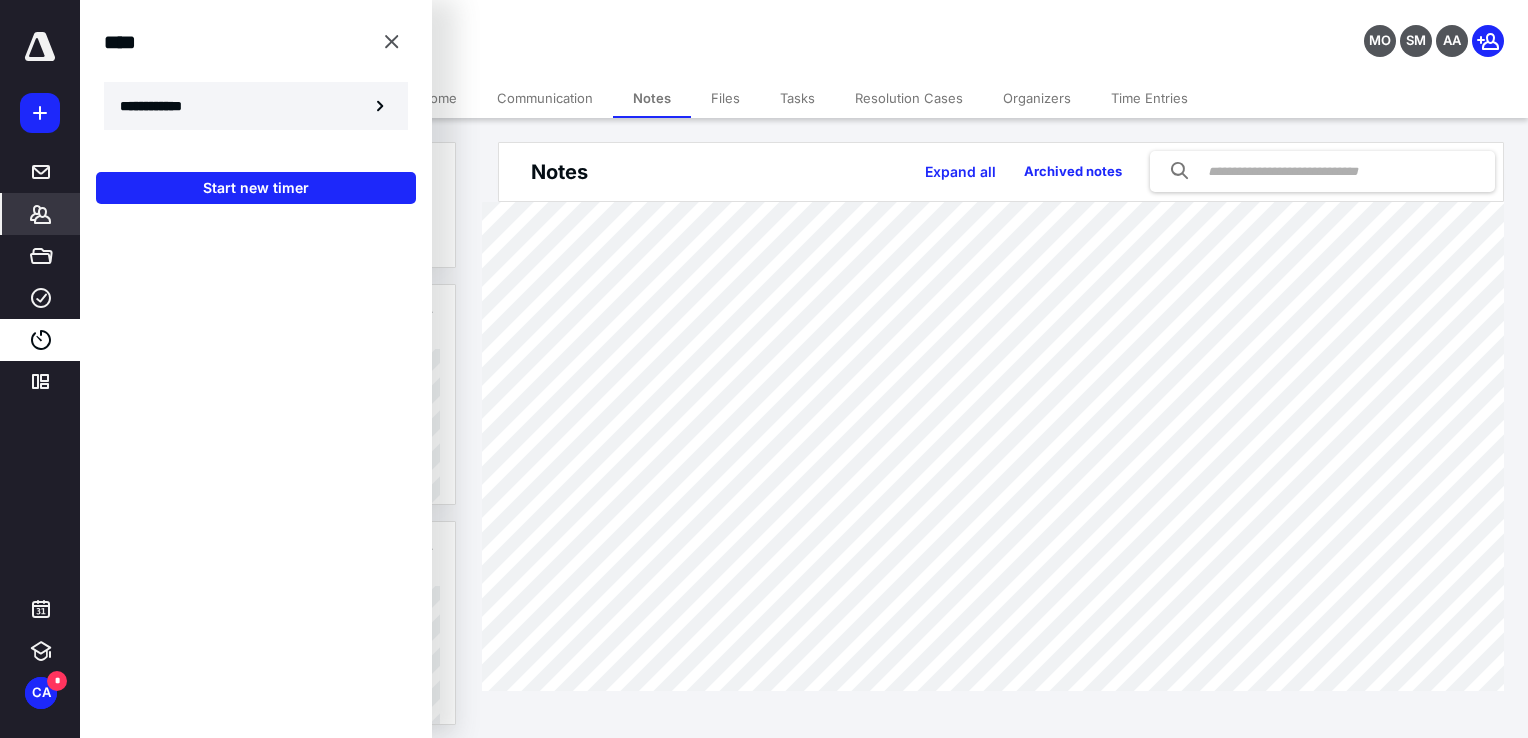 click on "**********" at bounding box center (162, 106) 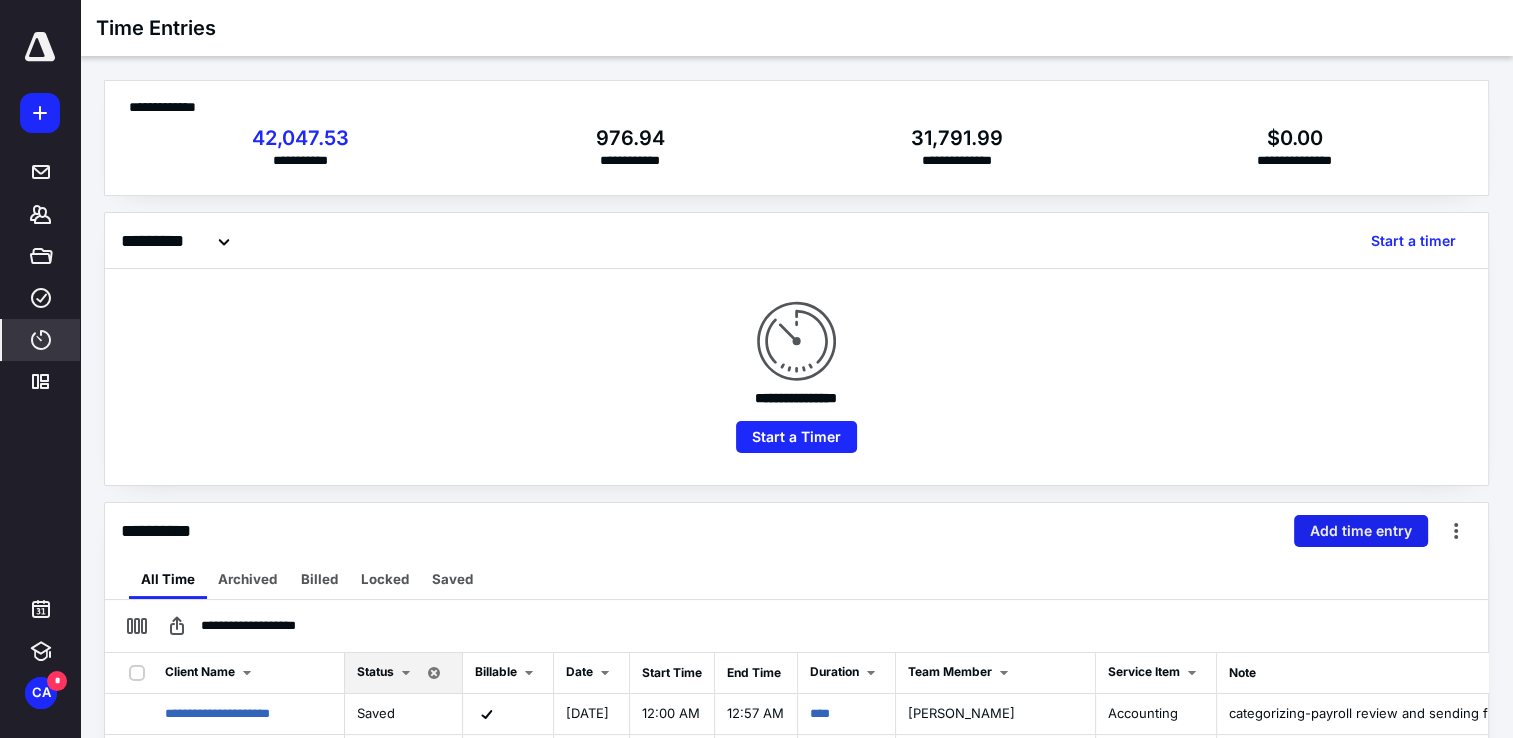 click on "Add time entry" at bounding box center [1361, 531] 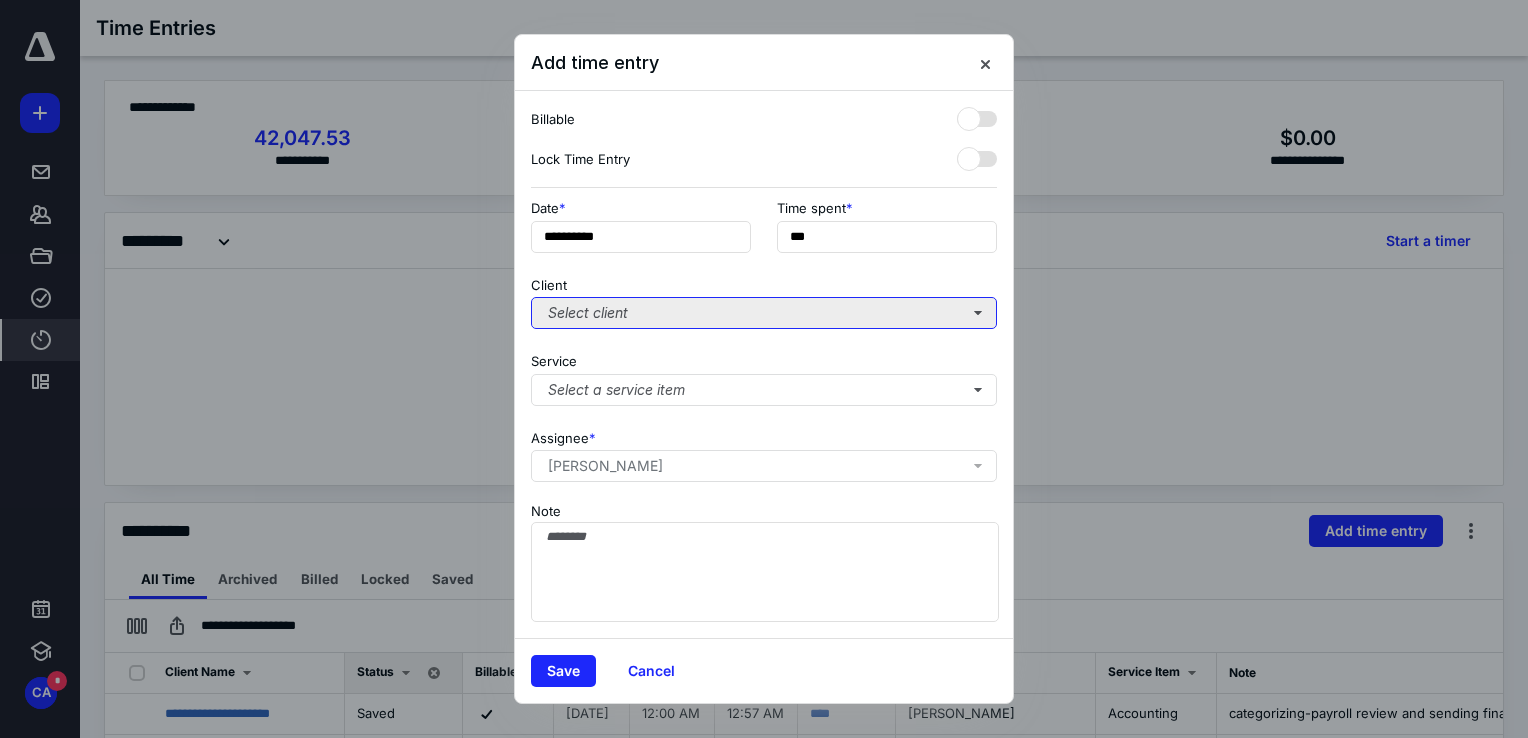 click on "Select client" at bounding box center (764, 313) 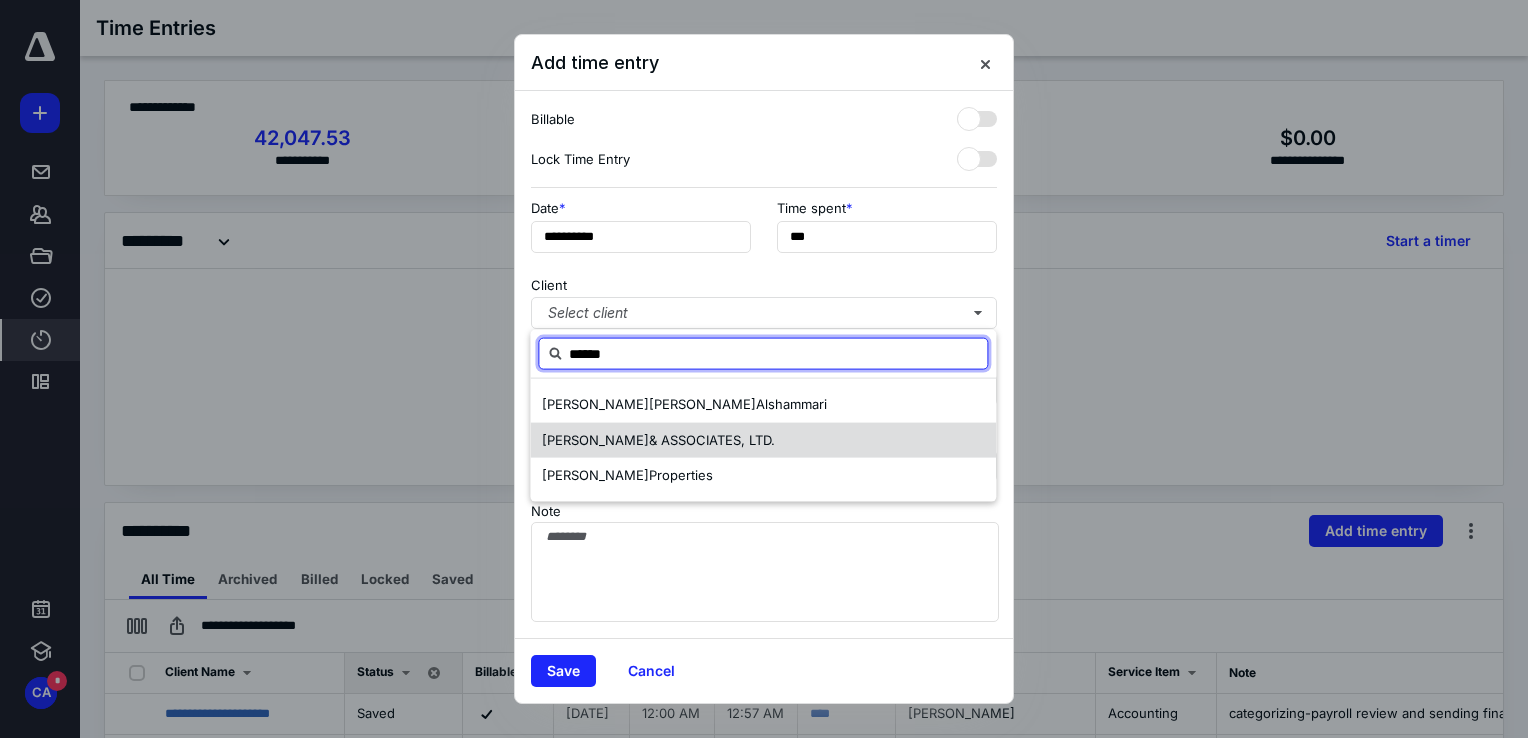 click on "[PERSON_NAME]  & ASSOCIATES, LTD." at bounding box center [763, 440] 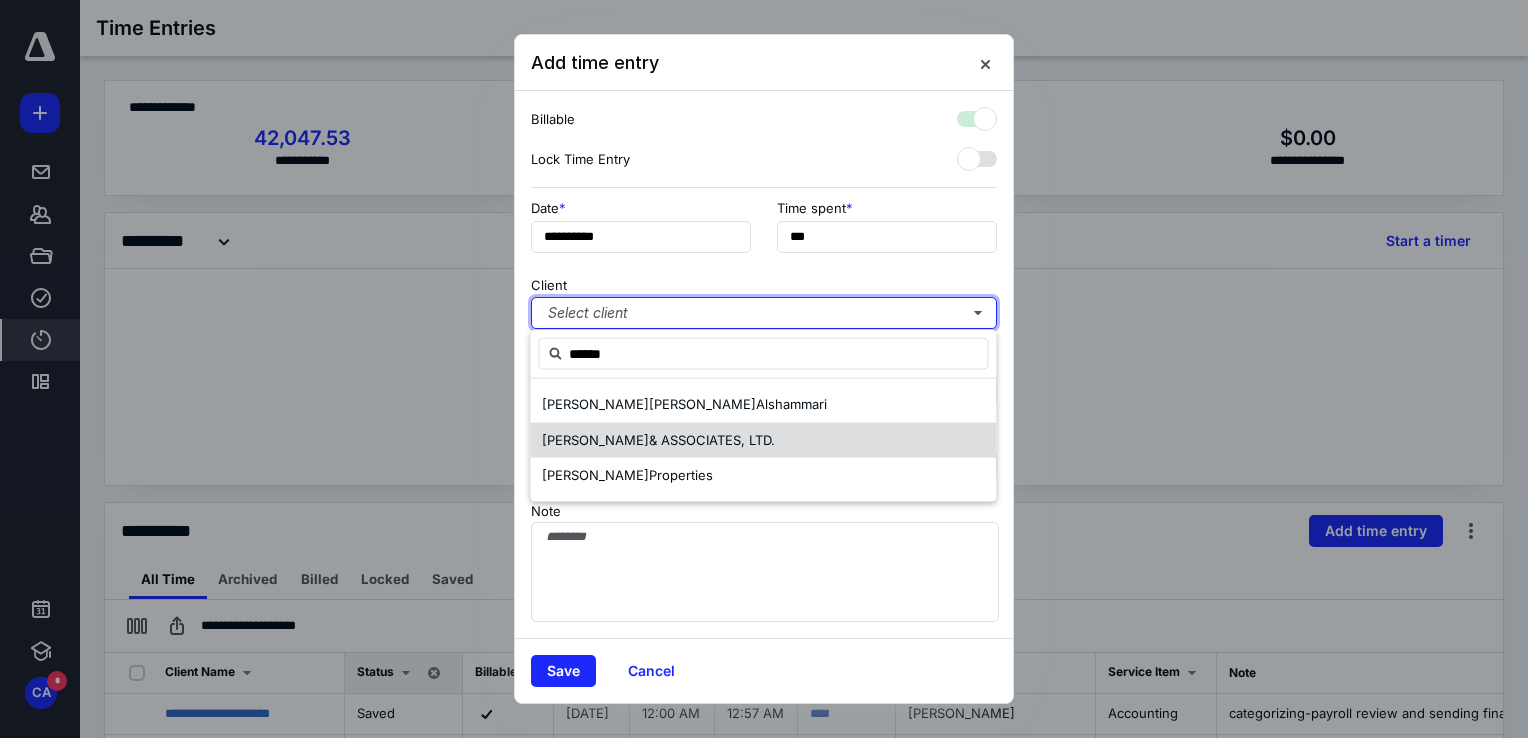 checkbox on "true" 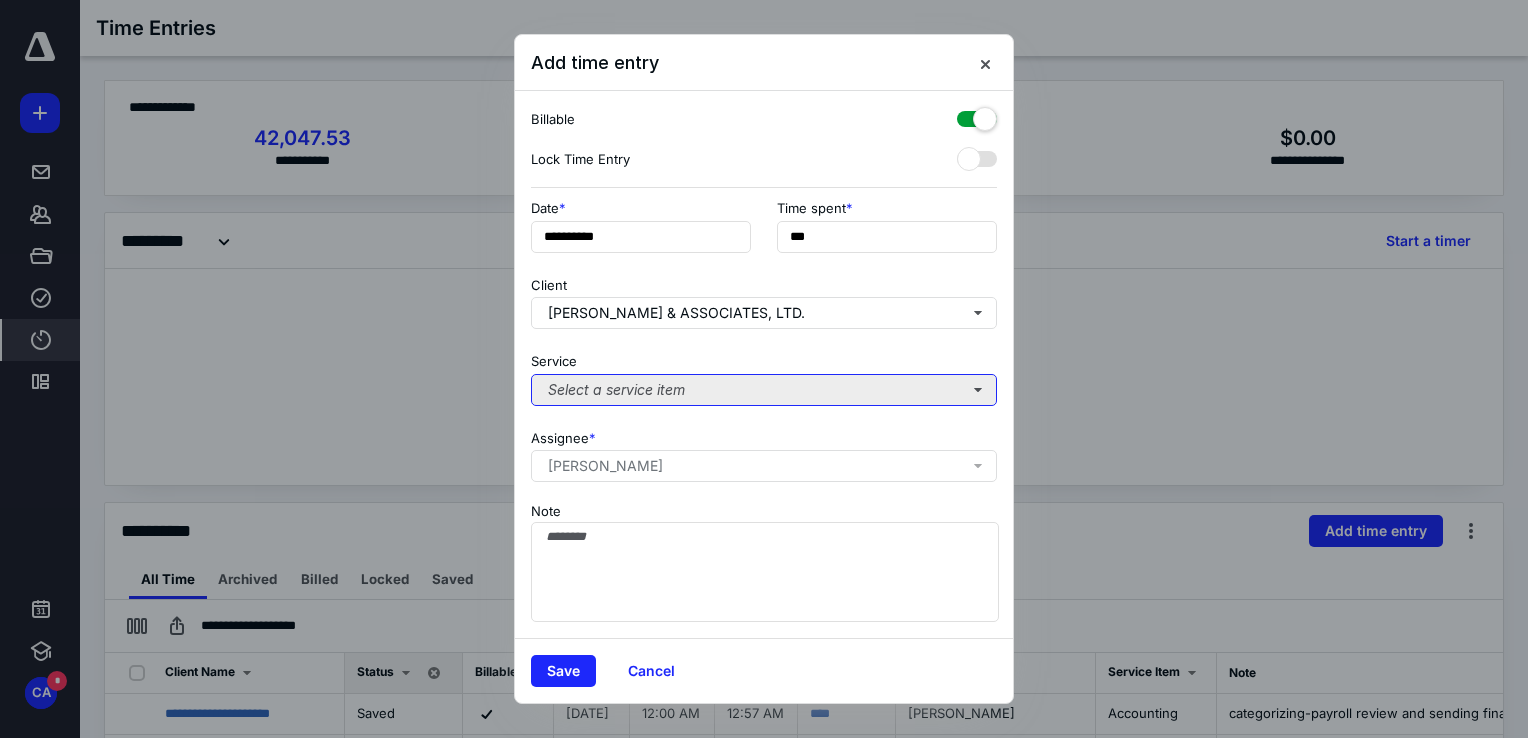 click on "Select a service item" at bounding box center [764, 390] 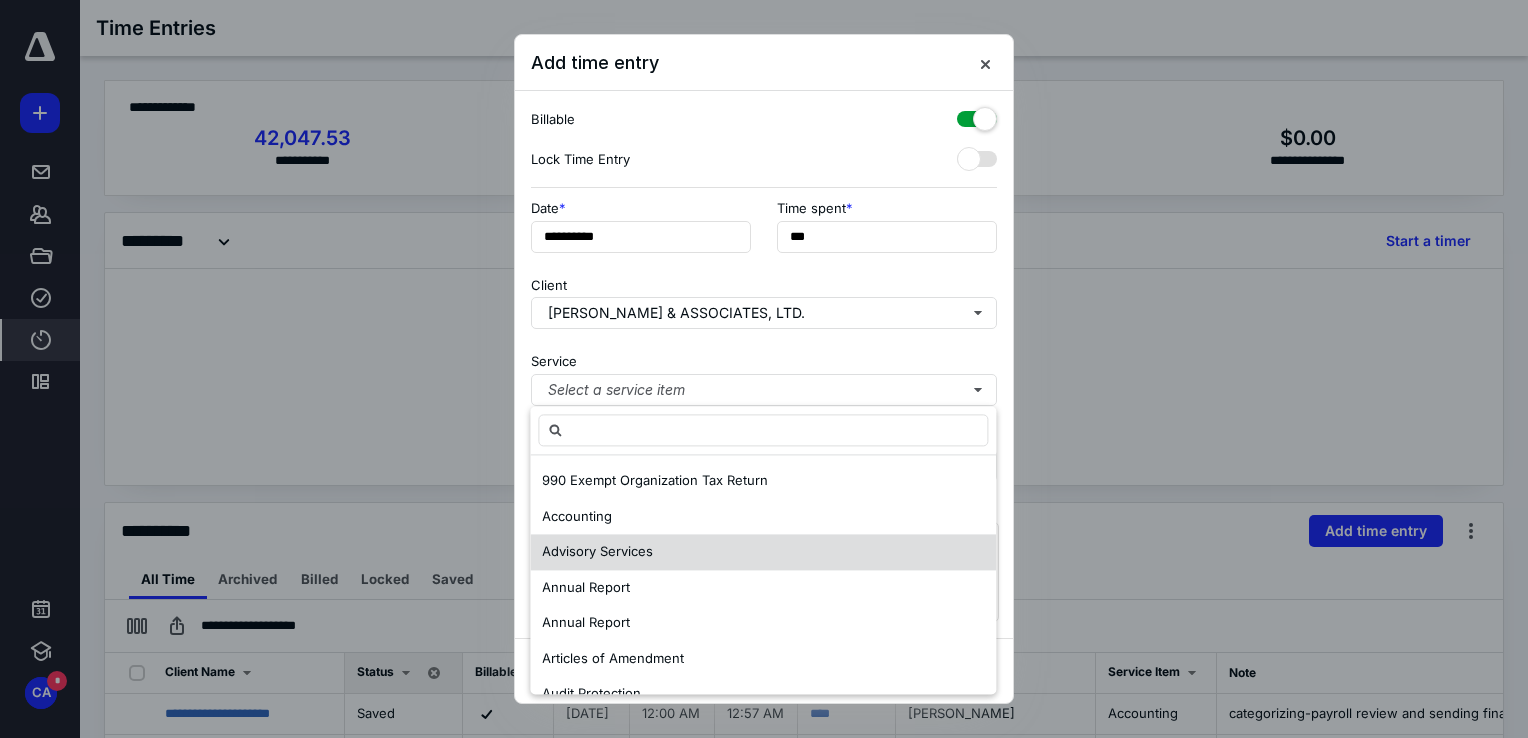 click on "Accounting" at bounding box center [763, 517] 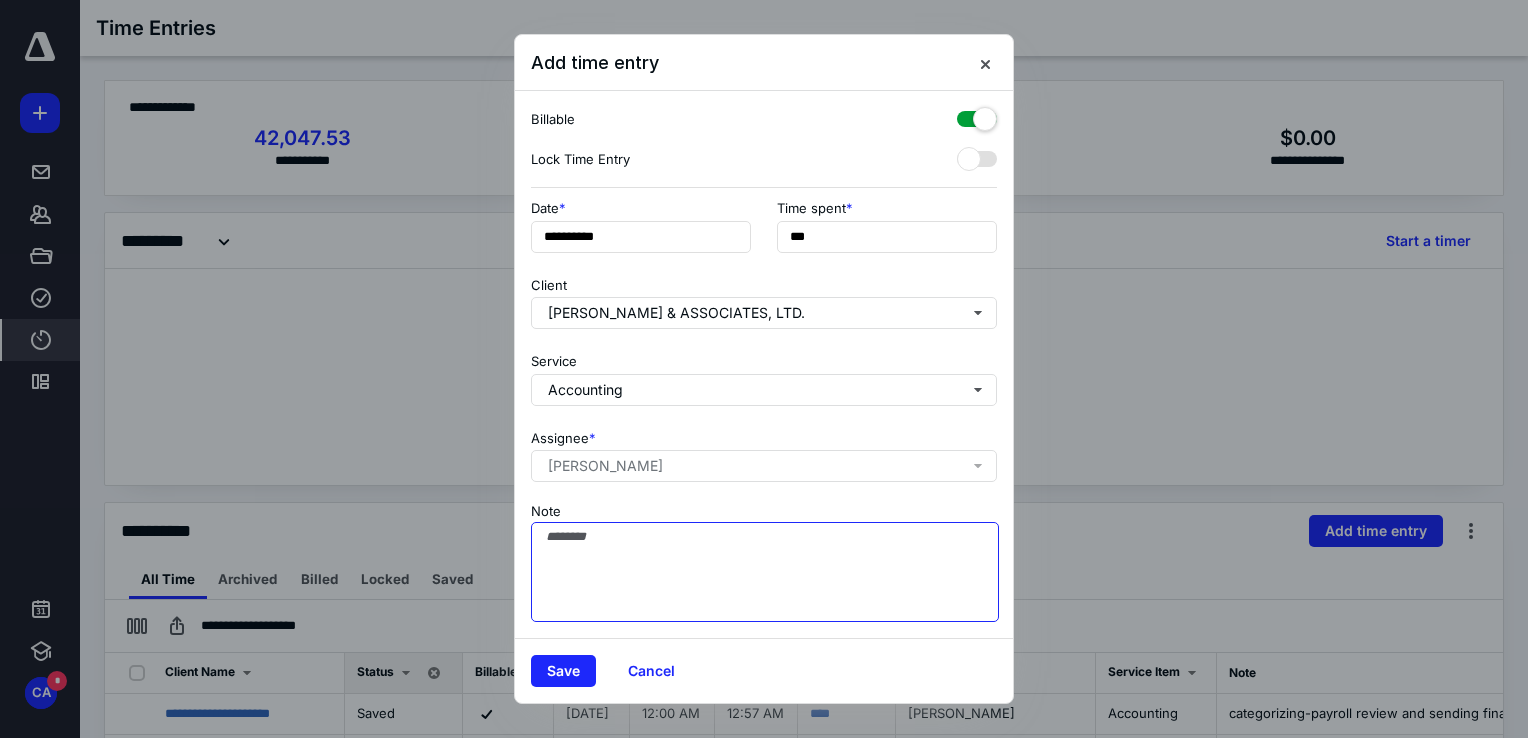 click on "Note" at bounding box center (765, 572) 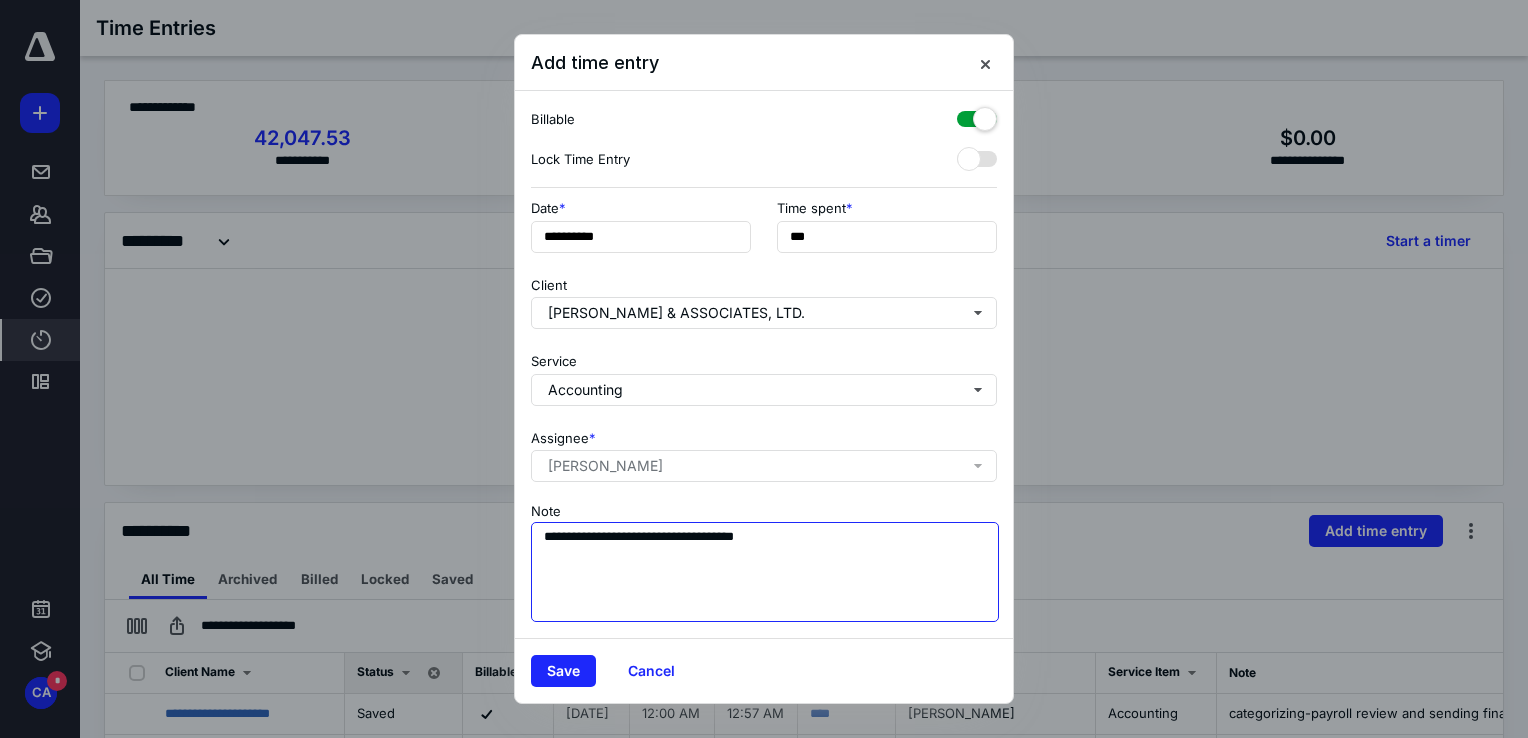 type on "**********" 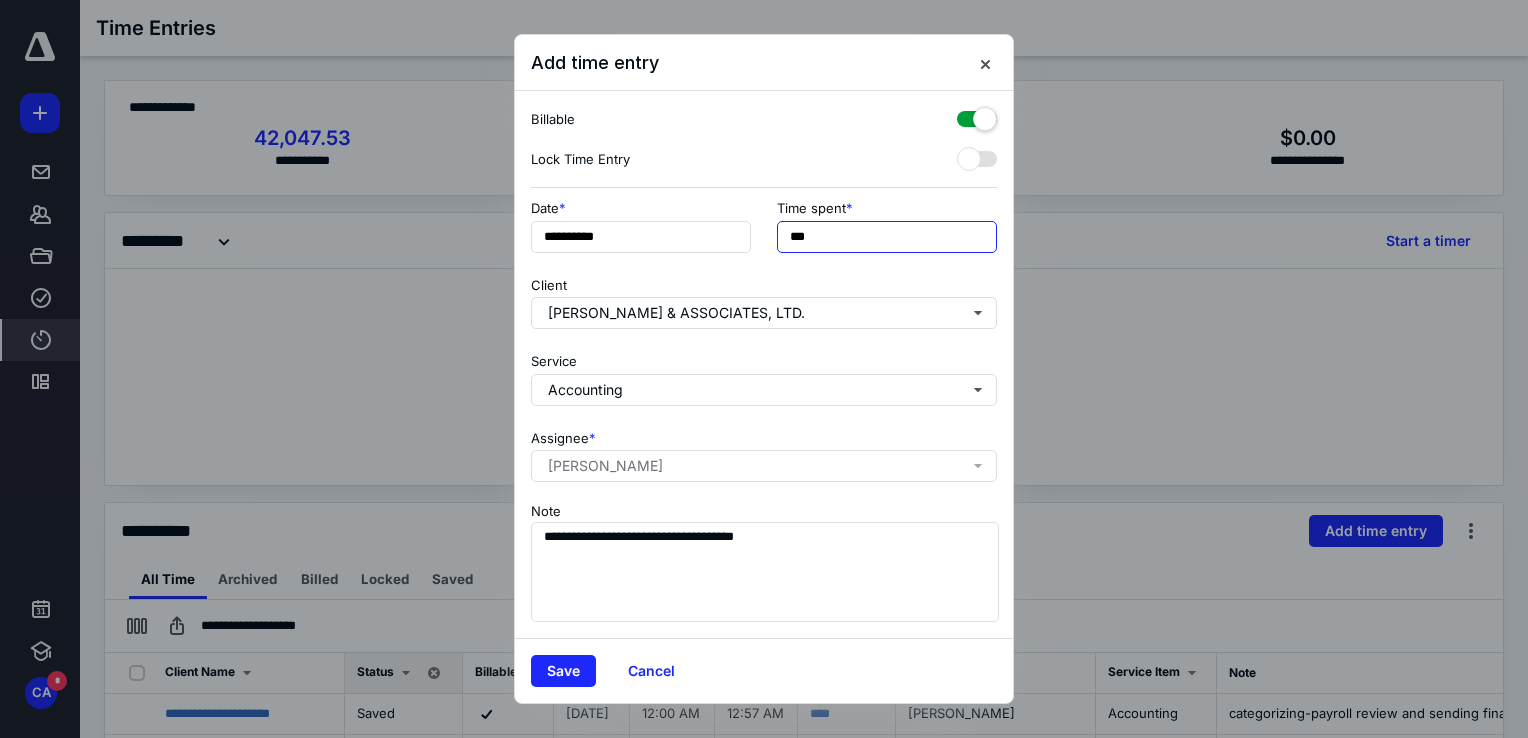 click on "***" at bounding box center (887, 237) 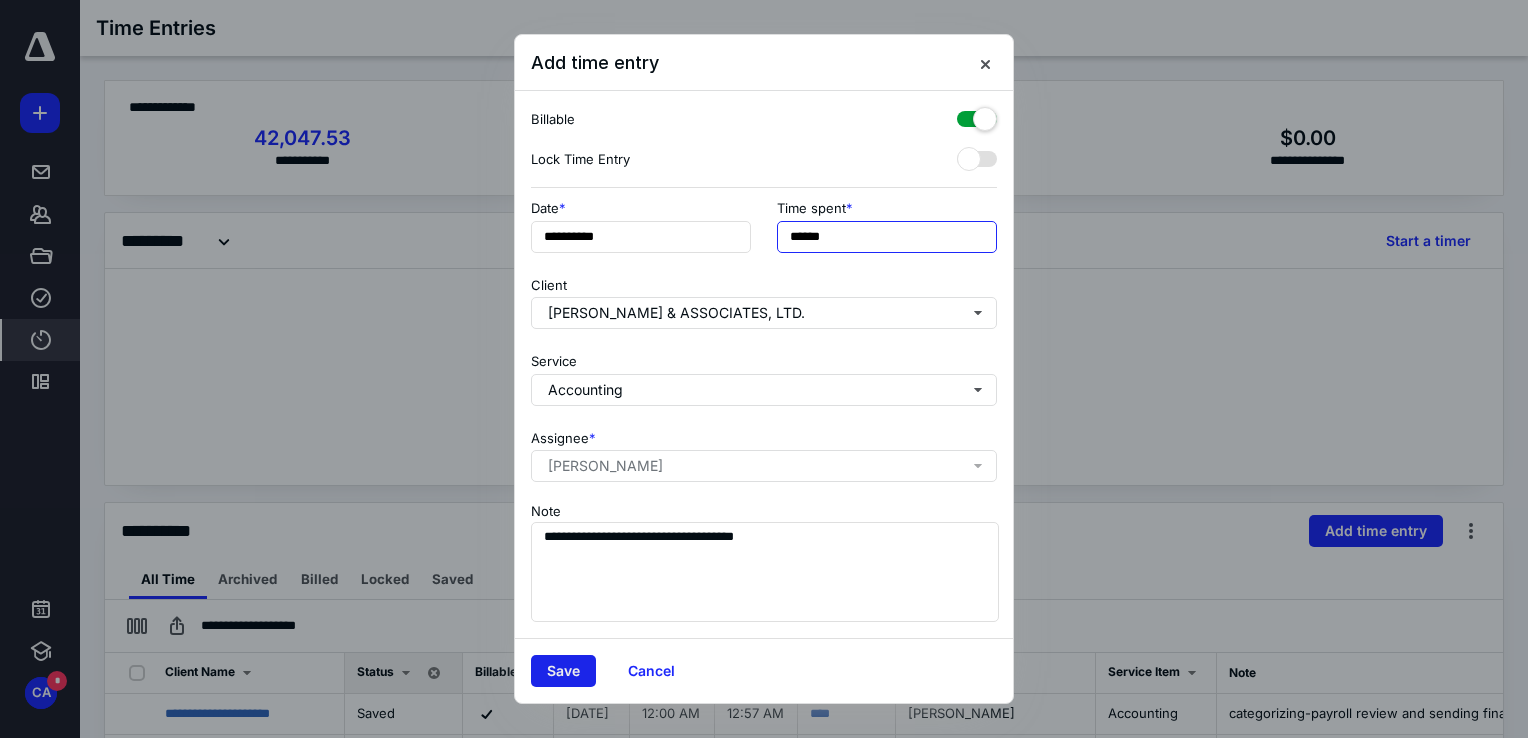 type on "******" 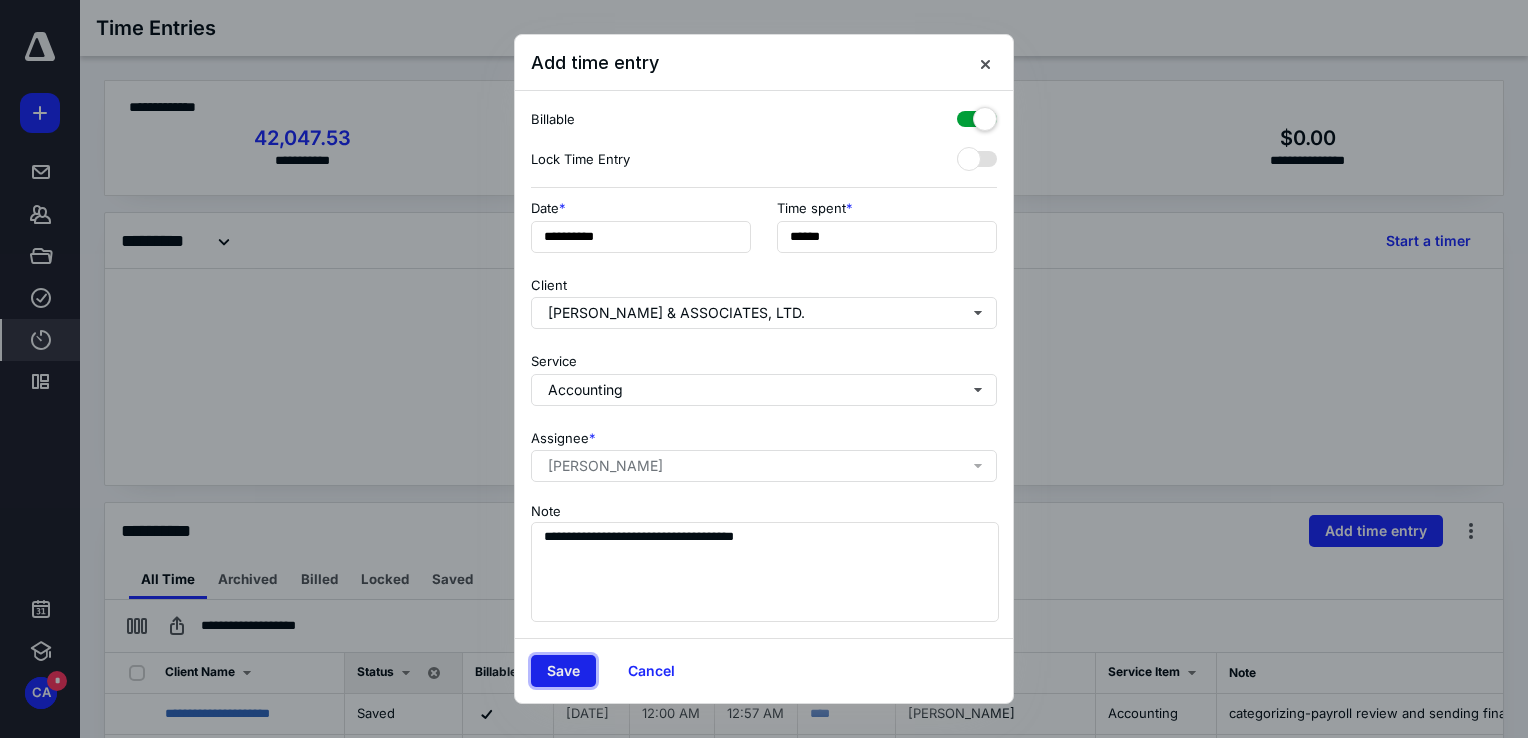 click on "Save" at bounding box center (563, 671) 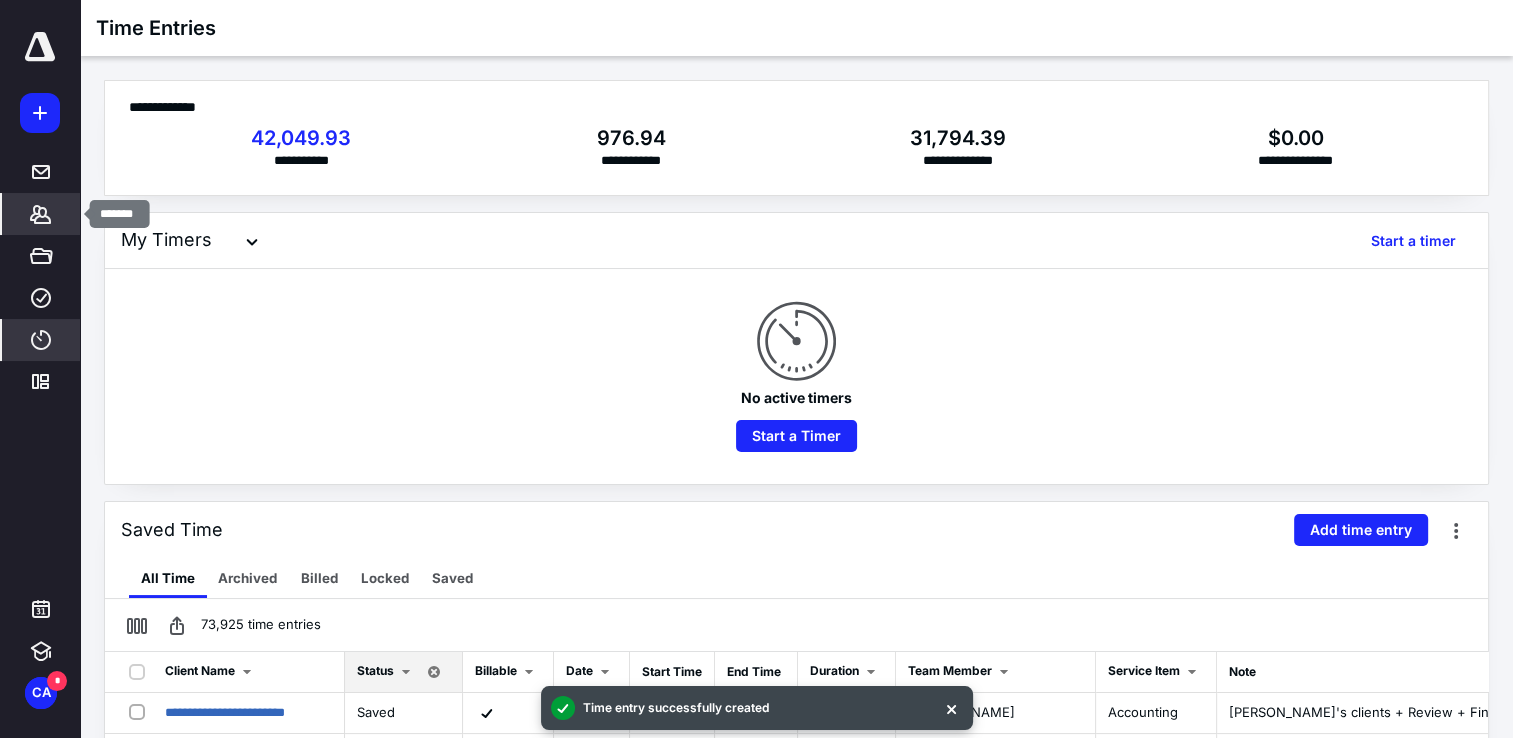 click 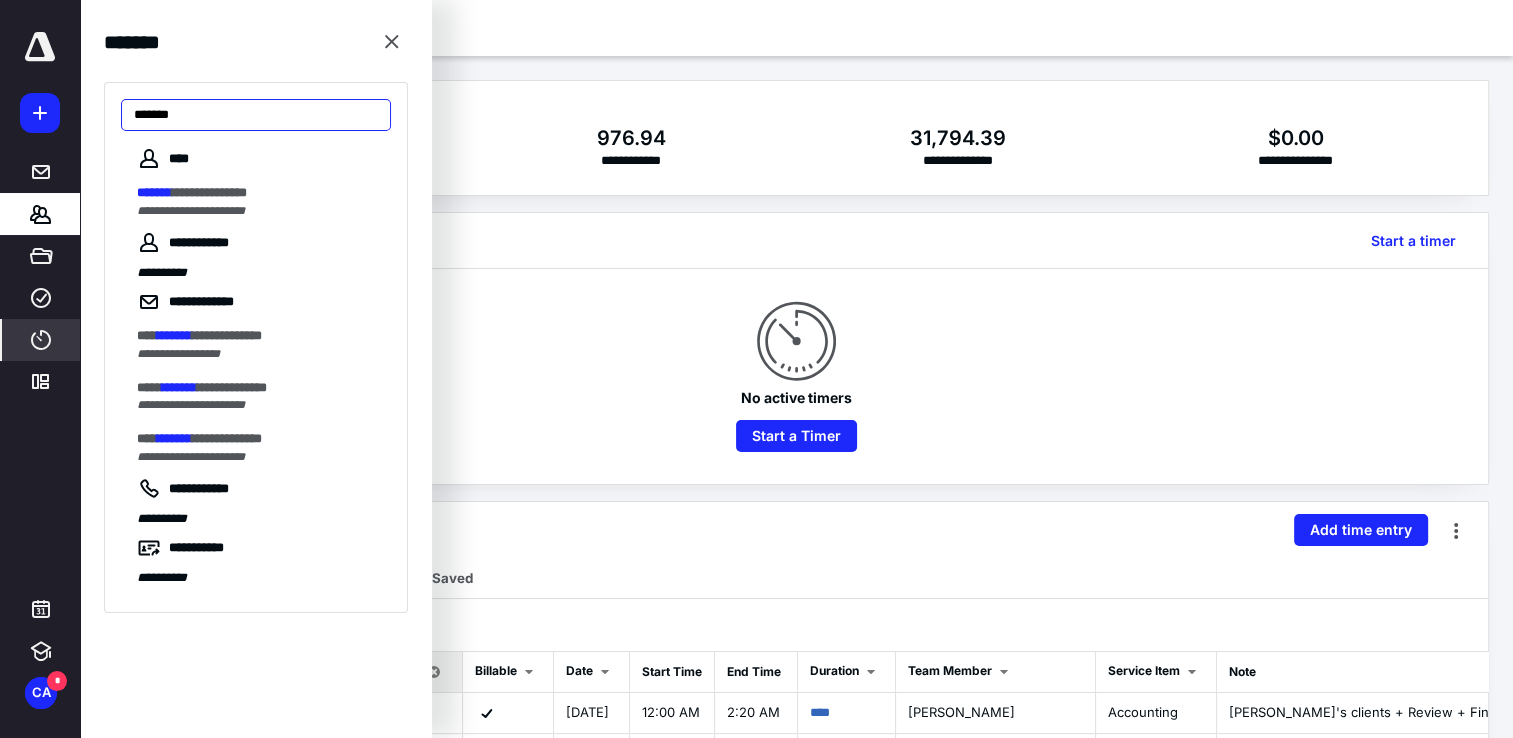 type on "*******" 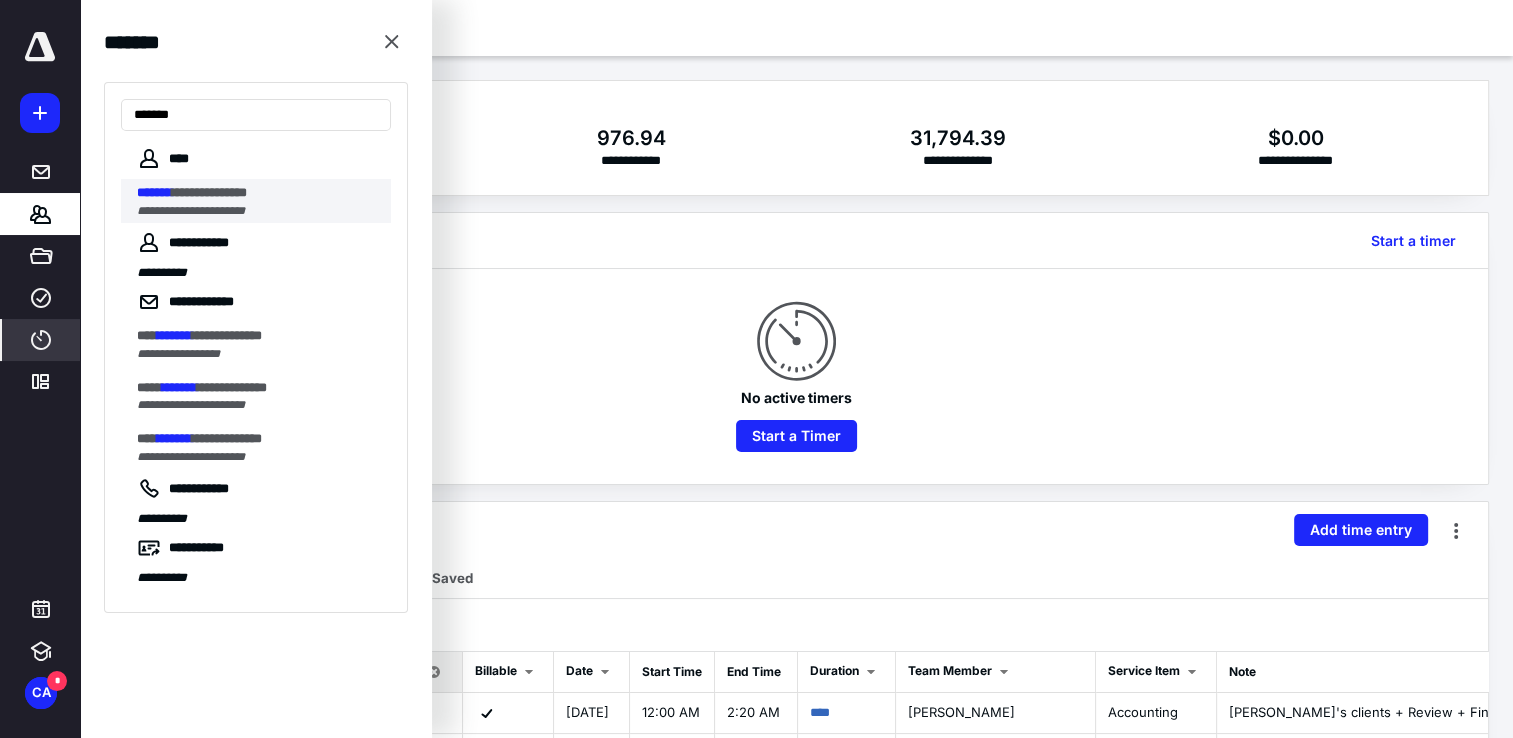 click on "**********" at bounding box center (264, 201) 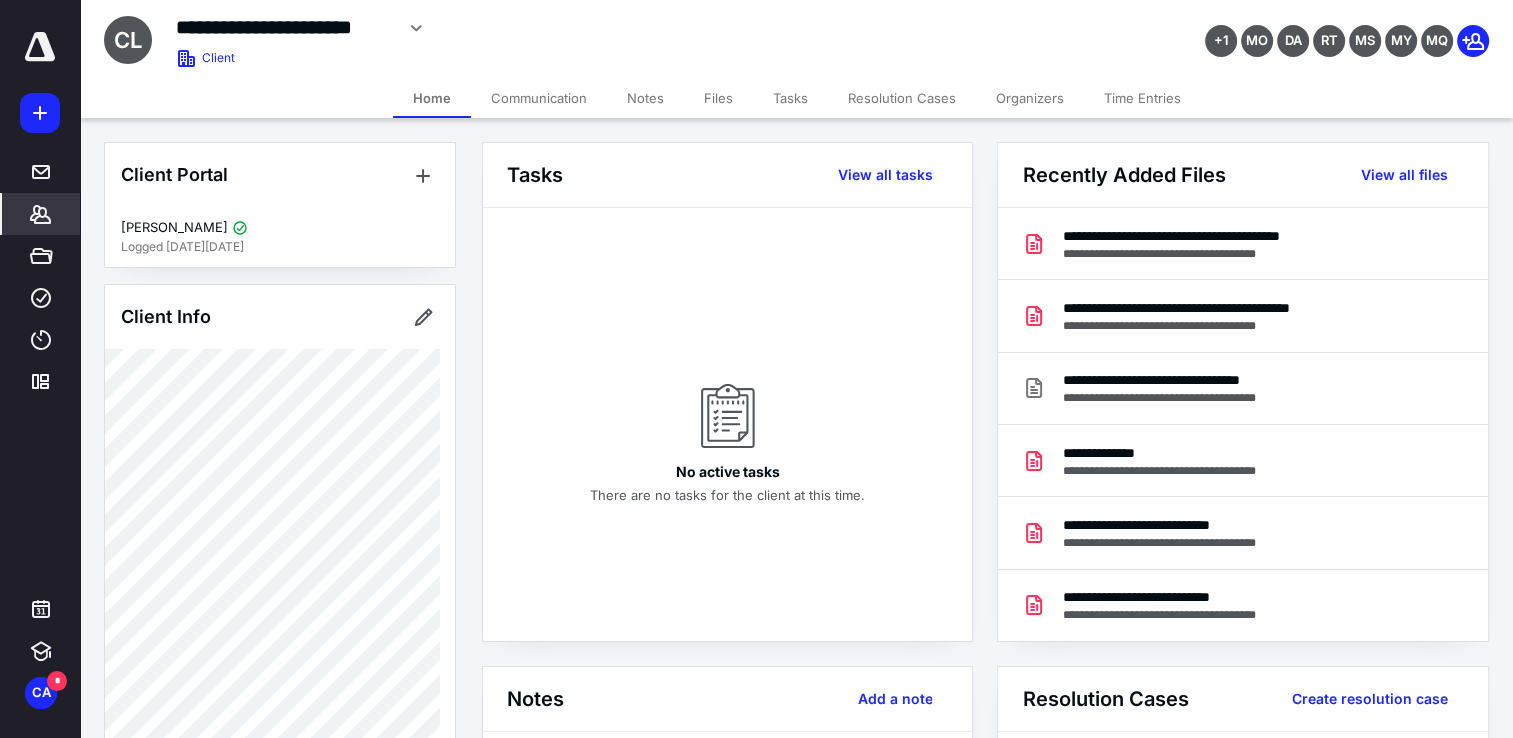 click on "Files" at bounding box center [718, 98] 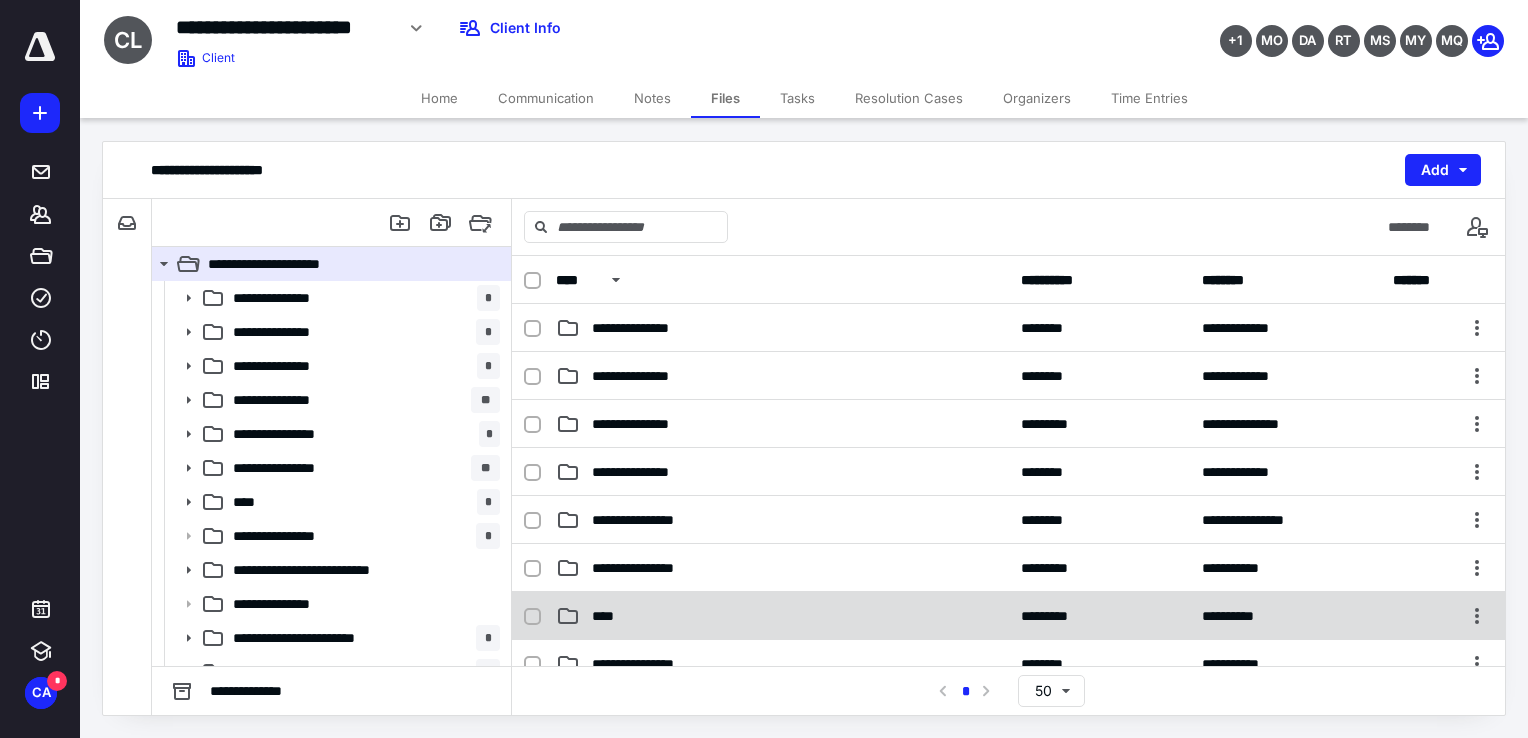 click on "****" at bounding box center [782, 616] 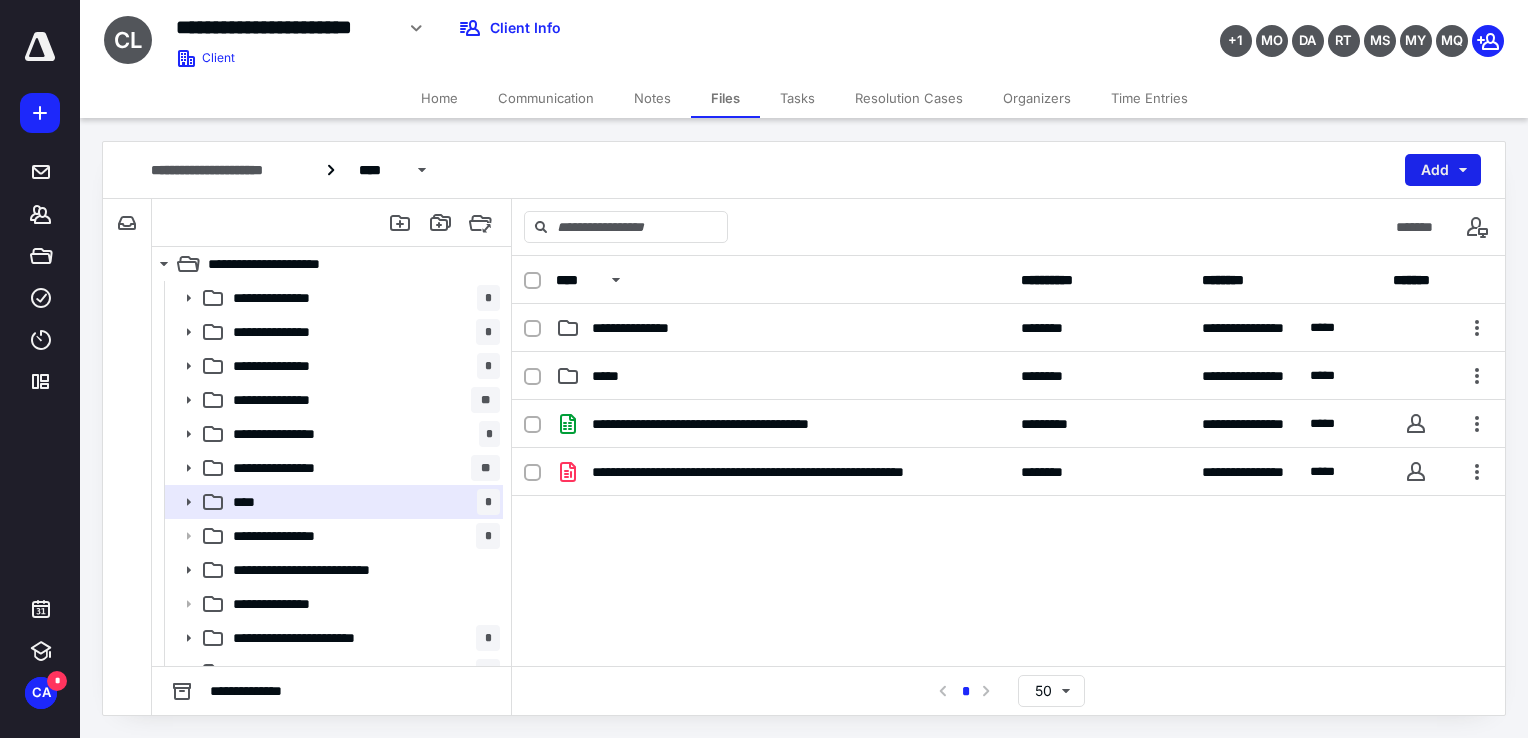 click on "Add" at bounding box center (1443, 170) 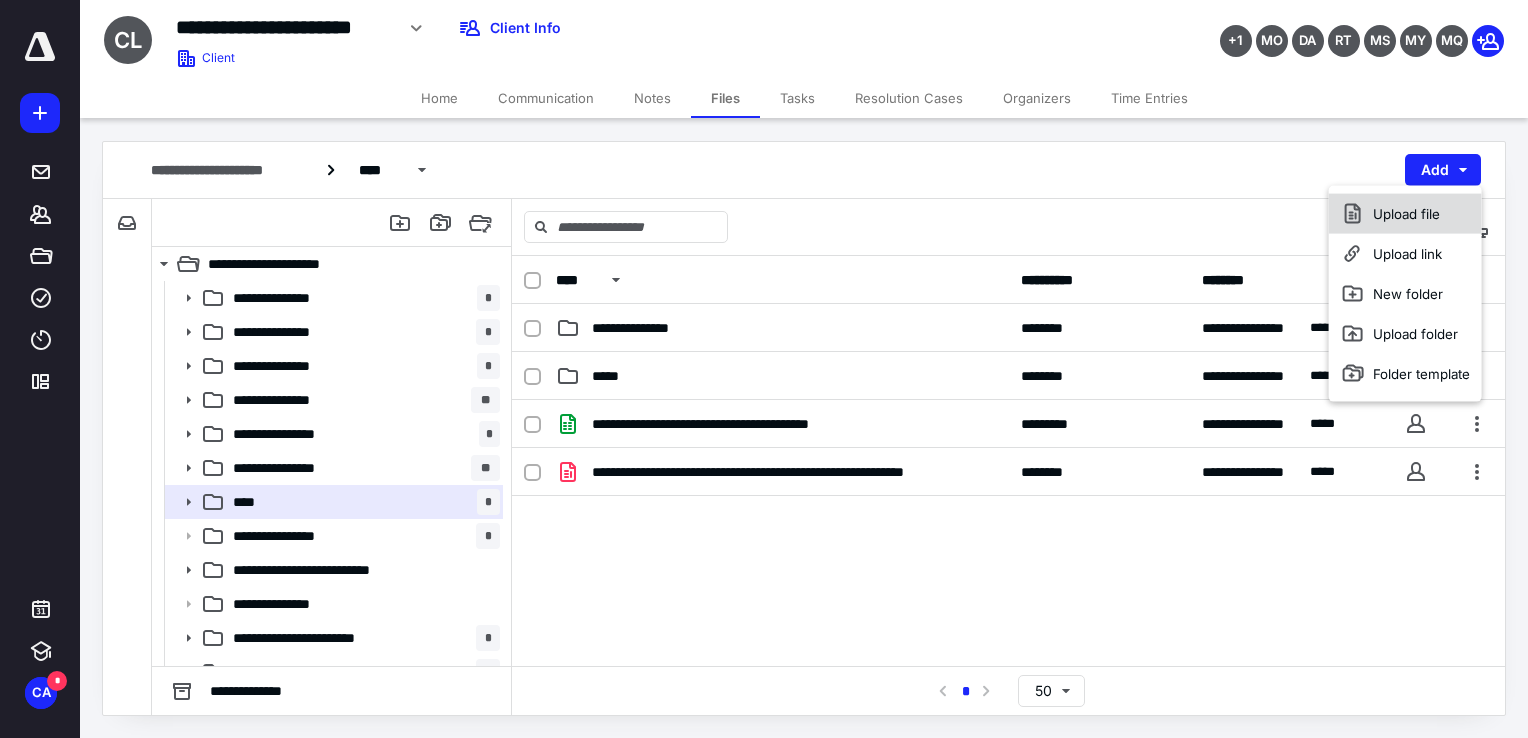 click on "Upload file" at bounding box center [1405, 214] 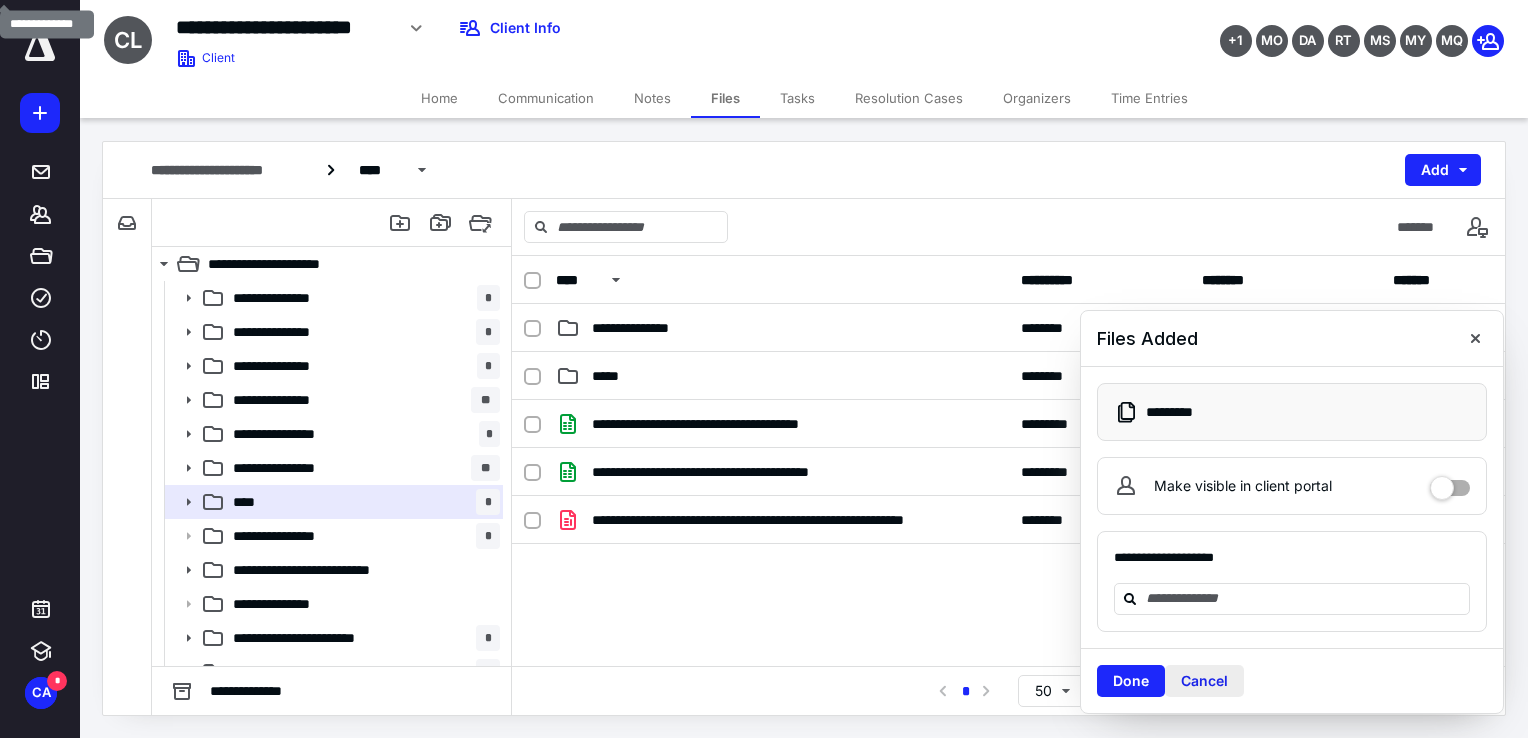 click on "Cancel" at bounding box center [1204, 681] 